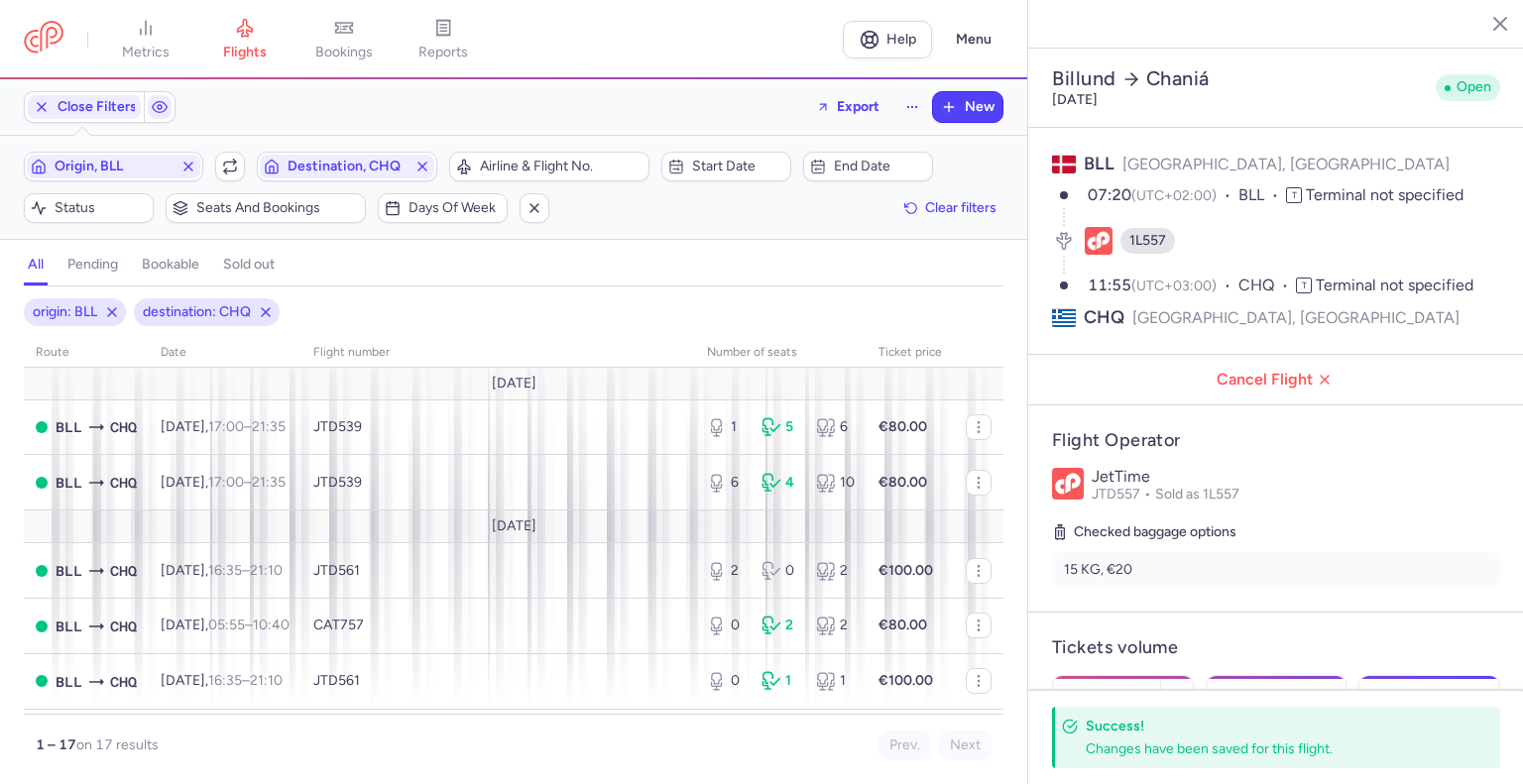 select on "days" 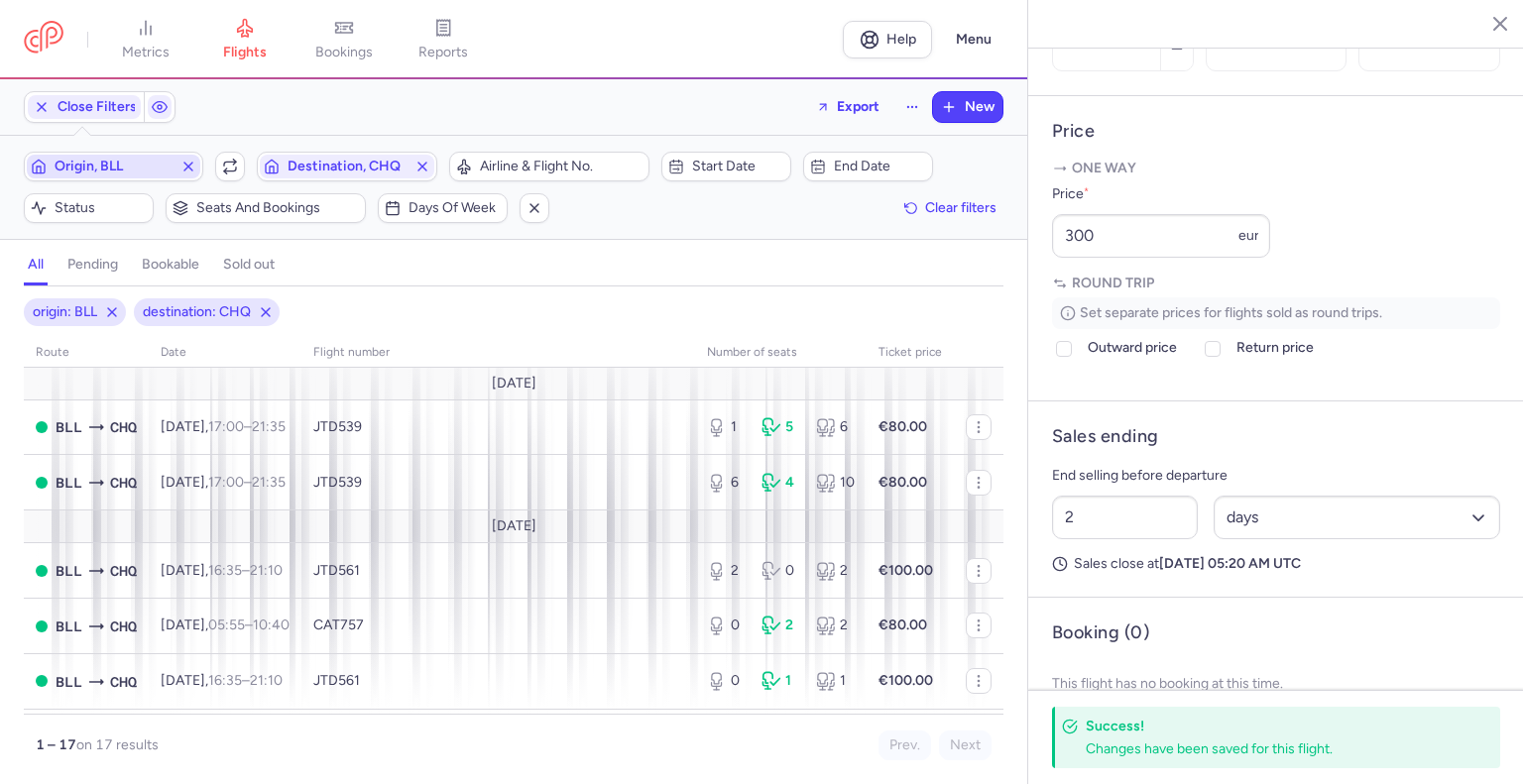 click on "Origin, BLL" at bounding box center (113, 167) 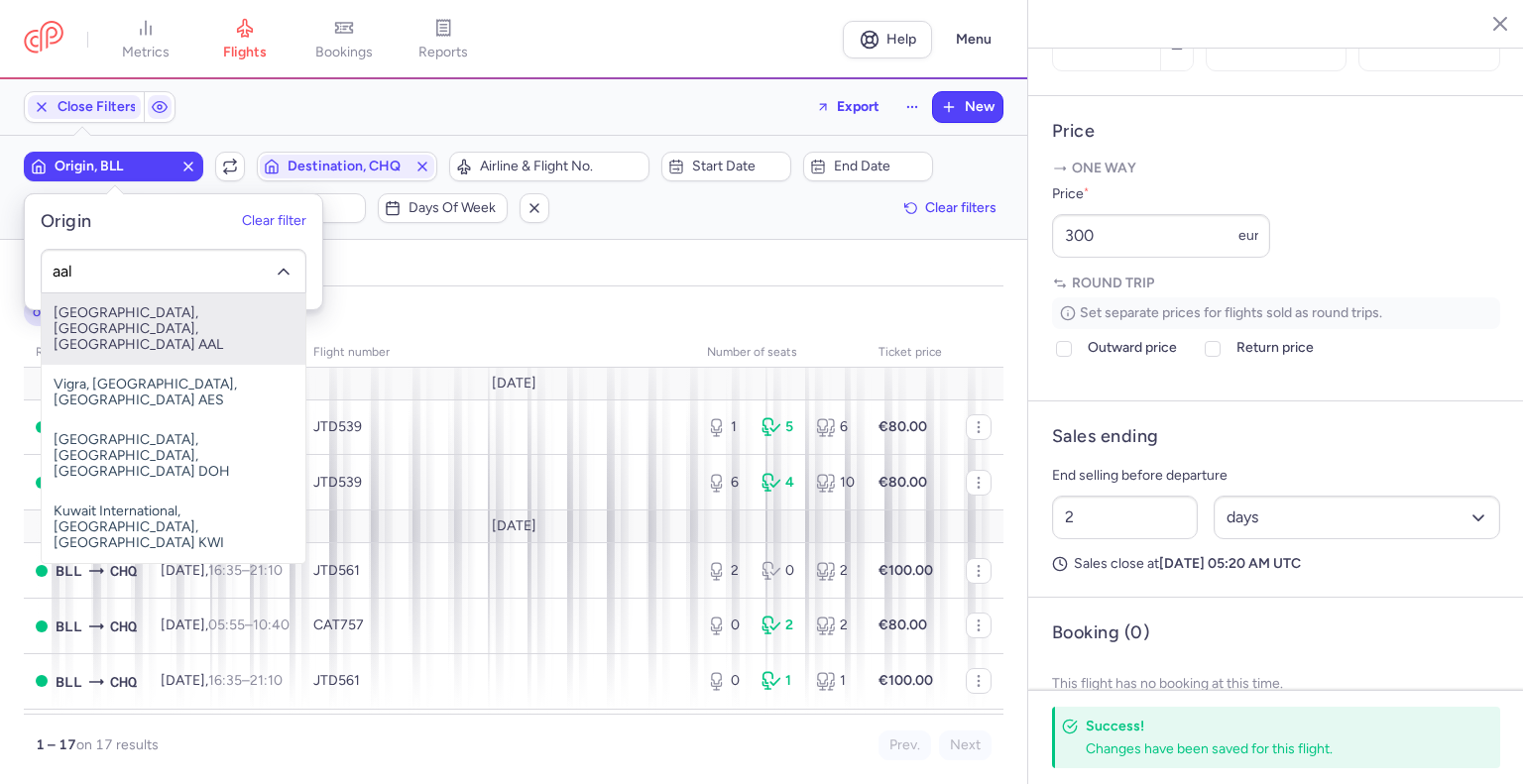 type on "aal" 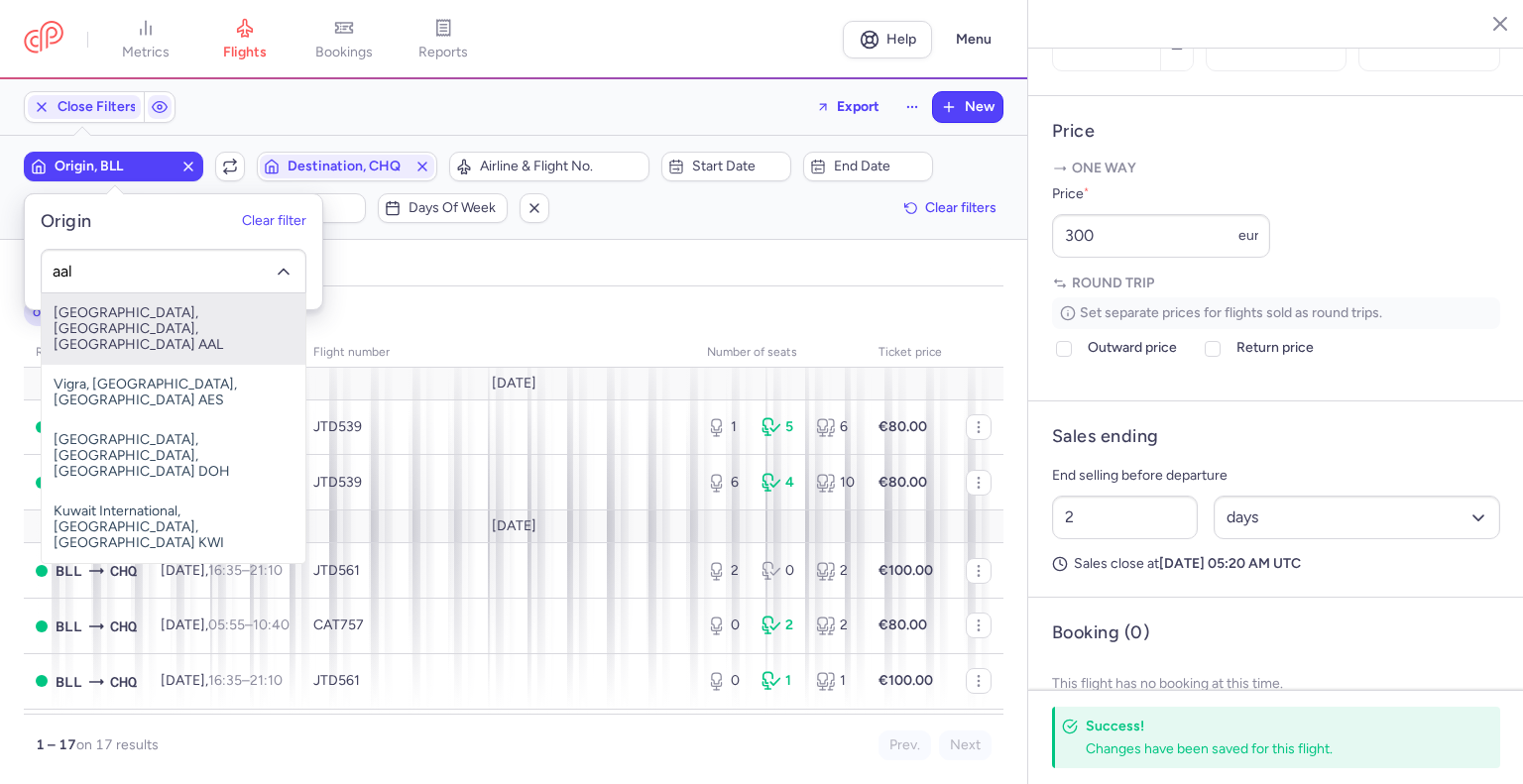 type 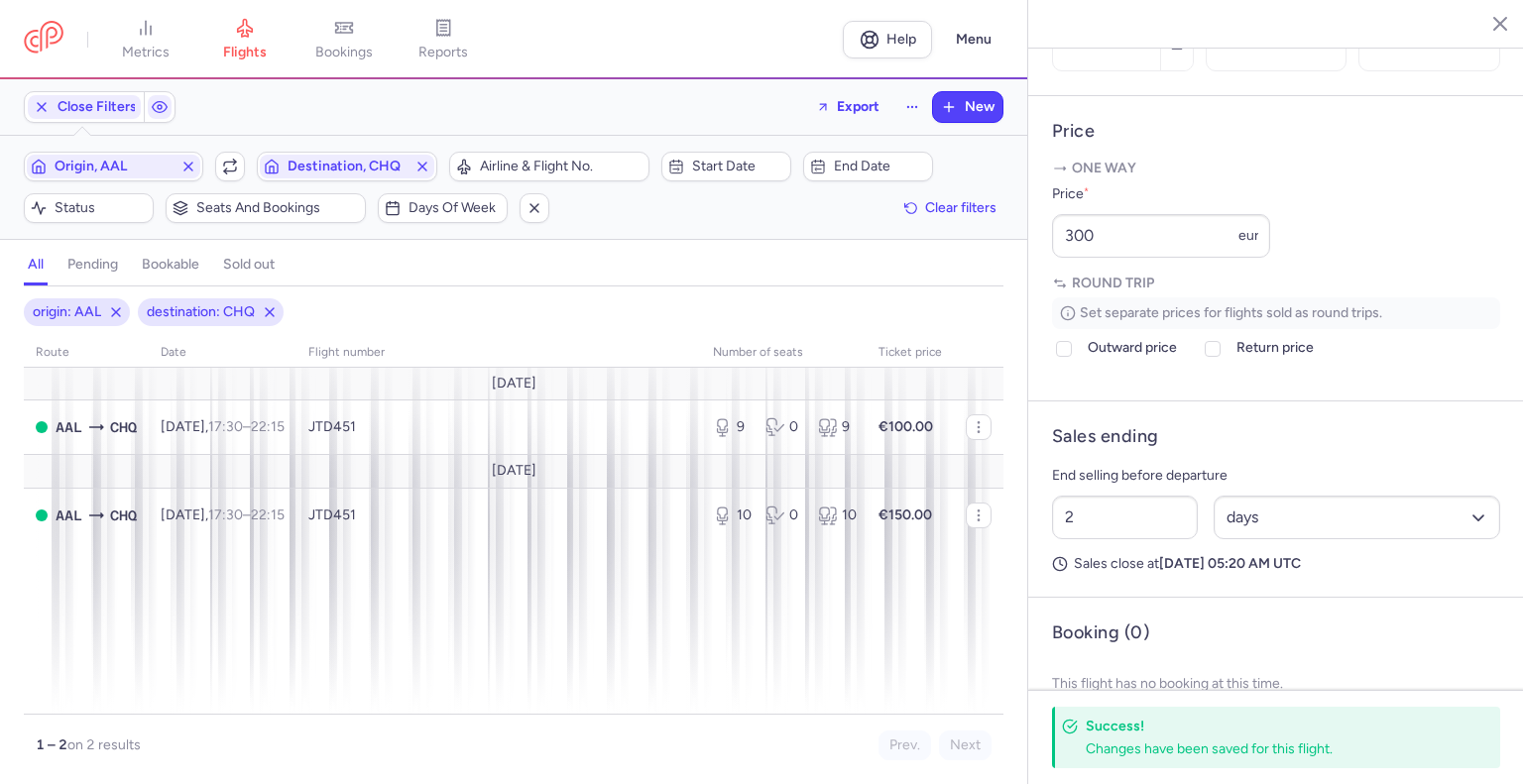 type 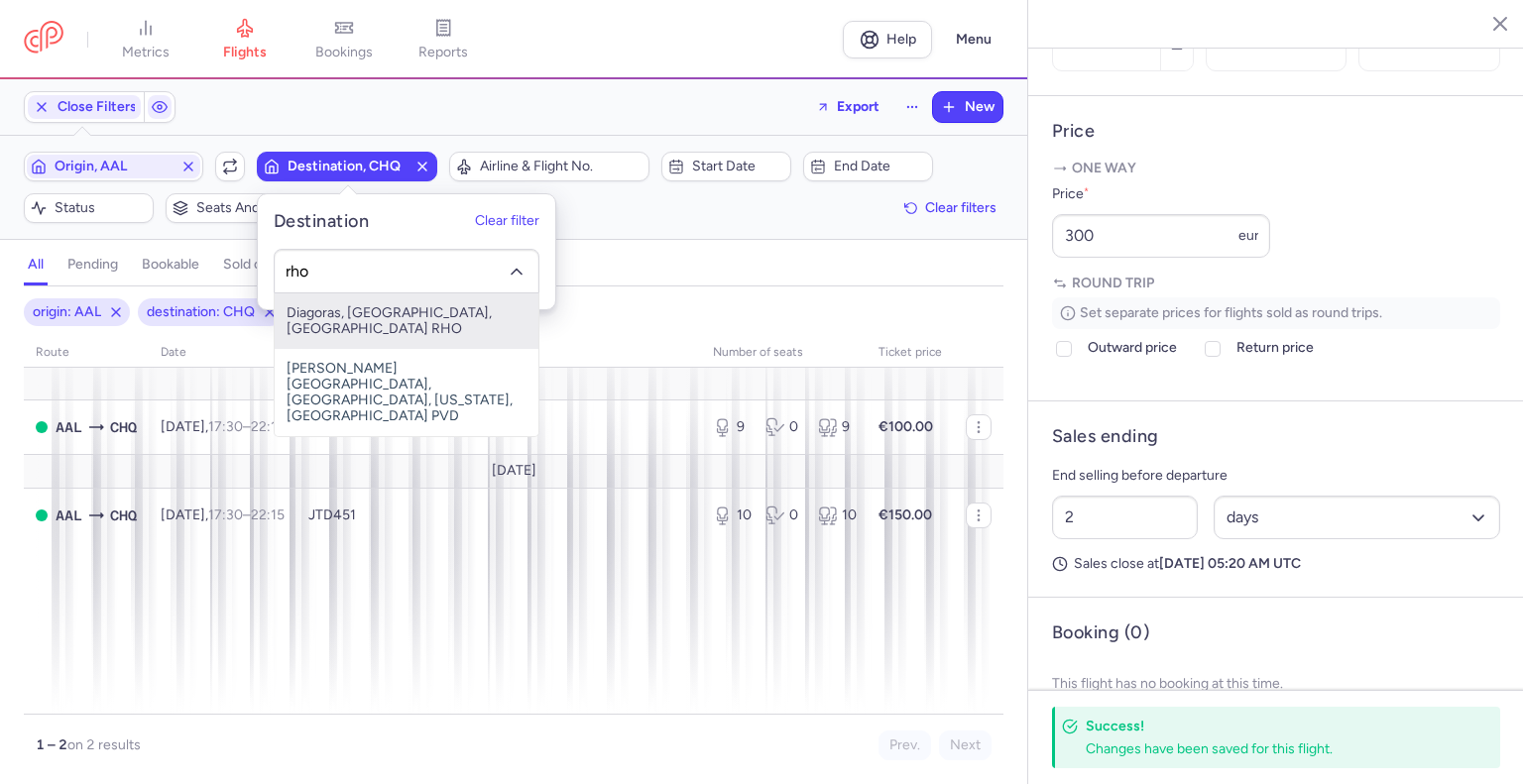 type on "rho" 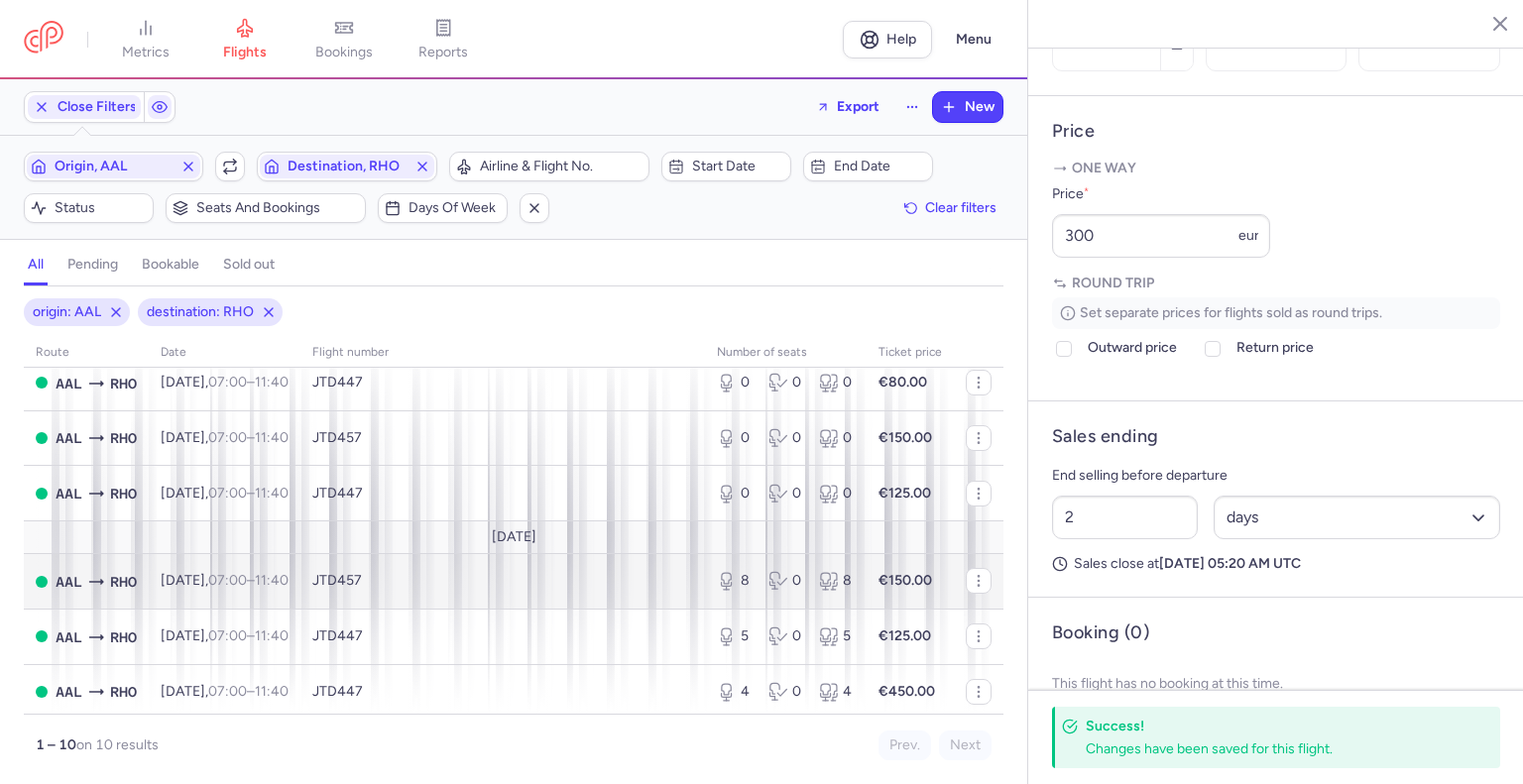 scroll, scrollTop: 313, scrollLeft: 0, axis: vertical 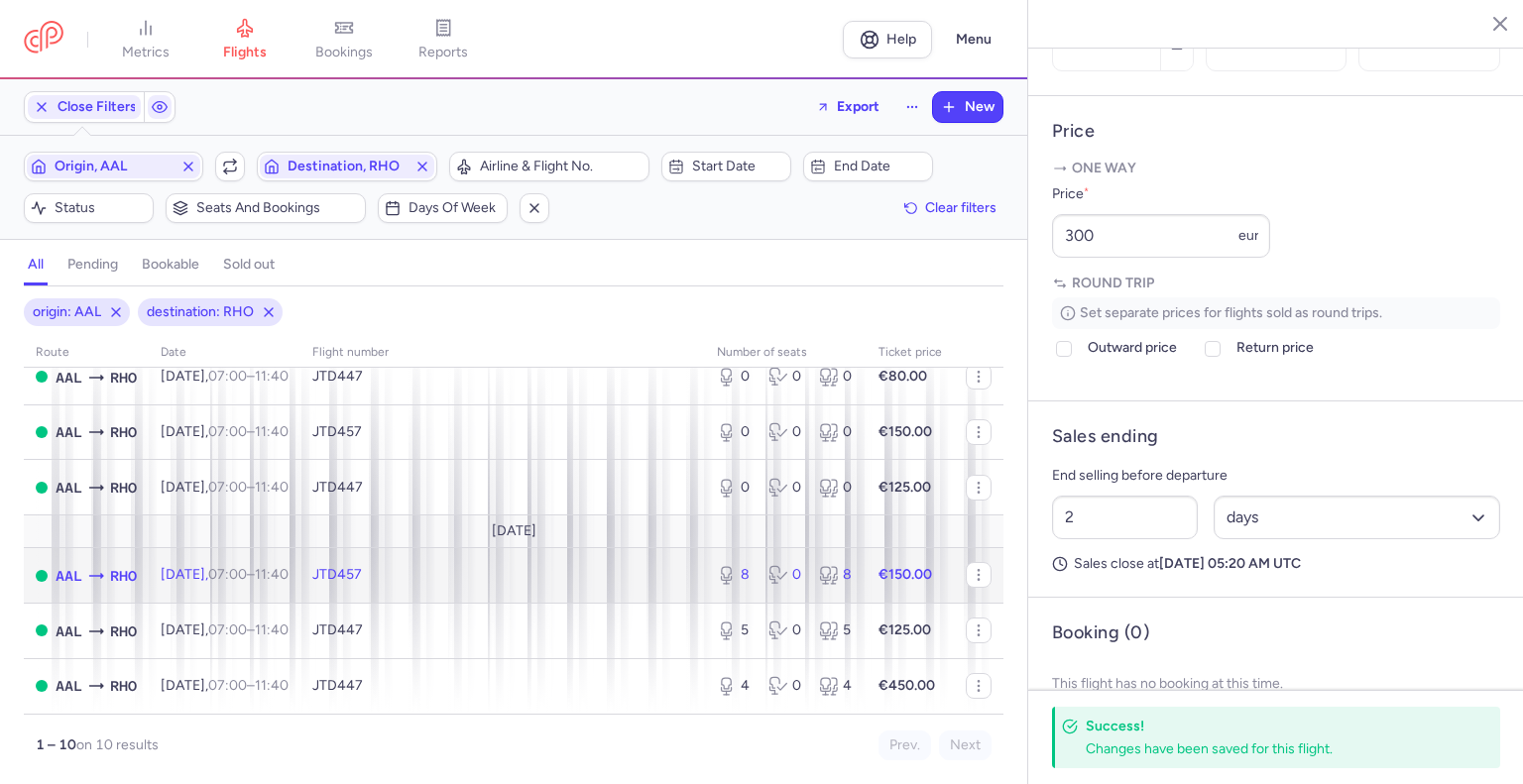 click on "JTD457" 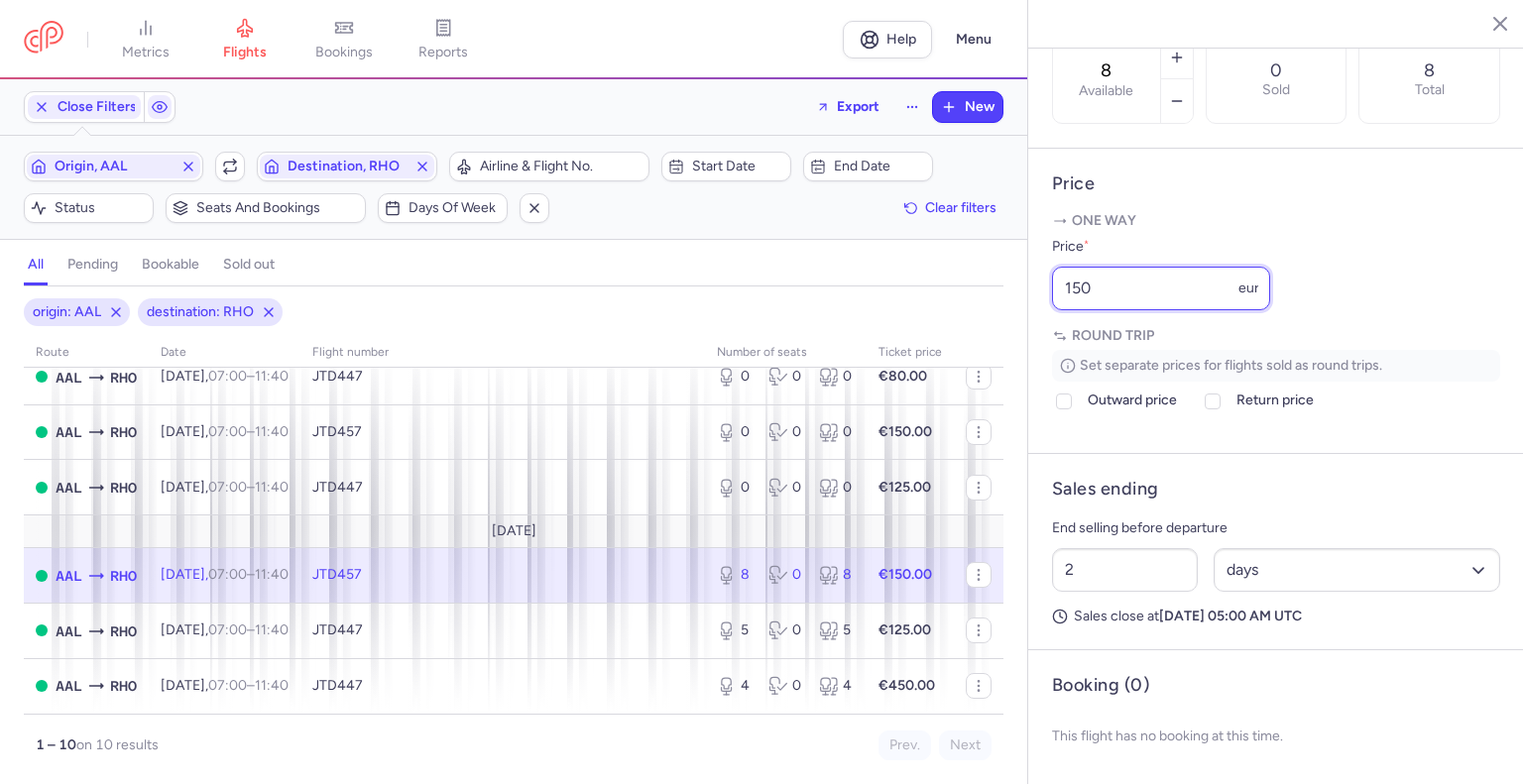 drag, startPoint x: 1129, startPoint y: 308, endPoint x: 956, endPoint y: 362, distance: 181.2319 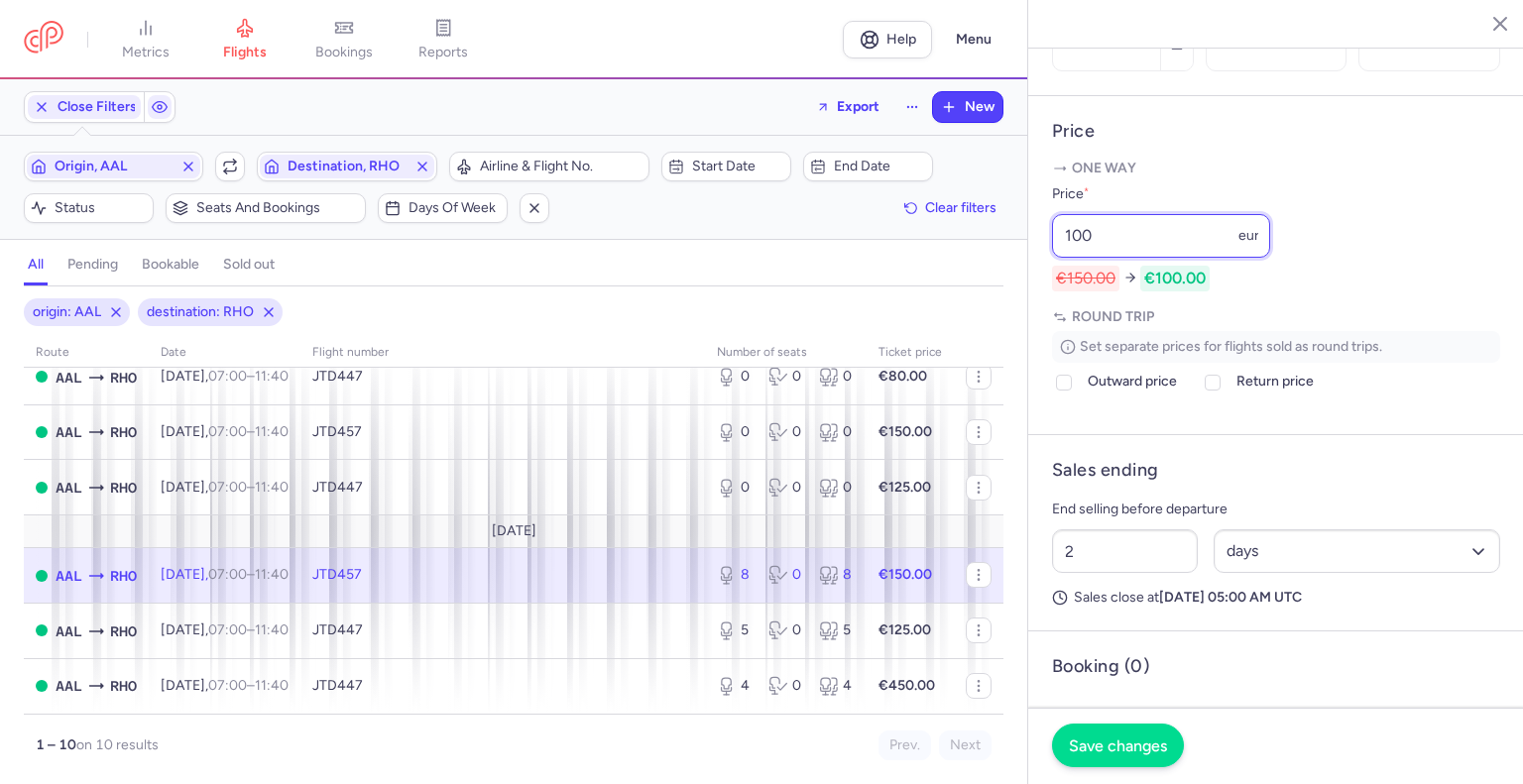 type on "100" 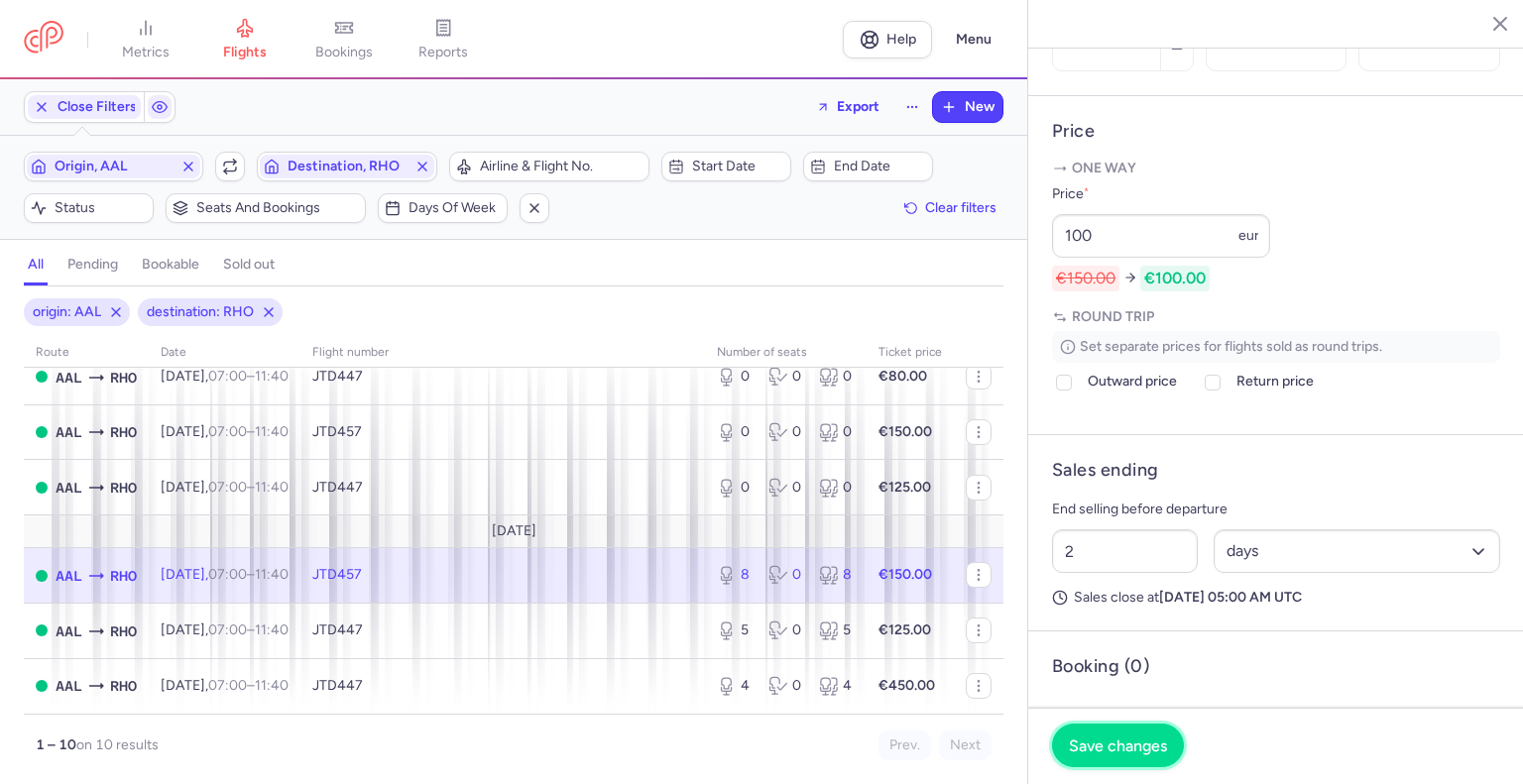 click on "Save changes" at bounding box center [1117, 745] 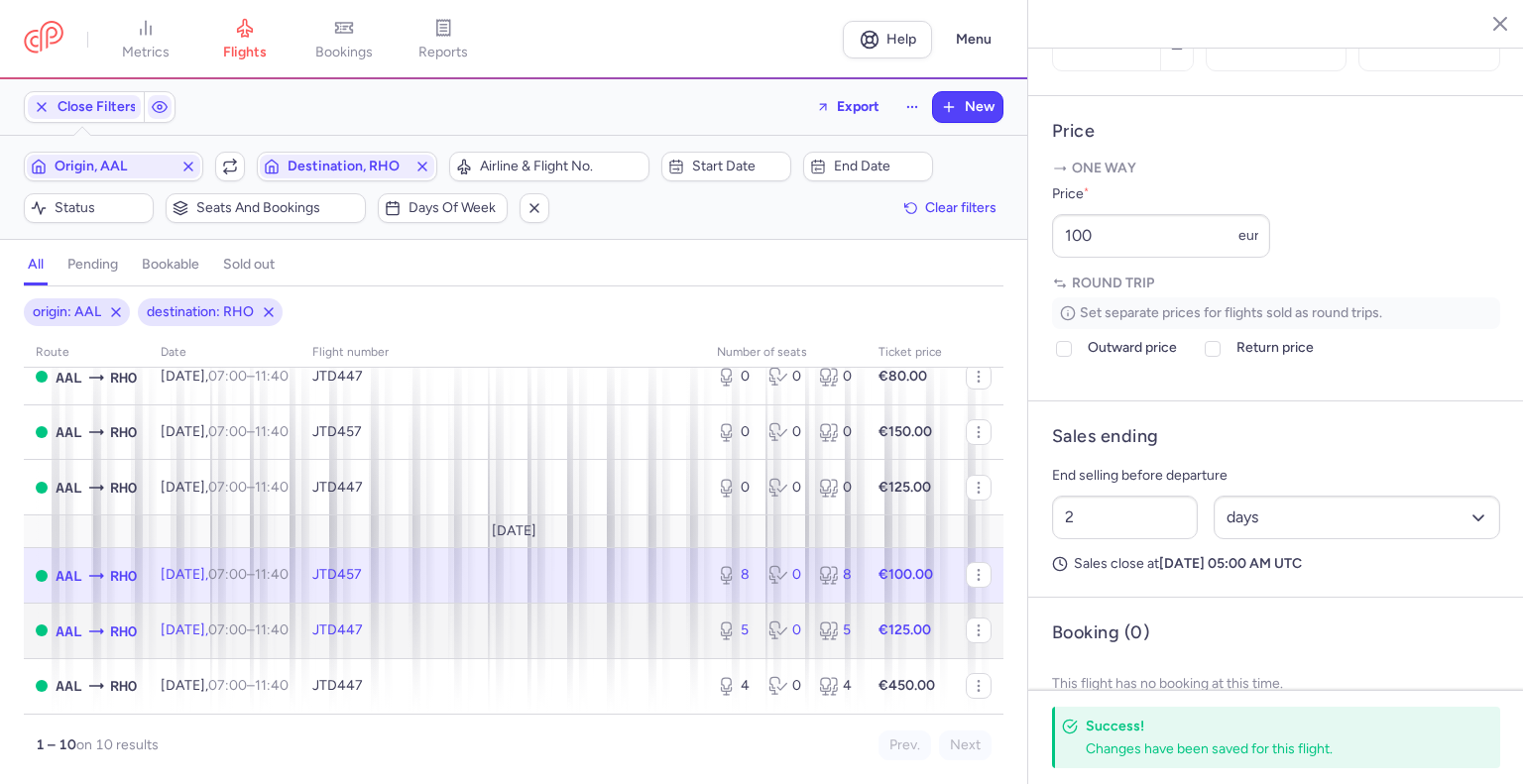 click on "JTD447" 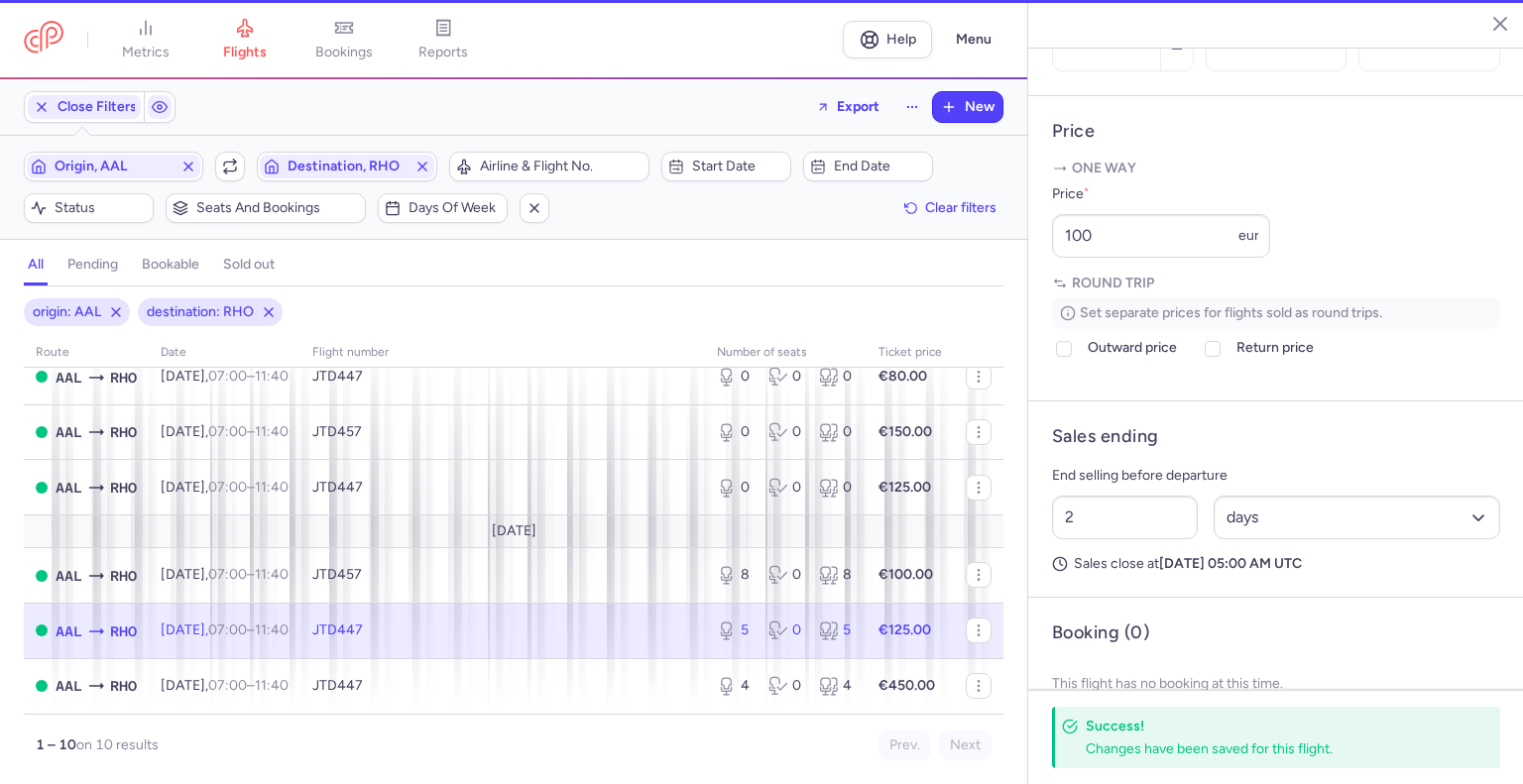 type on "5" 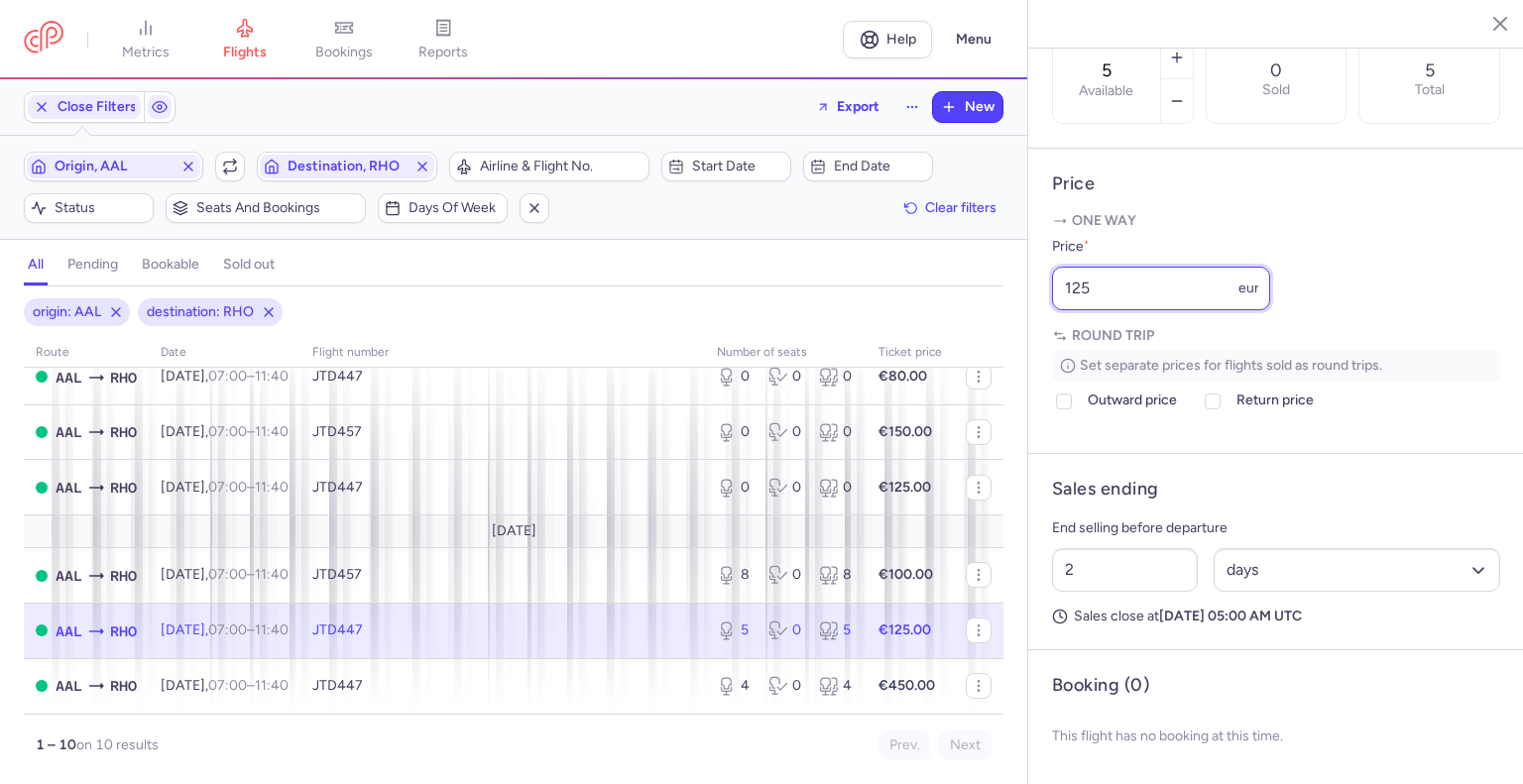 drag, startPoint x: 1095, startPoint y: 308, endPoint x: 873, endPoint y: 349, distance: 225.75429 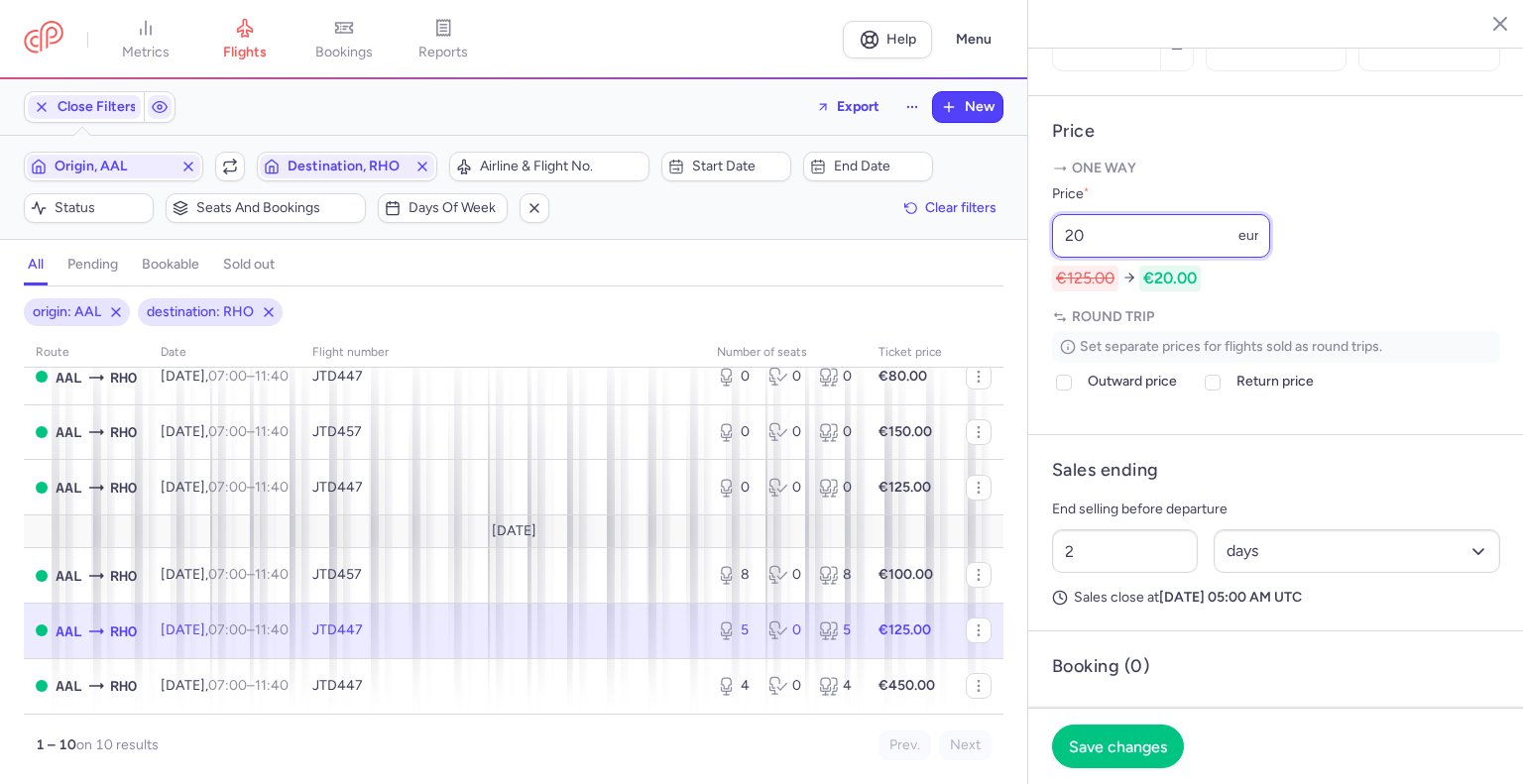 type on "2" 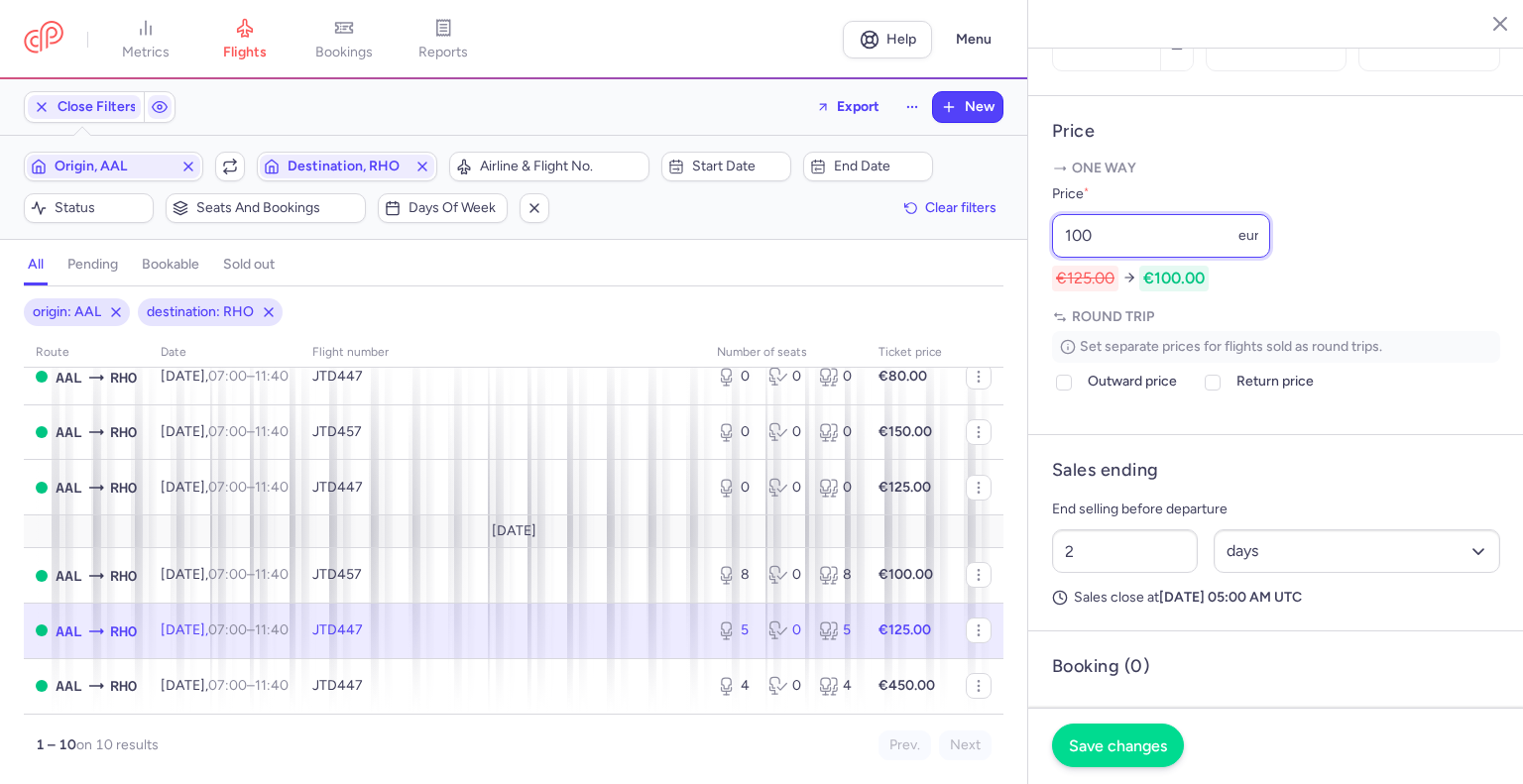 type on "100" 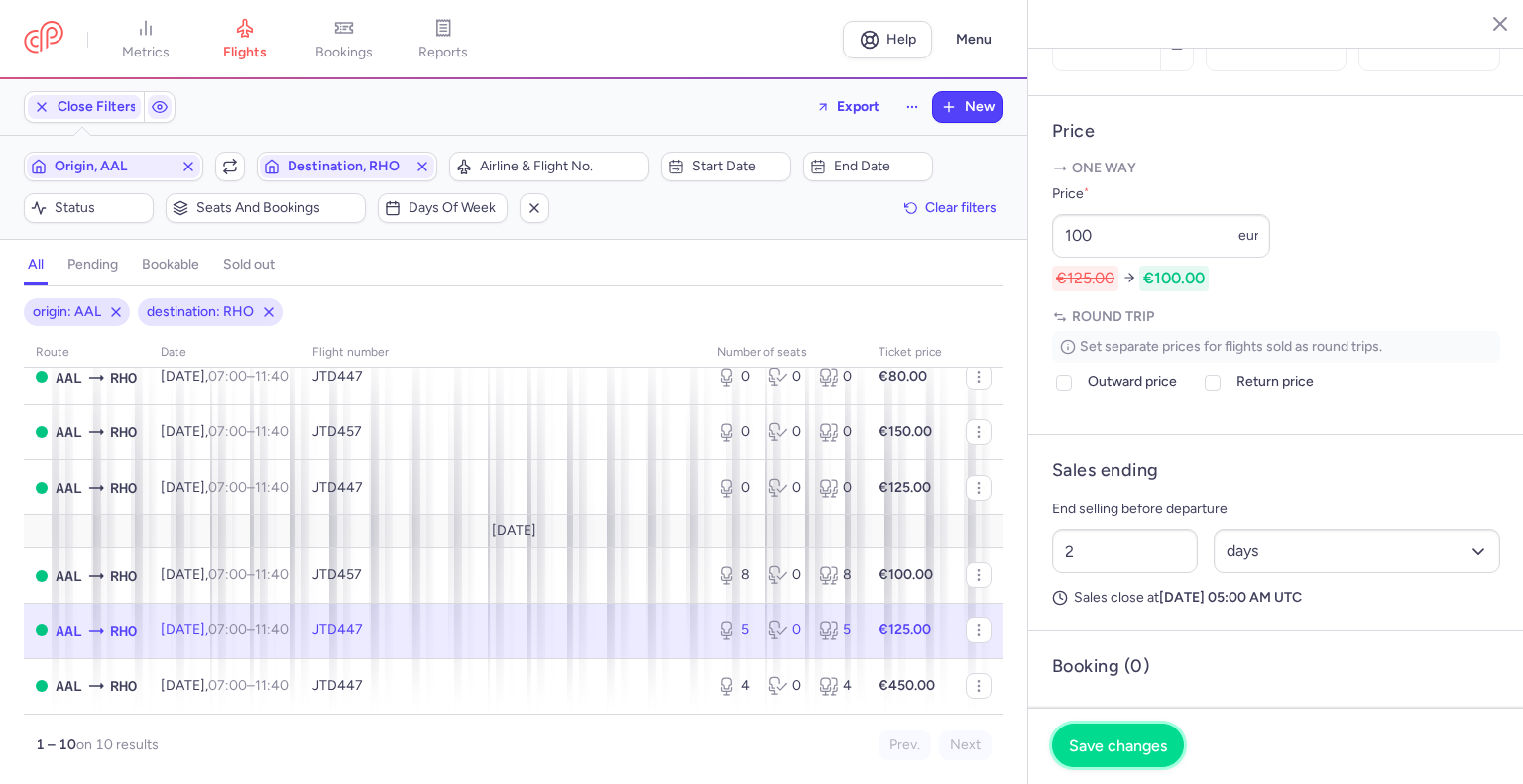 click on "Save changes" at bounding box center (1117, 745) 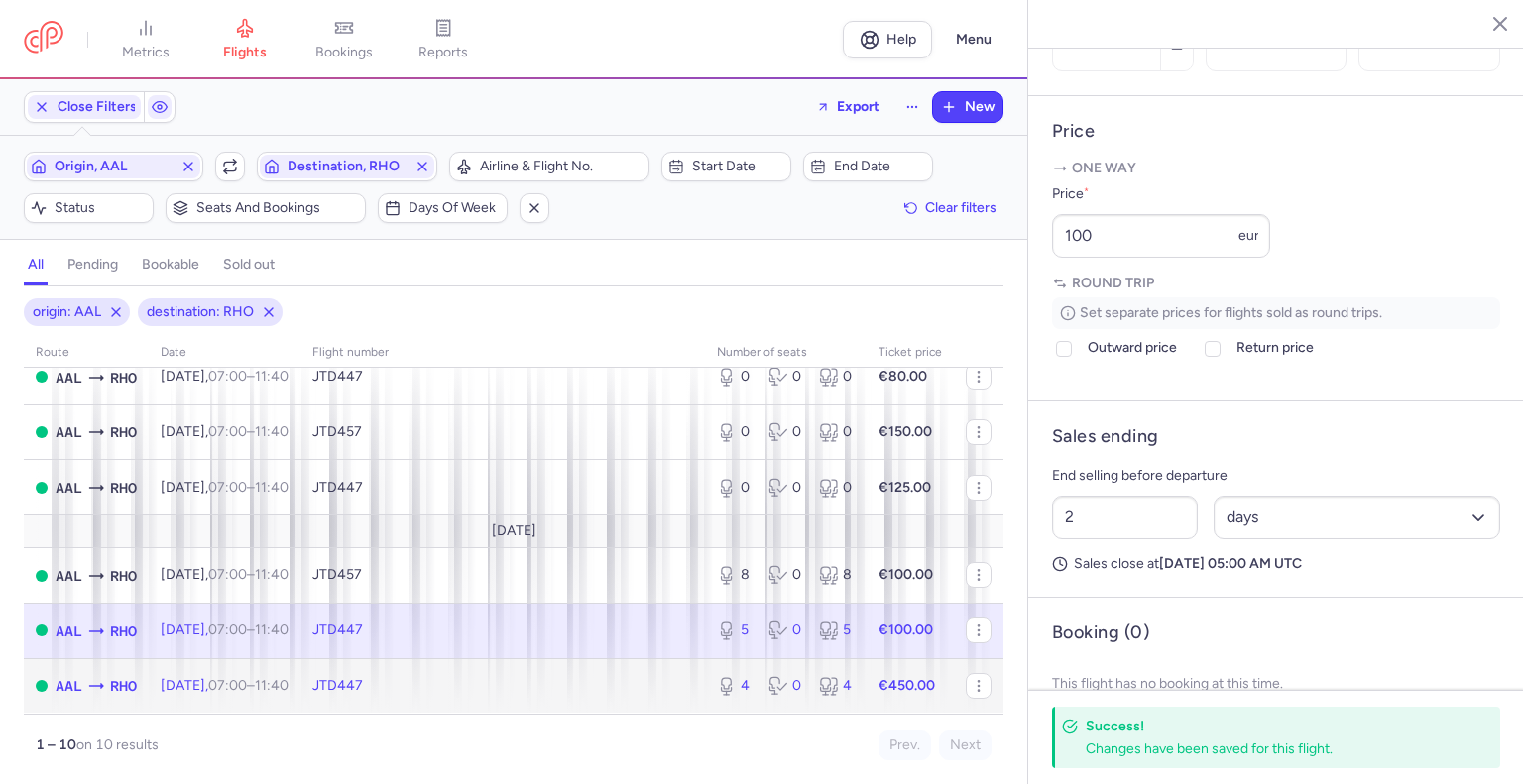 drag, startPoint x: 615, startPoint y: 697, endPoint x: 739, endPoint y: 710, distance: 124.67959 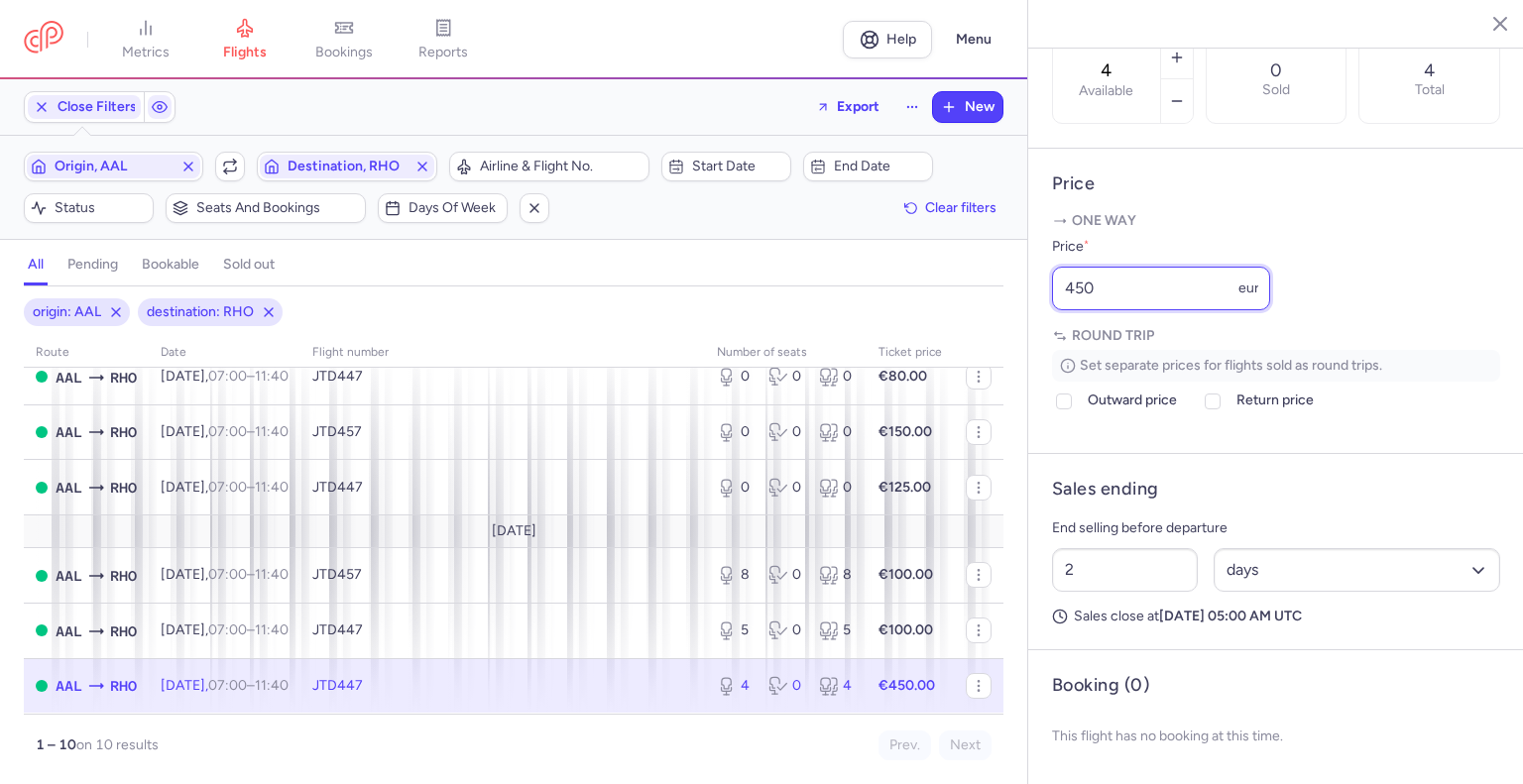 drag, startPoint x: 1126, startPoint y: 288, endPoint x: 869, endPoint y: 342, distance: 262.6119 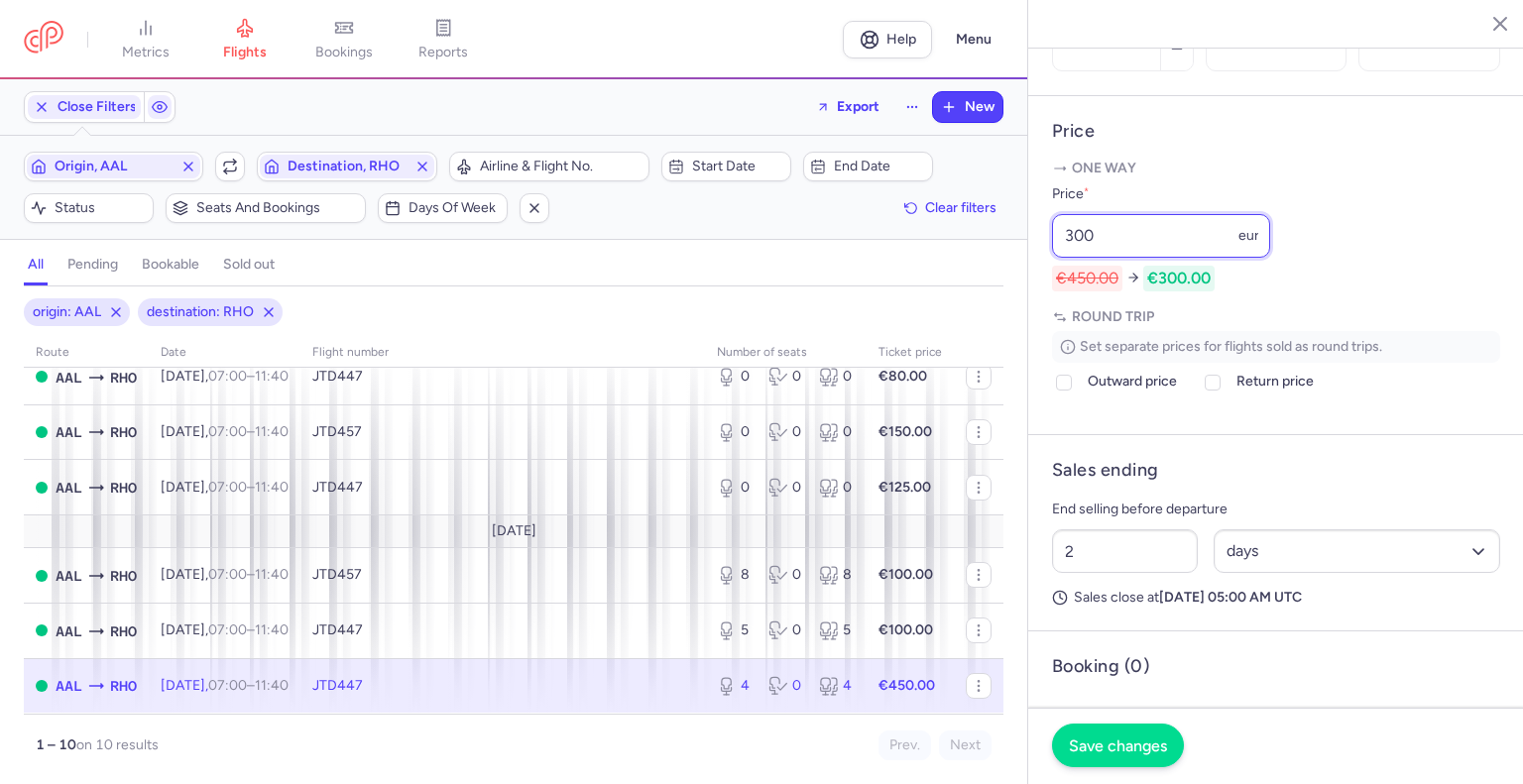 type on "300" 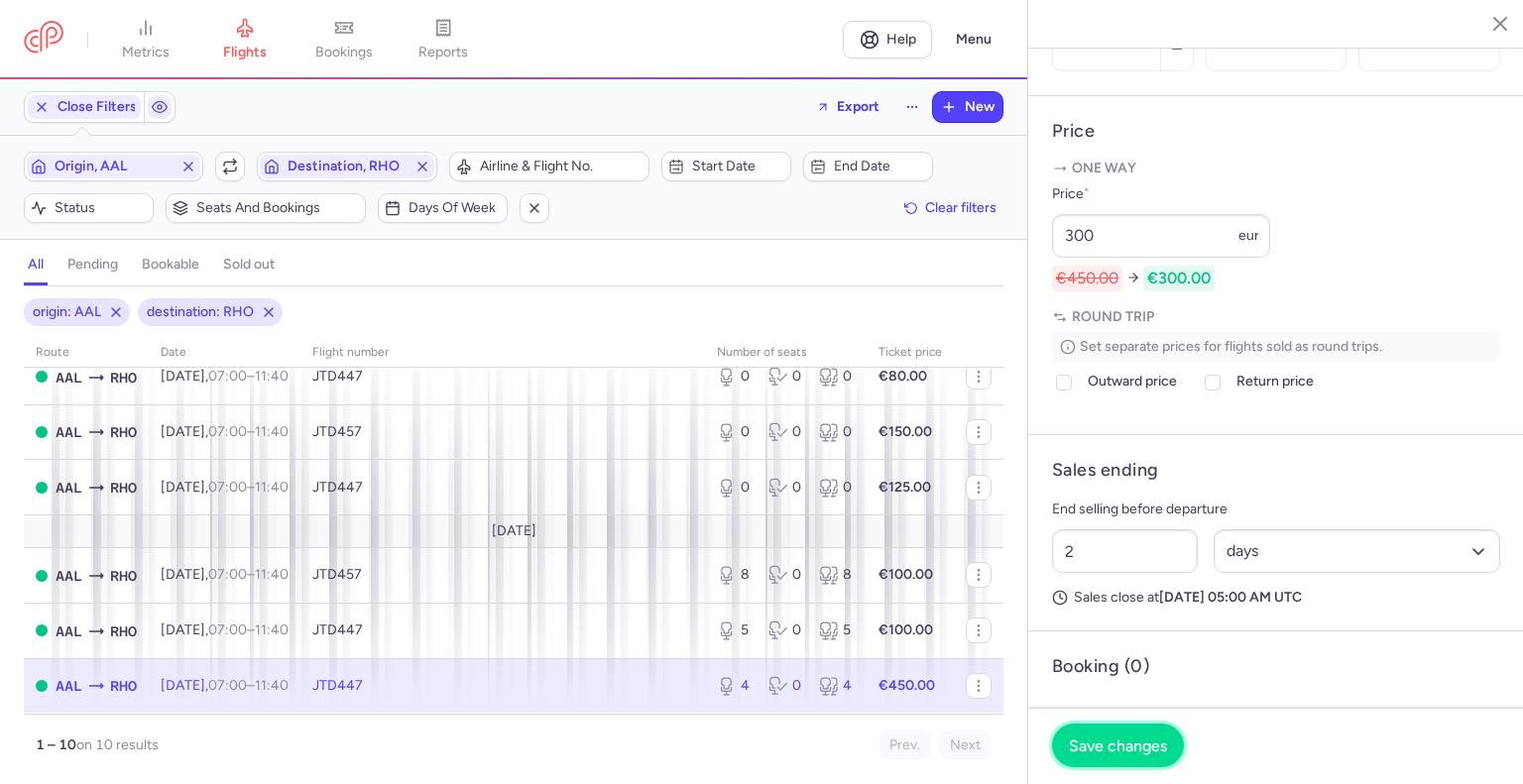click on "Save changes" at bounding box center (1117, 745) 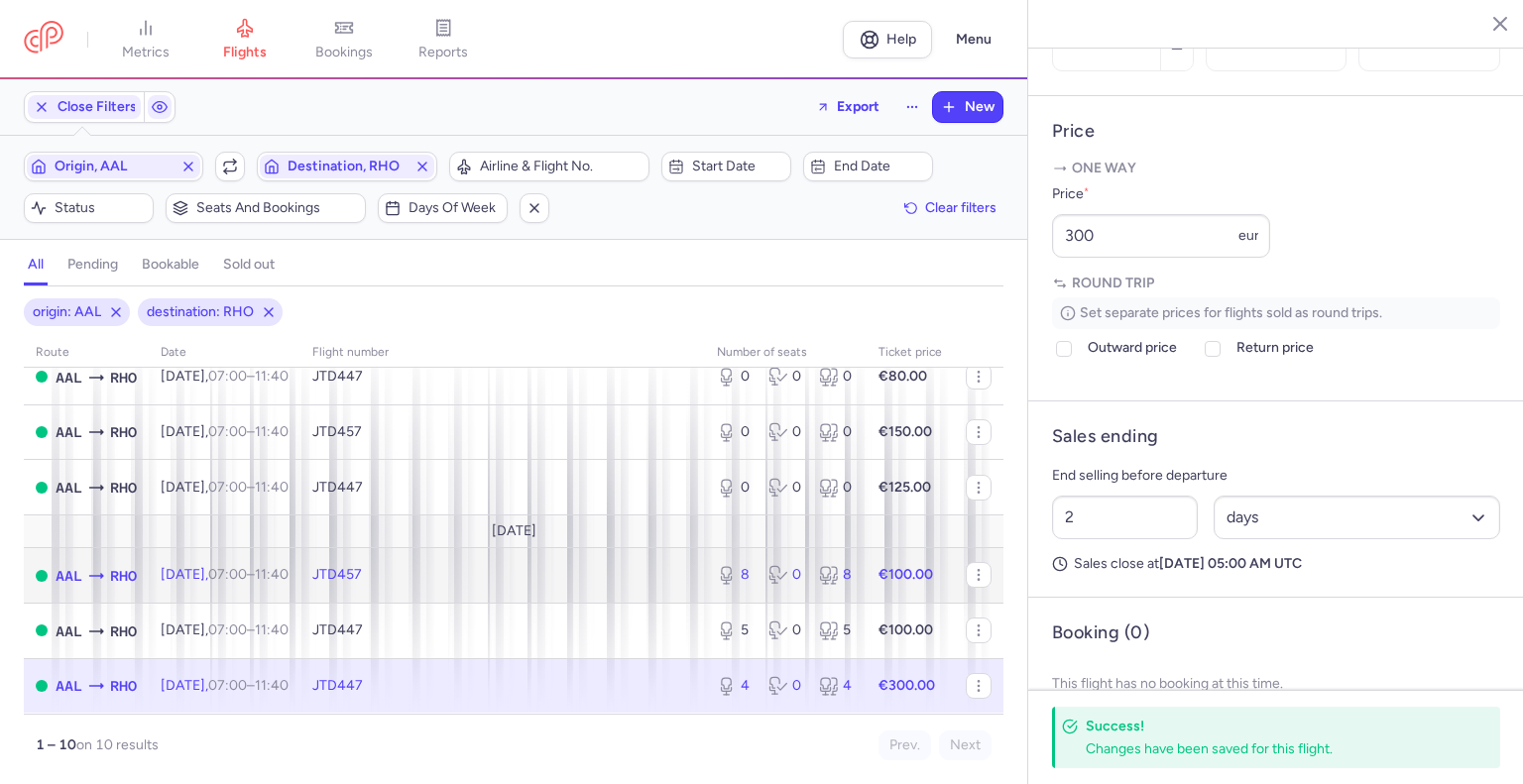 click on "JTD457" 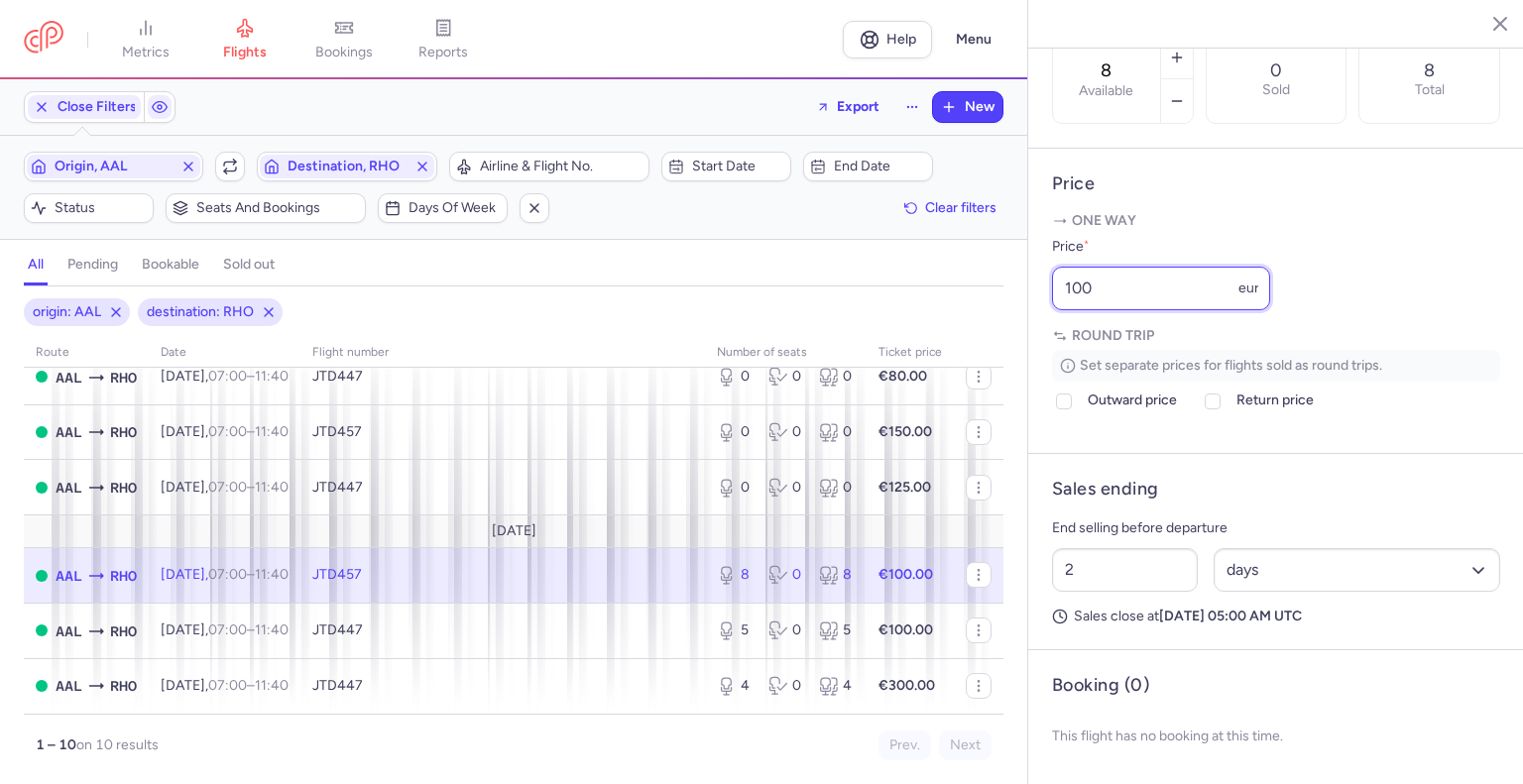 click on "metrics flights bookings reports  Help  Menu Close Filters  Export  New Filters (2) – 10 results  Origin, AAL  Include return  Destination, RHO  Airline & Flight No.  Start date  End date  Status  Seats and bookings  Days of week  Clear filters  all pending bookable sold out 2 origin: AAL destination: RHO route date Flight number number of seats Ticket price [DATE]  AAL  RHO [DATE]  07:00  –  11:40  +0  JTD447  13 1 14 €100.00 [DATE]  AAL  RHO [DATE]  07:00  –  11:40  +0  JTD457  0 1 1 €150.00  AAL  RHO [DATE]  07:00  –  11:40  +0  JTD447  0 0 0 €80.00  AAL  RHO [DATE]  07:00  –  11:40  +0  JTD457  0 0 0 €150.00  AAL  RHO [DATE]  07:00  –  11:40  +0  JTD447  0 0 0 €80.00  AAL  RHO [DATE]  07:00  –  11:40  +0  JTD457  0 0 0 €150.00  AAL  RHO [DATE]  07:00  –  11:40  +0  JTD447  0 0 0 €125.00 [DATE]  AAL  RHO [DATE]  07:00  –  11:40  +0  JTD457  8 0 8 €100.00  AAL  RHO [DATE]  07:00  –  11:40  +0  JTD447  5 0 5  AAL +0" 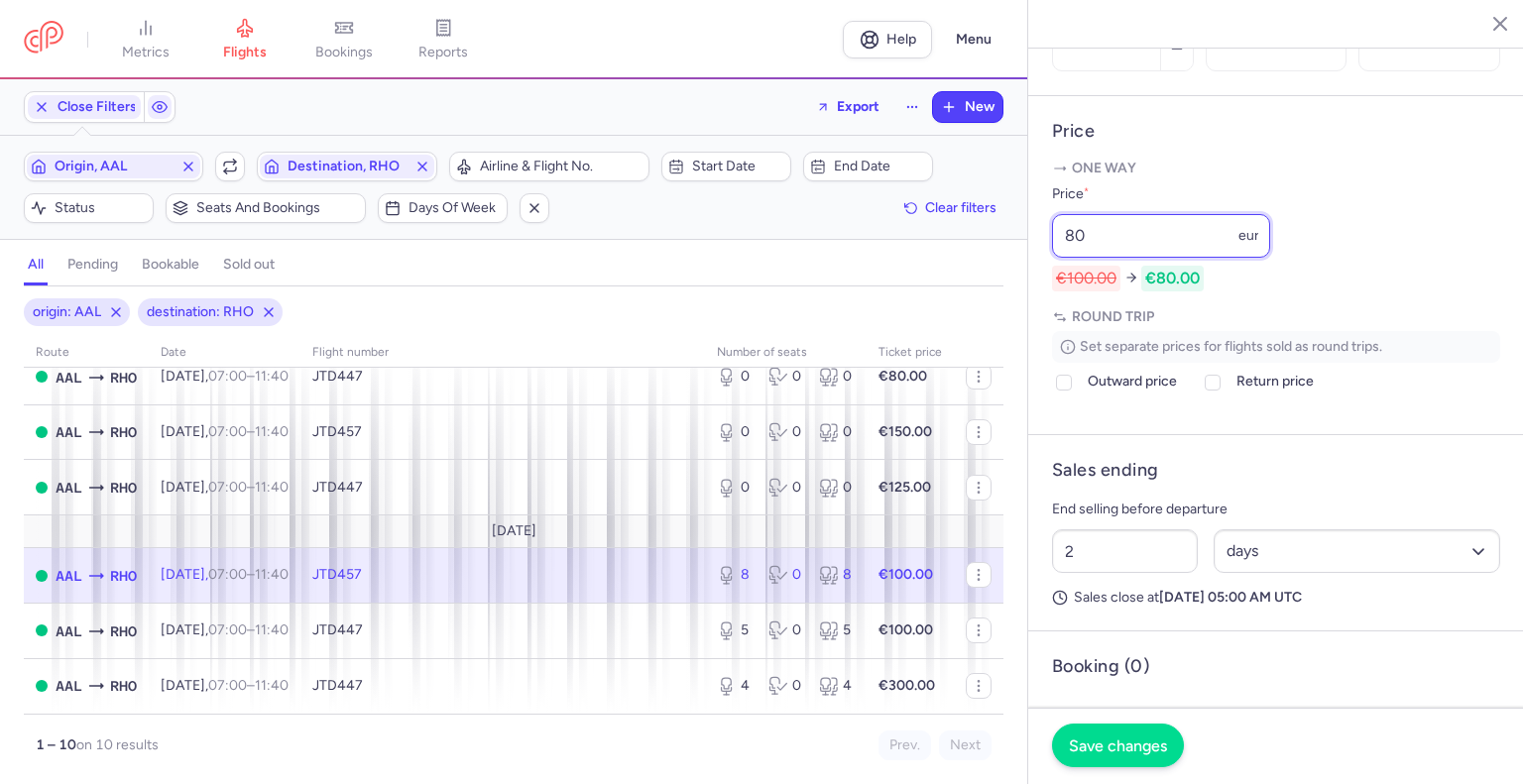 type on "80" 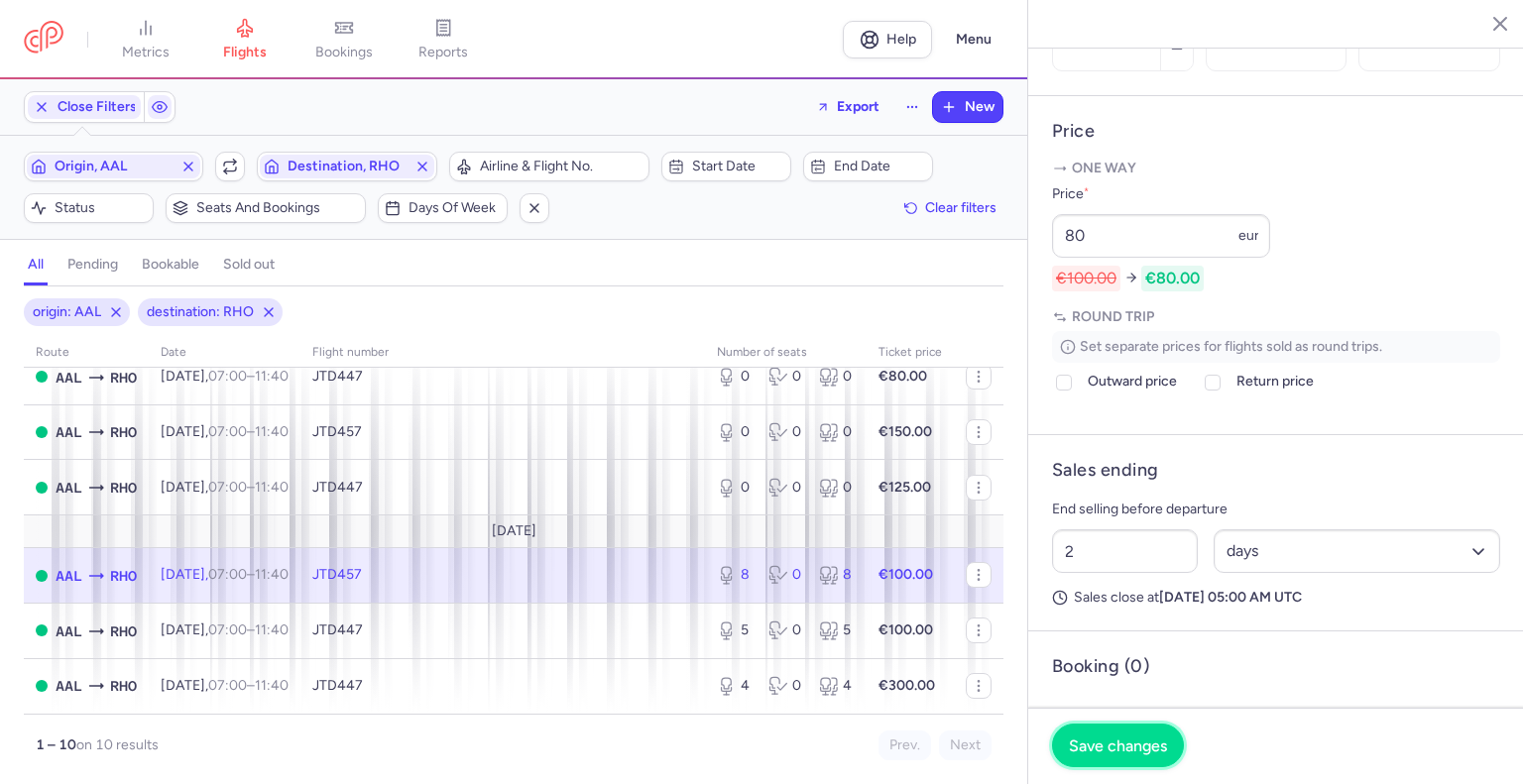 click on "Save changes" at bounding box center (1117, 745) 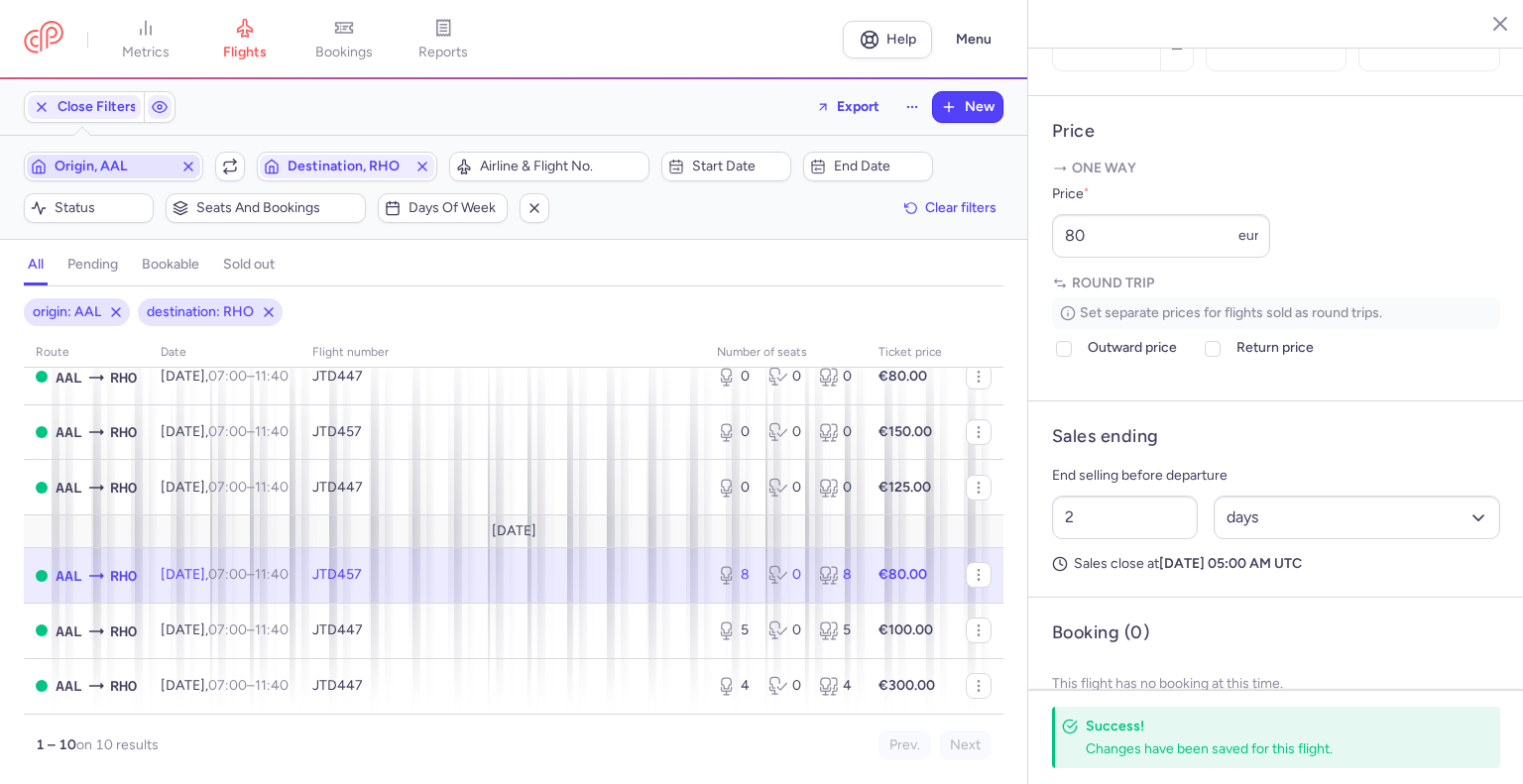click on "Origin, AAL" at bounding box center (113, 167) 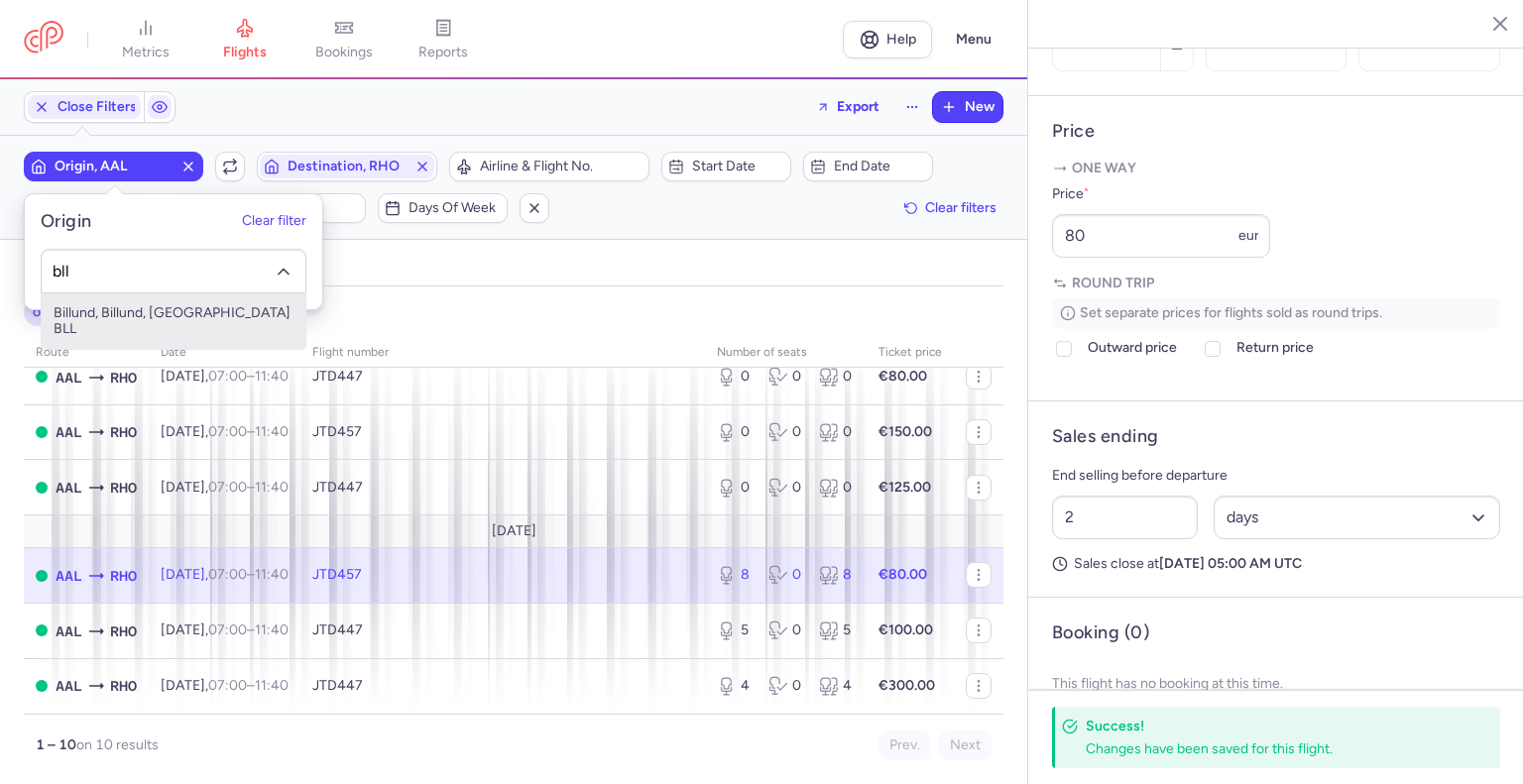 type on "bll" 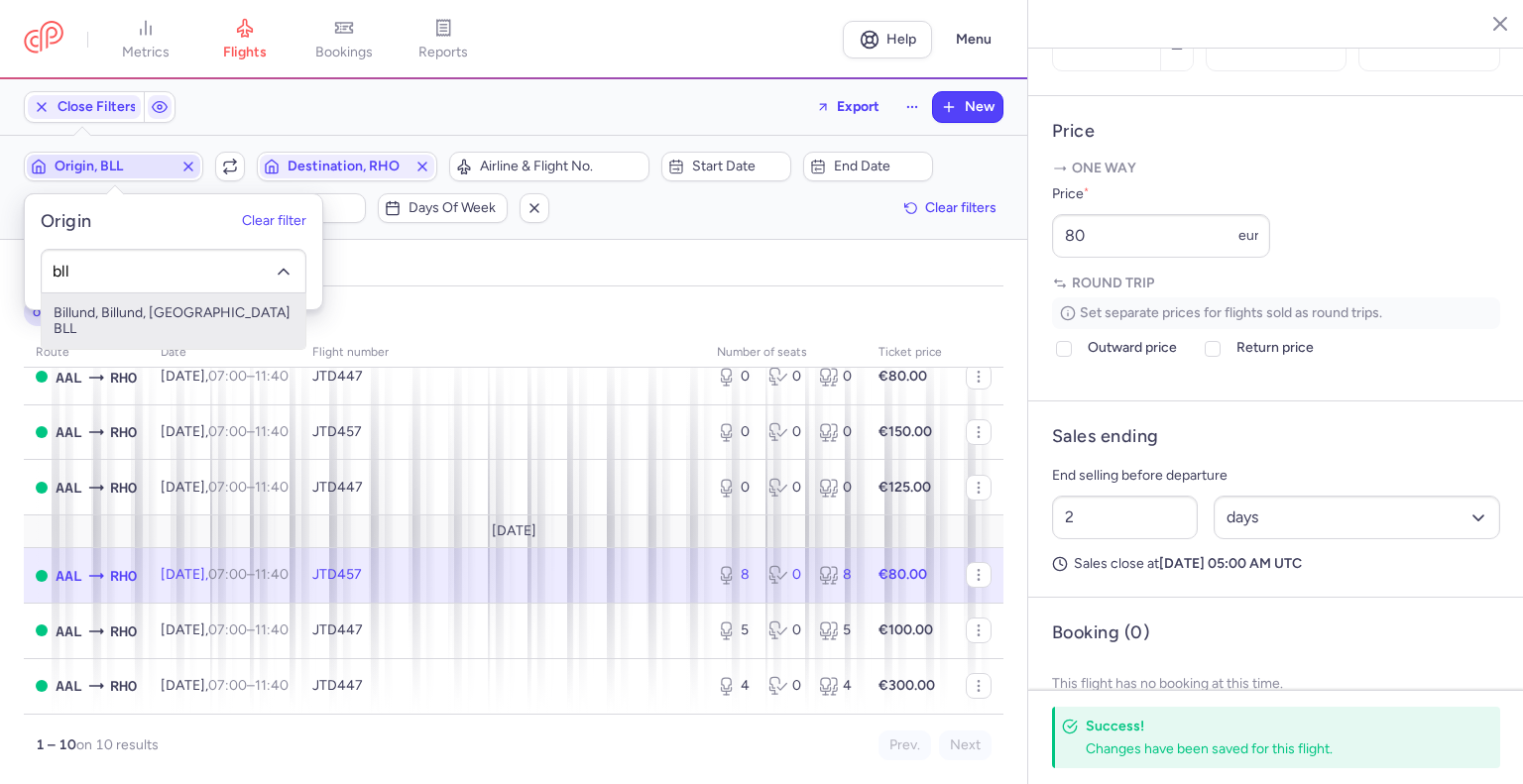 scroll, scrollTop: 176, scrollLeft: 0, axis: vertical 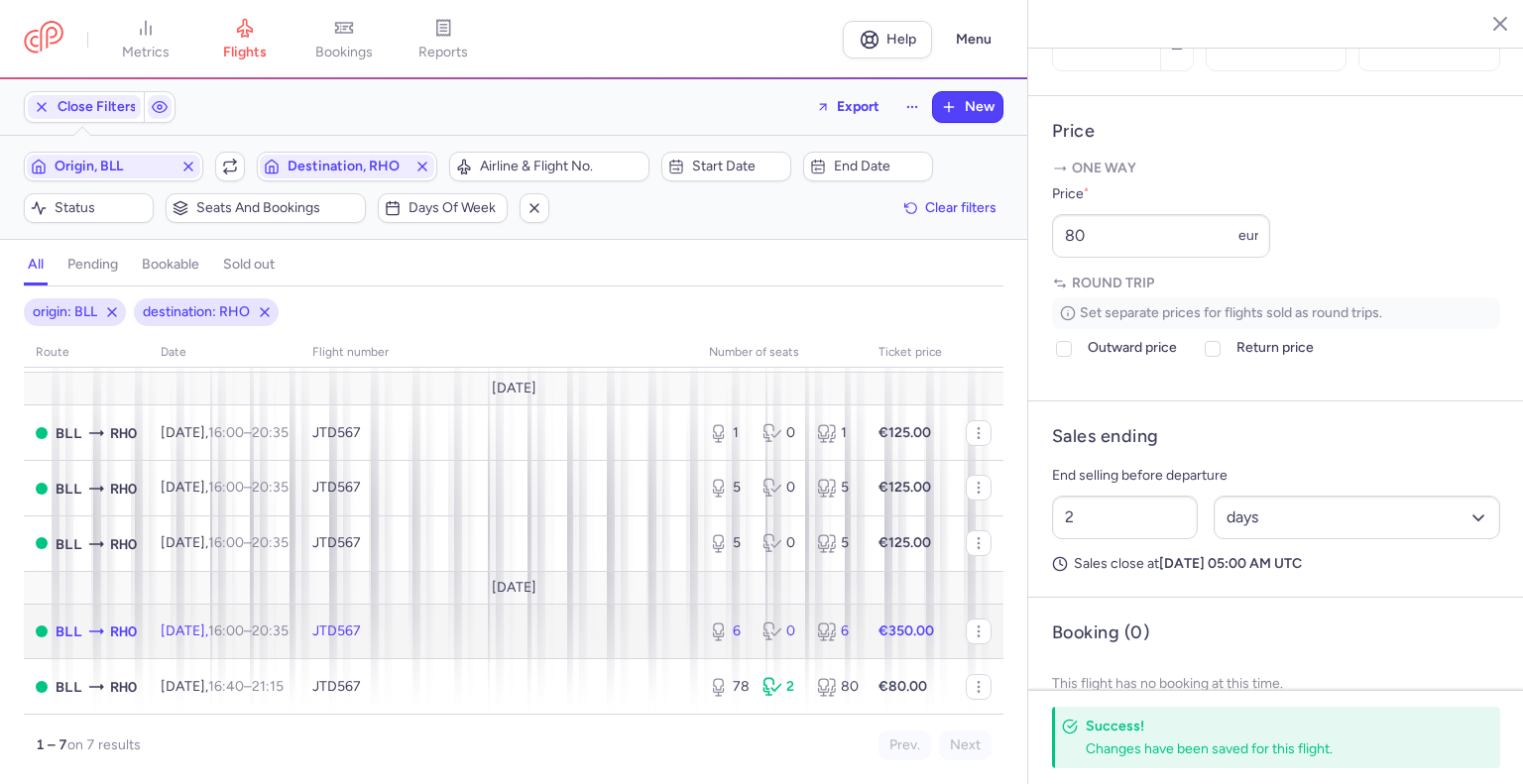 click on "JTD567" 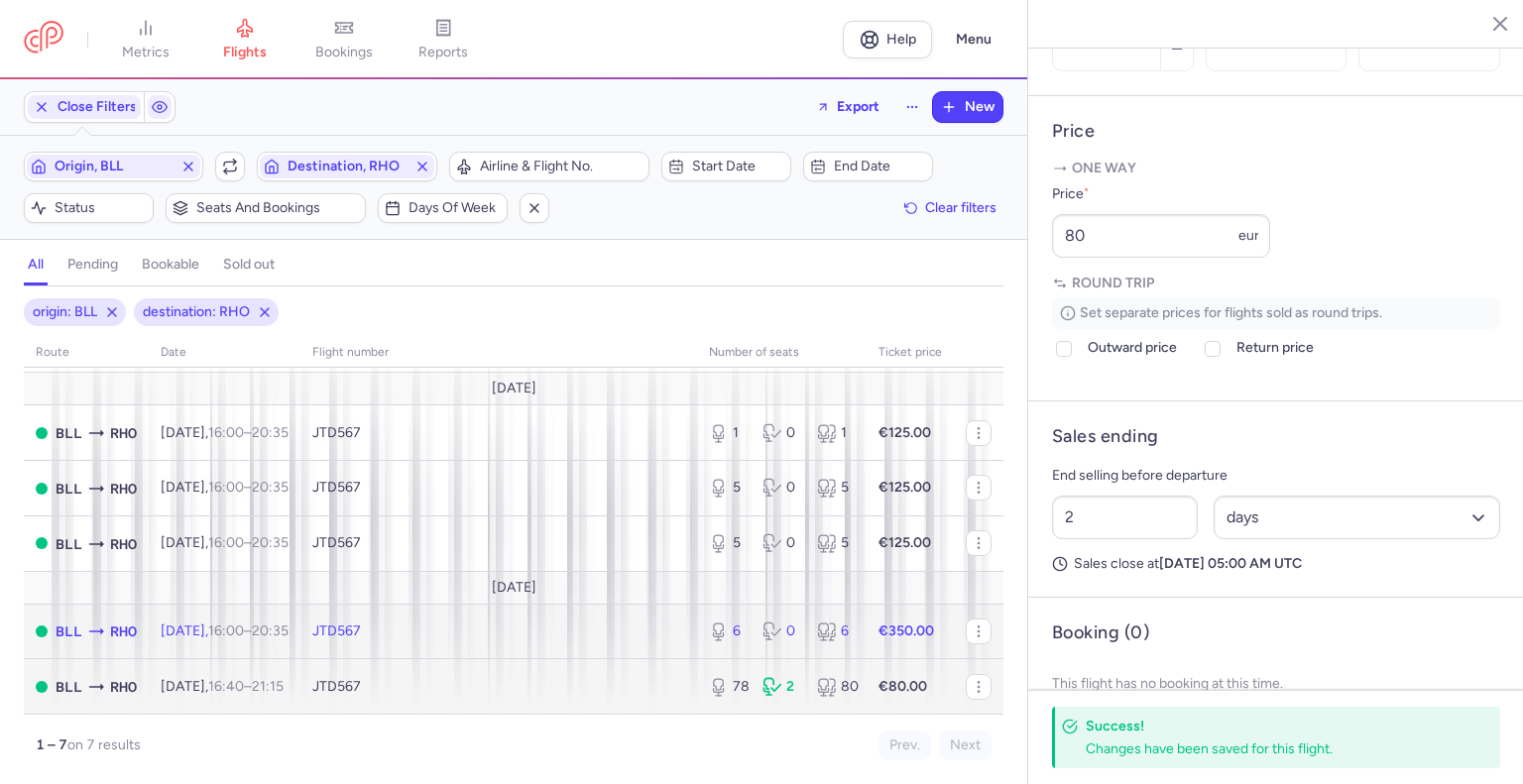 type on "6" 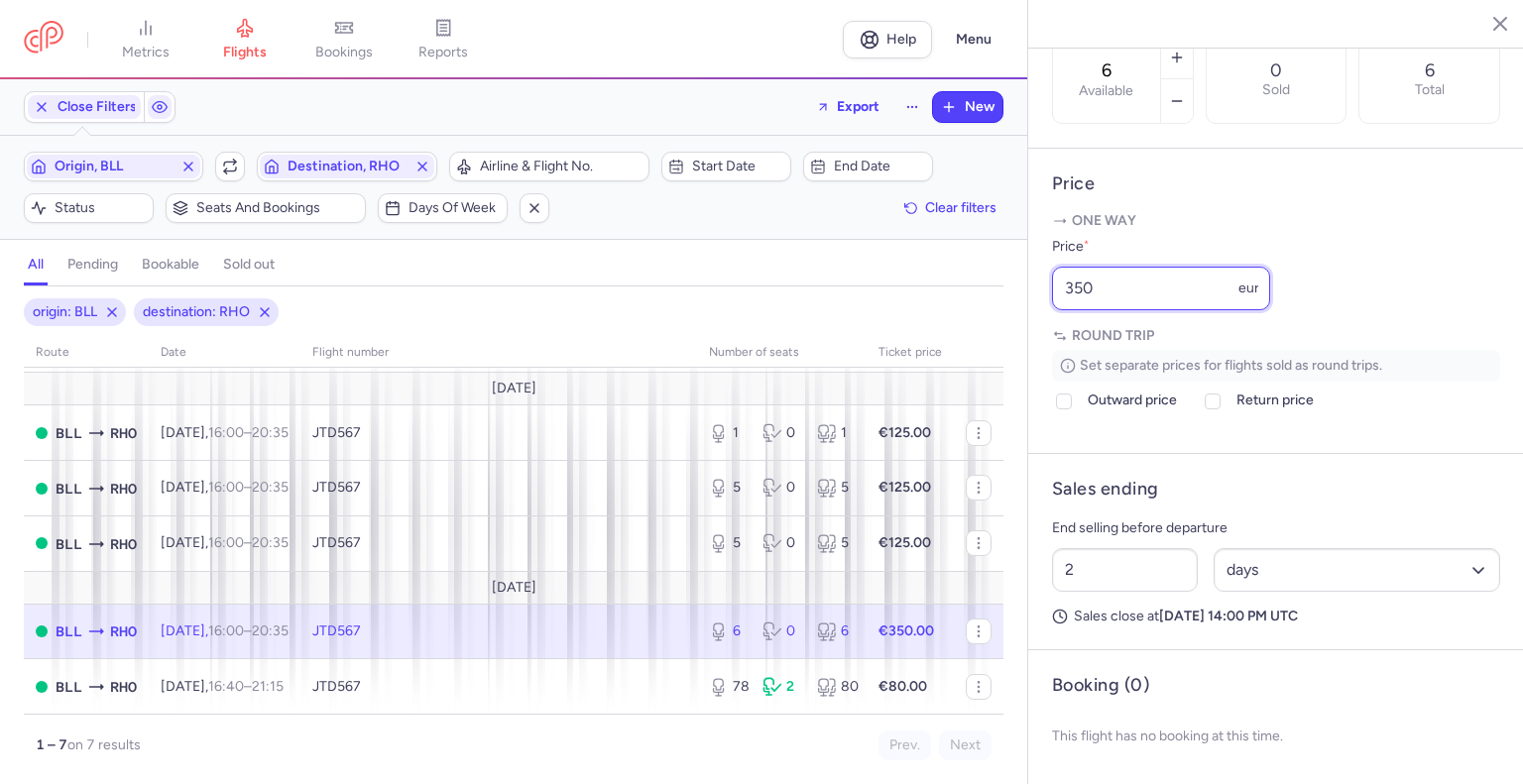 drag, startPoint x: 1022, startPoint y: 280, endPoint x: 864, endPoint y: 336, distance: 167.63055 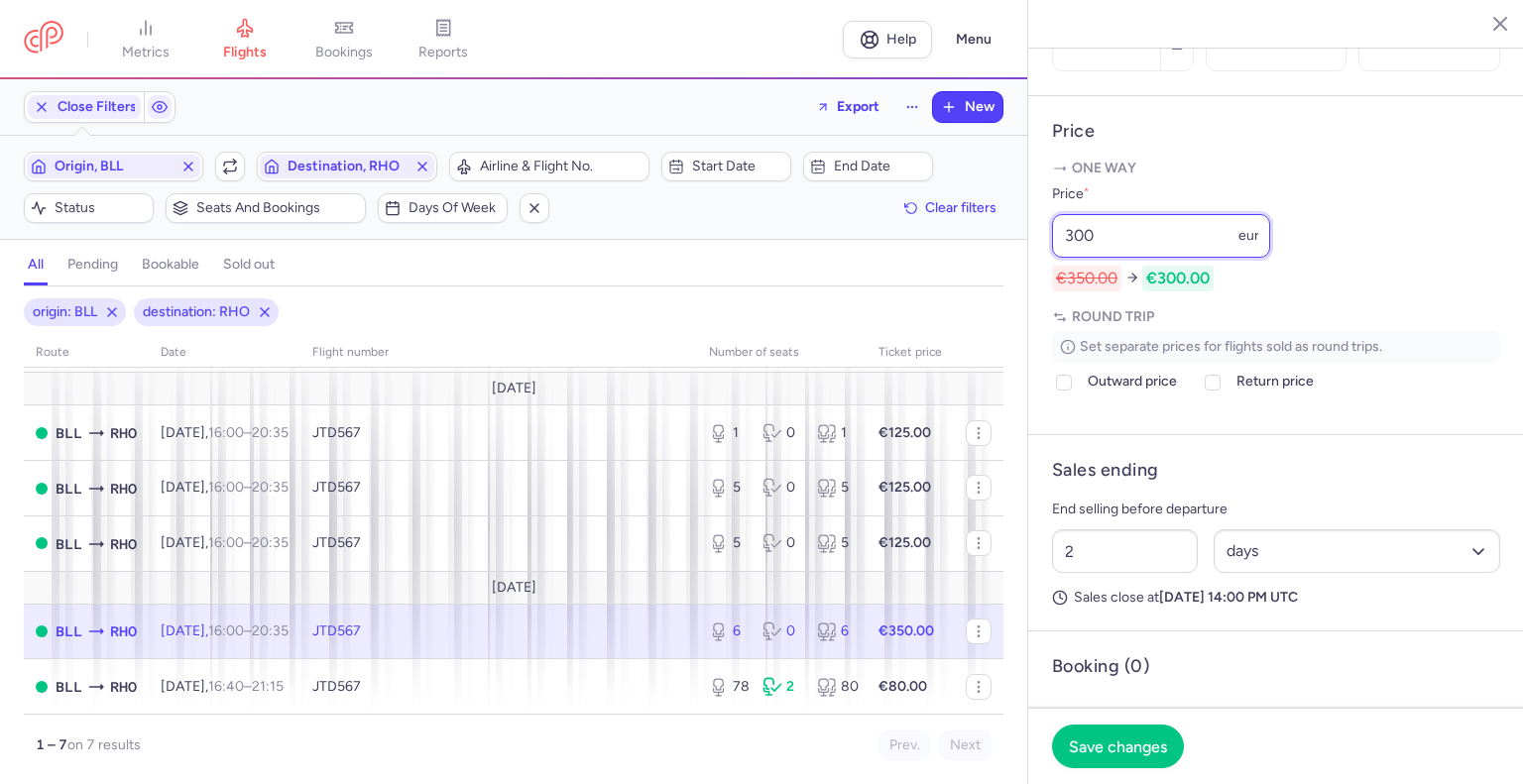 type on "300" 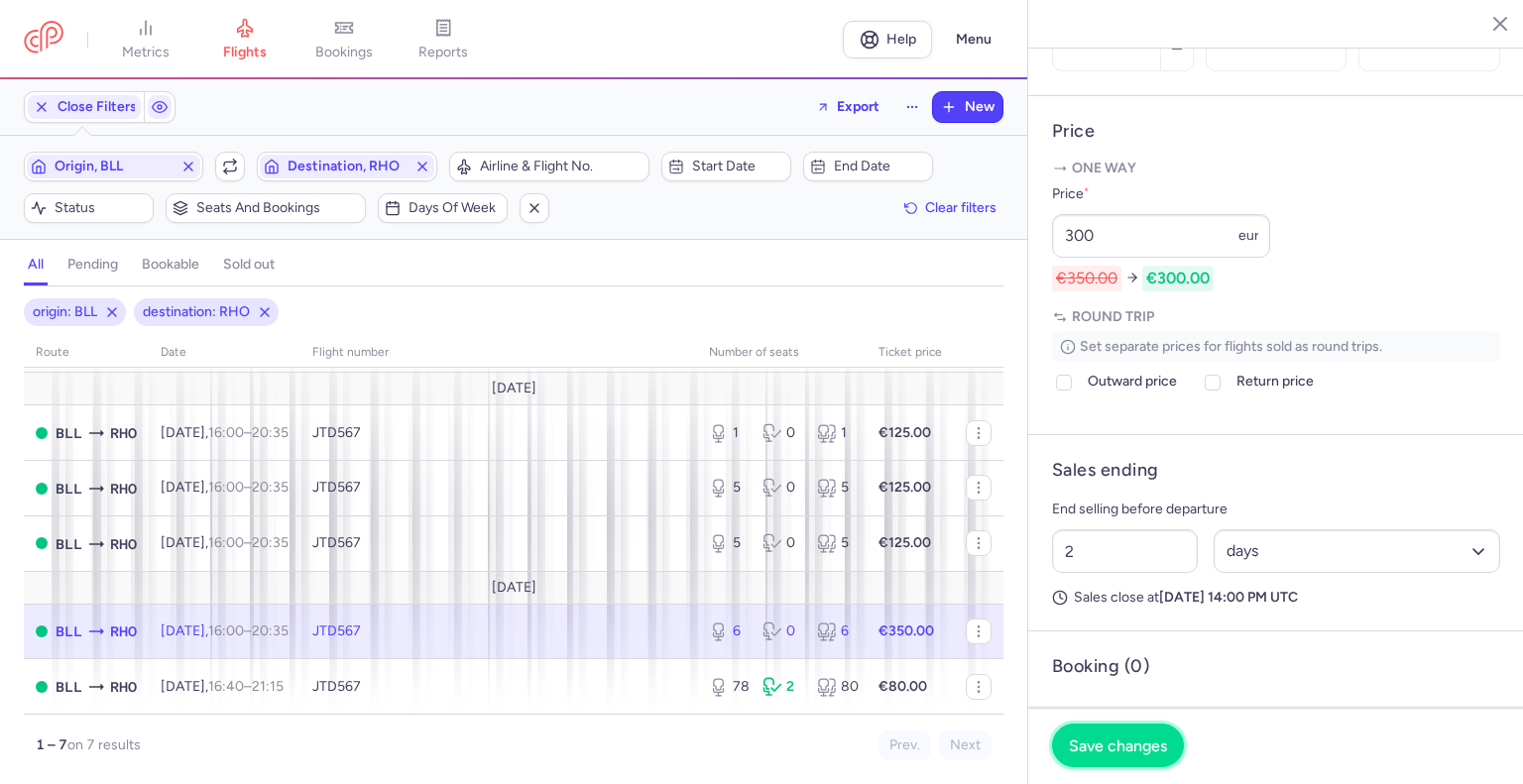 click on "Save changes" at bounding box center [1117, 745] 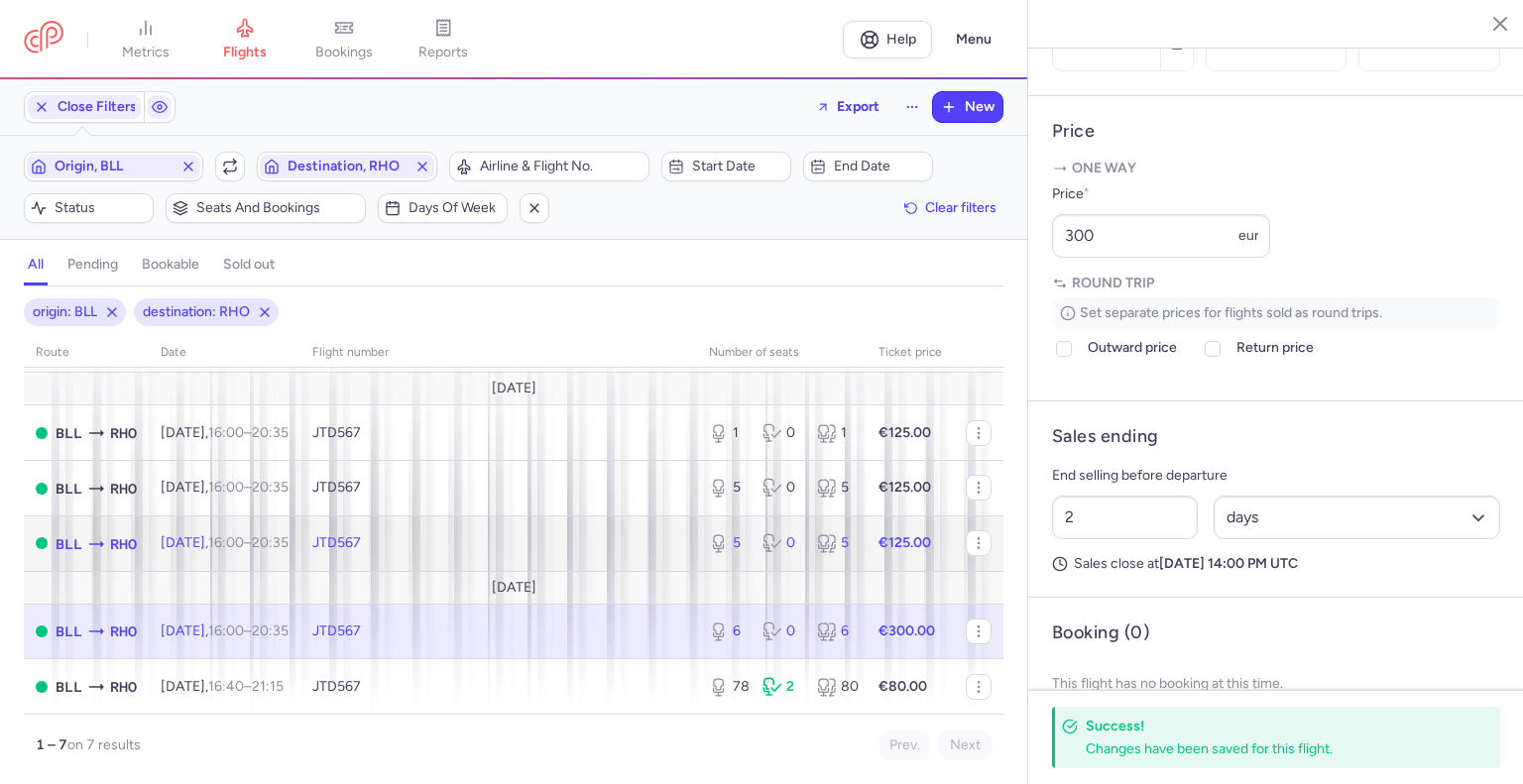 click on "JTD567" 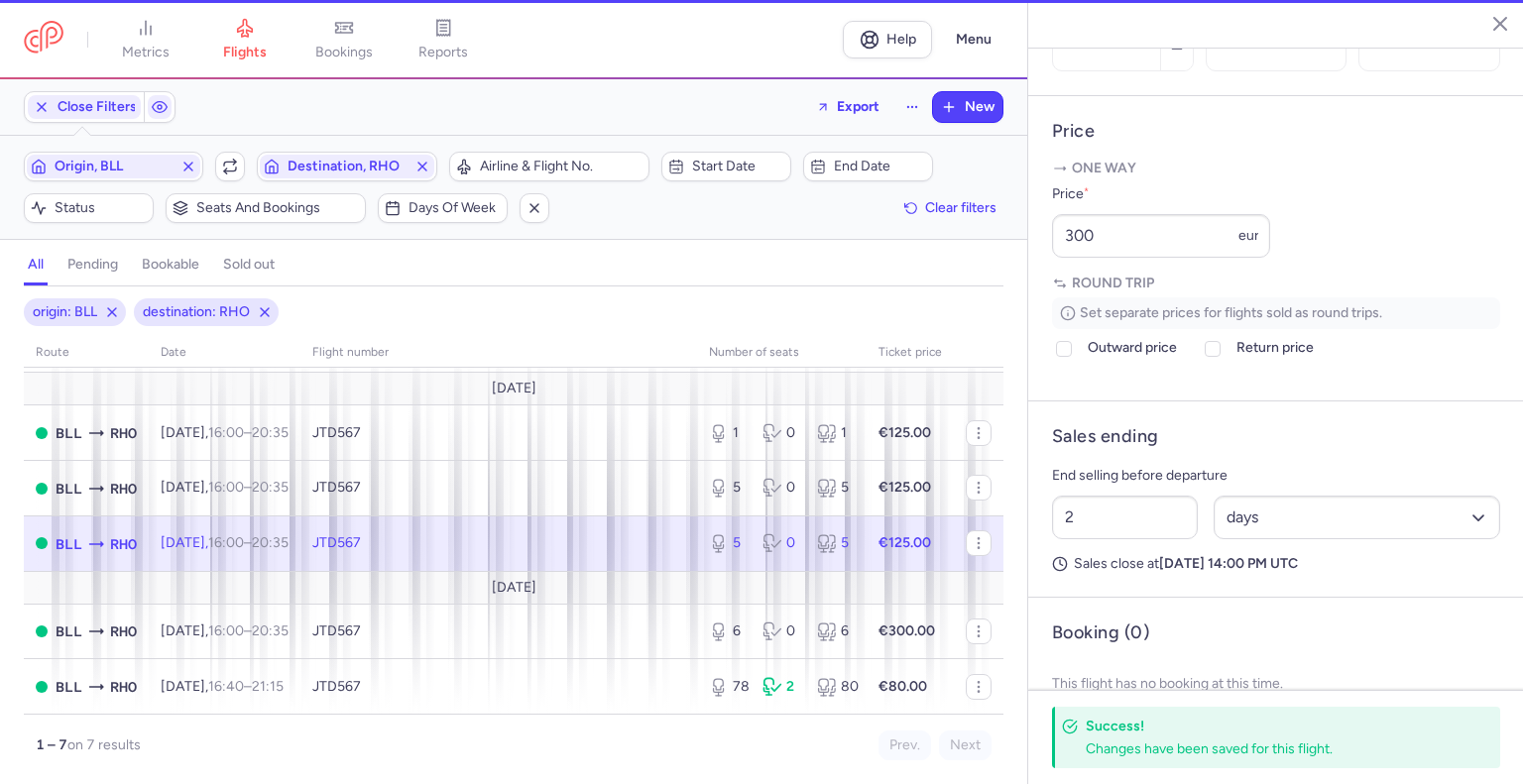 type on "5" 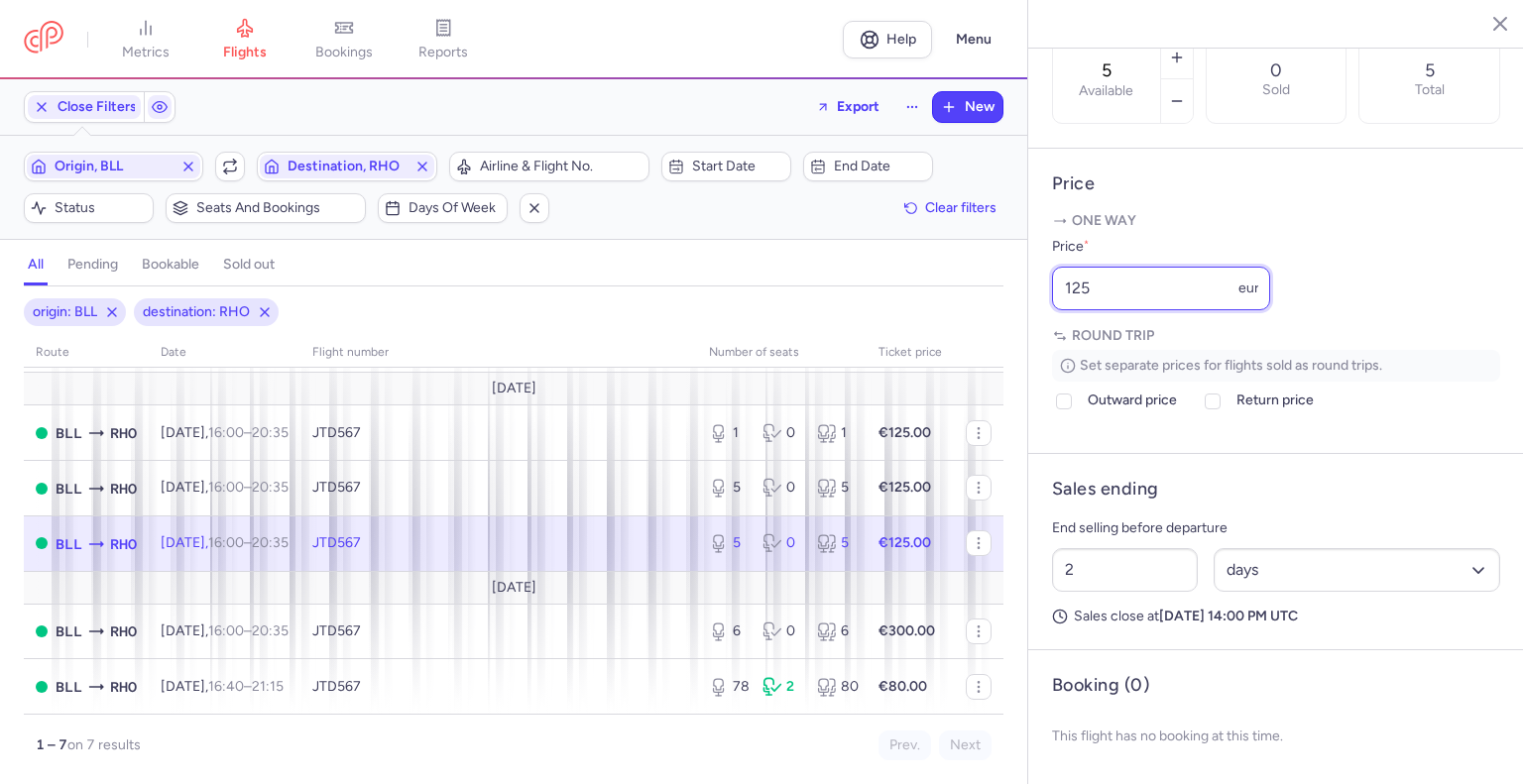 click on "metrics flights bookings reports  Help  Menu Close Filters  Export  New Filters (2) – 7 results  Origin, BLL  Include return  Destination, RHO  Airline & Flight No.  Start date  End date  Status  Seats and bookings  Days of week  Clear filters  all pending bookable sold out 2 origin: BLL destination: RHO route date Flight number number of seats Ticket price [DATE]  BLL  RHO [DATE]  16:00  –  20:35  +0  JTD567  17 1 18 €80.00 [DATE]  BLL  RHO [DATE]  16:00  –  20:35  +0  JTD567  0 0 0 €70.00 [DATE]  BLL  RHO [DATE]  16:00  –  20:35  +0  JTD567  1 0 1 €125.00  BLL  RHO [DATE]  16:00  –  20:35  +0  JTD567  5 0 5 €125.00  BLL  RHO [DATE]  16:00  –  20:35  +0  JTD567  5 0 5 €125.00 [DATE]  BLL  RHO [DATE]  16:00  –  20:35  +0  JTD567  6 0 6 €300.00  BLL  RHO [DATE]  16:40  –  21:15  +0  JTD567  78 2 80 €80.00 1 – 7  on 7 results Prev. Next Copy flight ID Export flight metrics flights bookings reports [GEOGRAPHIC_DATA][PERSON_NAME] Open BLL T" 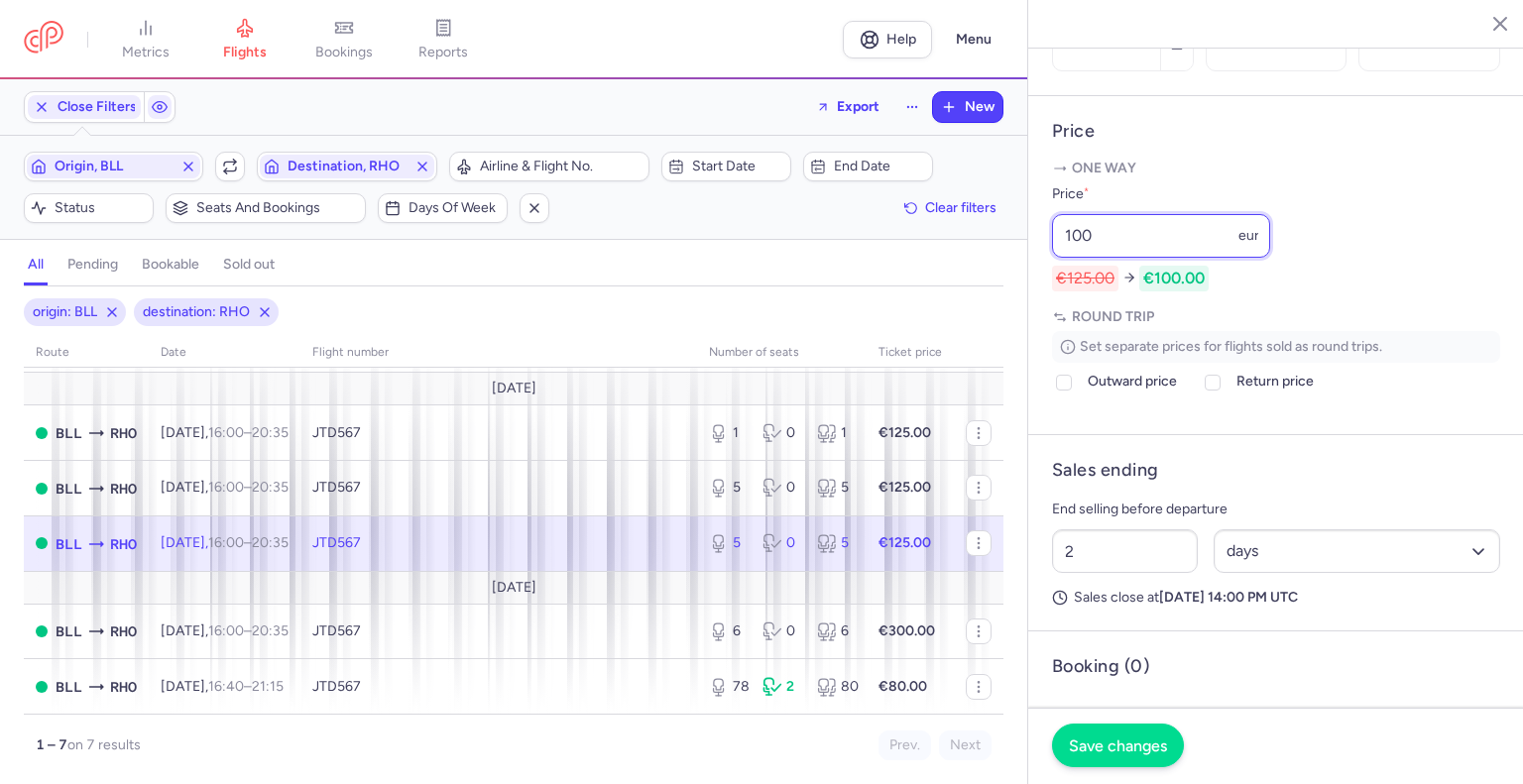 type on "100" 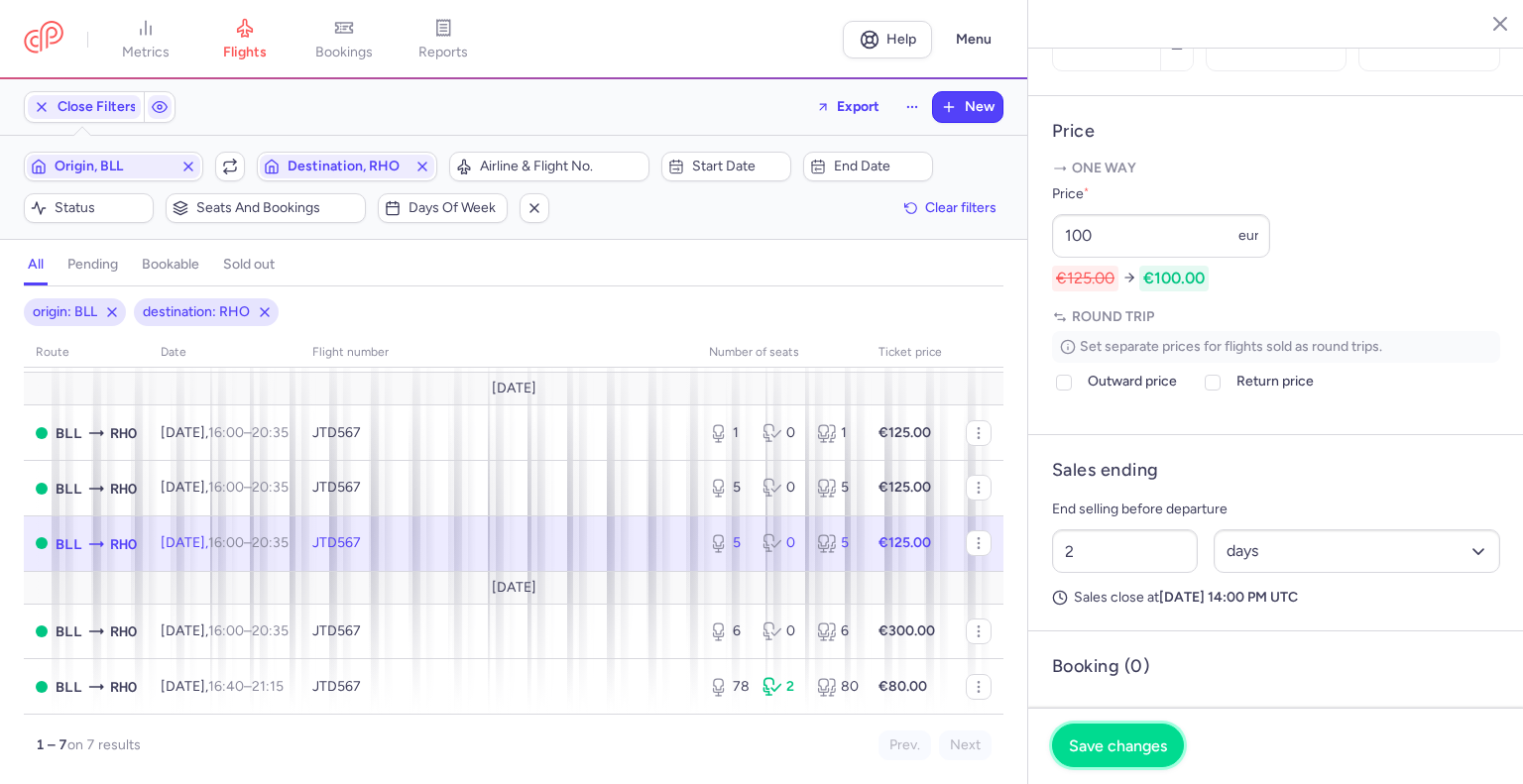 drag, startPoint x: 1112, startPoint y: 749, endPoint x: 1125, endPoint y: 753, distance: 13.60147 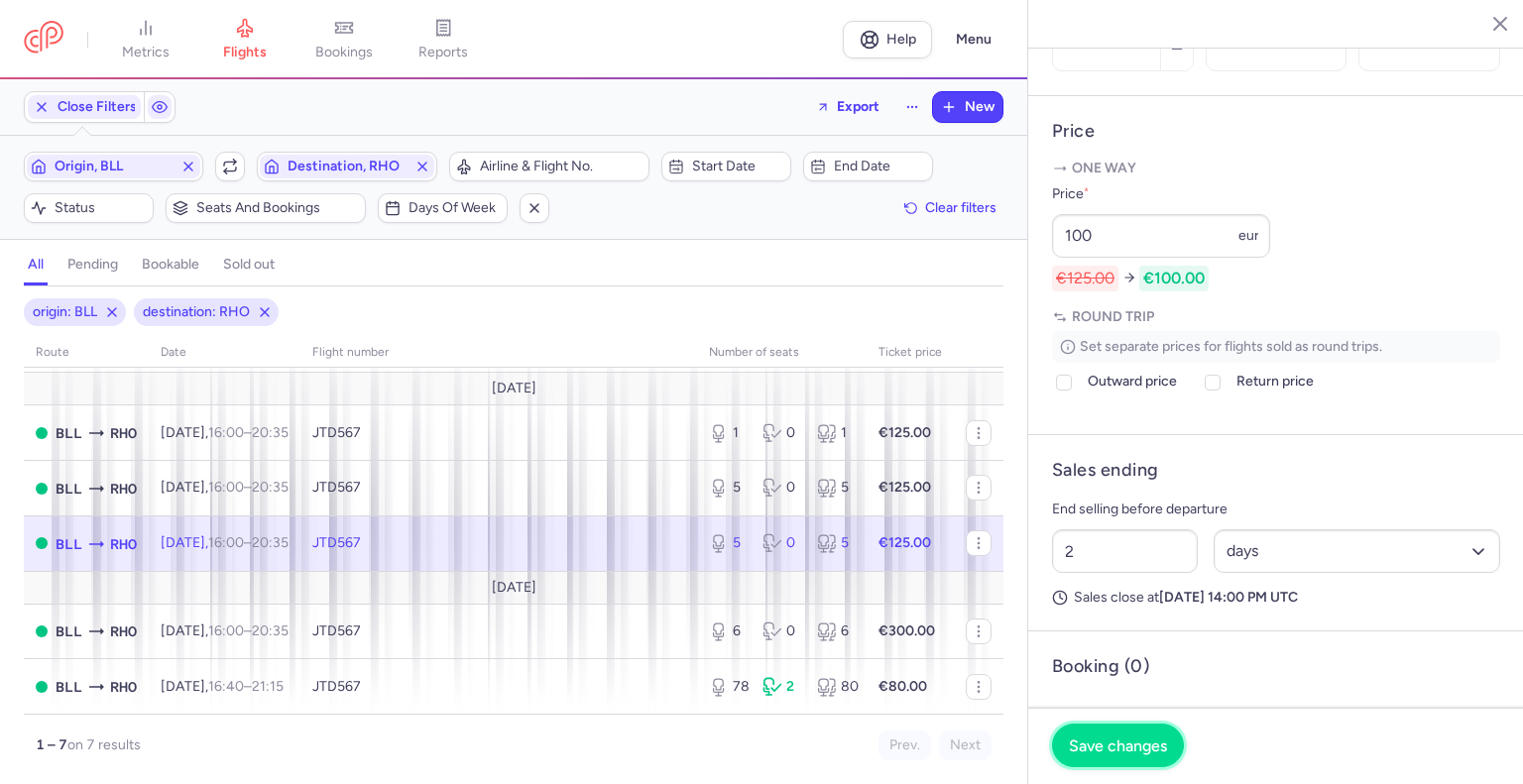 click on "Save changes" at bounding box center [1117, 745] 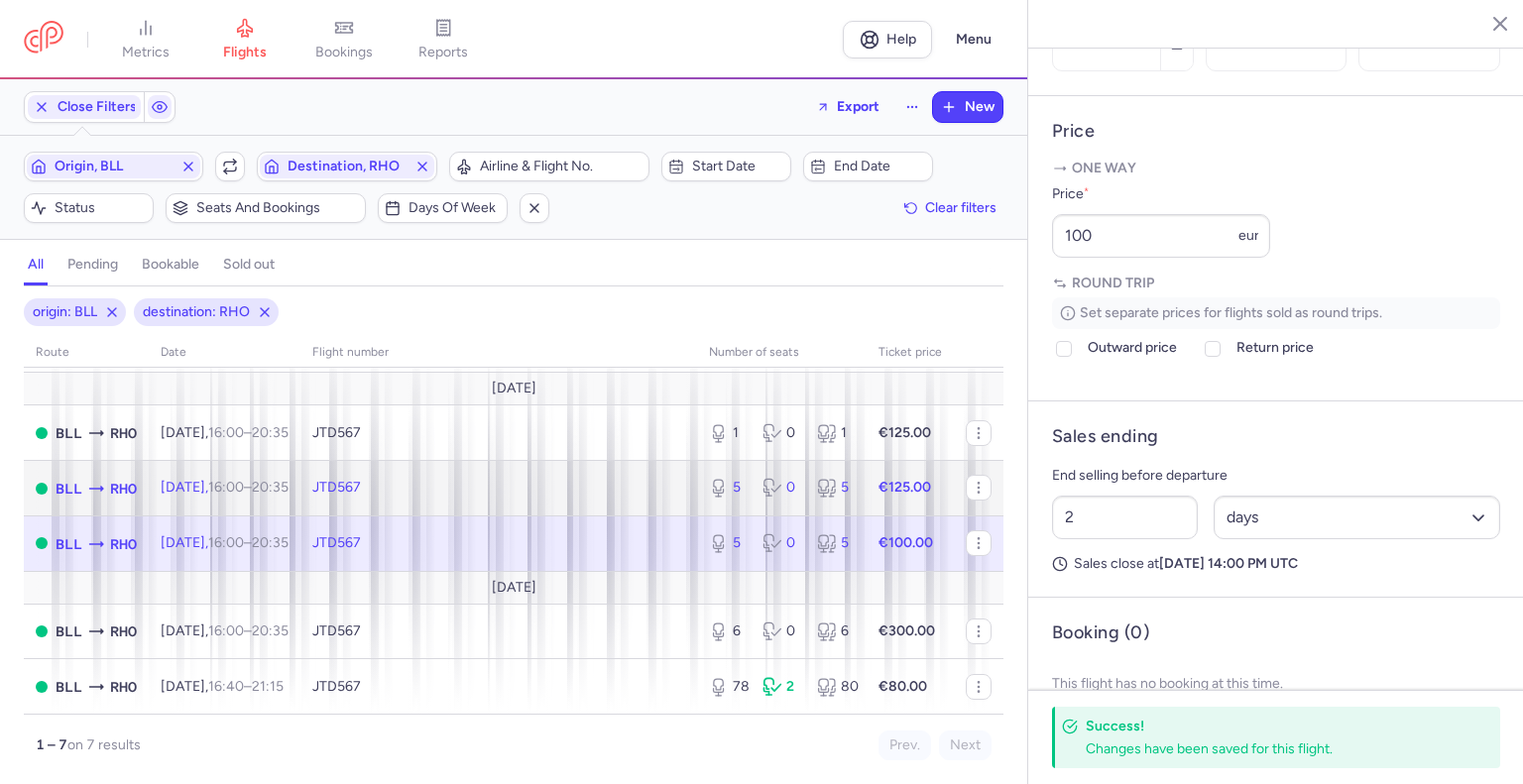 click on "JTD567" 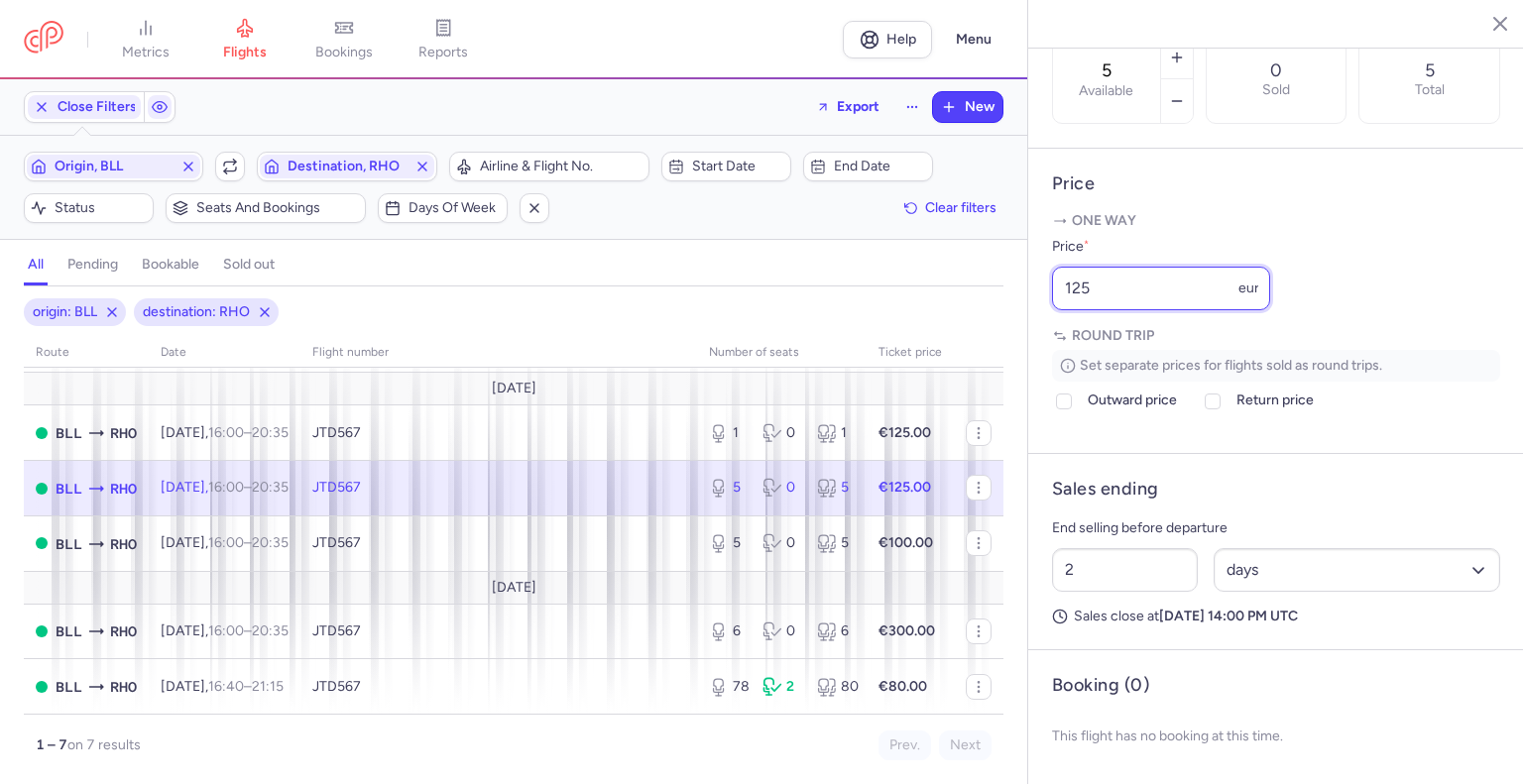 drag, startPoint x: 1147, startPoint y: 277, endPoint x: 984, endPoint y: 339, distance: 174.39323 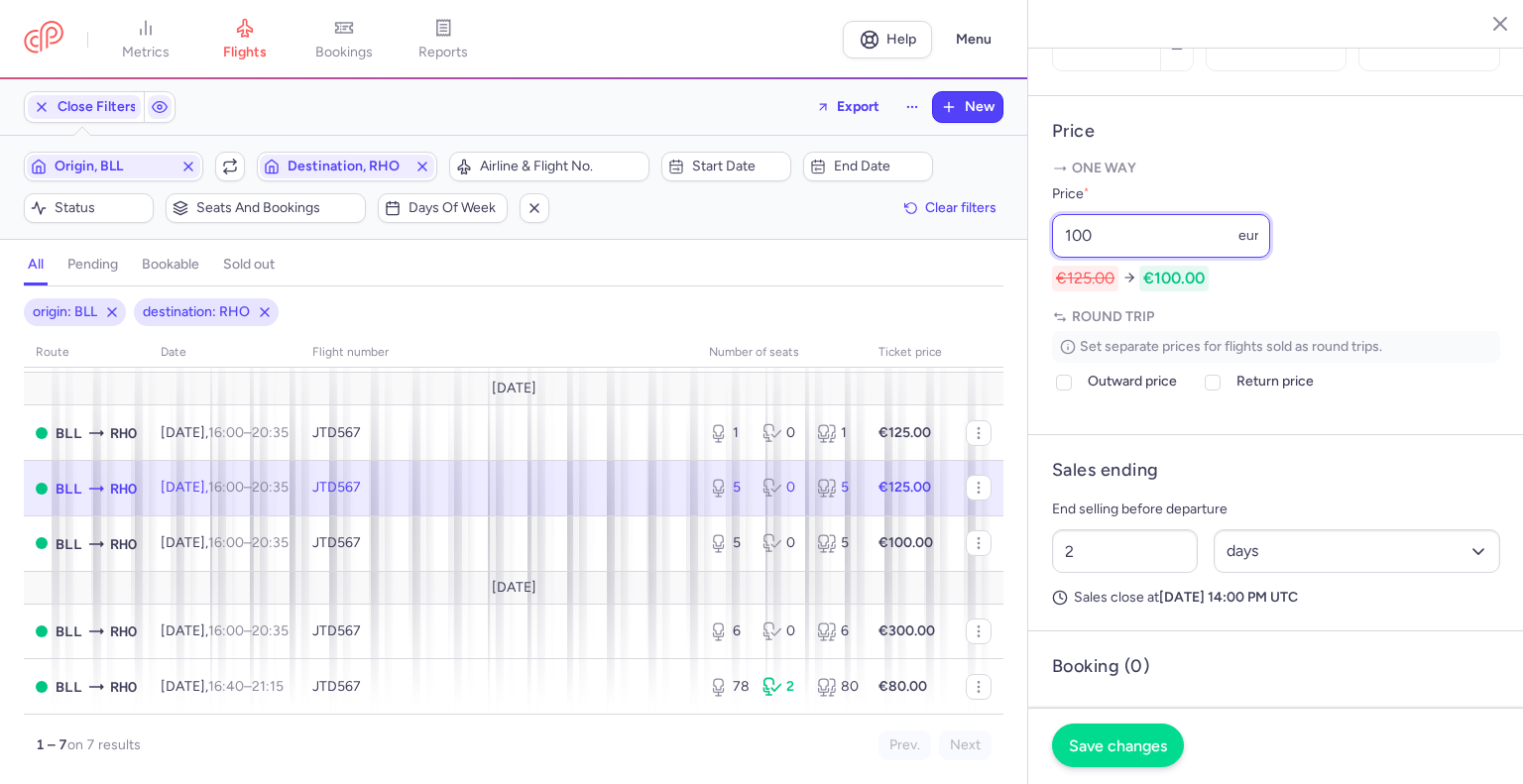 type on "100" 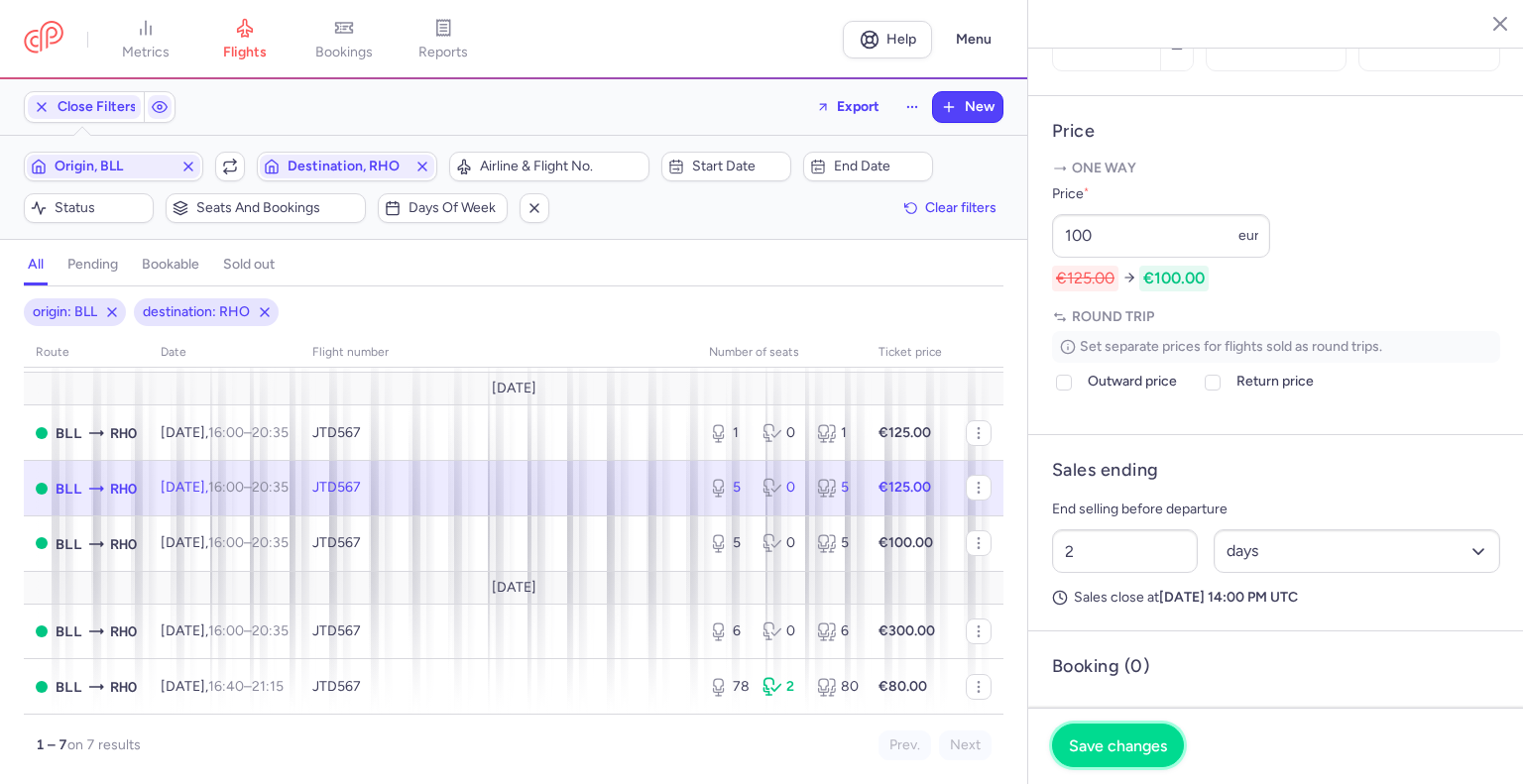 click on "Save changes" at bounding box center [1117, 745] 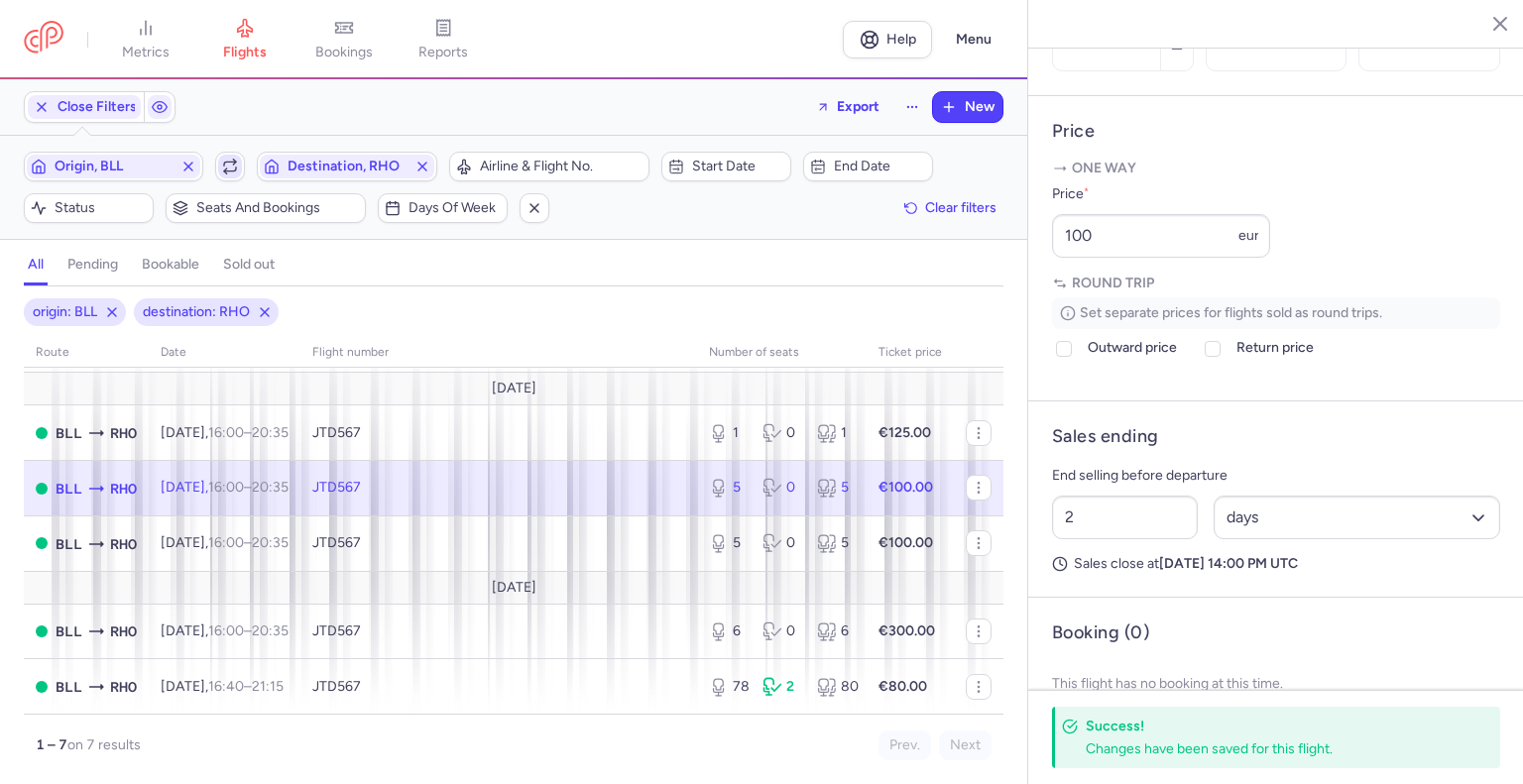 click 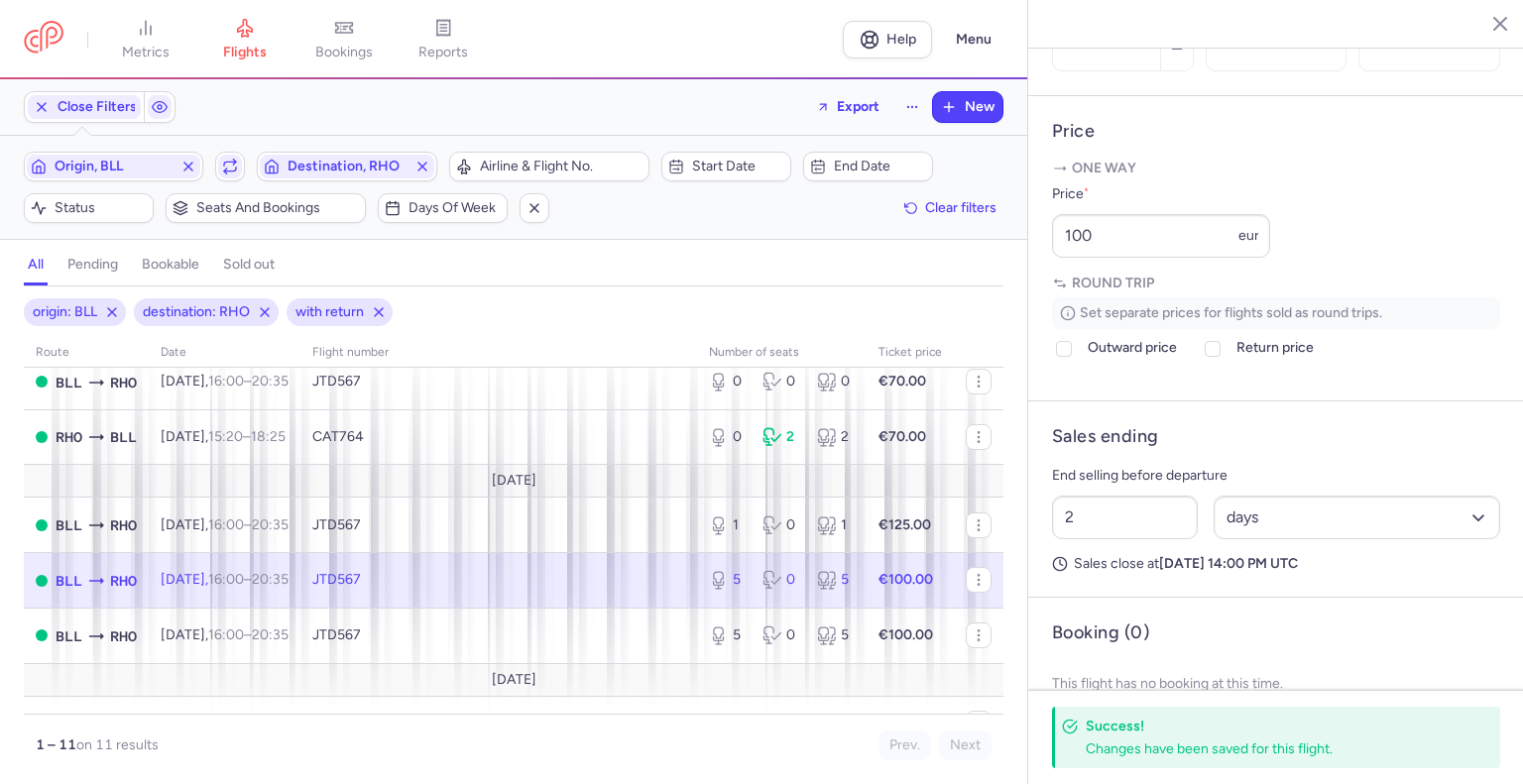 scroll, scrollTop: 200, scrollLeft: 0, axis: vertical 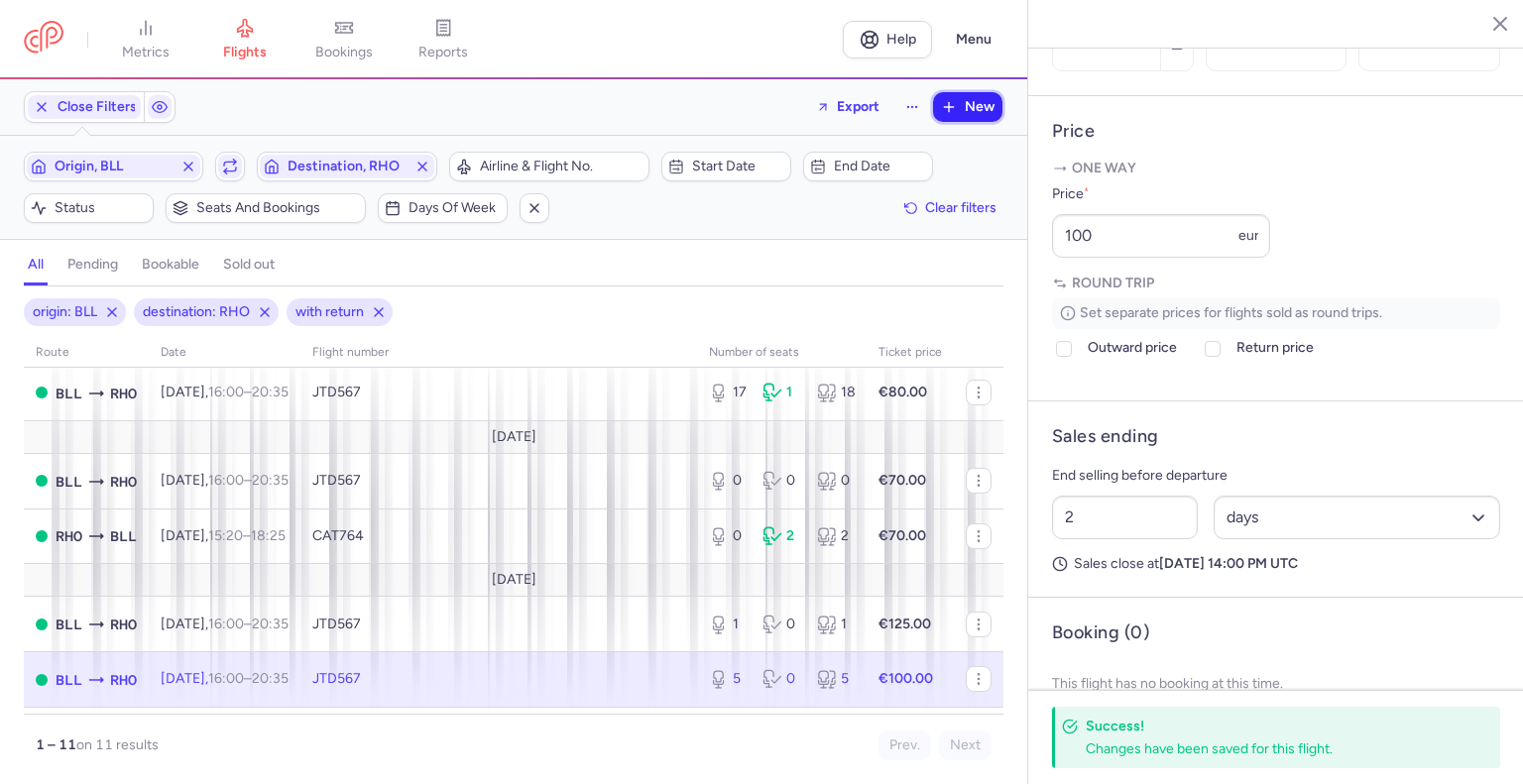 click on "New" at bounding box center [980, 107] 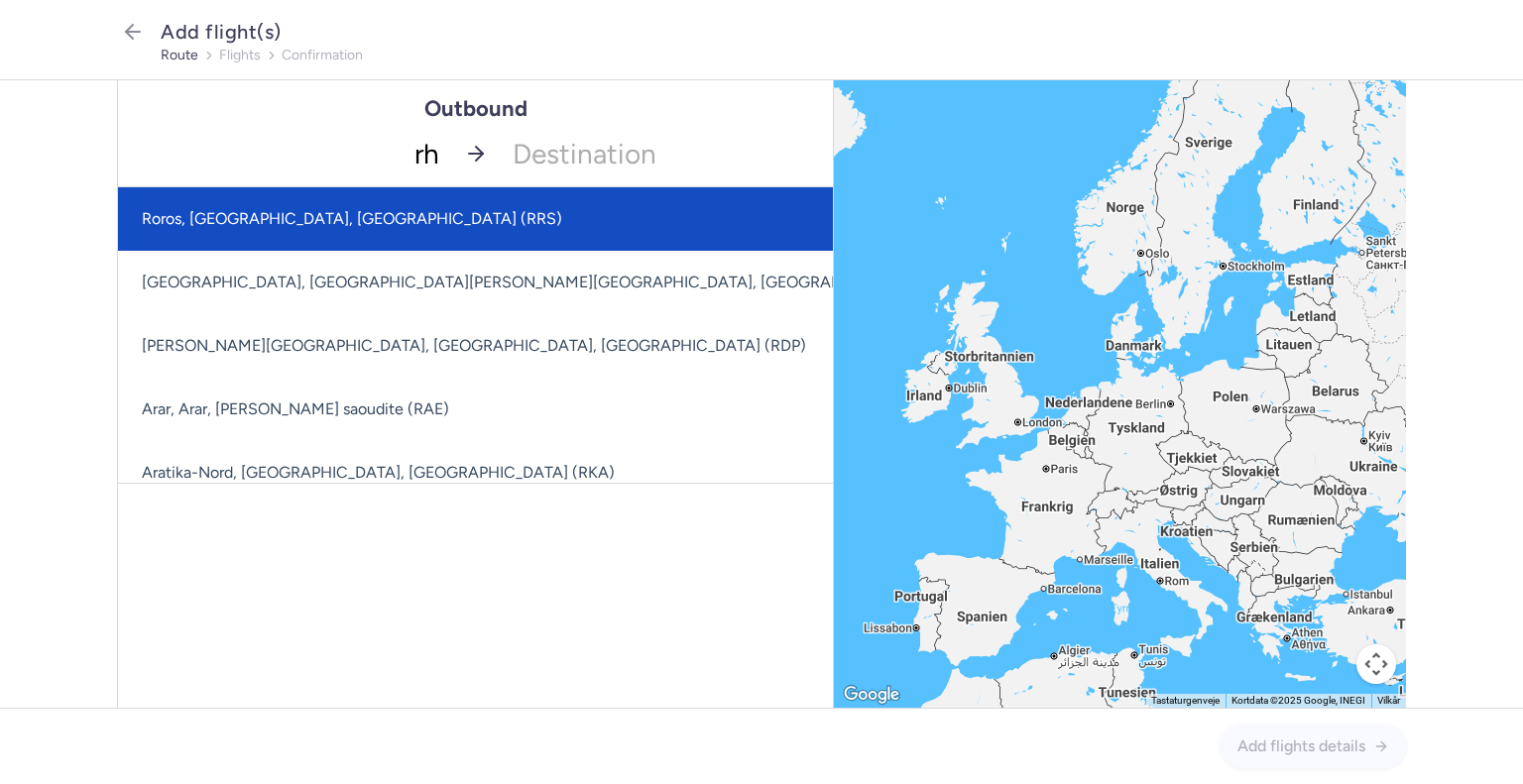 type on "rho" 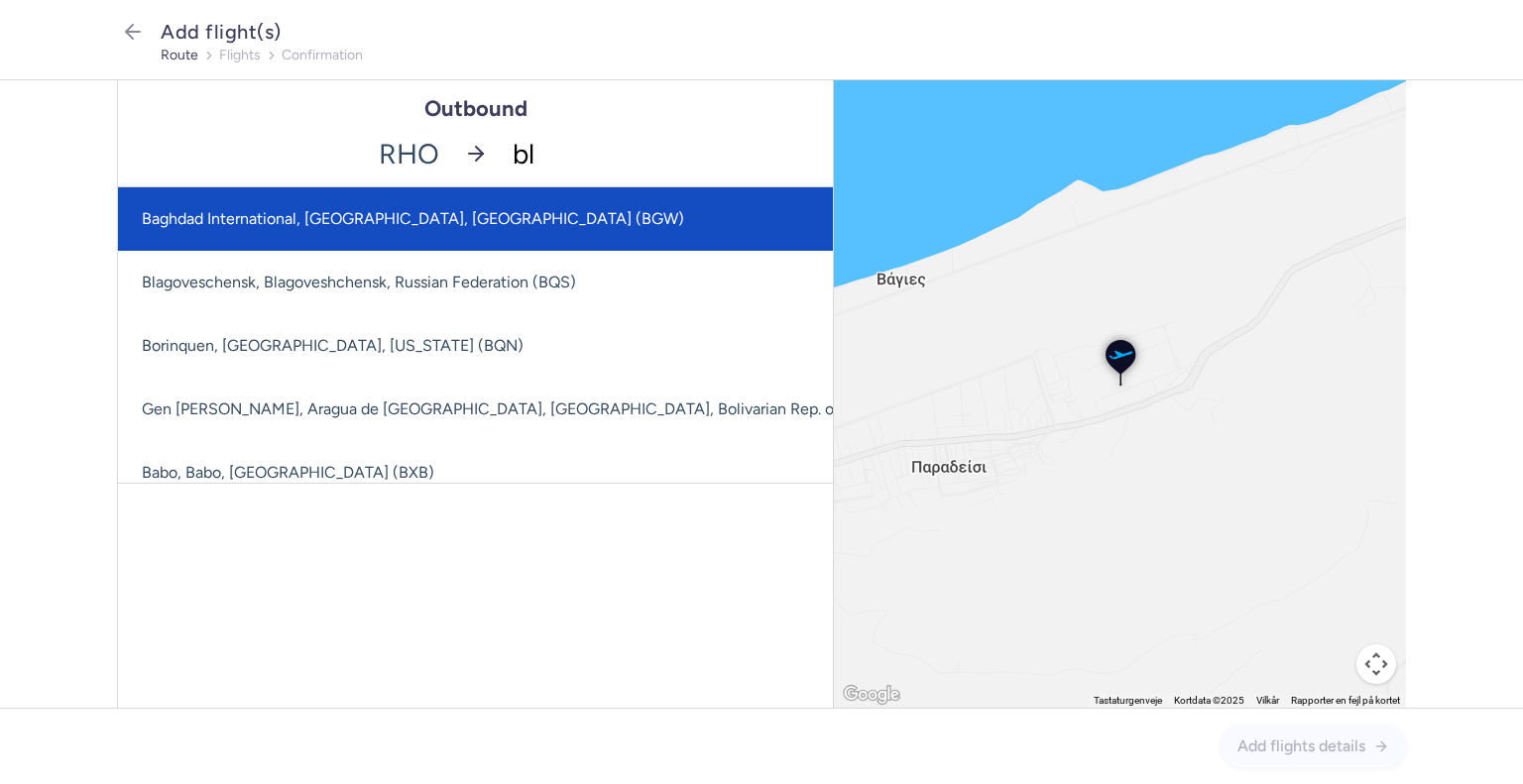 type on "bll" 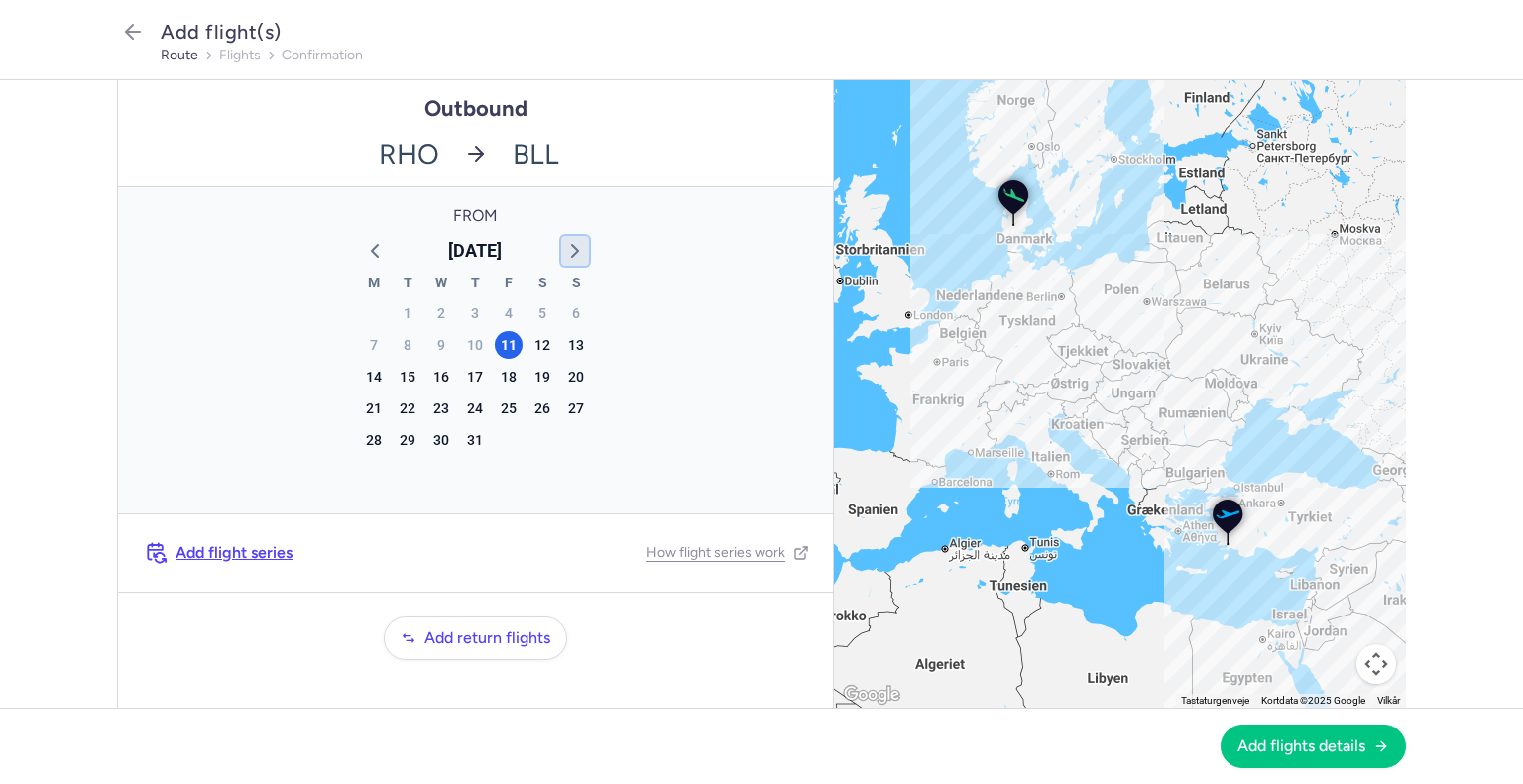 click at bounding box center (575, 251) 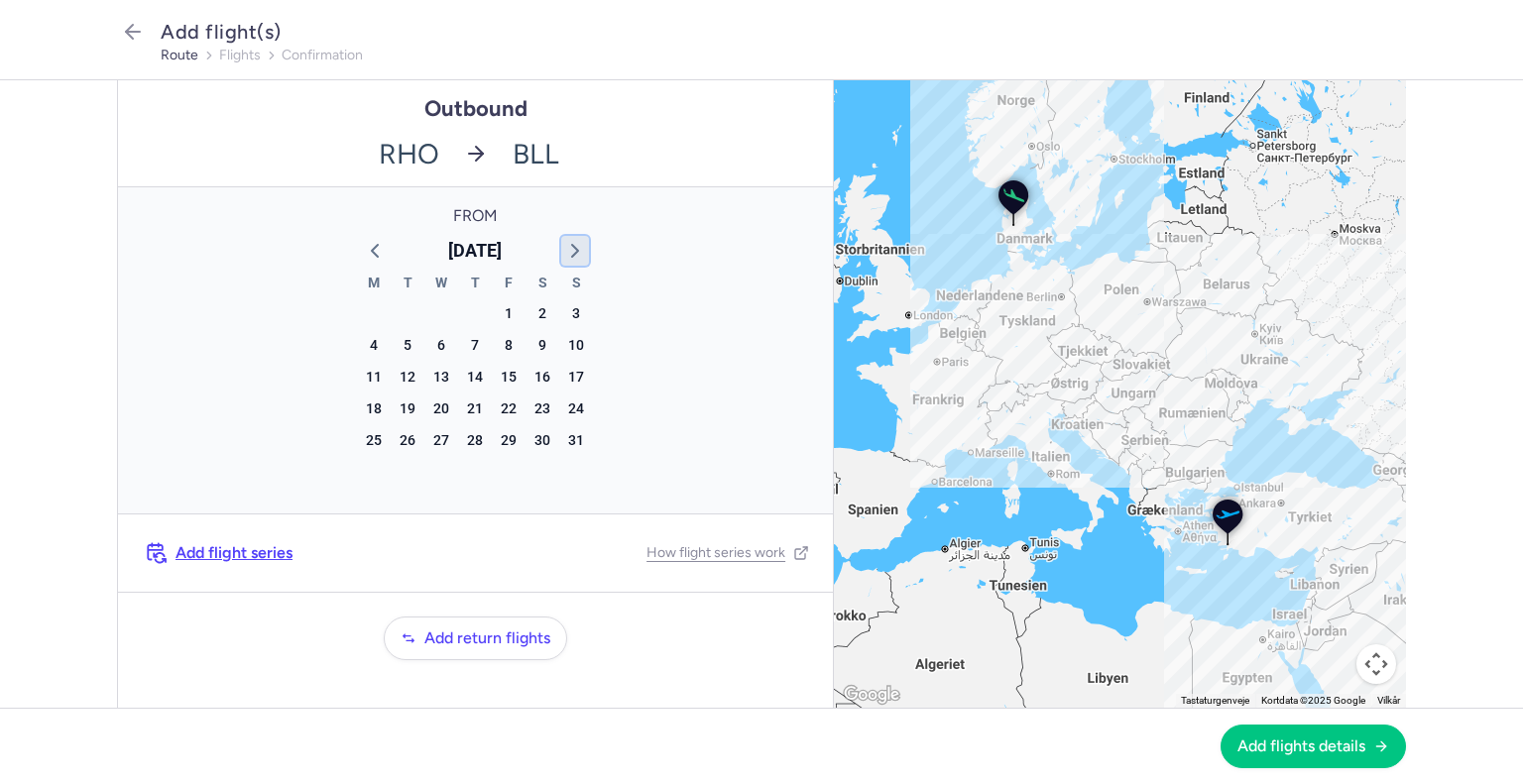 click at bounding box center (575, 251) 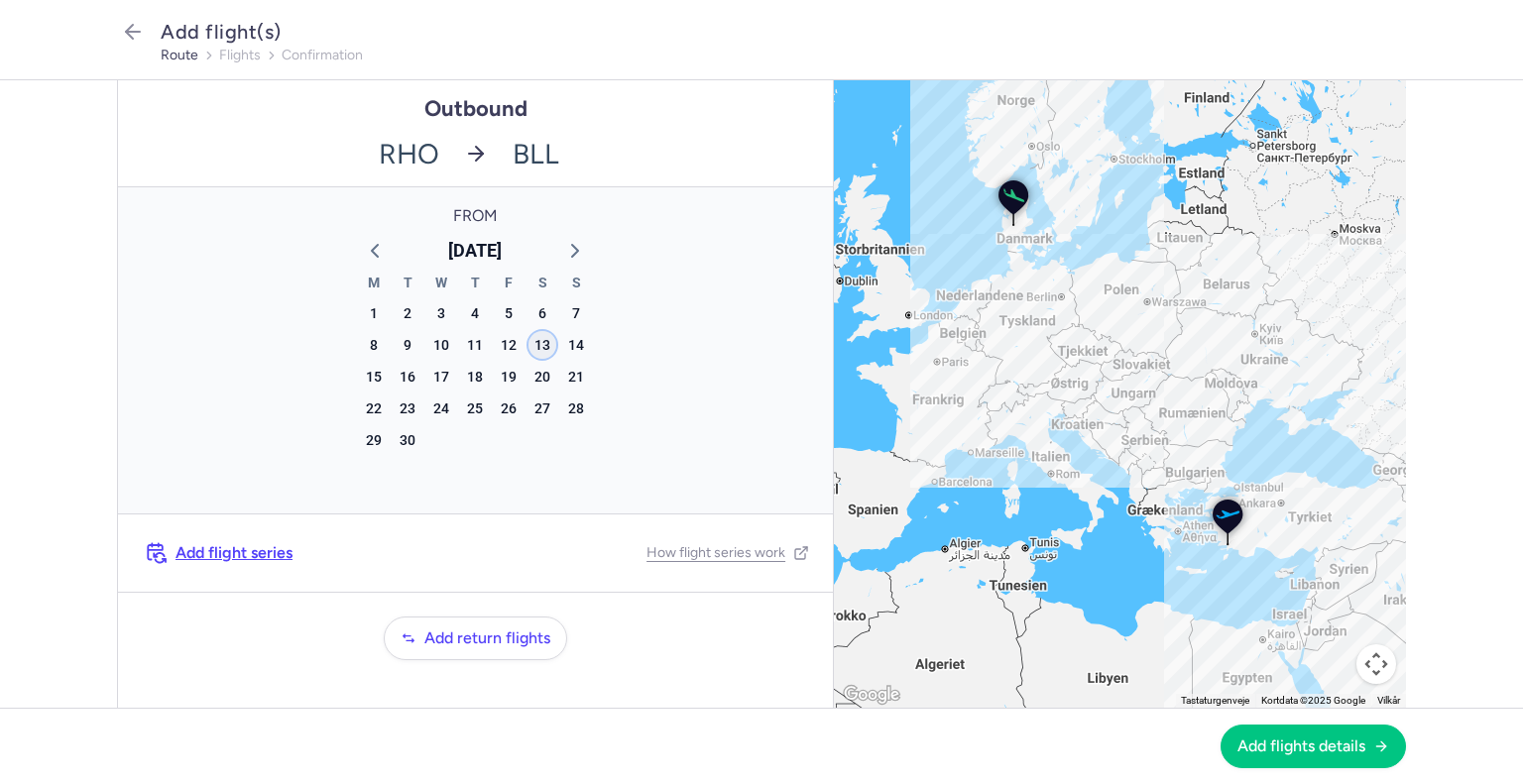 click on "13" 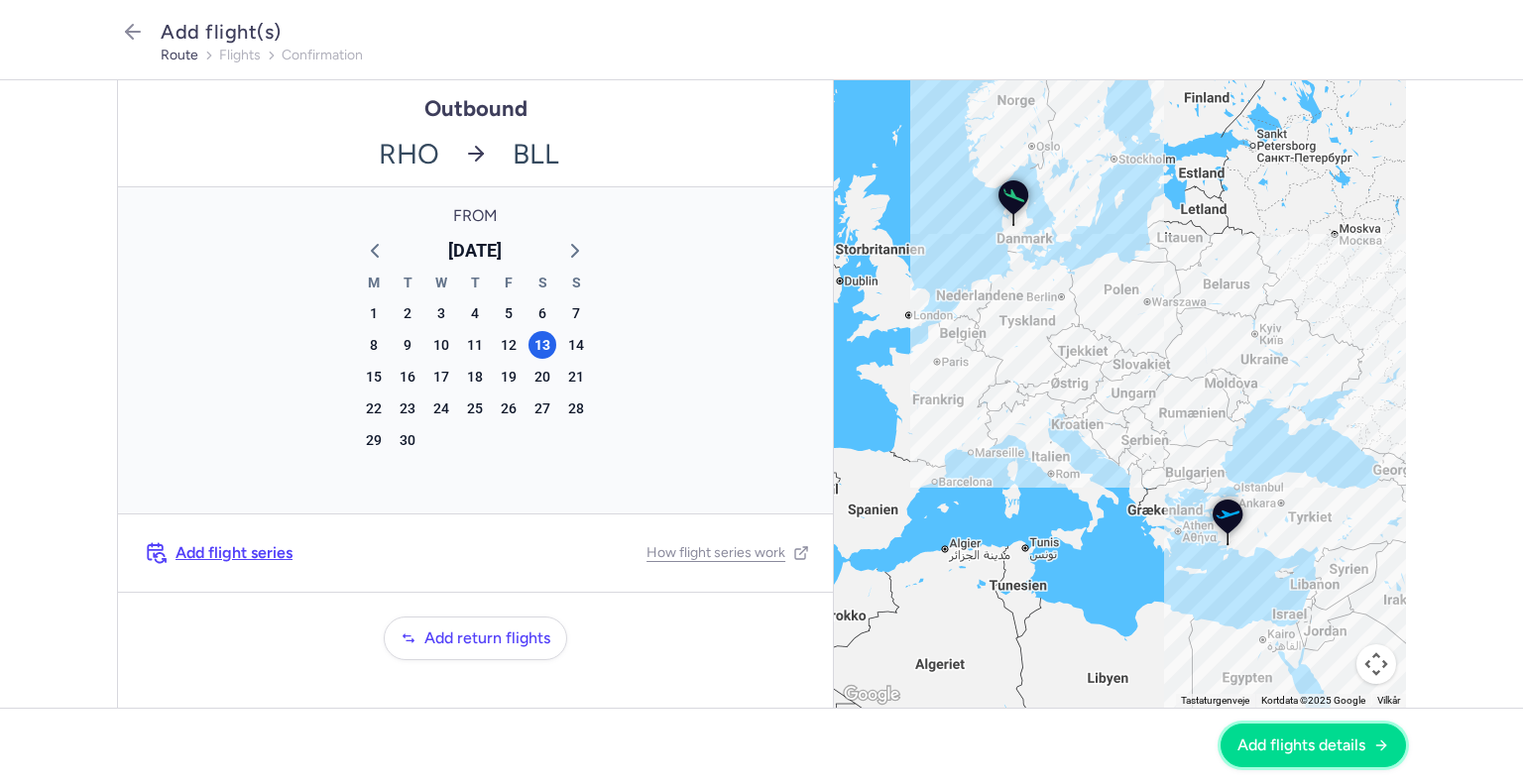 click on "Add flights details" at bounding box center [1313, 745] 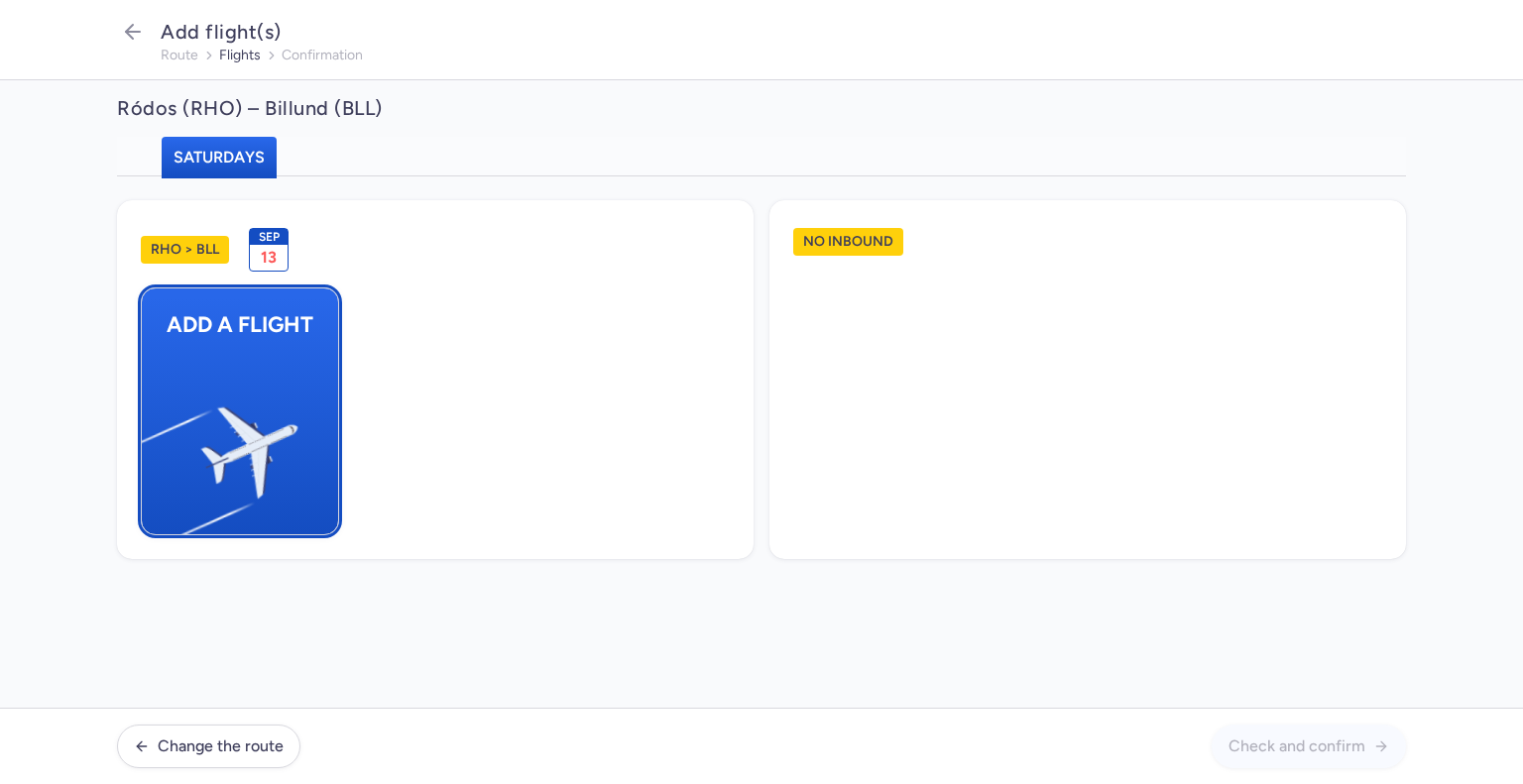 click at bounding box center (152, 444) 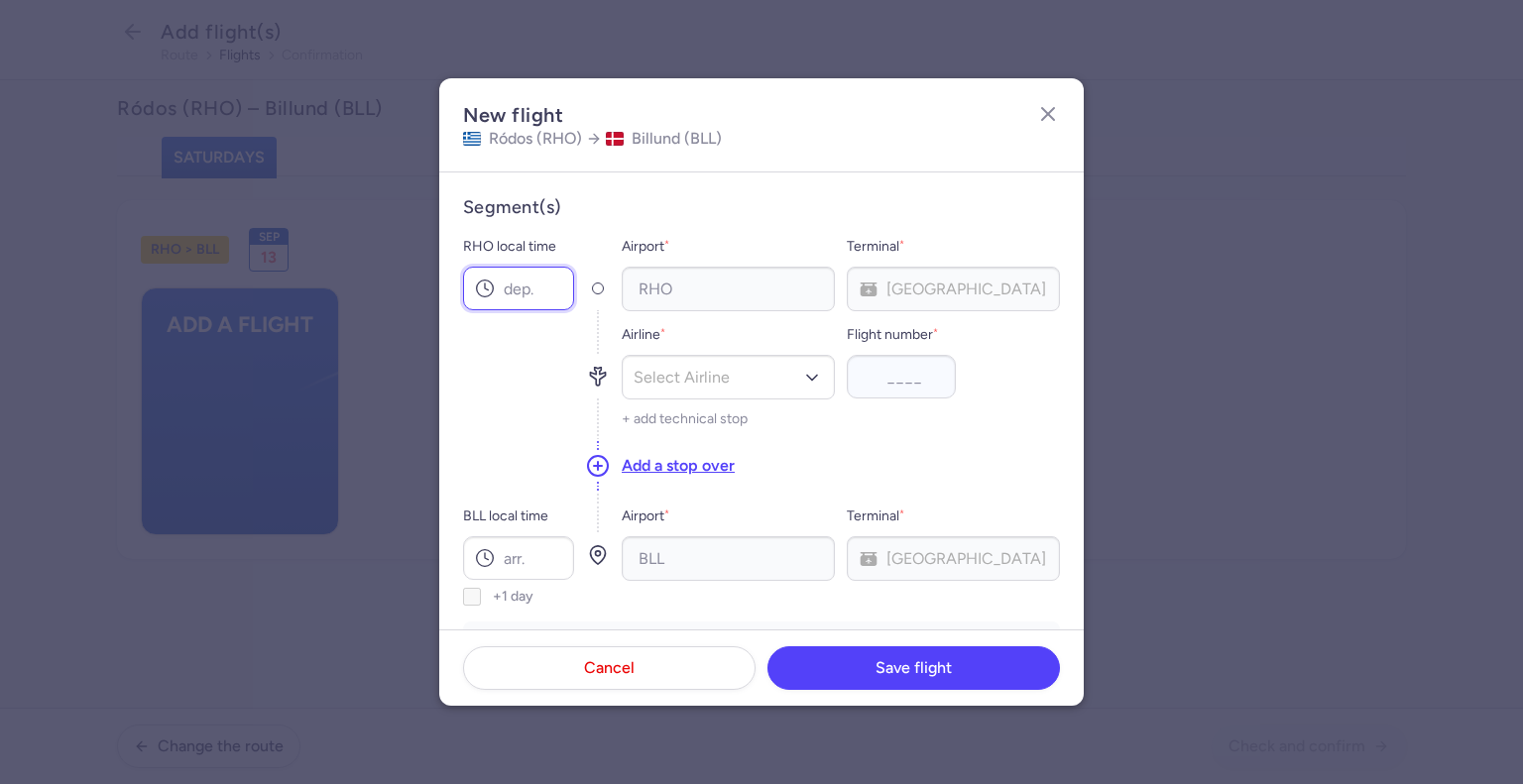 click on "RHO local time" at bounding box center [519, 288] 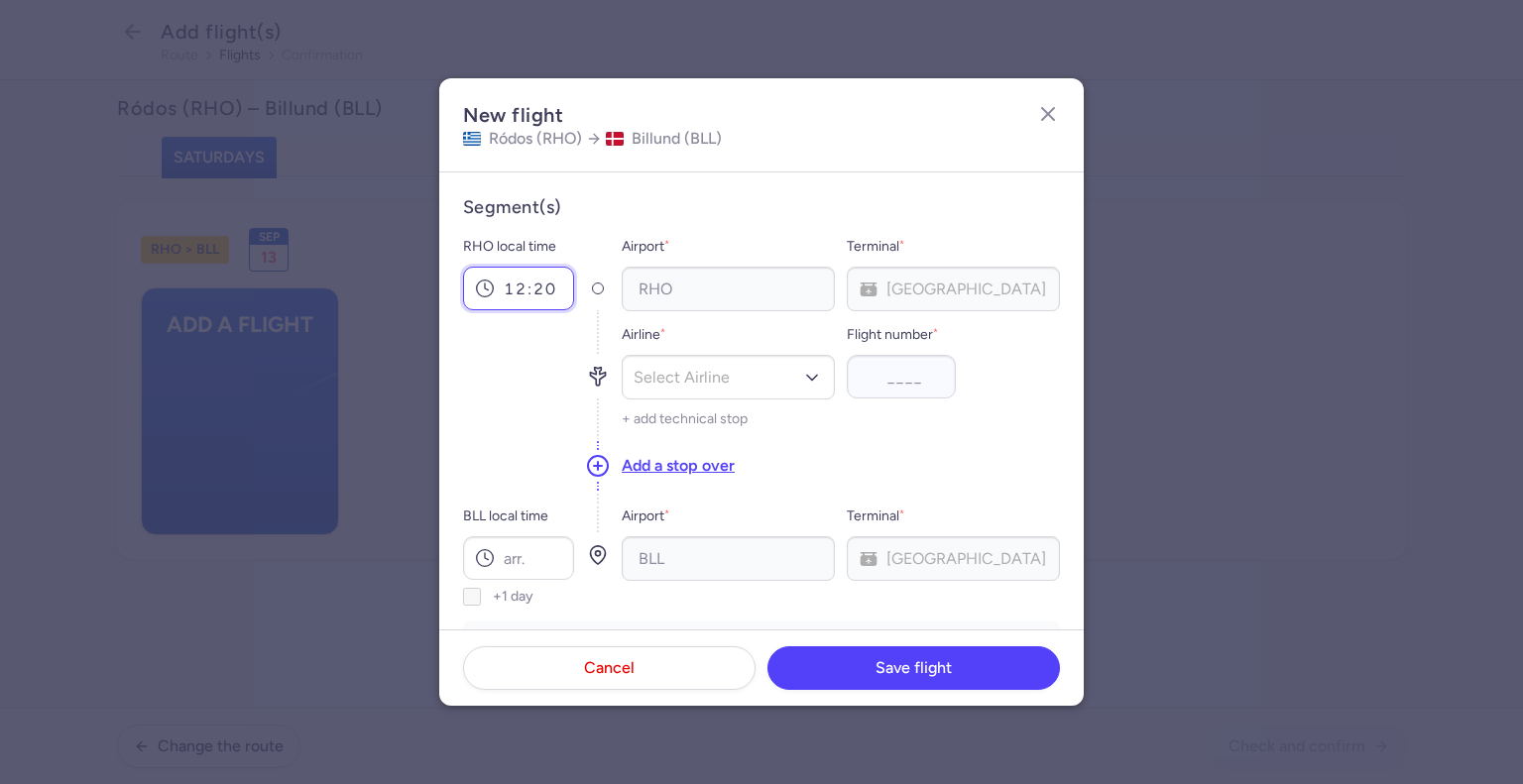 type on "12:20" 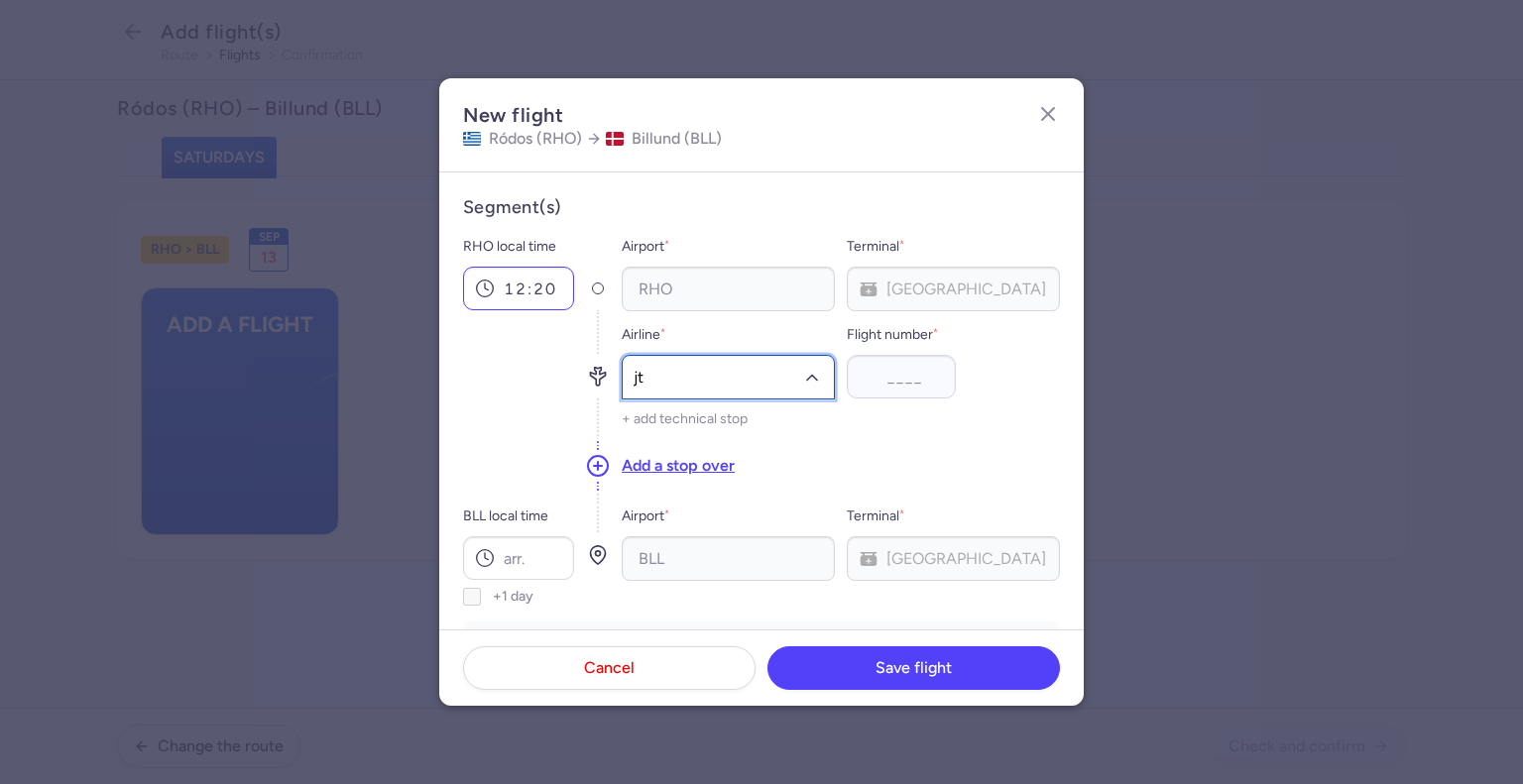 type on "jtd" 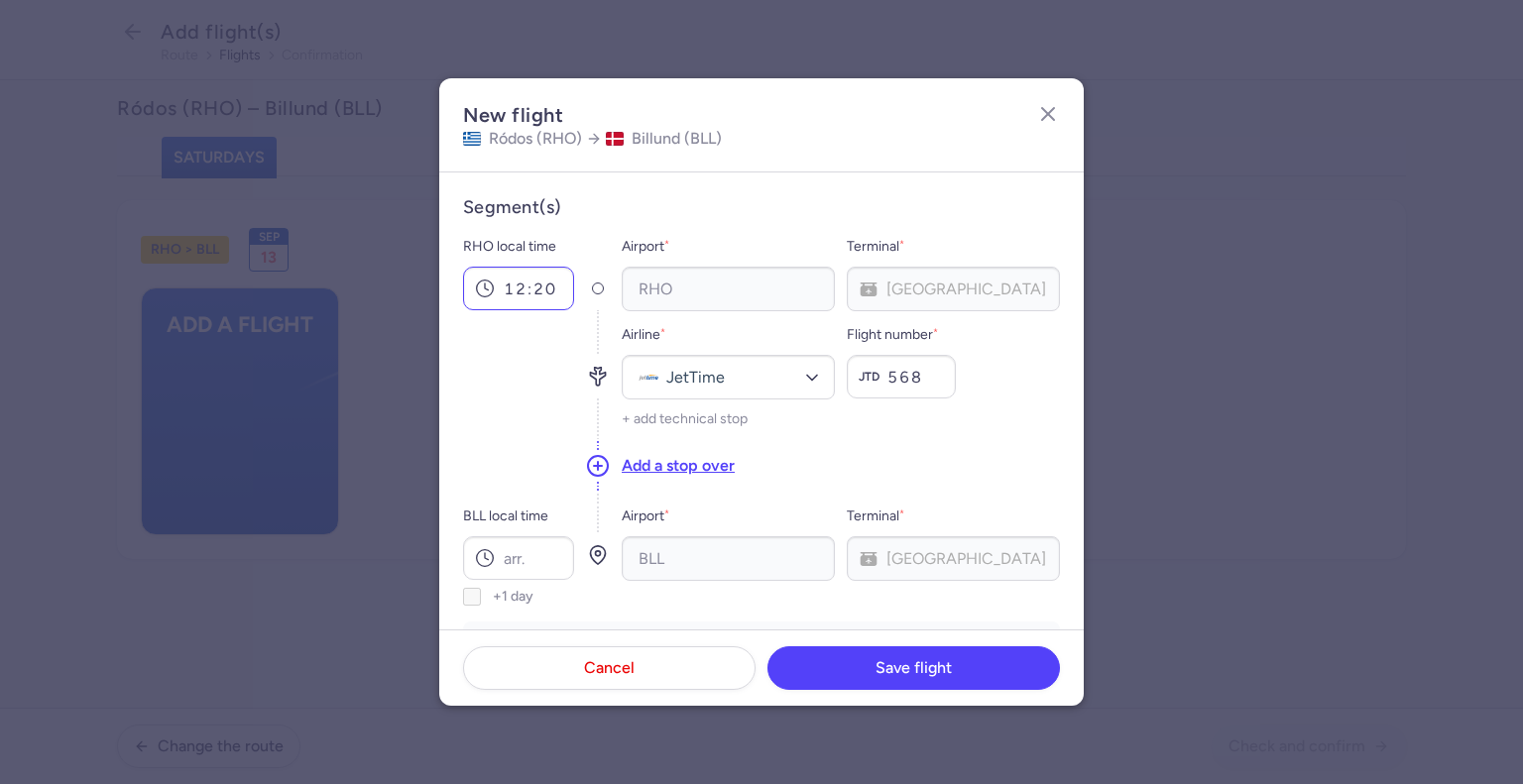 type on "568" 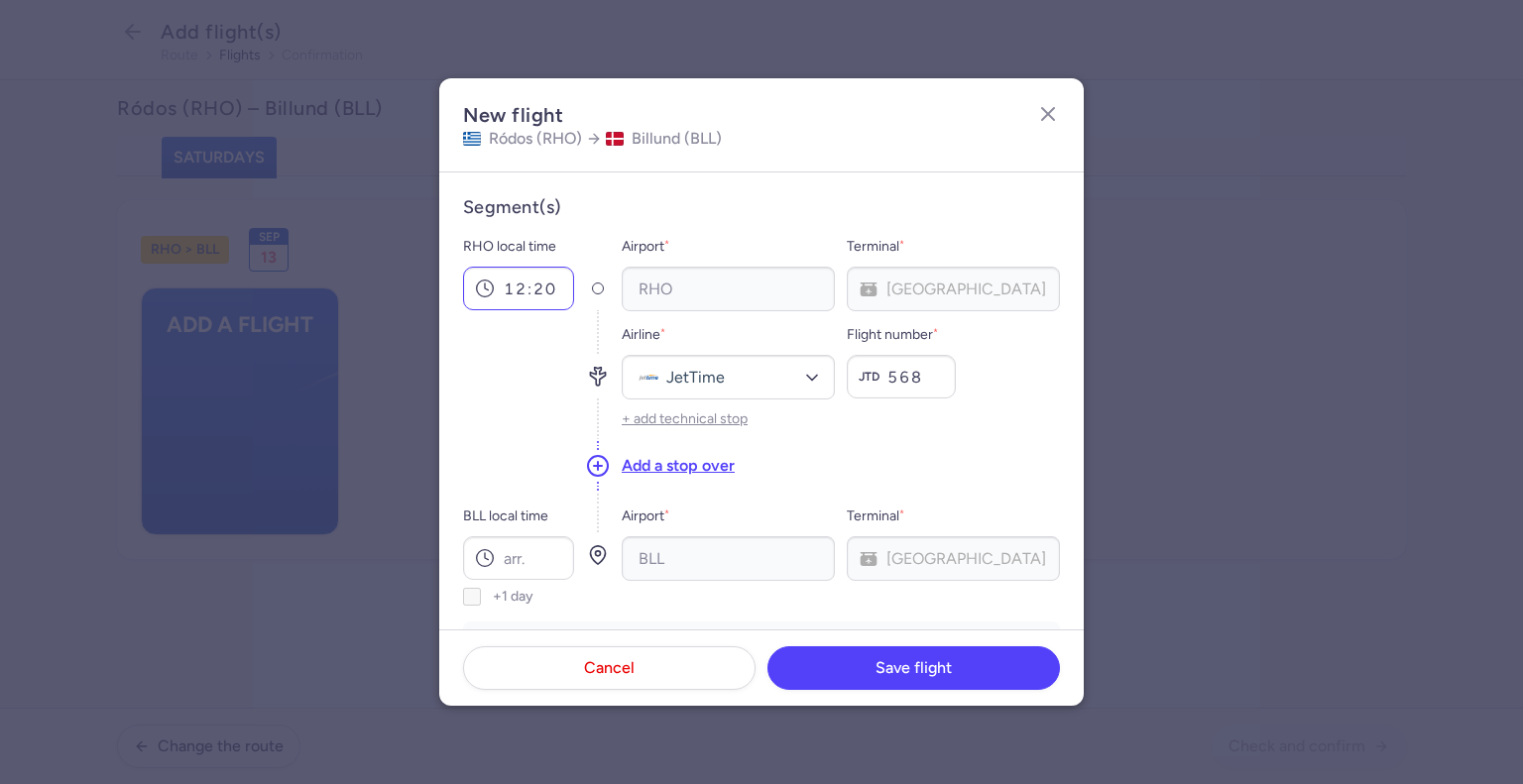 type 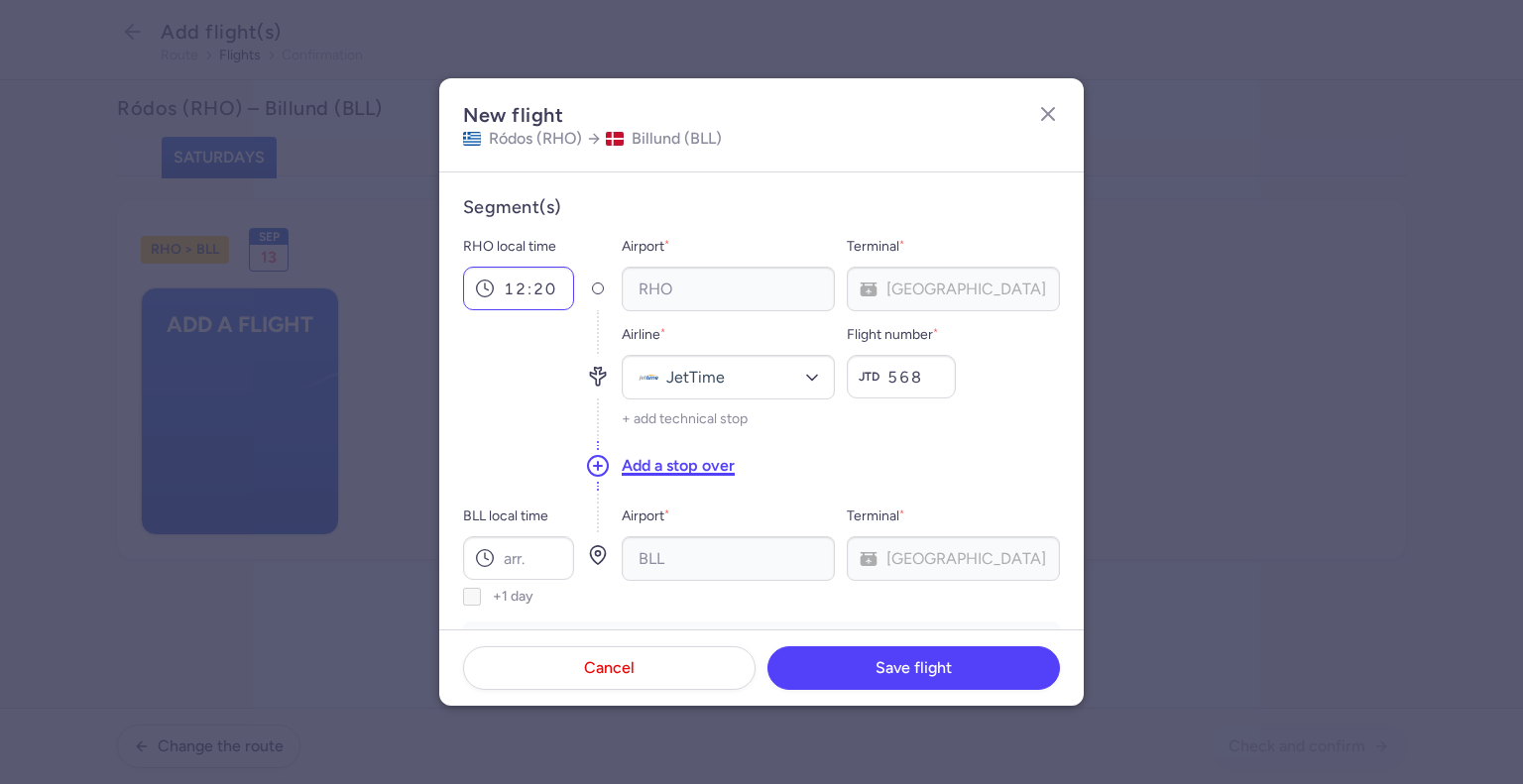 type 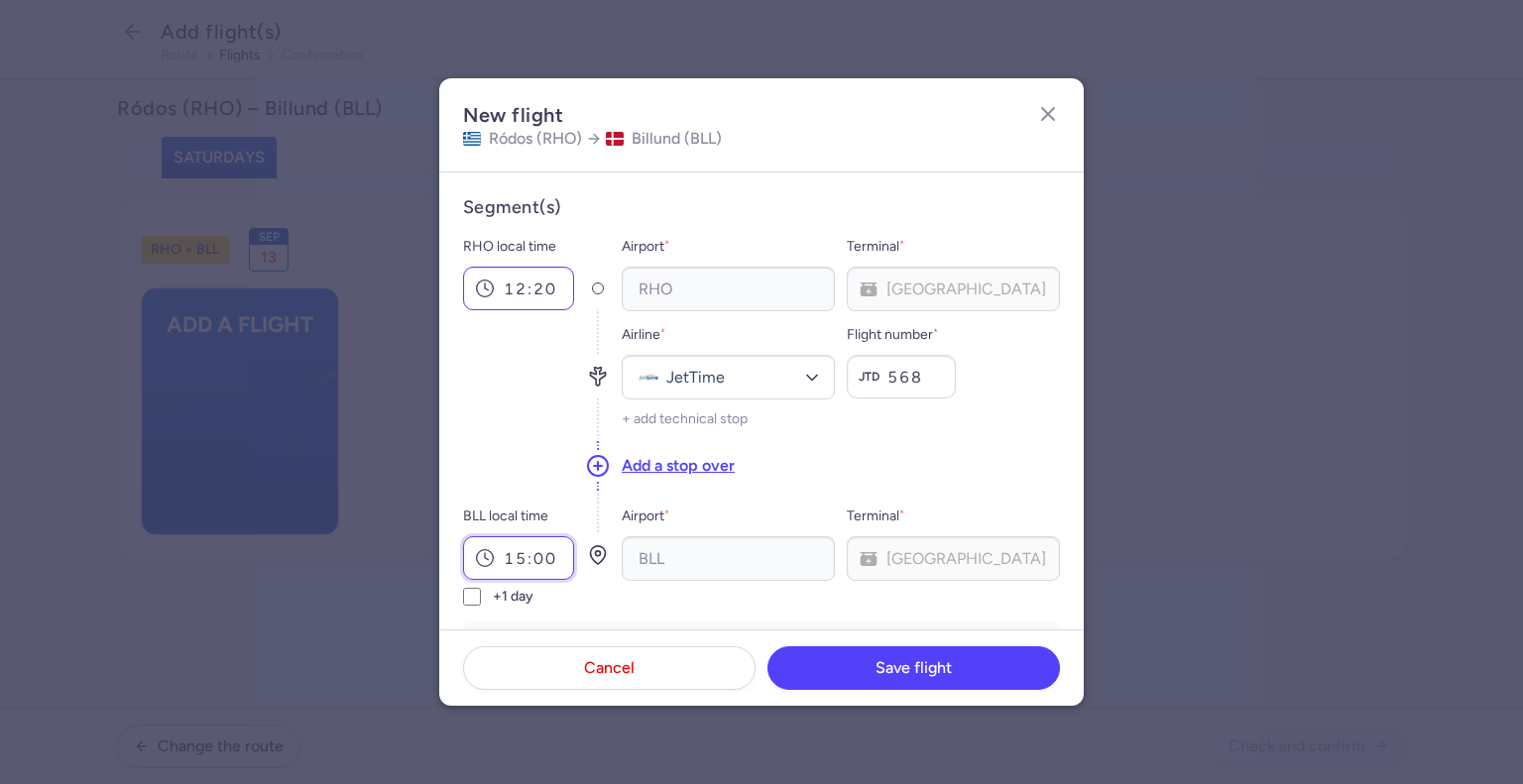 type on "15:00" 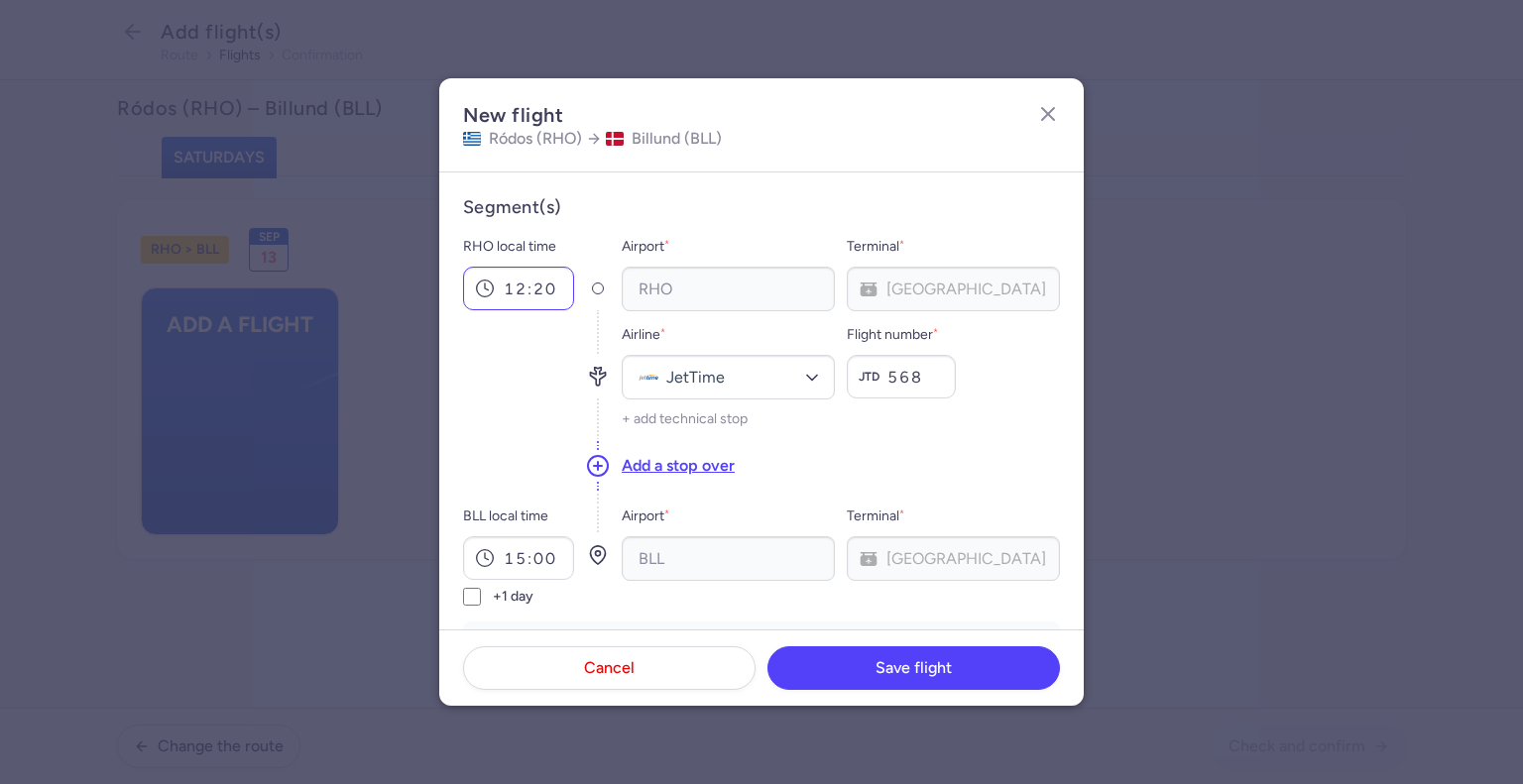 scroll, scrollTop: 407, scrollLeft: 0, axis: vertical 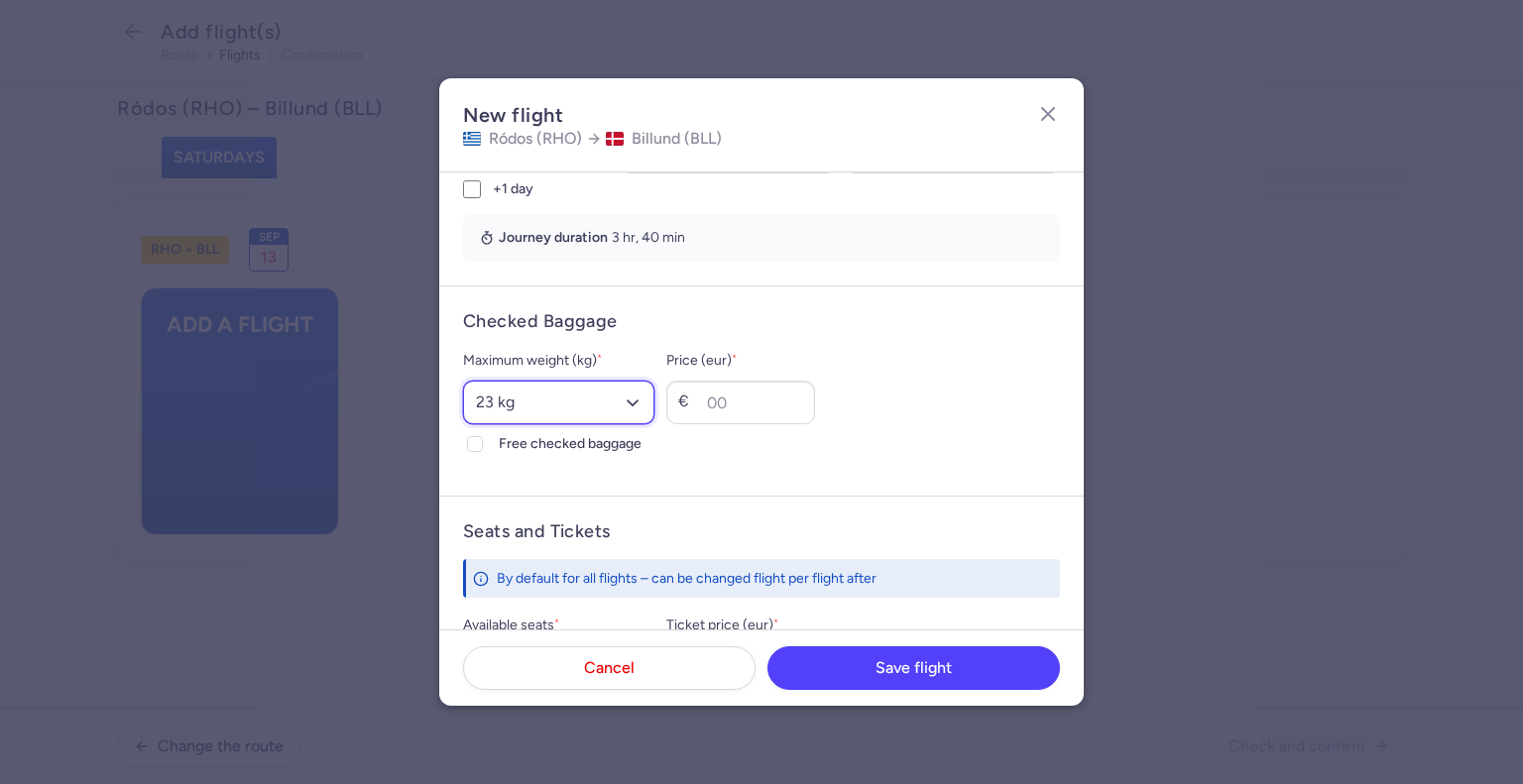 select on "15" 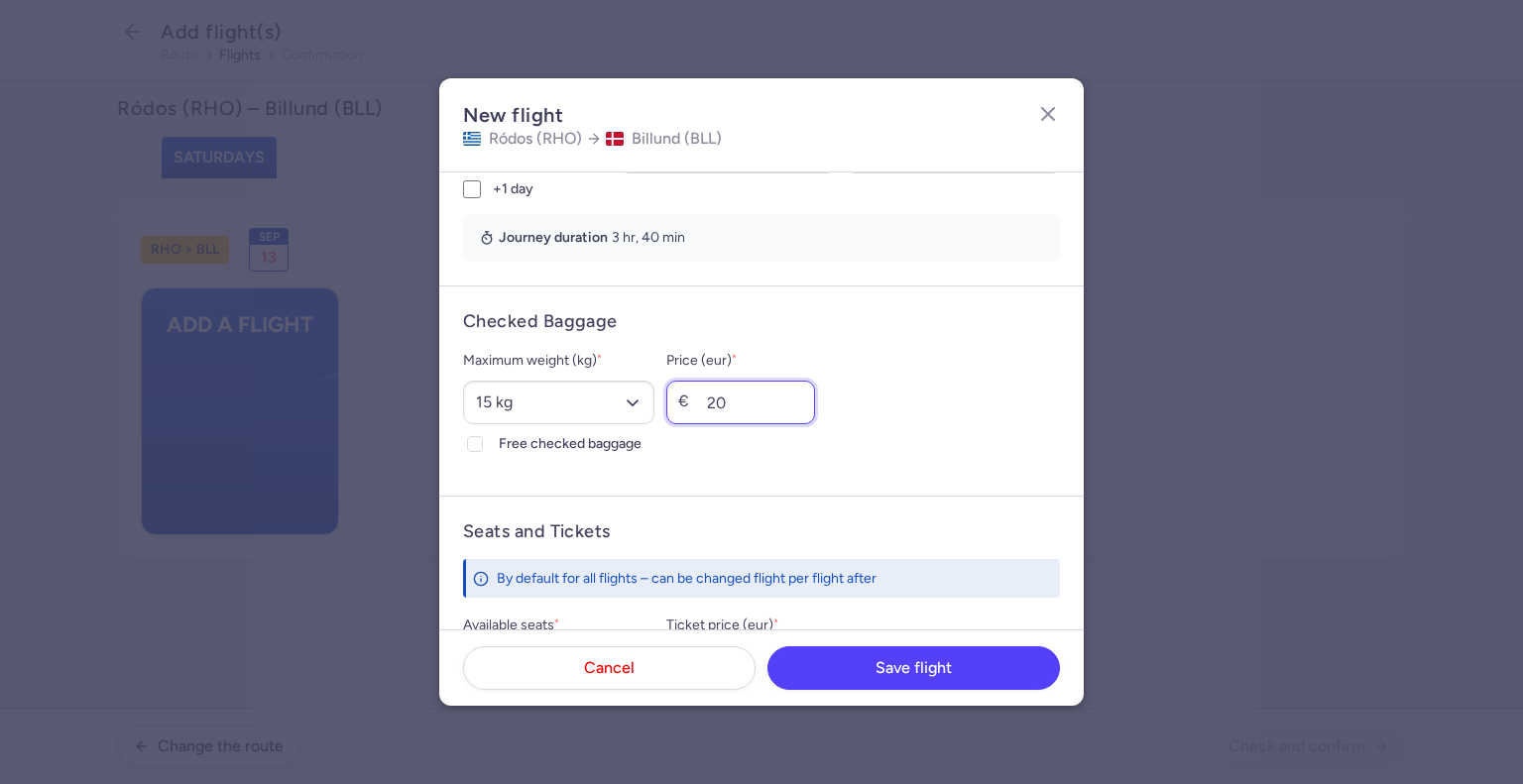 type on "20" 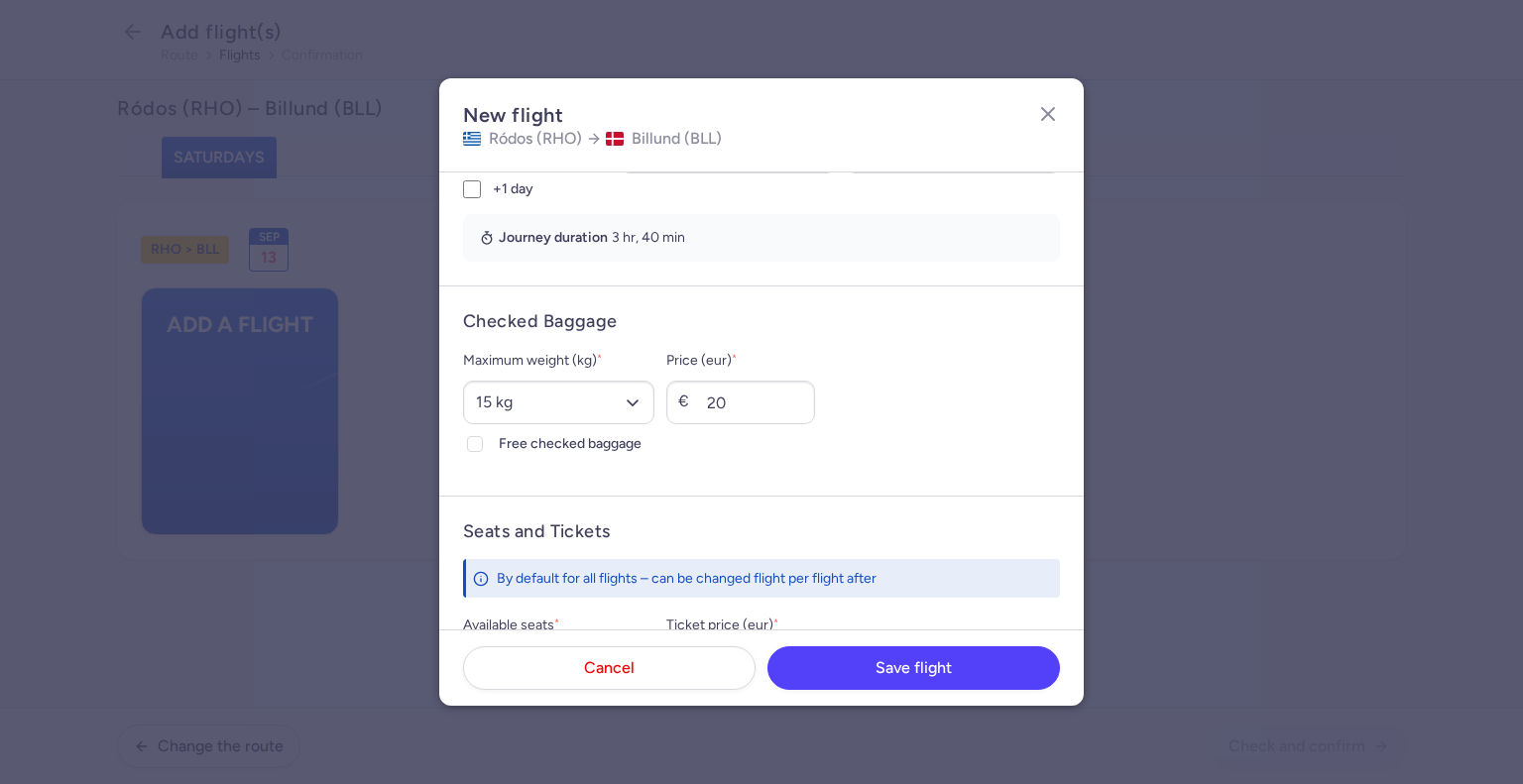 scroll, scrollTop: 672, scrollLeft: 0, axis: vertical 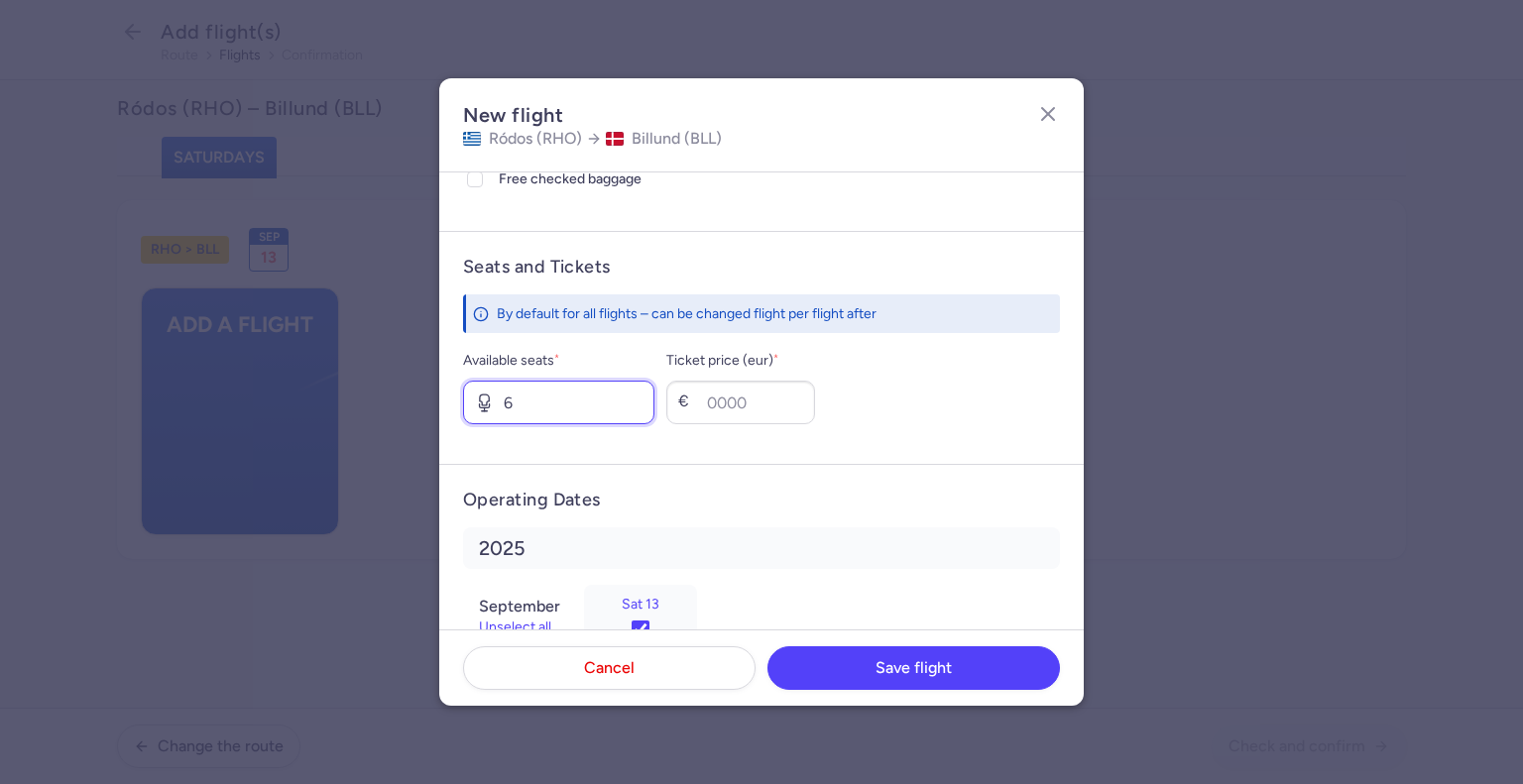 type on "6" 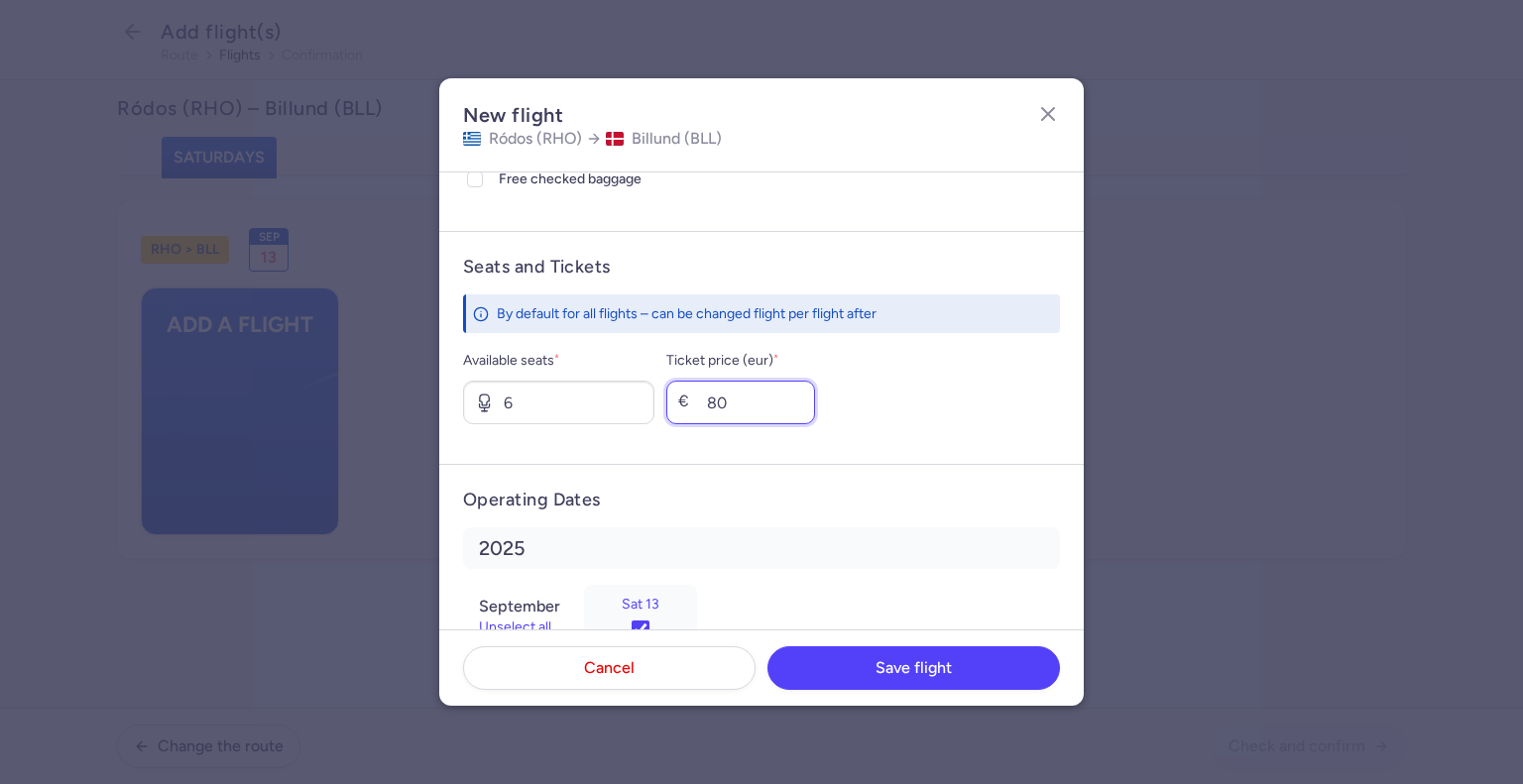 type on "8" 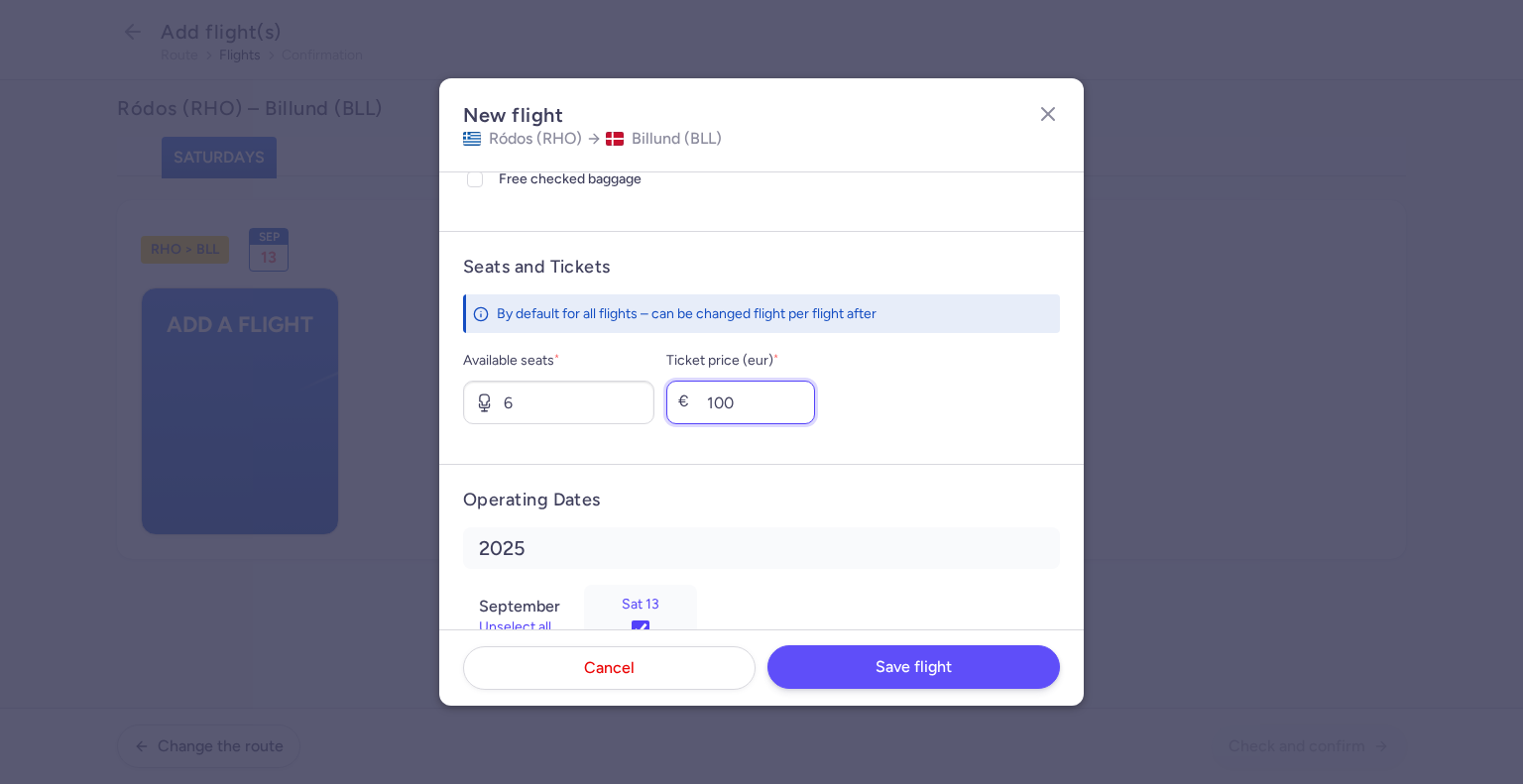 type on "100" 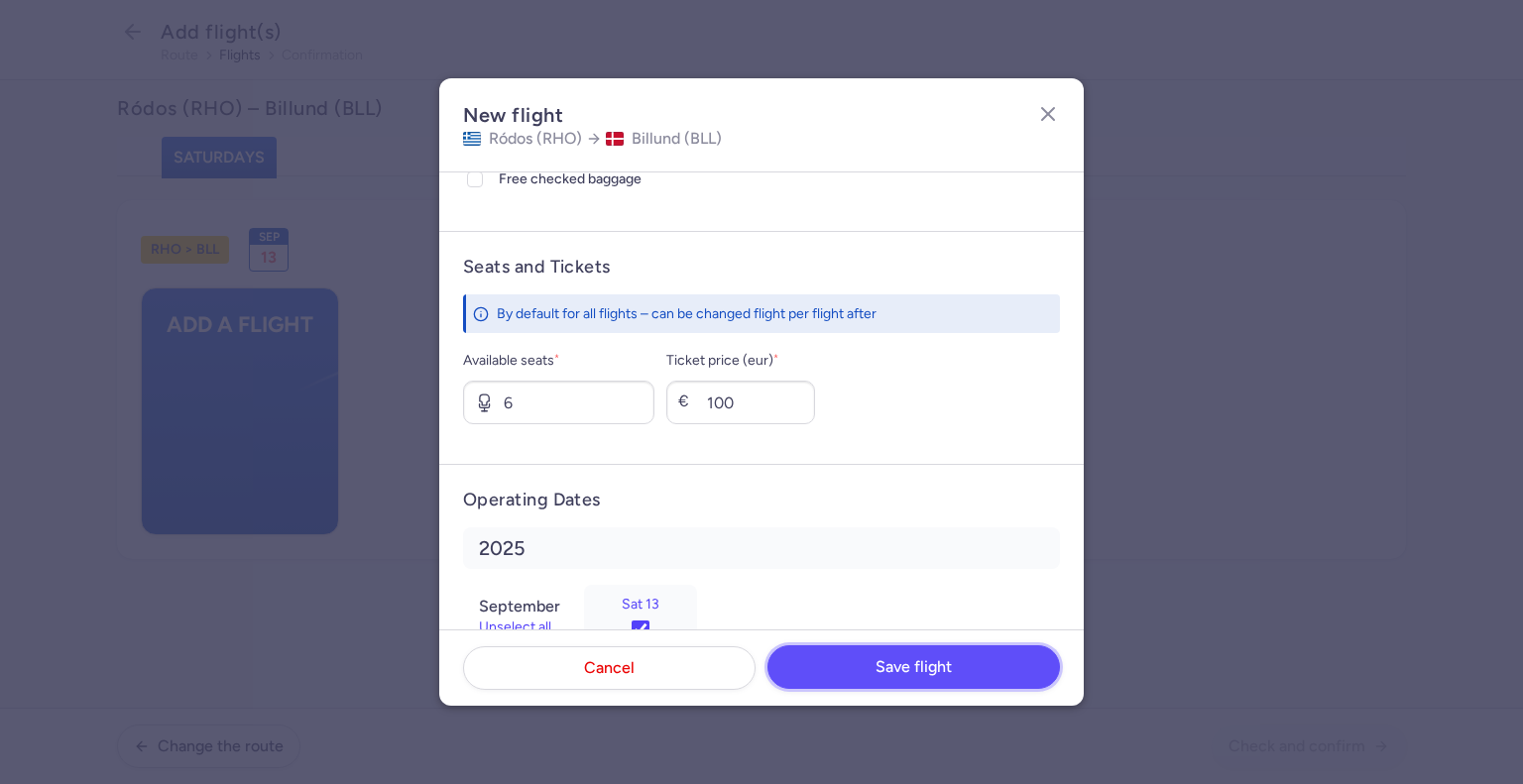 click on "Save flight" at bounding box center [913, 667] 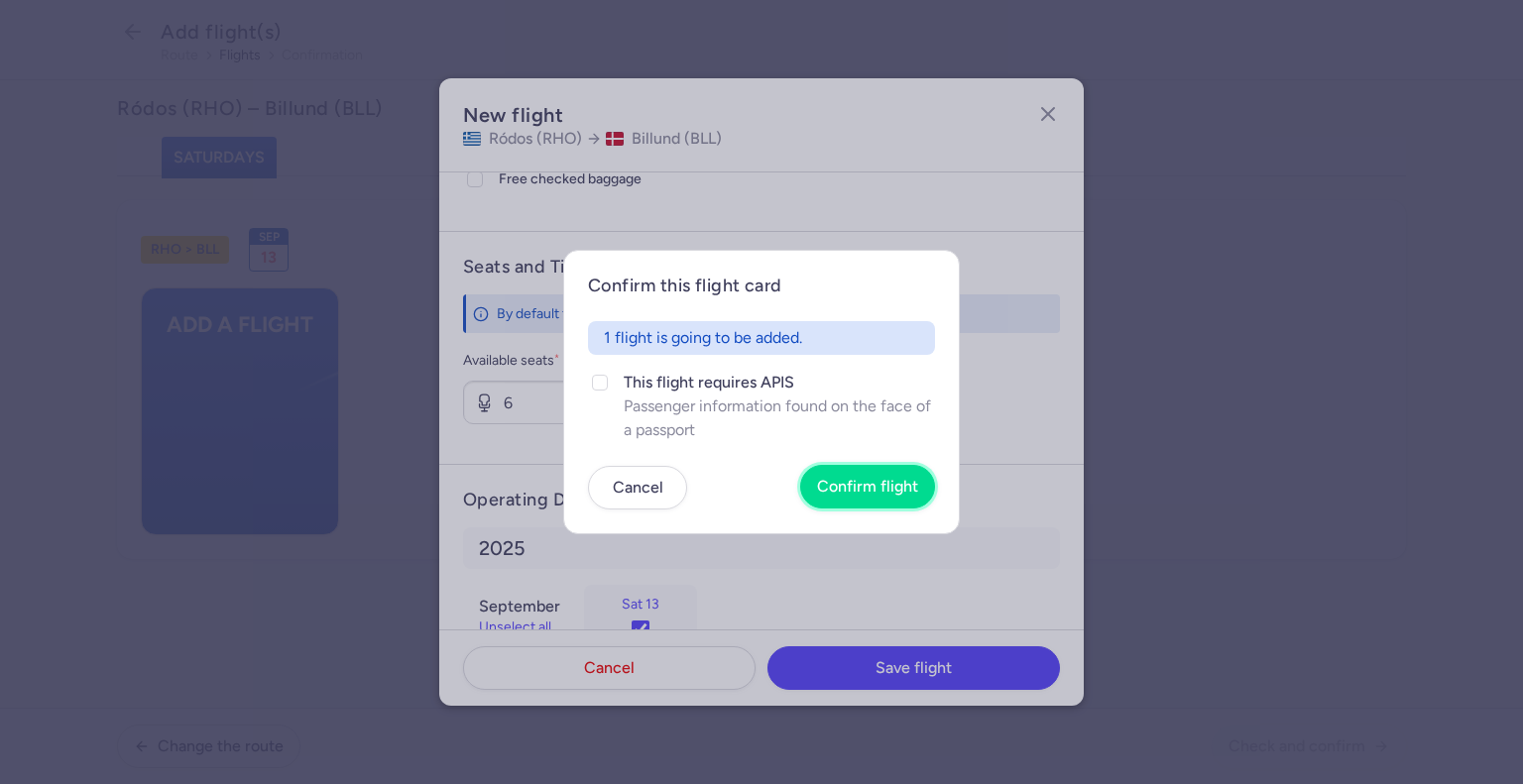 click on "Confirm flight" at bounding box center (868, 487) 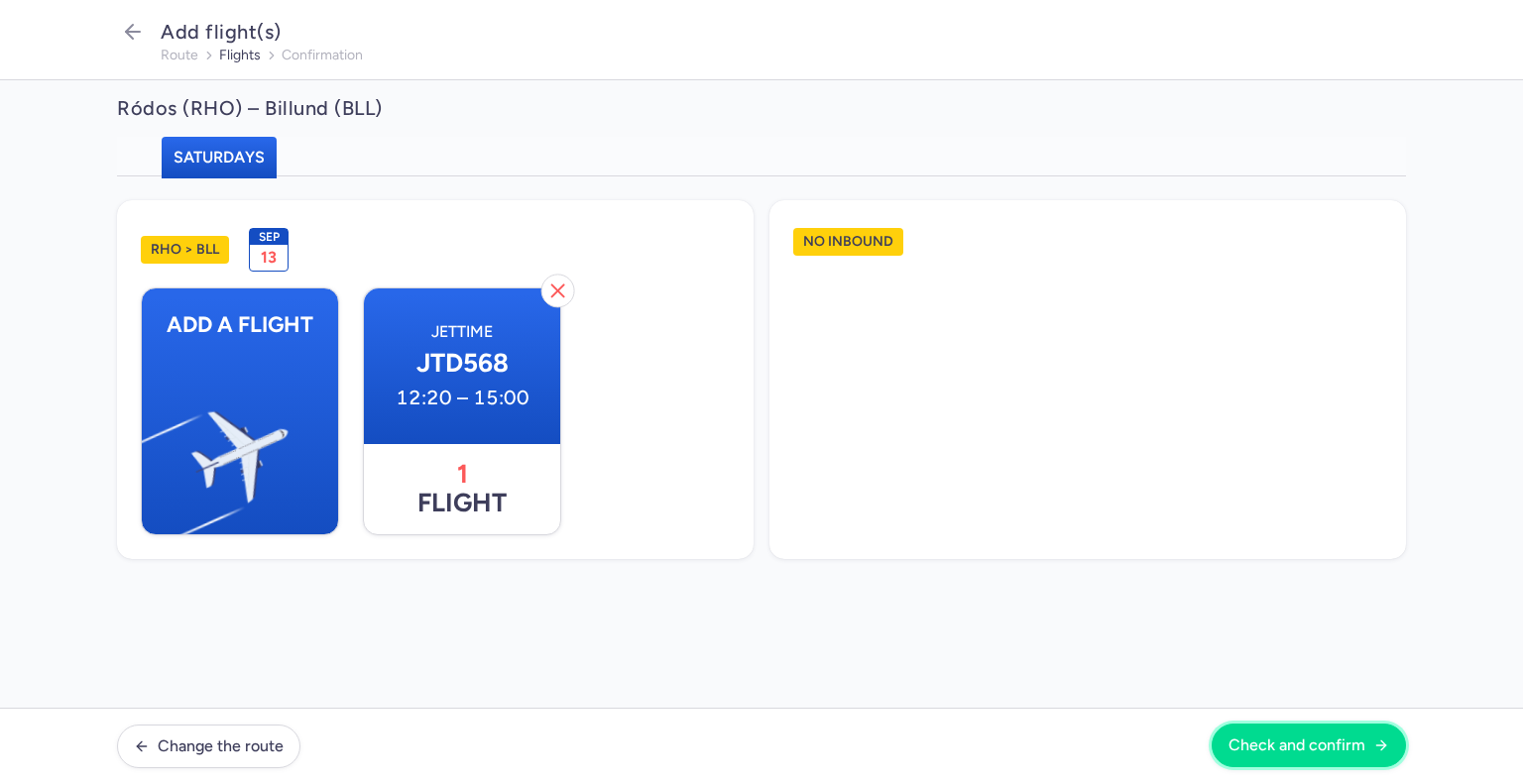 click on "Check and confirm" at bounding box center [1297, 745] 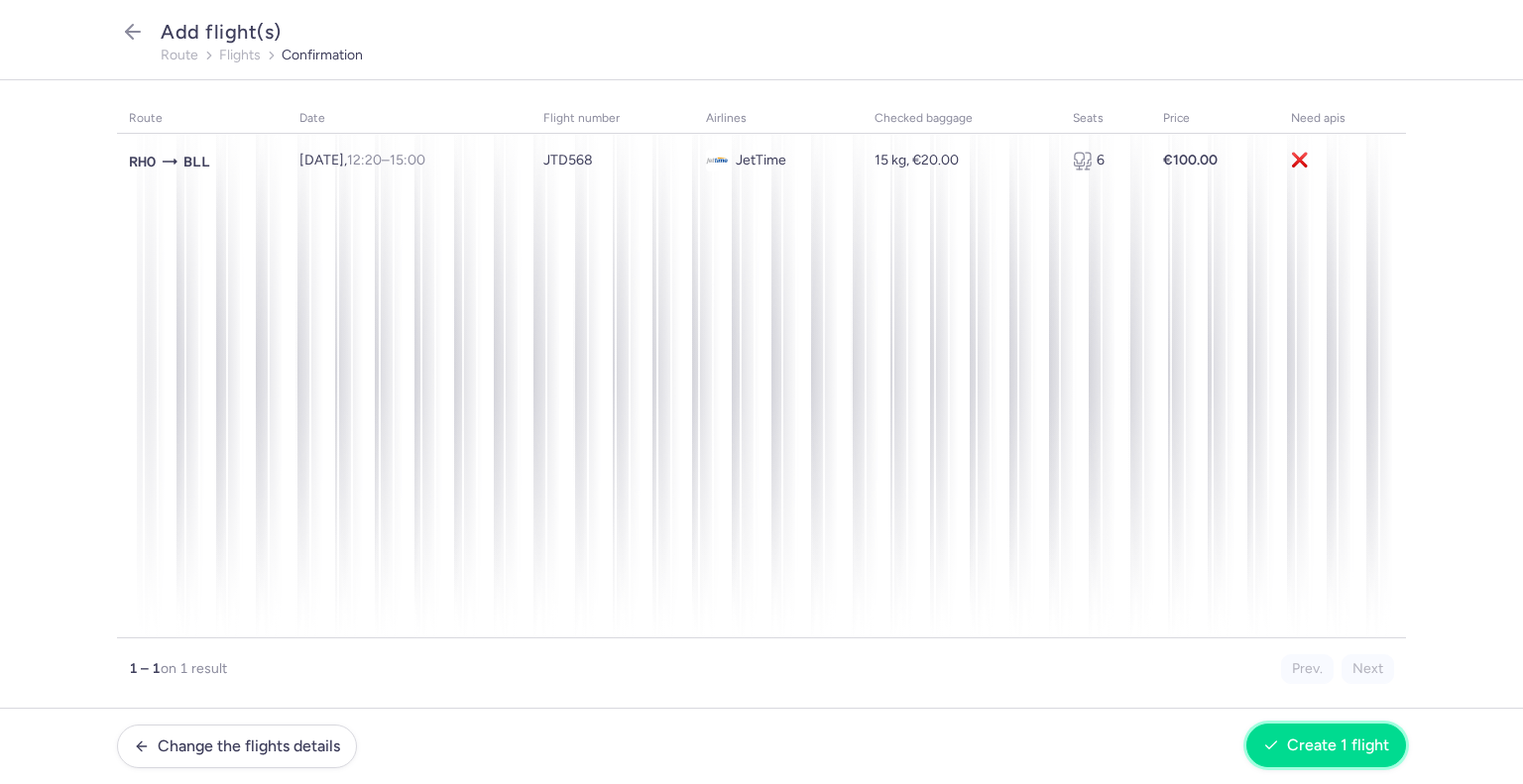 click on "Create 1 flight" at bounding box center (1338, 745) 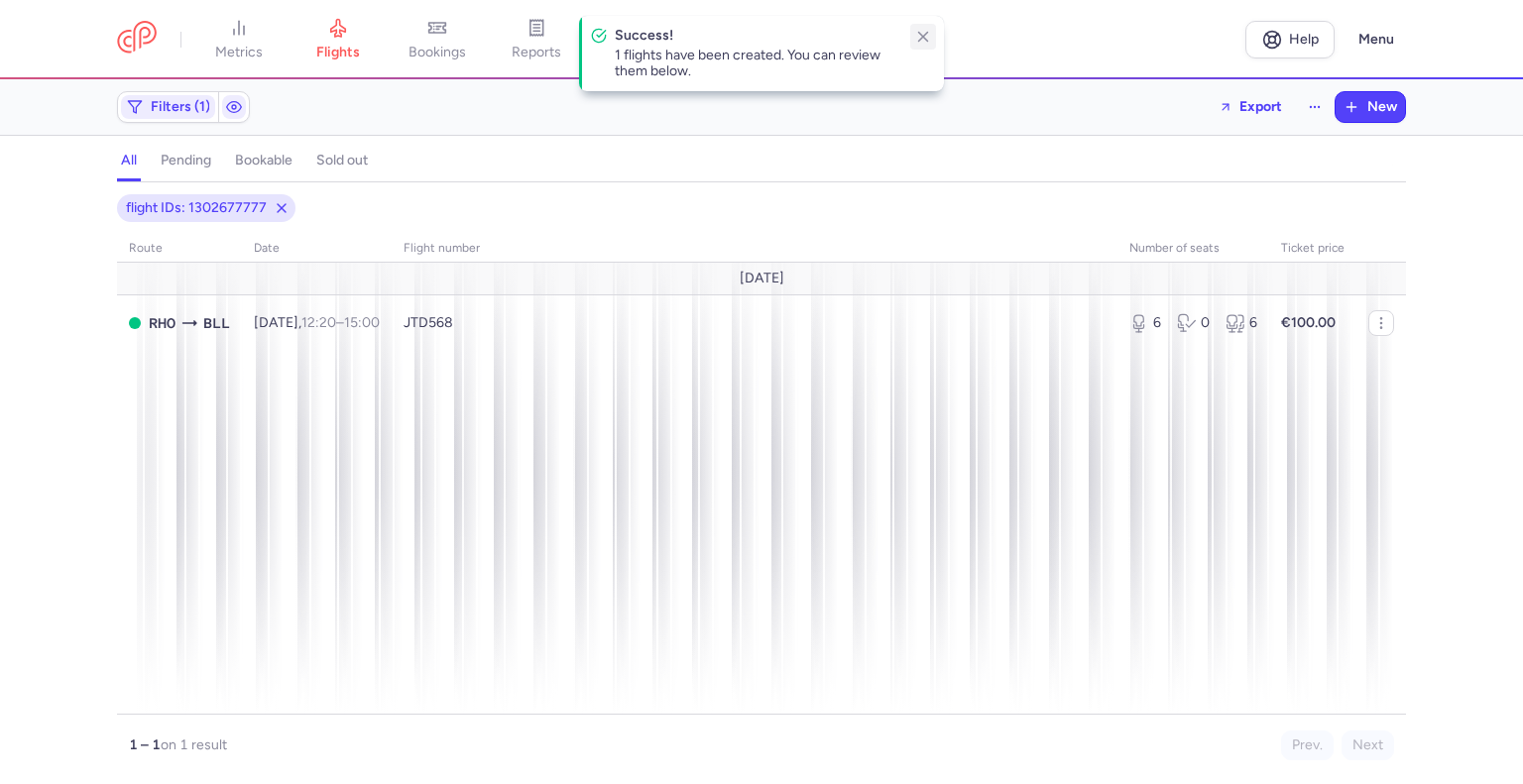 click 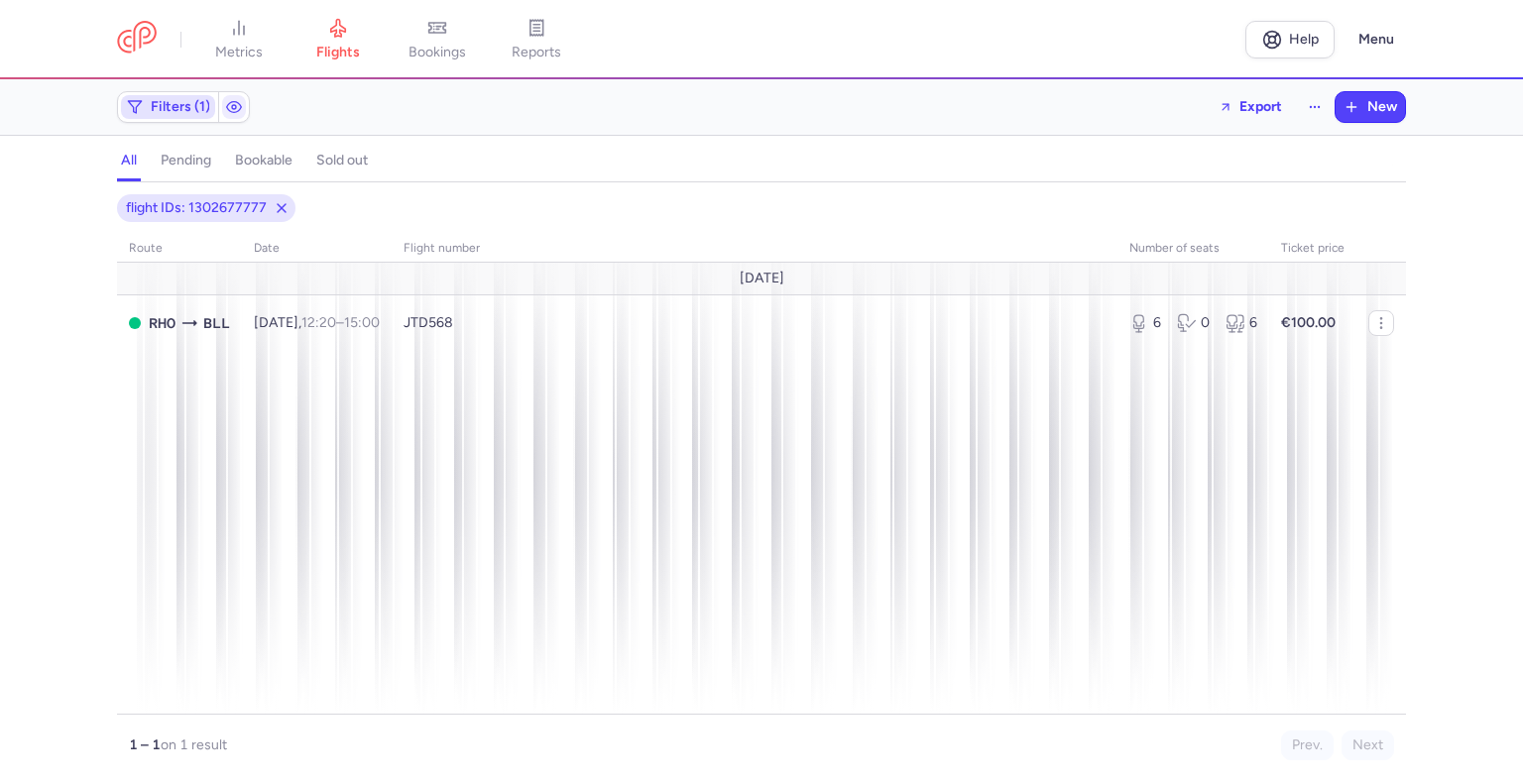 click on "Filters (1)" 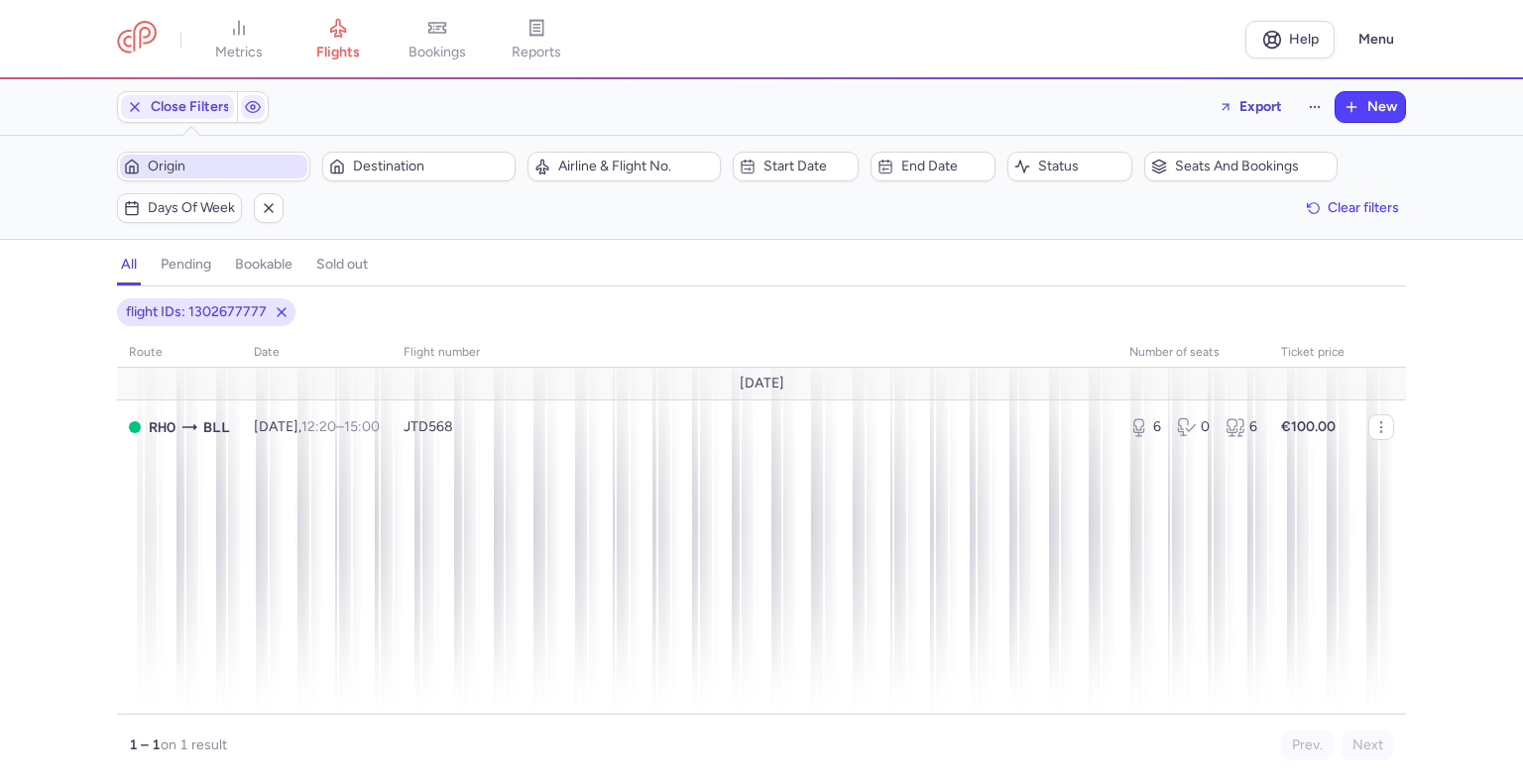 click on "Origin" at bounding box center [225, 167] 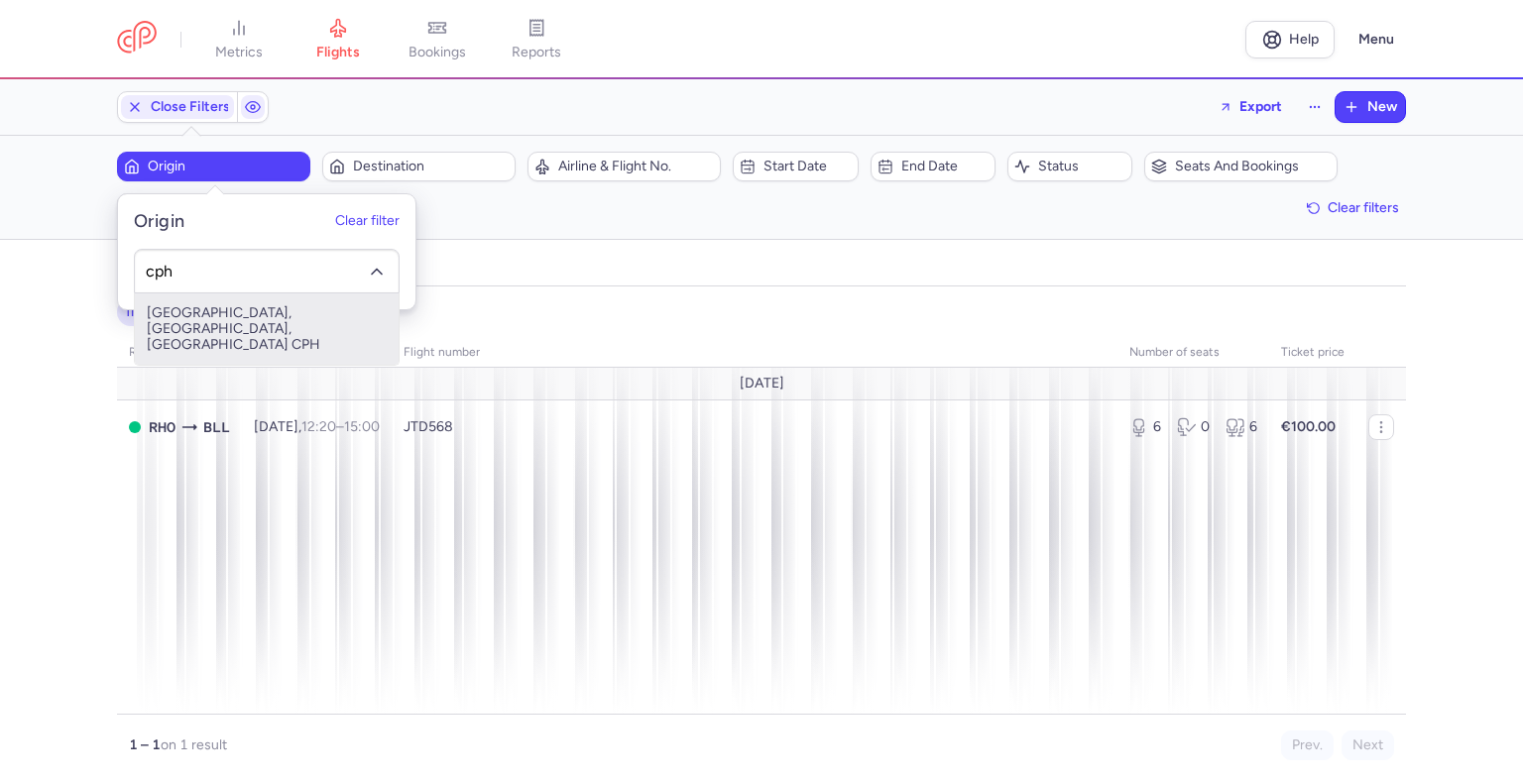 type on "cph" 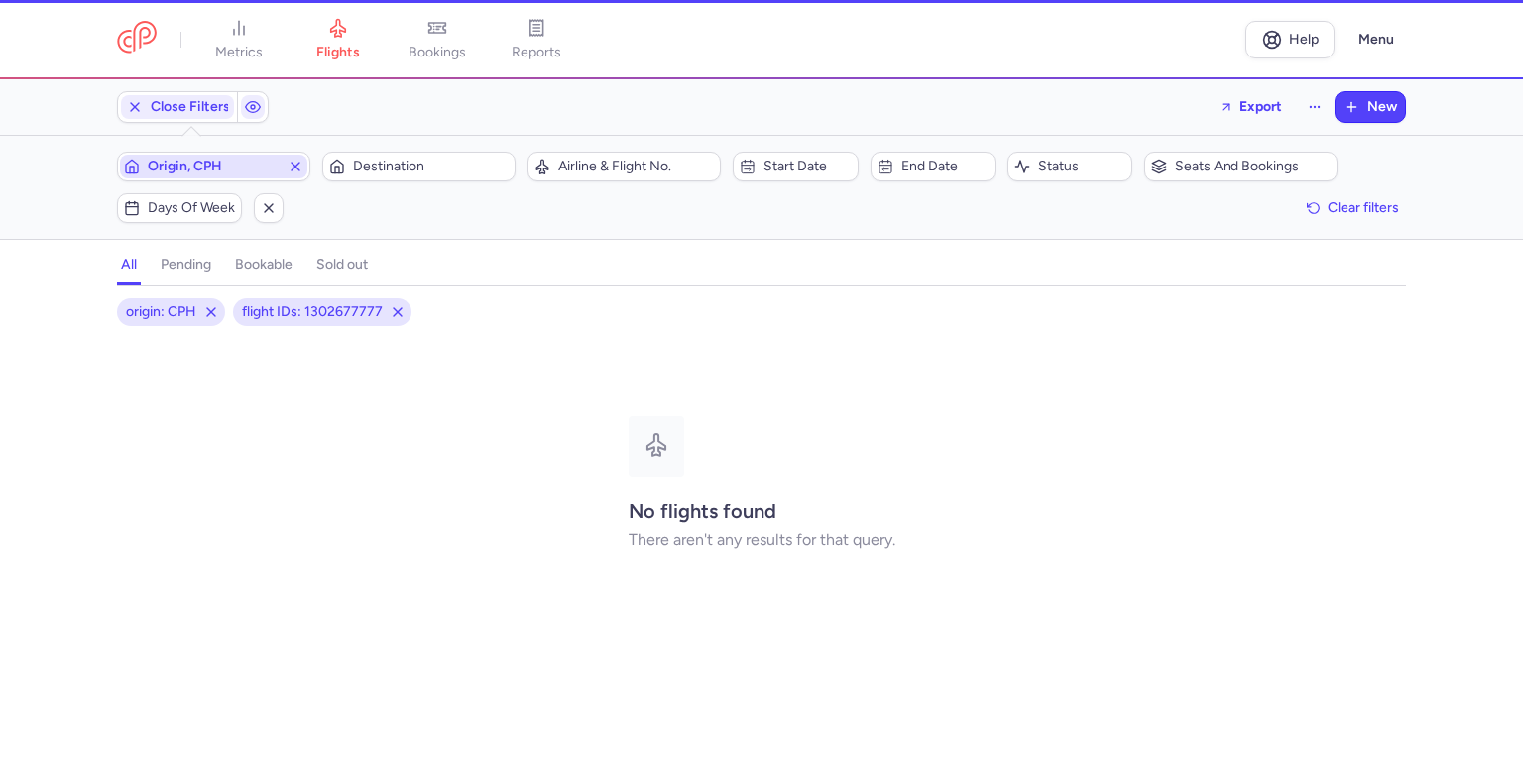 type 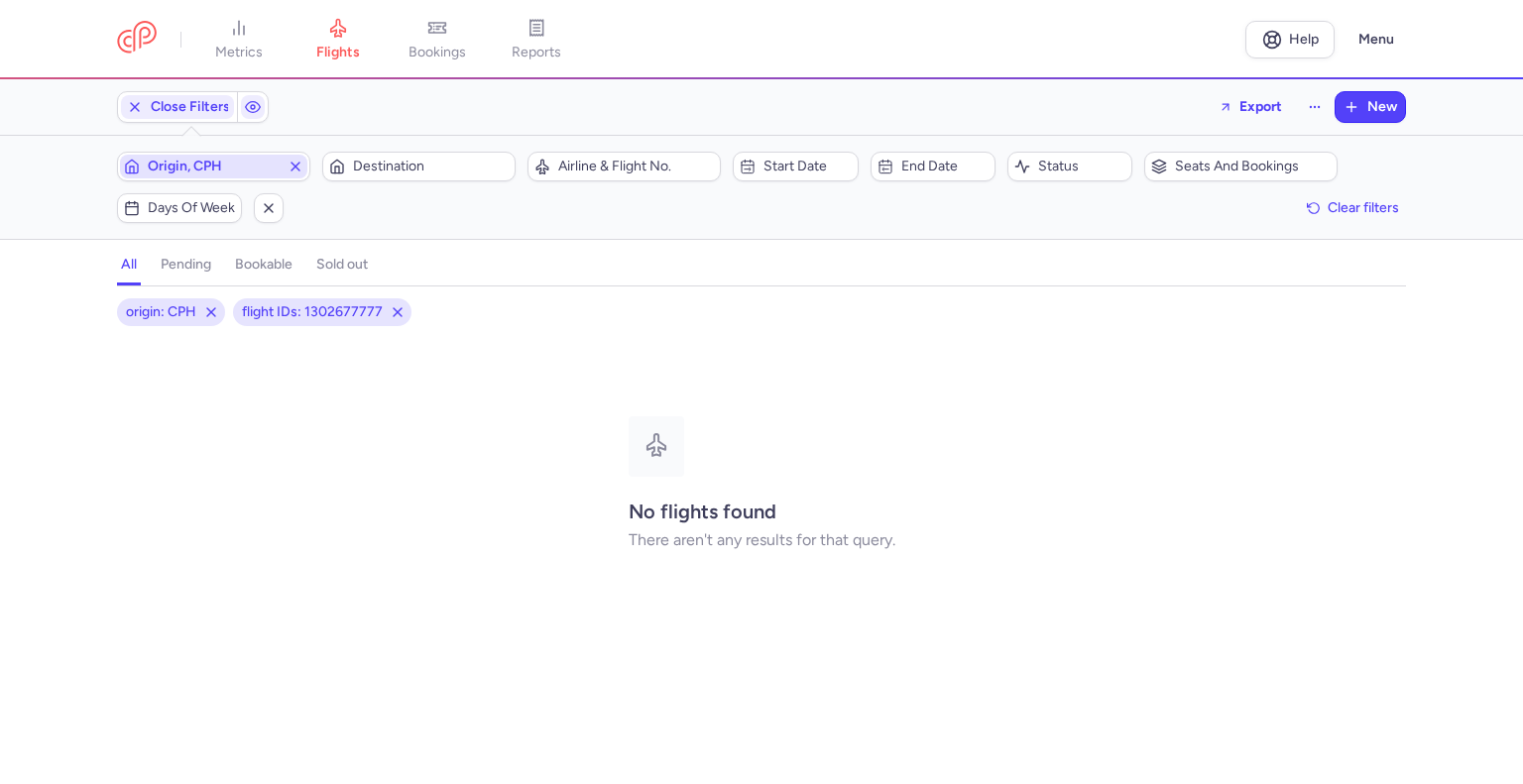 type 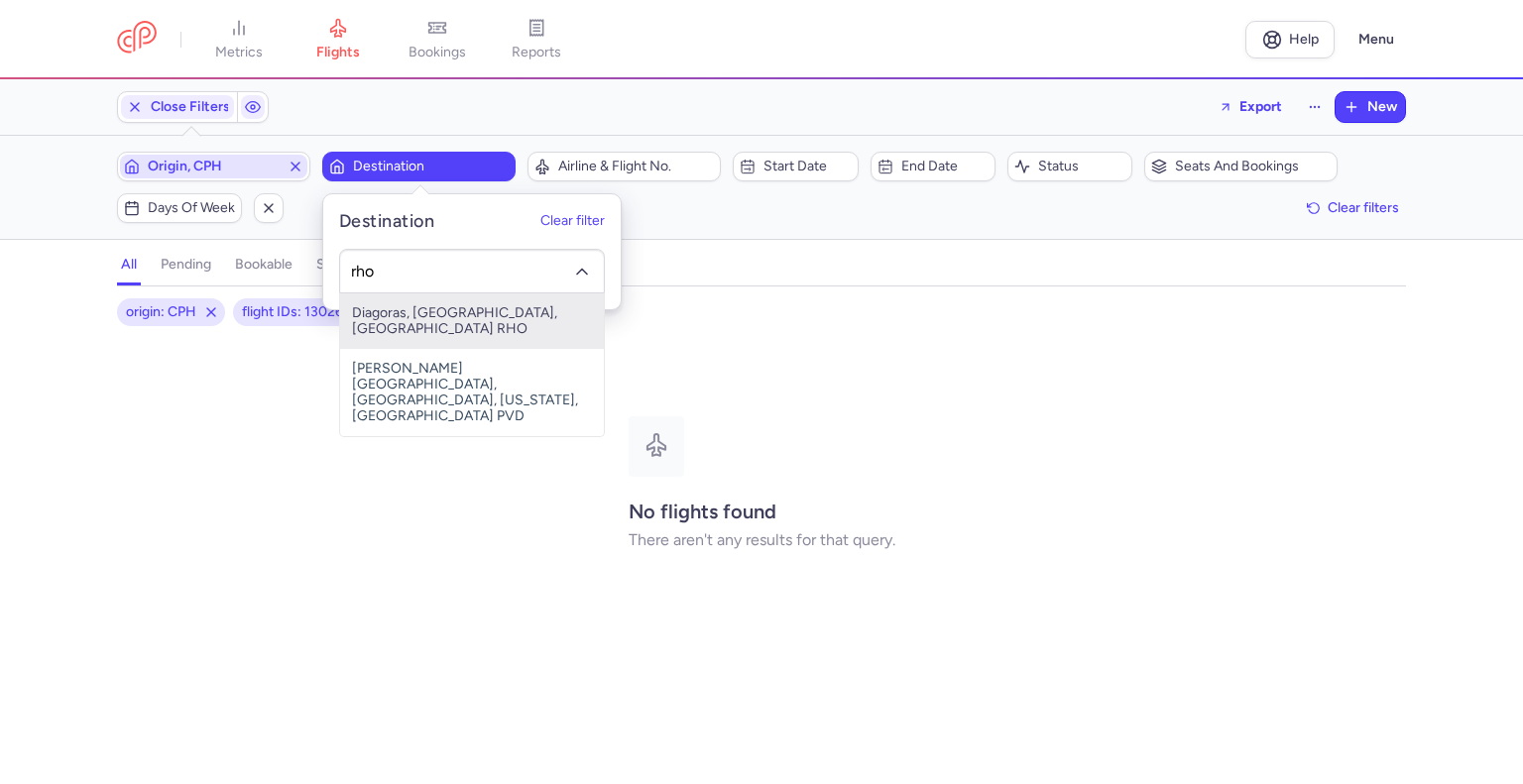 type on "rho" 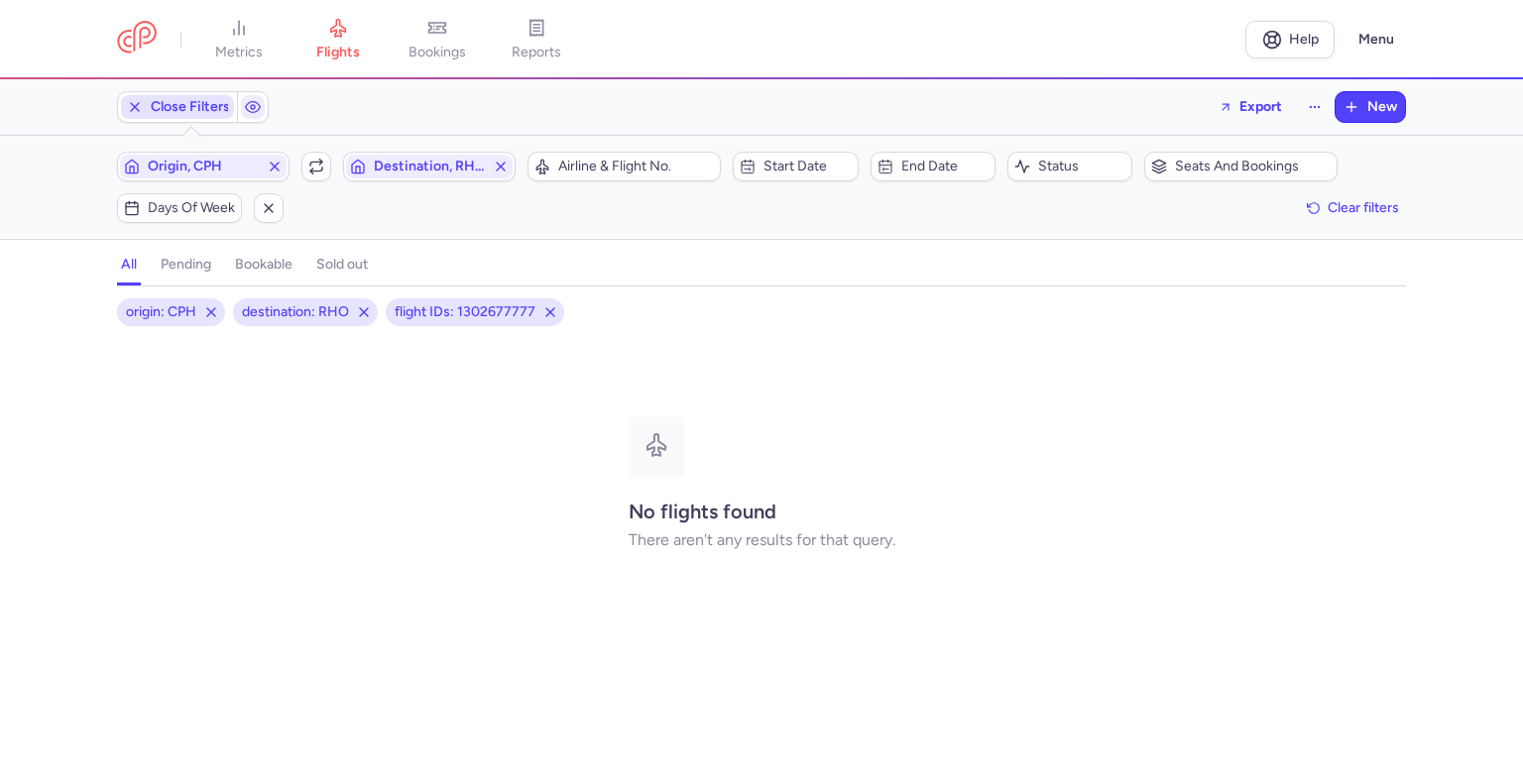 click on "Close Filters" at bounding box center (177, 107) 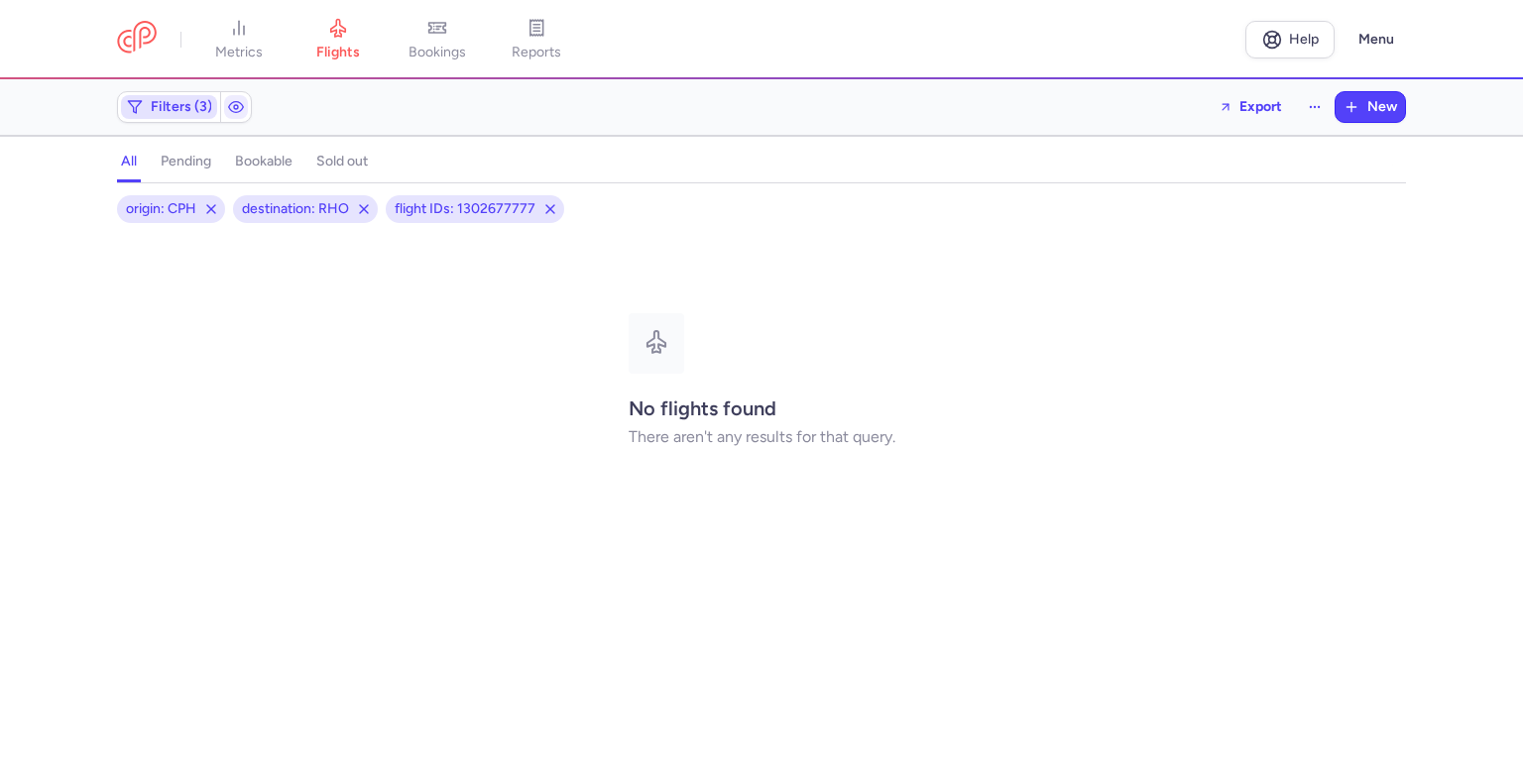 scroll, scrollTop: 0, scrollLeft: 0, axis: both 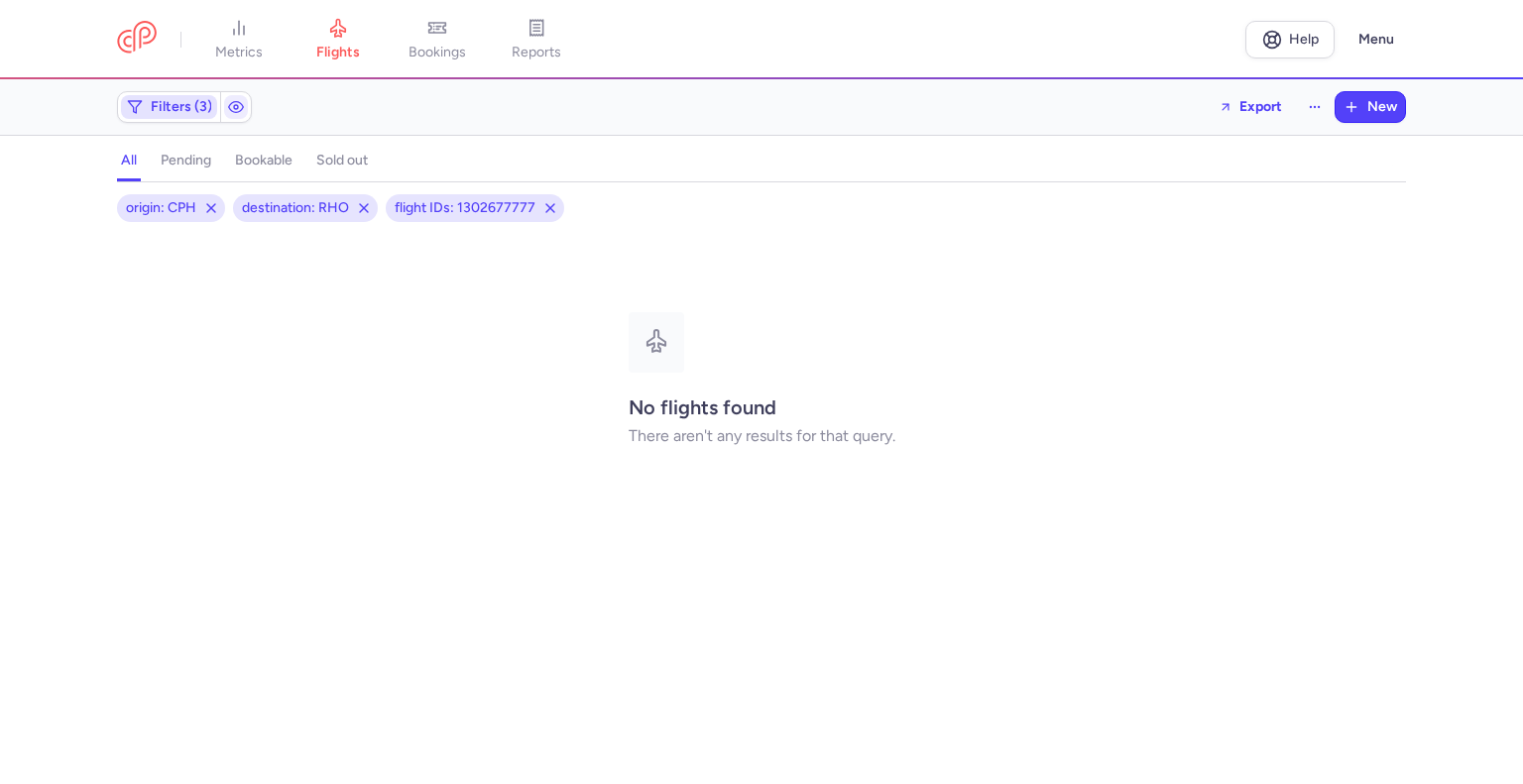 click on "Filters (3)" at bounding box center (169, 107) 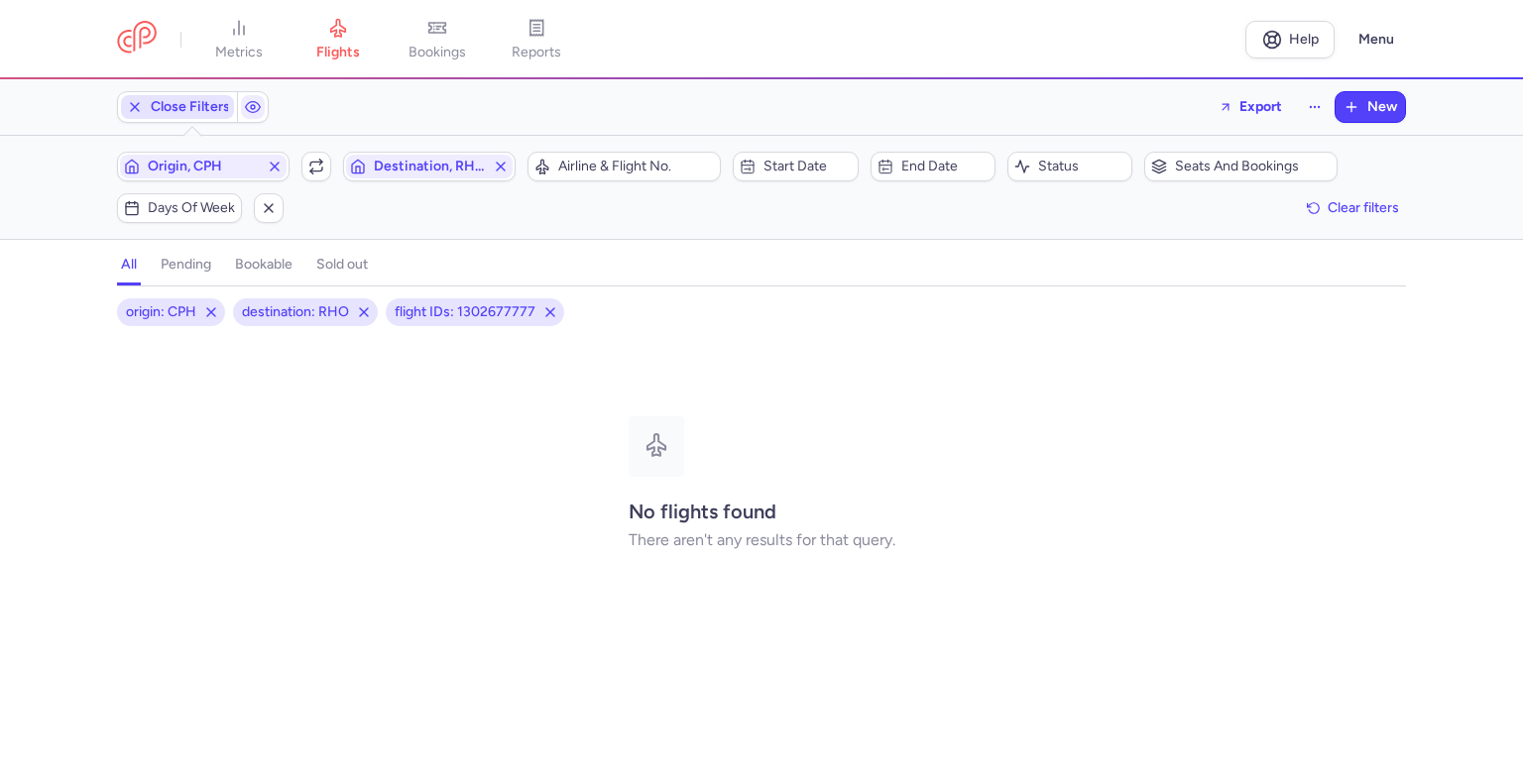 scroll, scrollTop: 0, scrollLeft: 0, axis: both 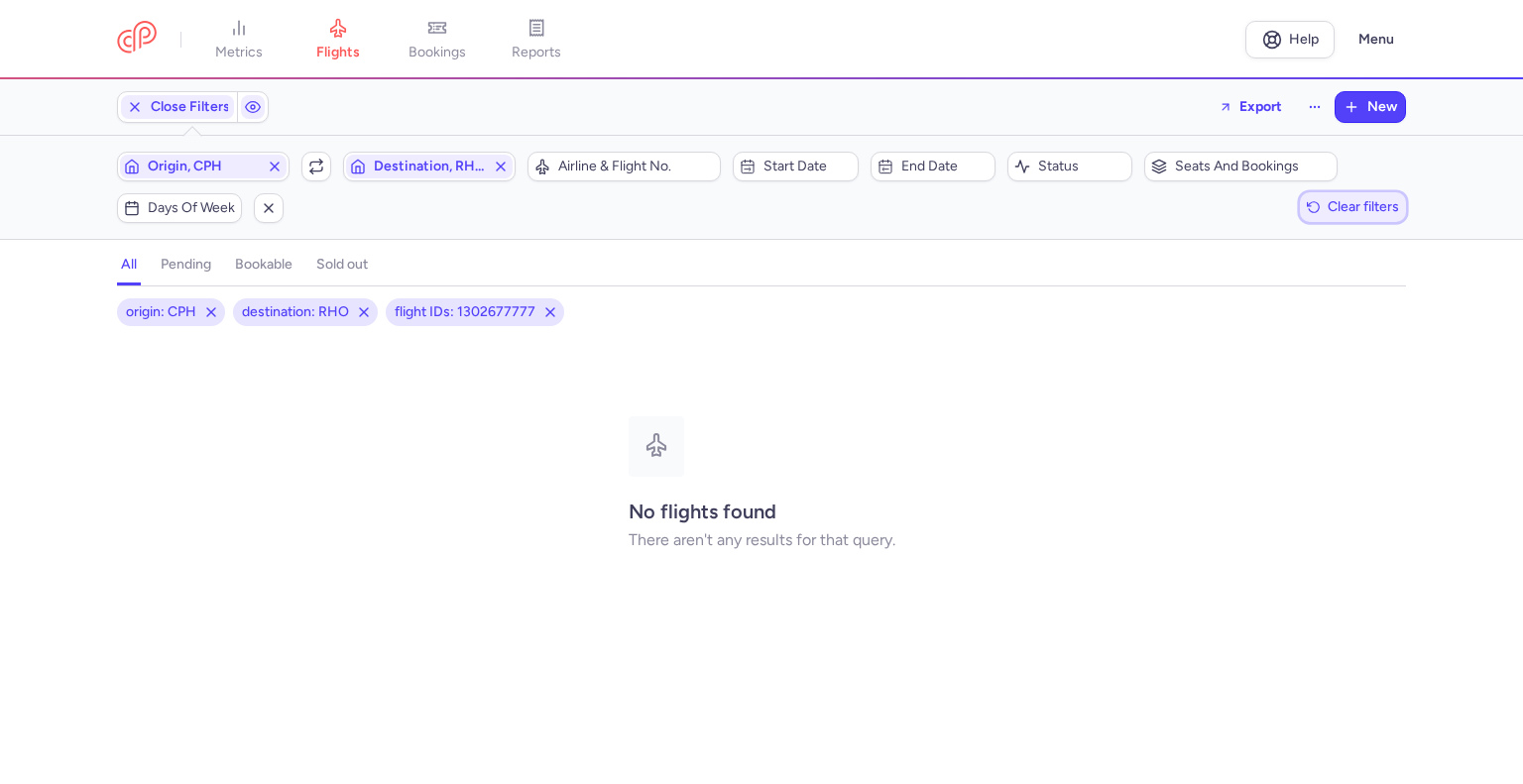 click on "Clear filters" at bounding box center [1363, 206] 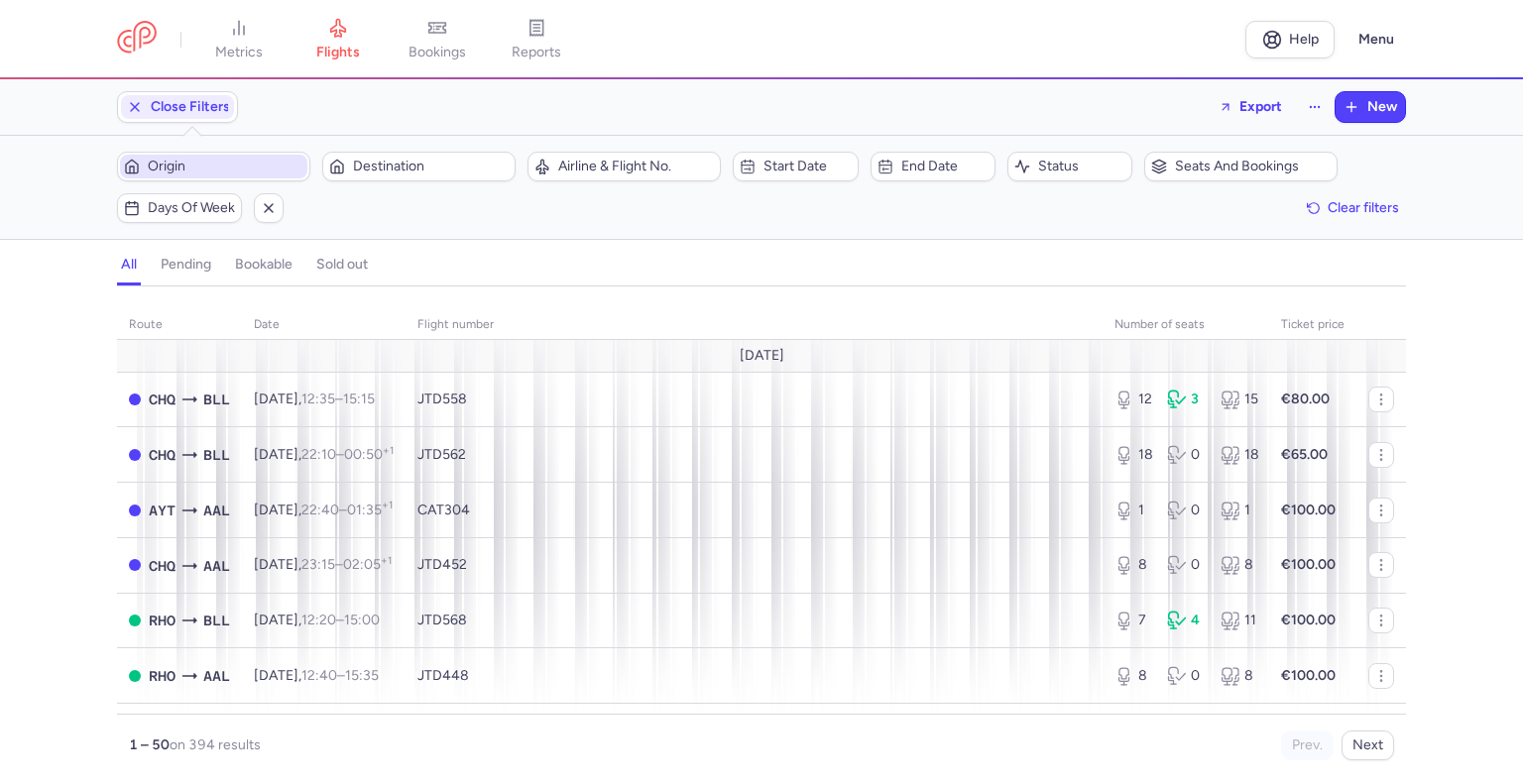 click on "Origin" at bounding box center (225, 167) 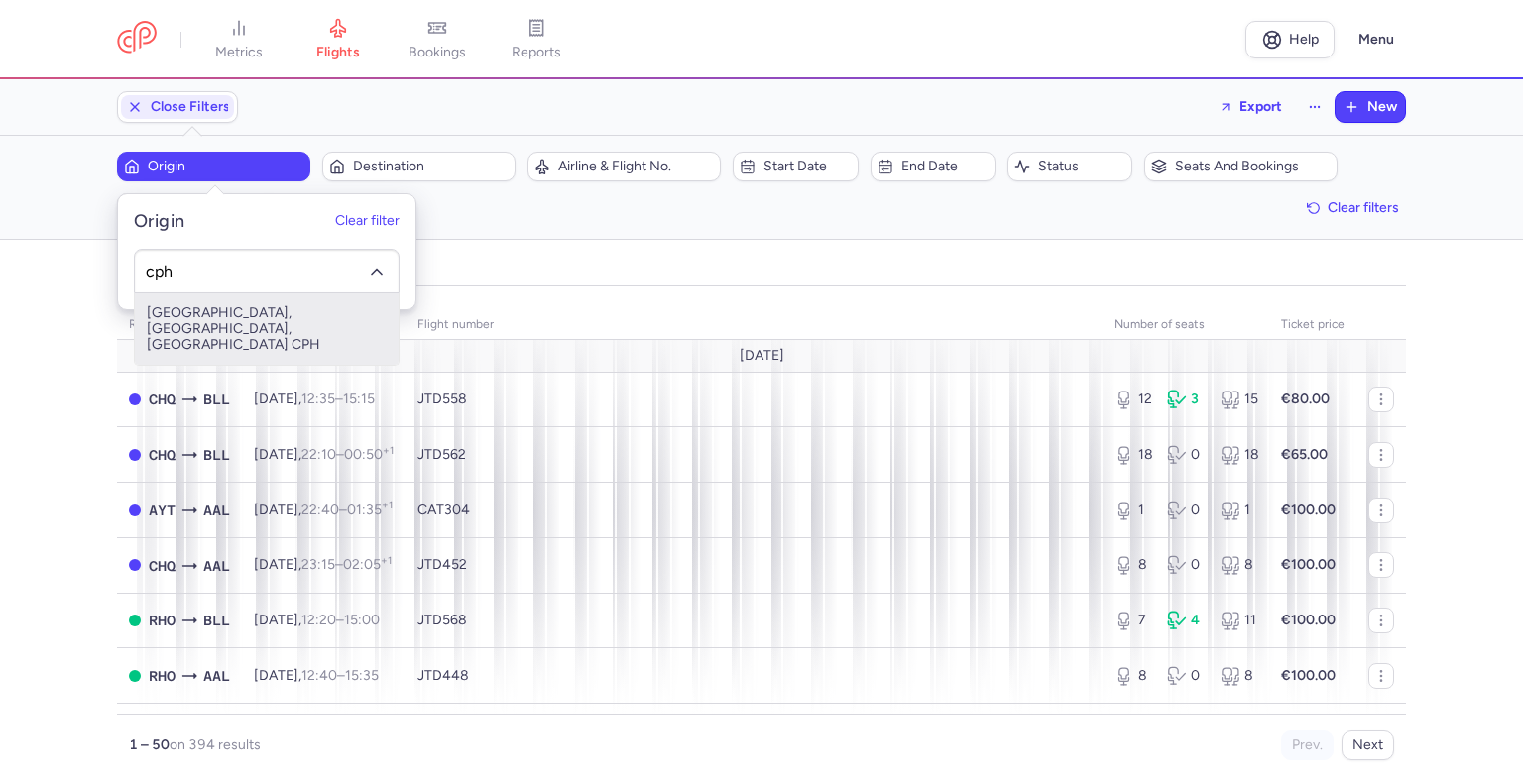 type on "cph" 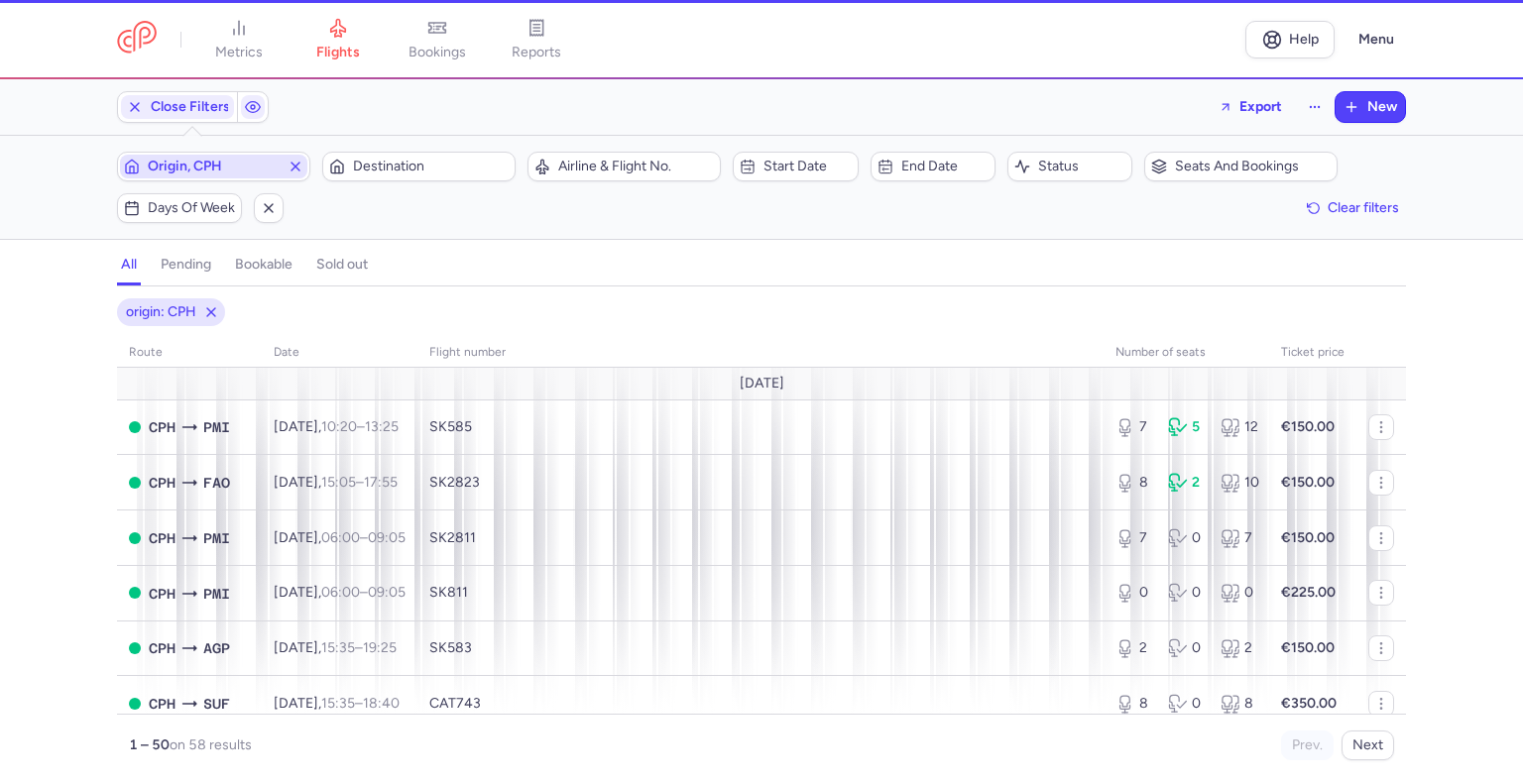 type 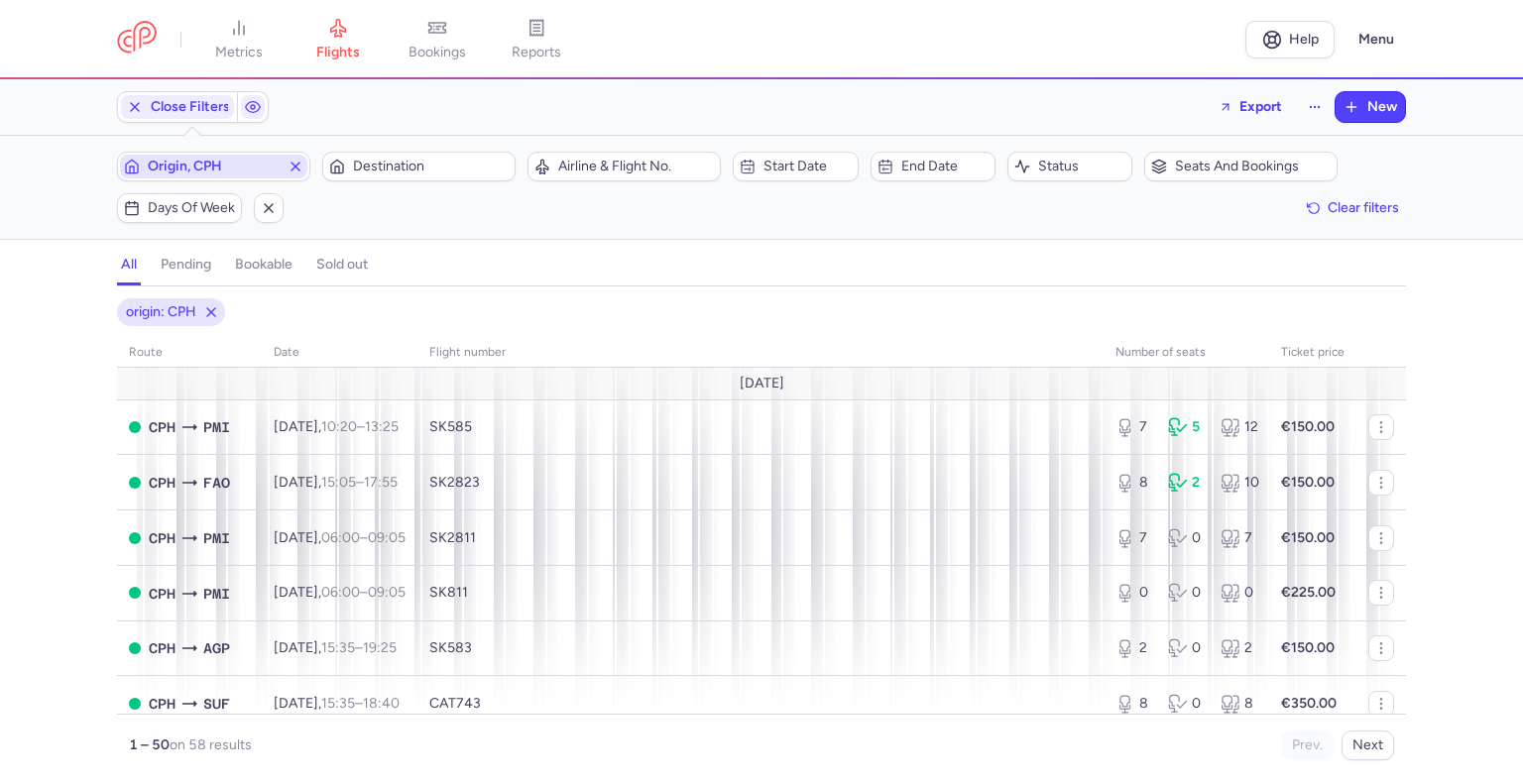 type 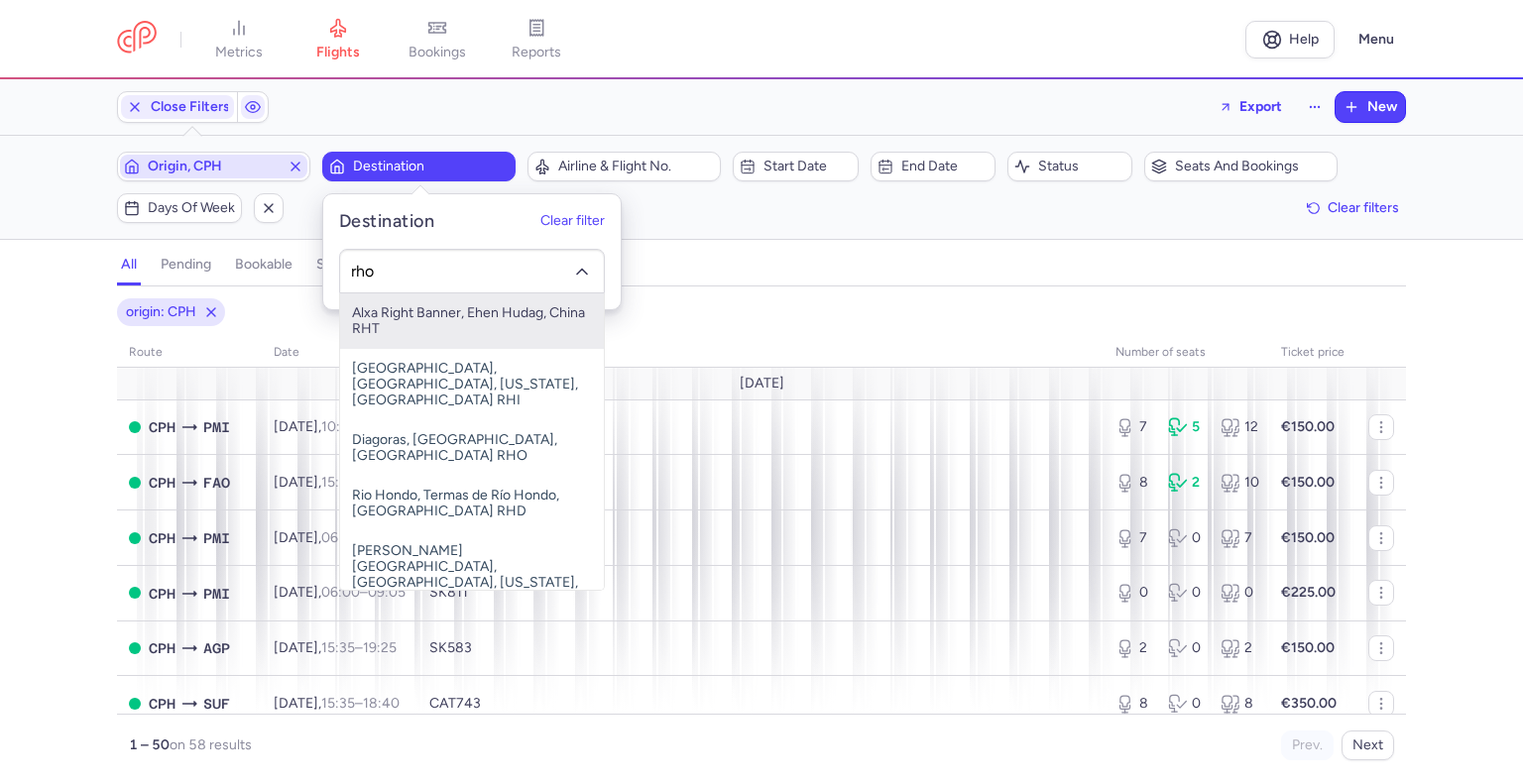 type on "rho" 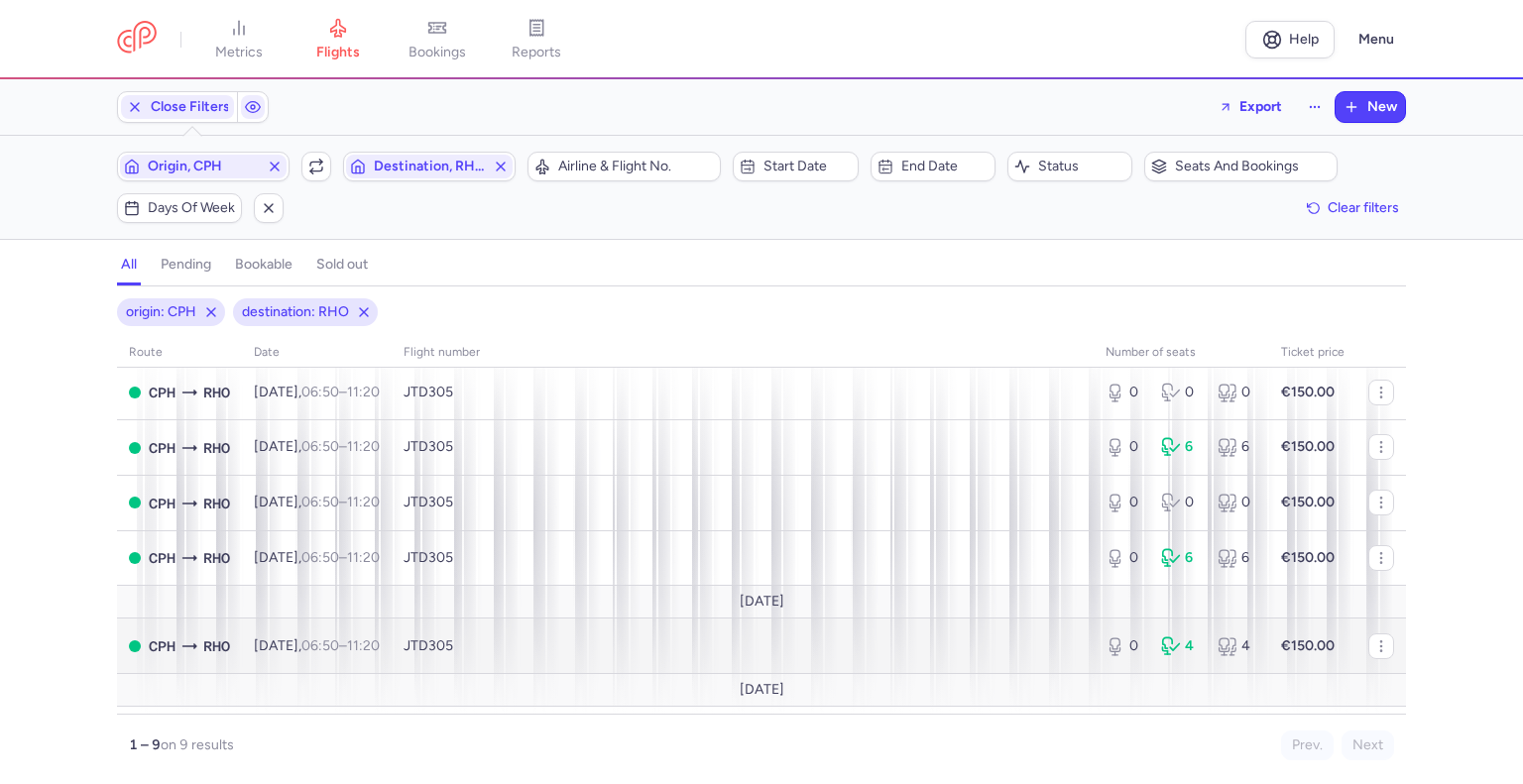 scroll, scrollTop: 289, scrollLeft: 0, axis: vertical 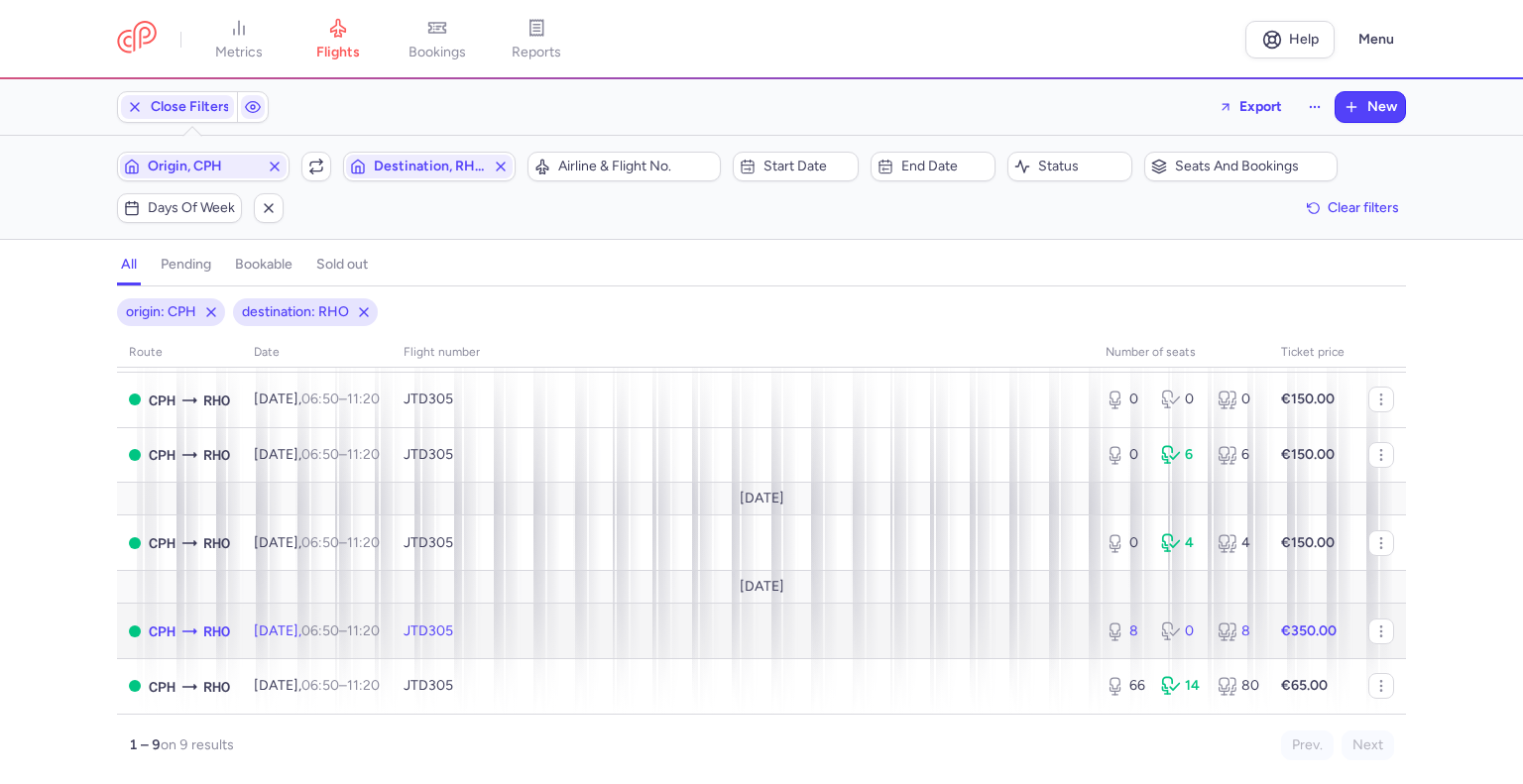 click on "JTD305" 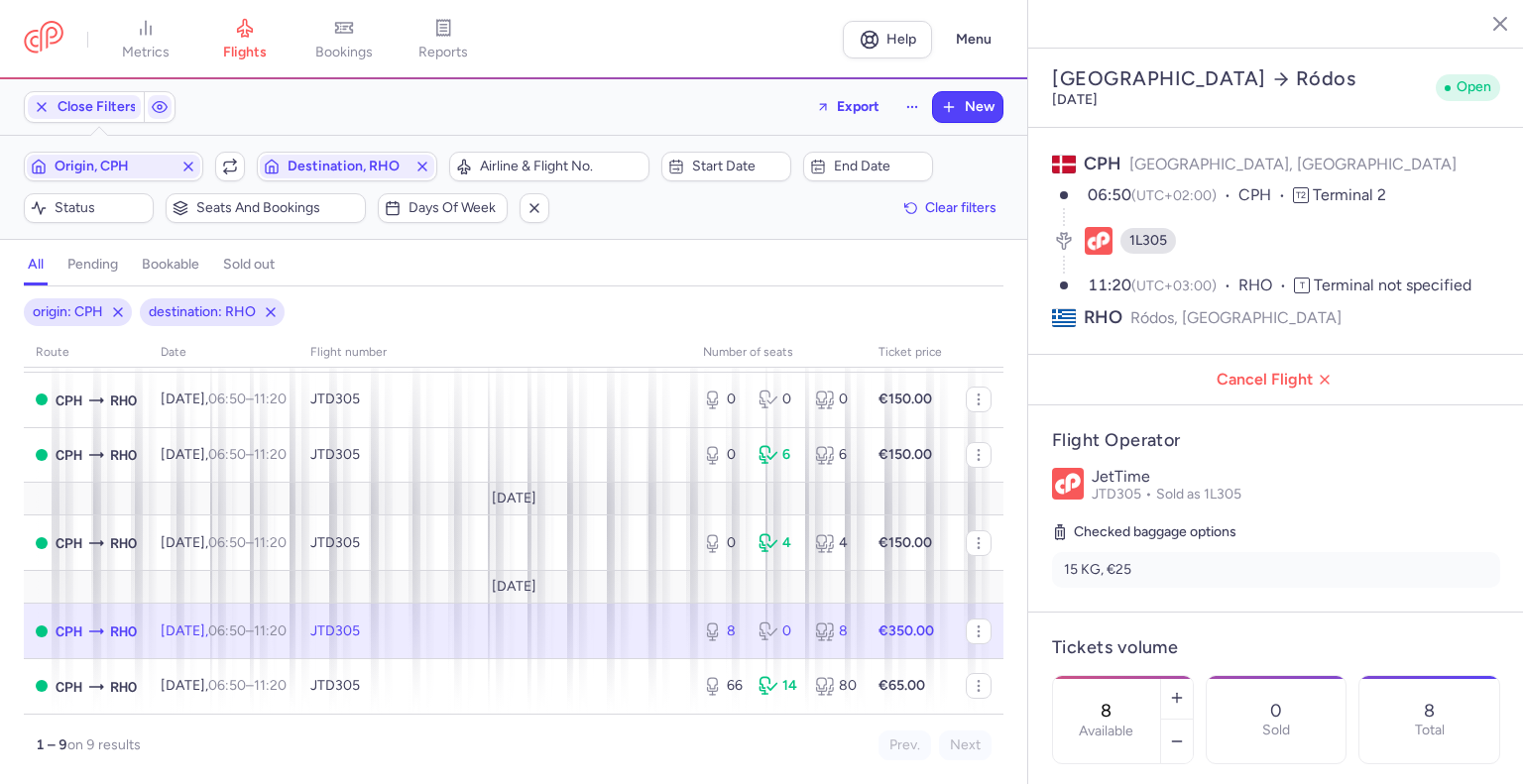 scroll, scrollTop: 396, scrollLeft: 0, axis: vertical 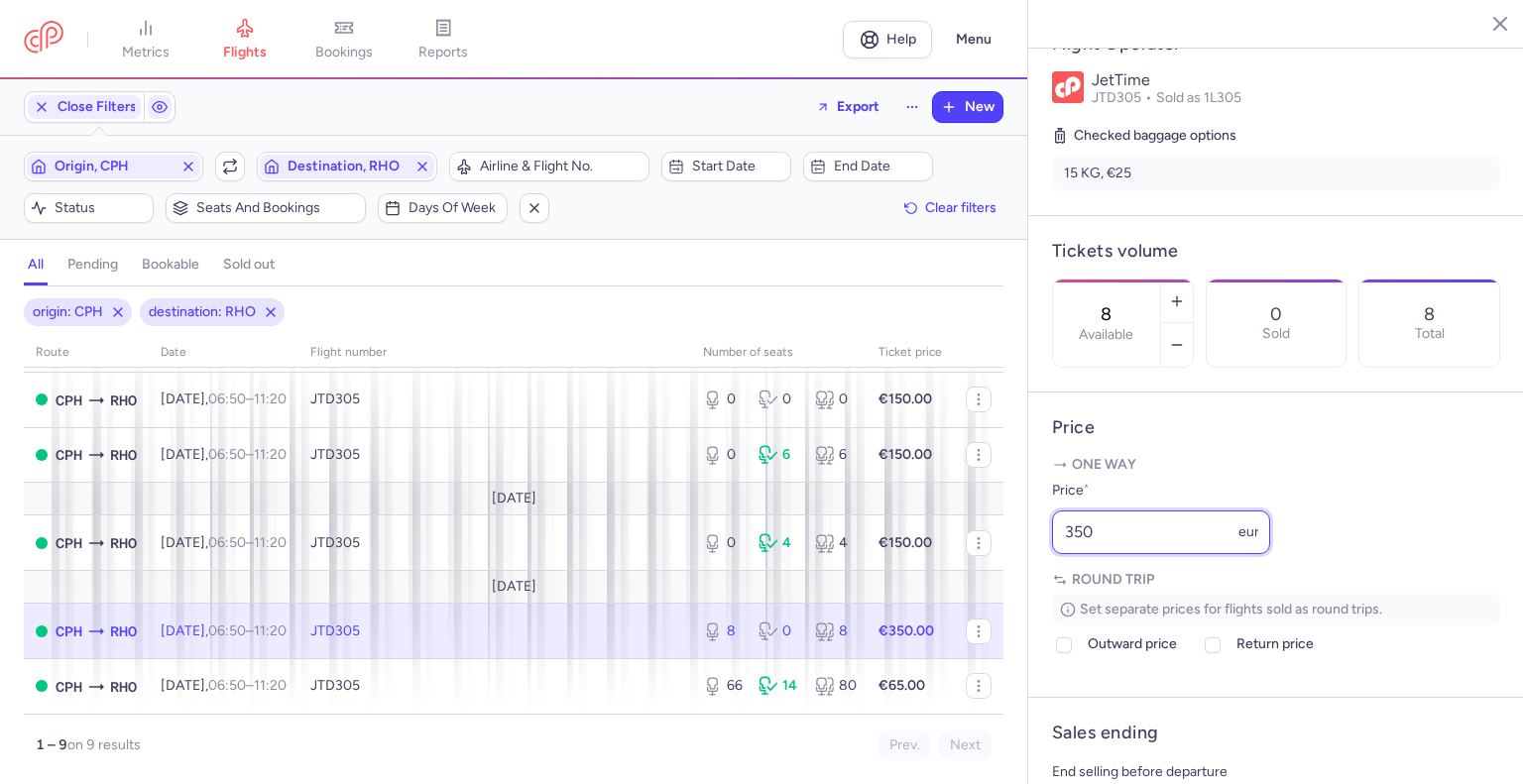 drag, startPoint x: 1128, startPoint y: 587, endPoint x: 878, endPoint y: 642, distance: 255.97851 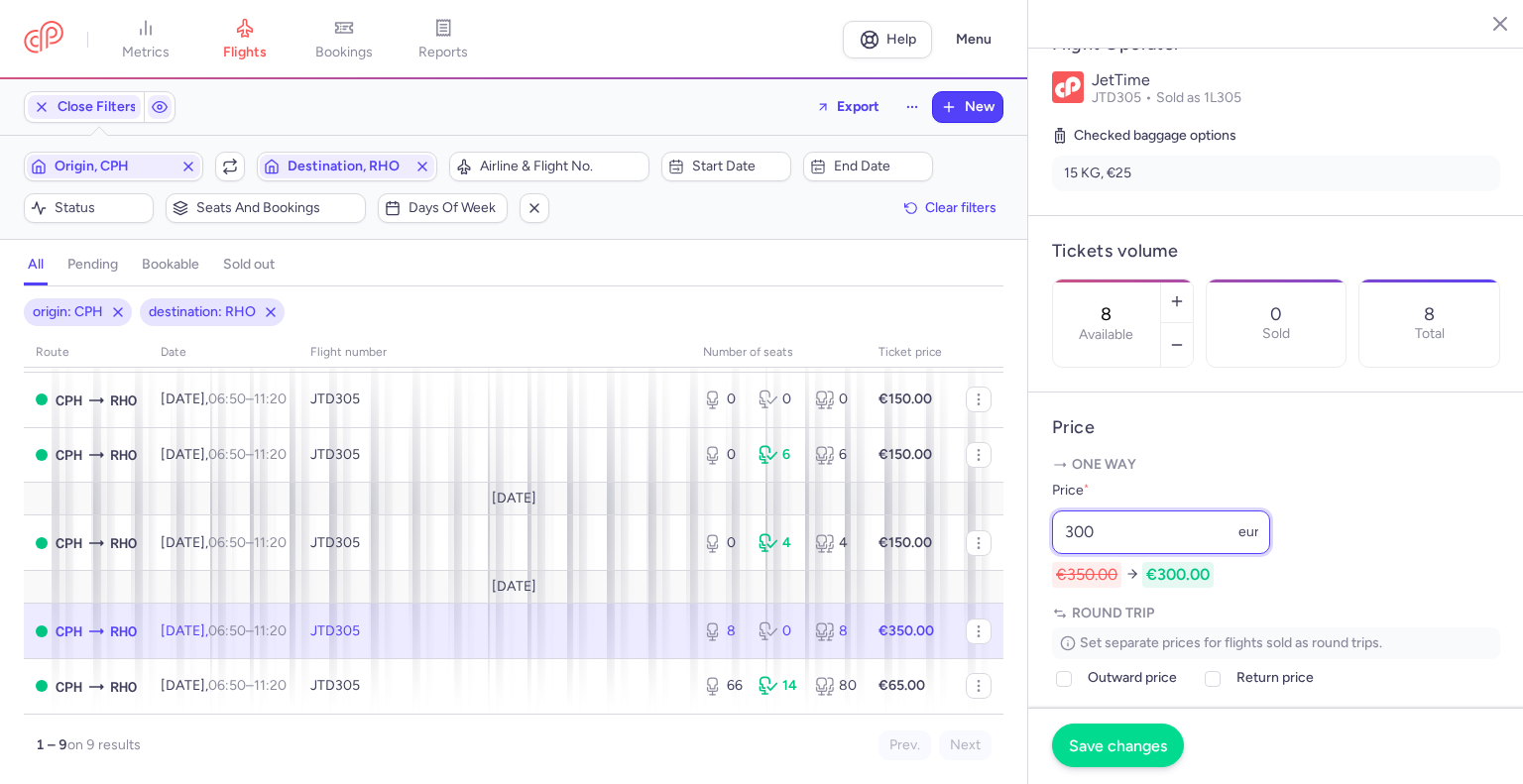 type on "300" 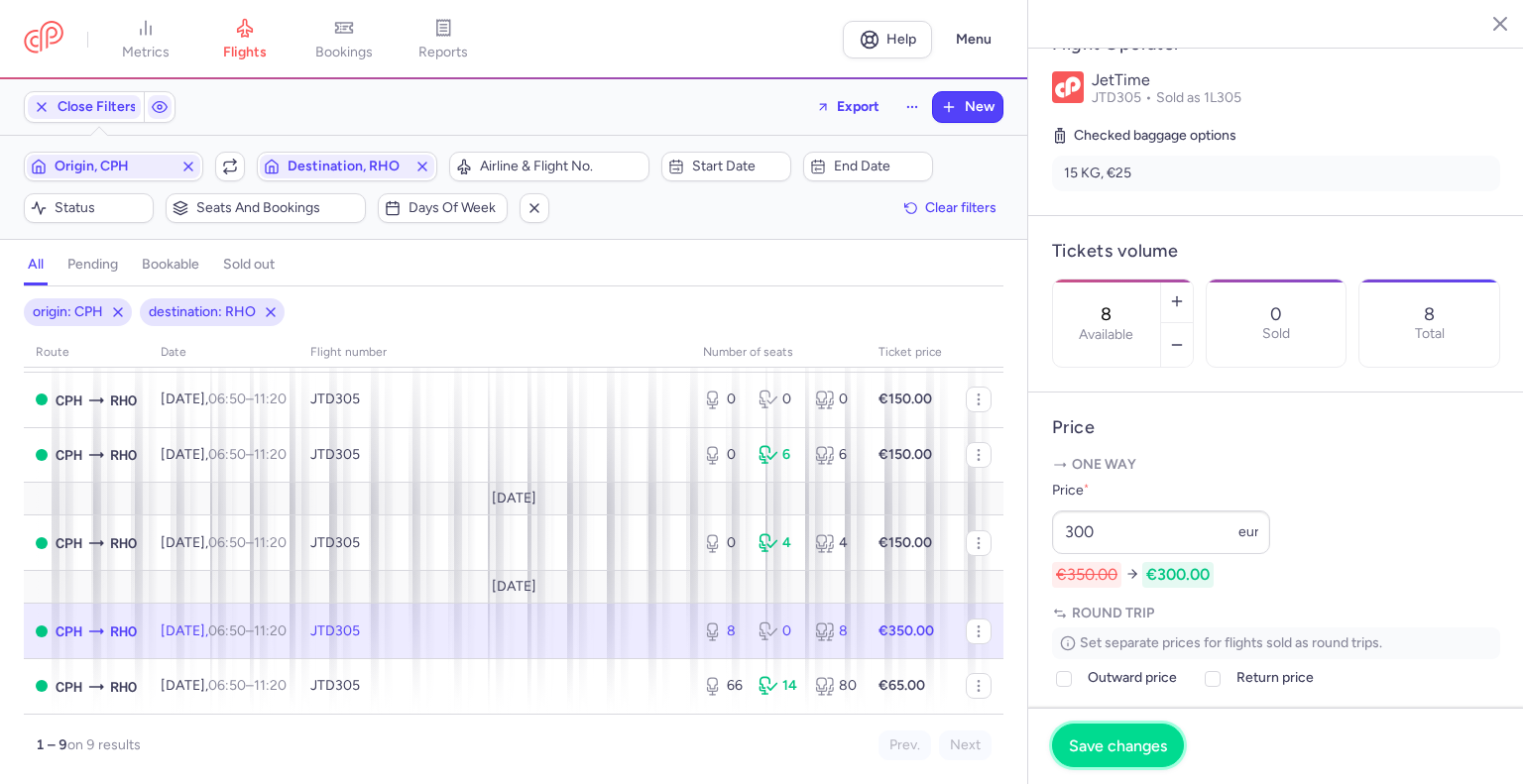 click on "Save changes" at bounding box center [1117, 745] 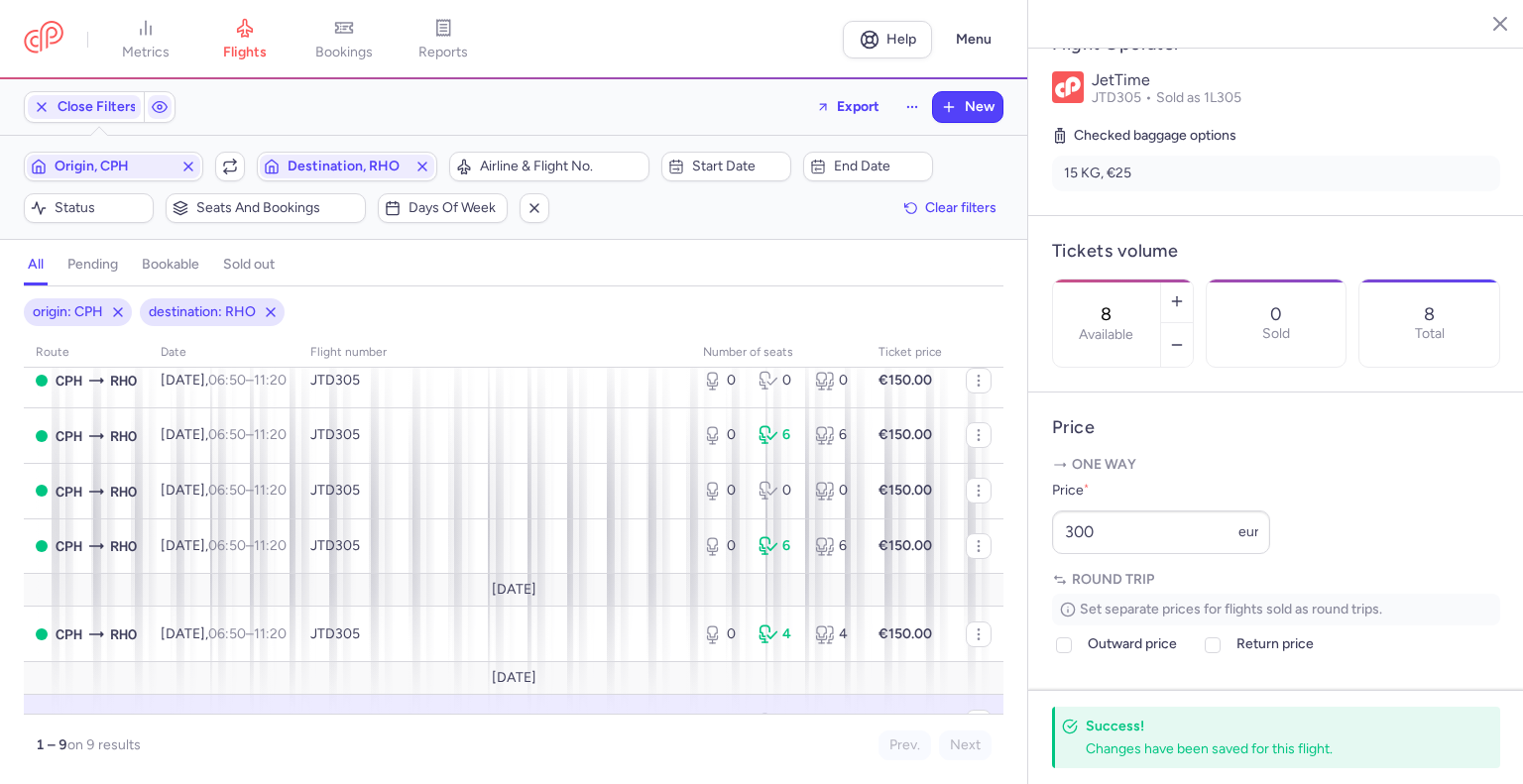 scroll, scrollTop: 0, scrollLeft: 0, axis: both 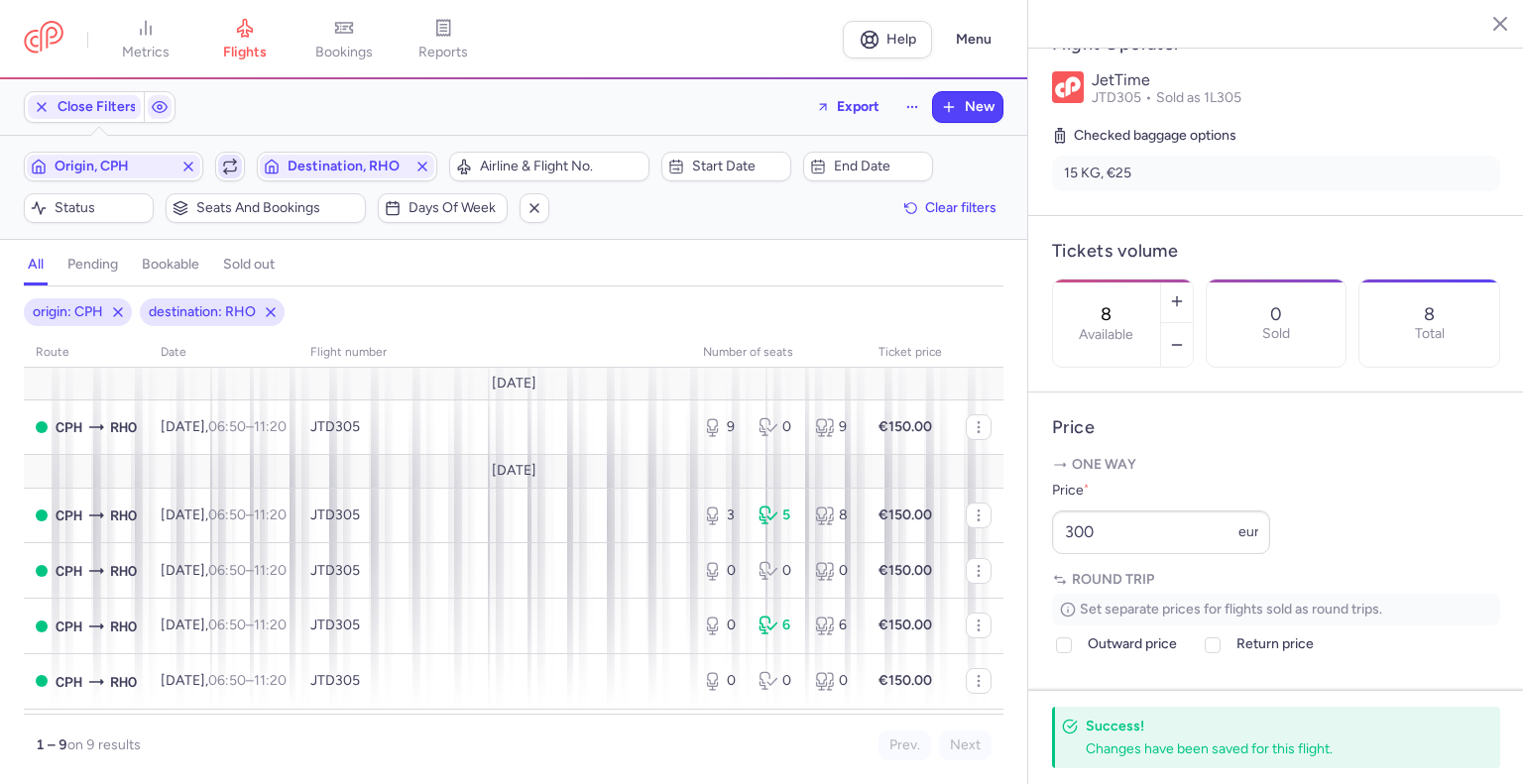 click on "metrics flights bookings reports  Help  Menu Close Filters  Export  New Filters (2) – 9 results  Origin, CPH  Include return  Destination, RHO  Airline & Flight No.  Start date  End date  Status  Seats and bookings  Days of week  Clear filters  all pending bookable sold out 2 origin: CPH destination: RHO route date Flight number number of seats Ticket price [DATE]  CPH  RHO [DATE]  06:50  –  11:20  +0  JTD305  9 0 9 €150.00 [DATE]  CPH  RHO [DATE]  06:50  –  11:20  +0  JTD305  3 5 8 €150.00  CPH  RHO [DATE]  06:50  –  11:20  +0  JTD305  0 0 0 €150.00  CPH  RHO [DATE]  06:50  –  11:20  +0  JTD305  0 6 6 €150.00  CPH  RHO [DATE]  06:50  –  11:20  +0  JTD305  0 0 0 €150.00  CPH  RHO [DATE]  06:50  –  11:20  +0  JTD305  0 6 6 €150.00 [DATE]  CPH  RHO [DATE]  06:50  –  11:20  +0  JTD305  0 4 4 €150.00 [DATE]  CPH  RHO [DATE]  06:50  –  11:20  +0  JTD305  8 0 8 €300.00  CPH  RHO [DATE]  06:50  –  11:20  +0  JTD305" at bounding box center (762, 0) 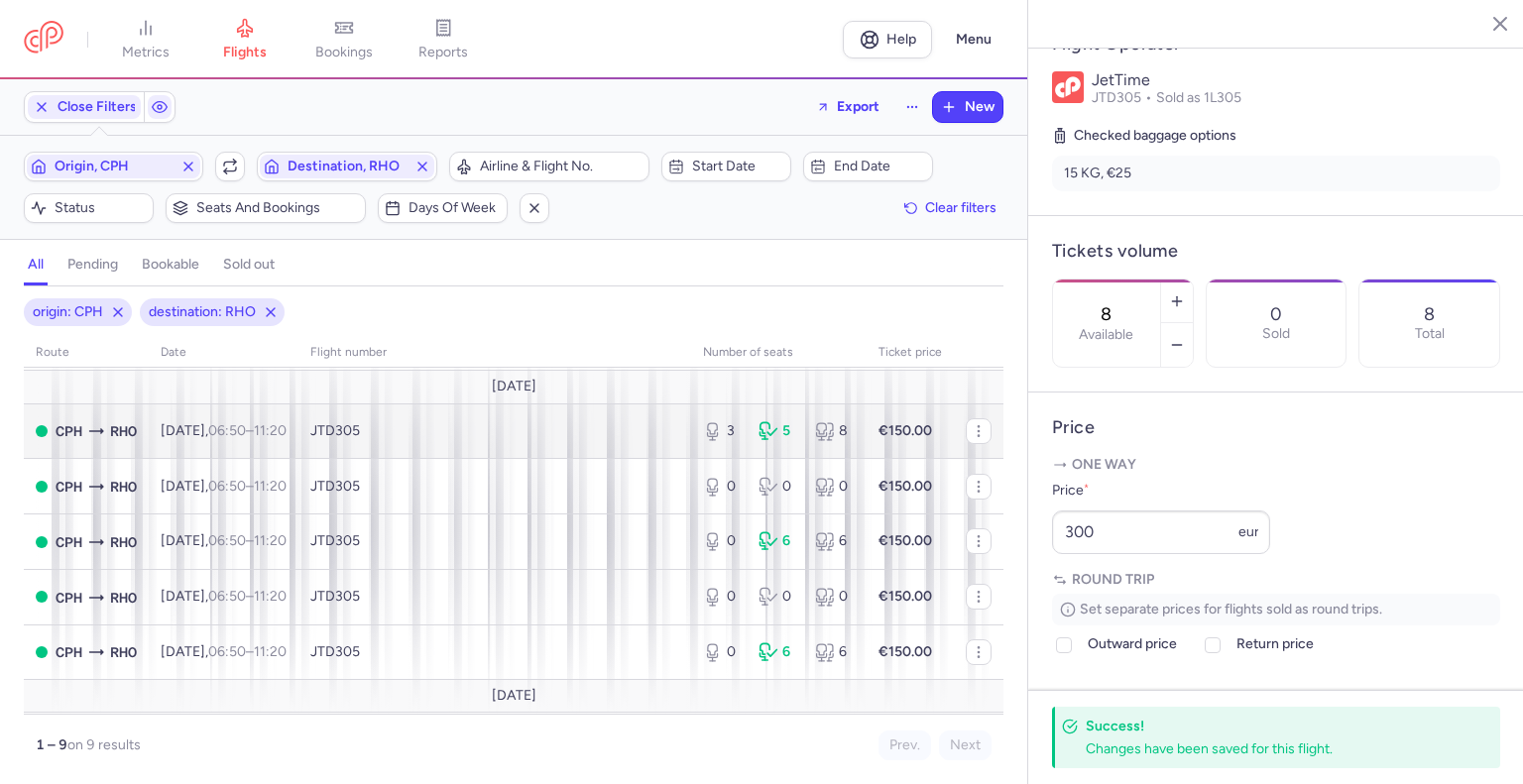 scroll, scrollTop: 0, scrollLeft: 0, axis: both 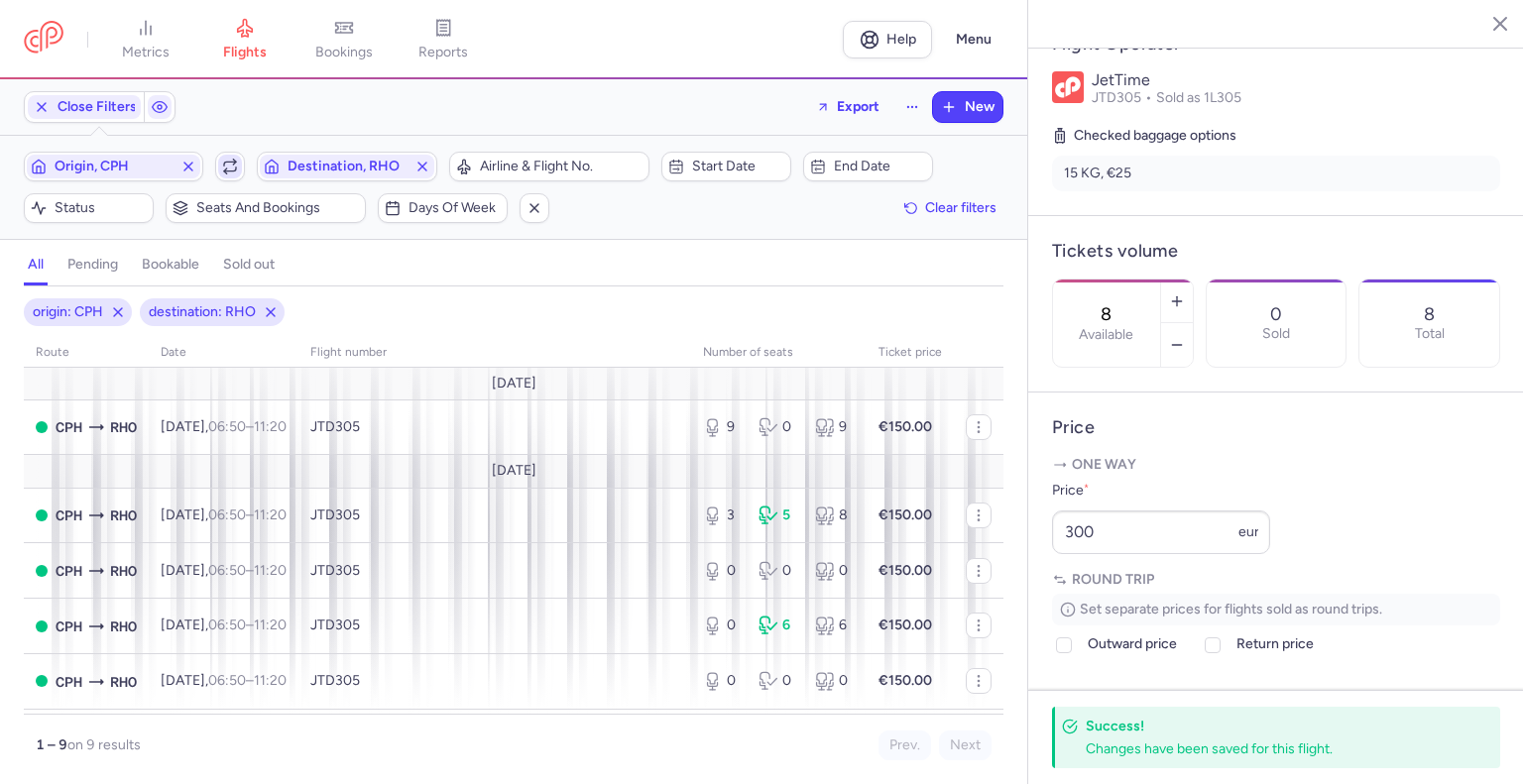 drag, startPoint x: 231, startPoint y: 151, endPoint x: 236, endPoint y: 164, distance: 13.928388 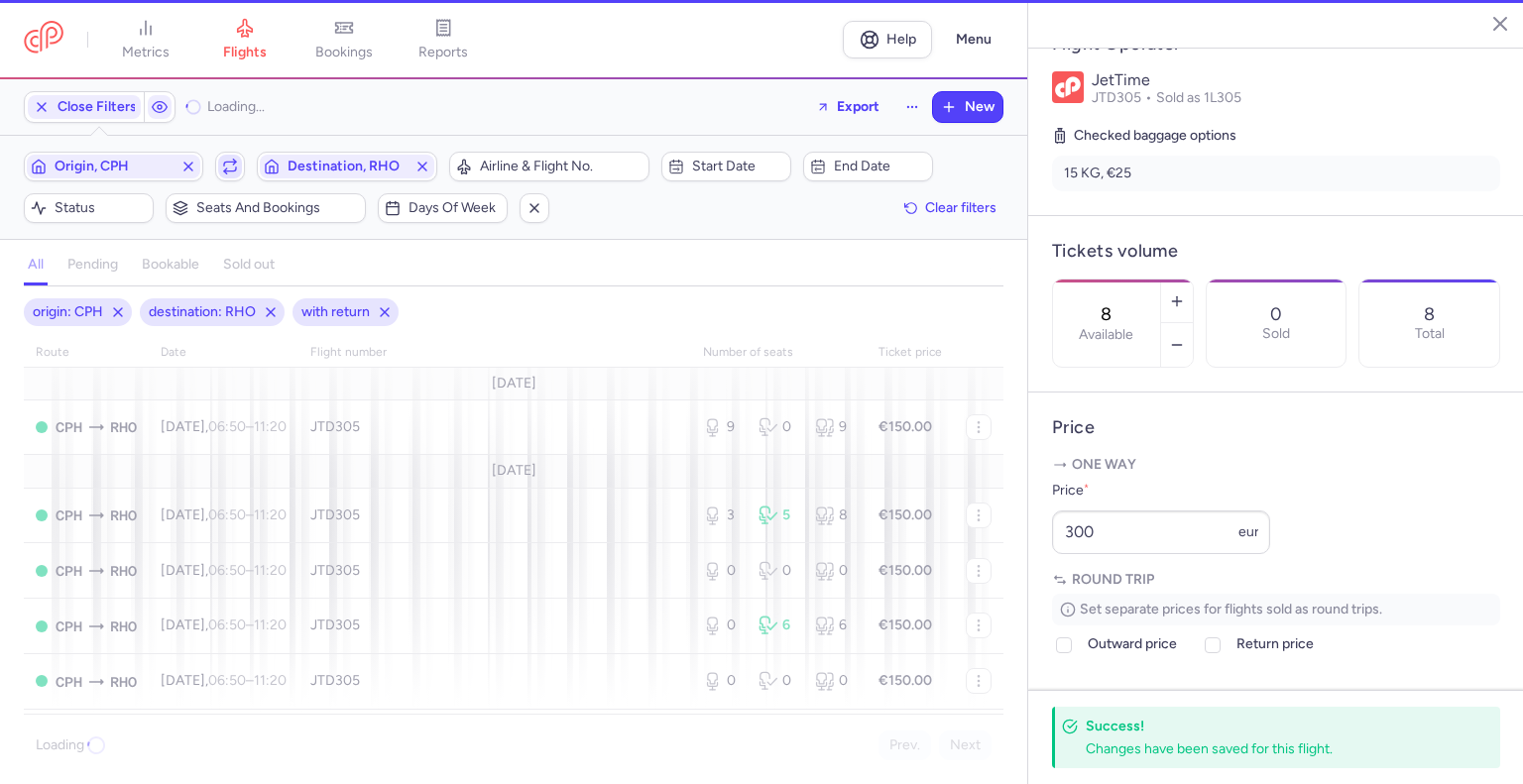 click at bounding box center (230, 167) 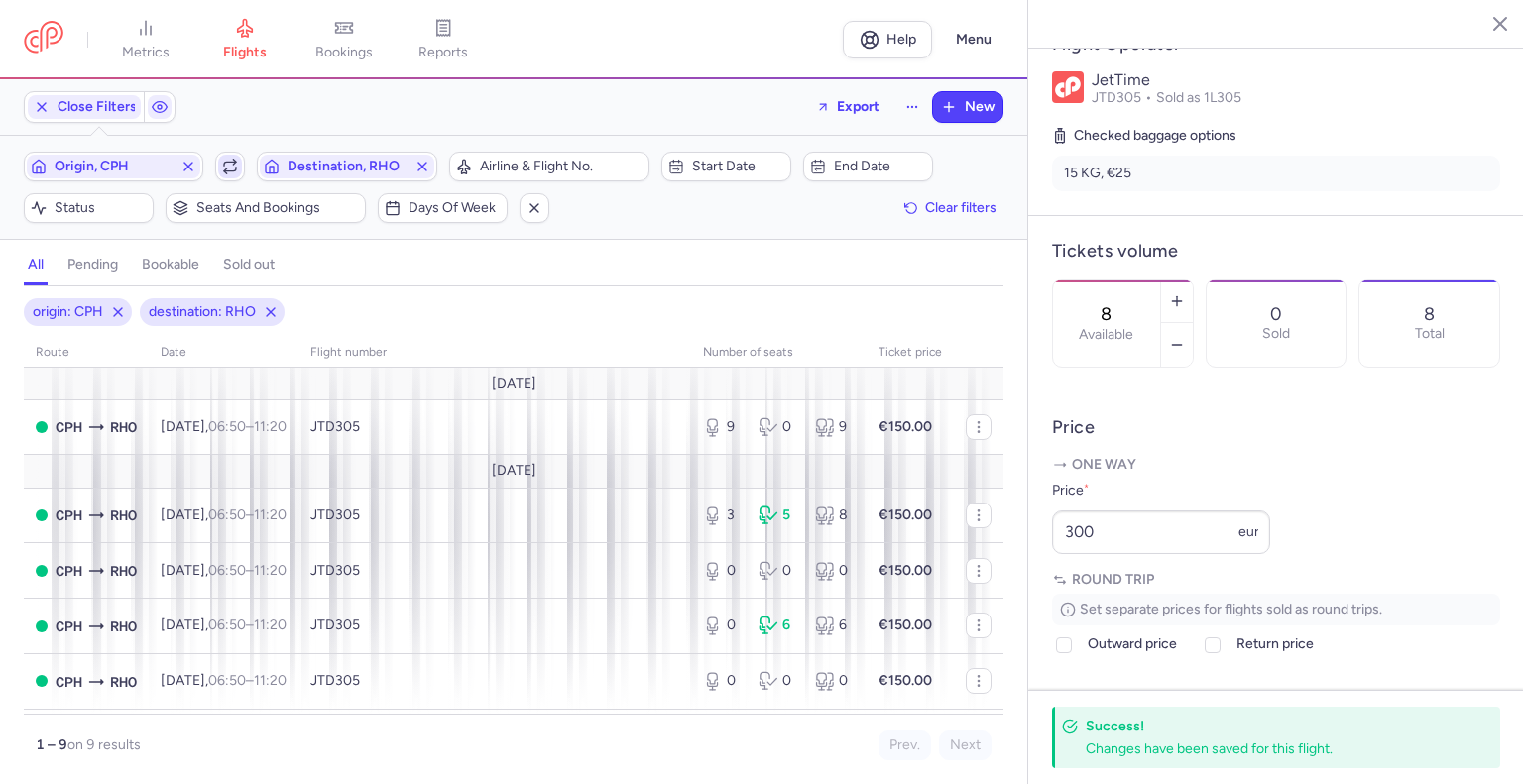 click at bounding box center (230, 167) 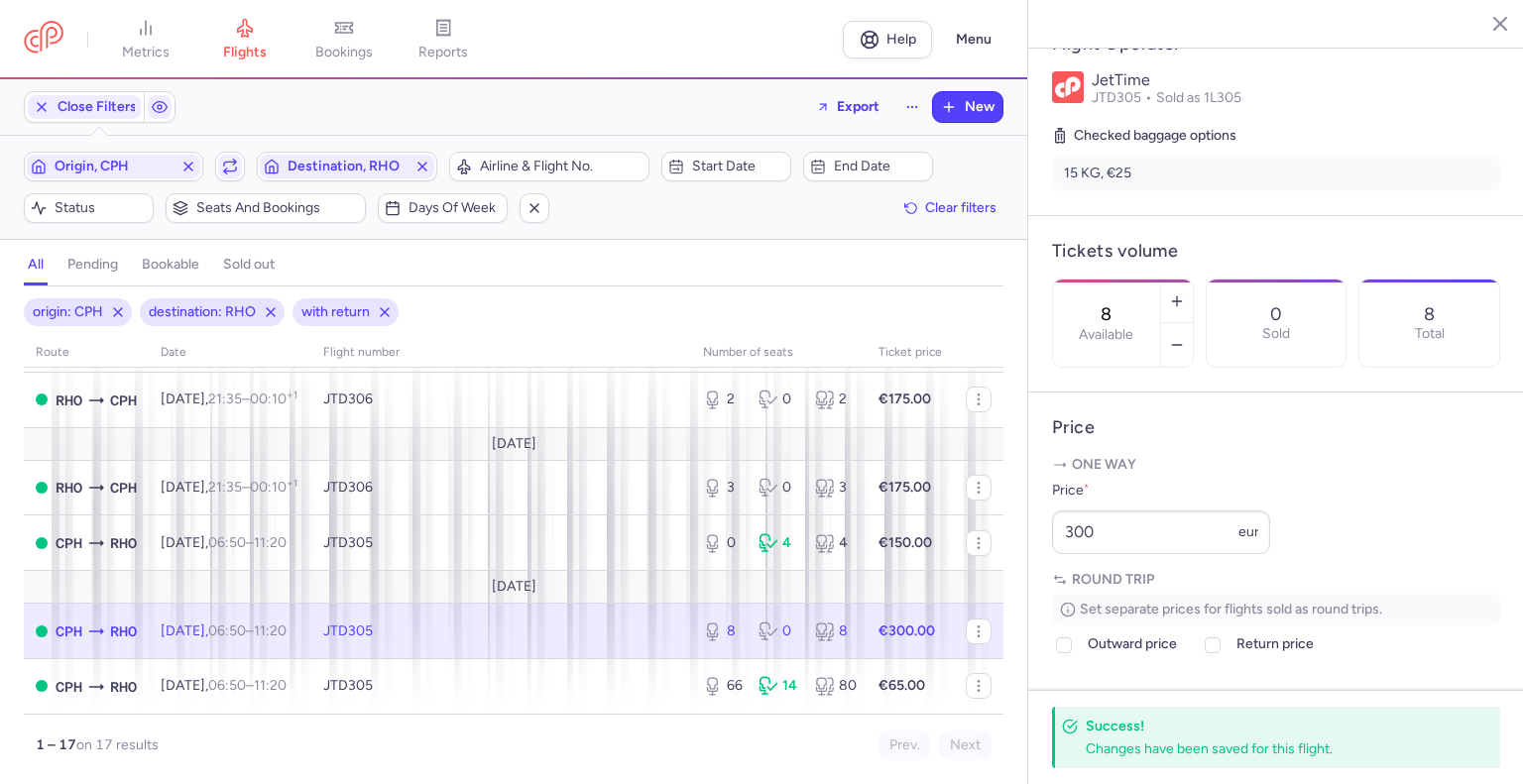 scroll, scrollTop: 741, scrollLeft: 0, axis: vertical 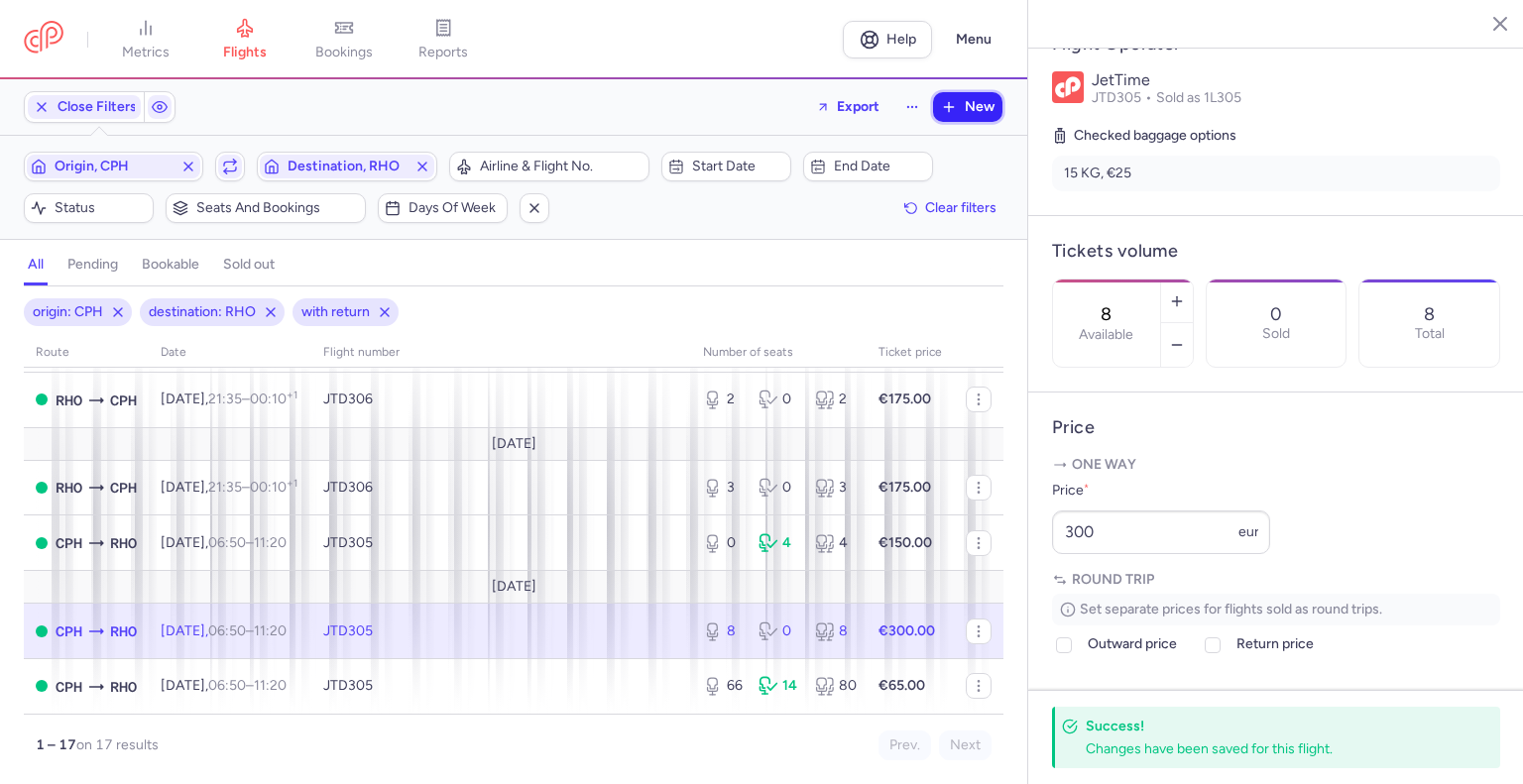 click on "New" at bounding box center (980, 107) 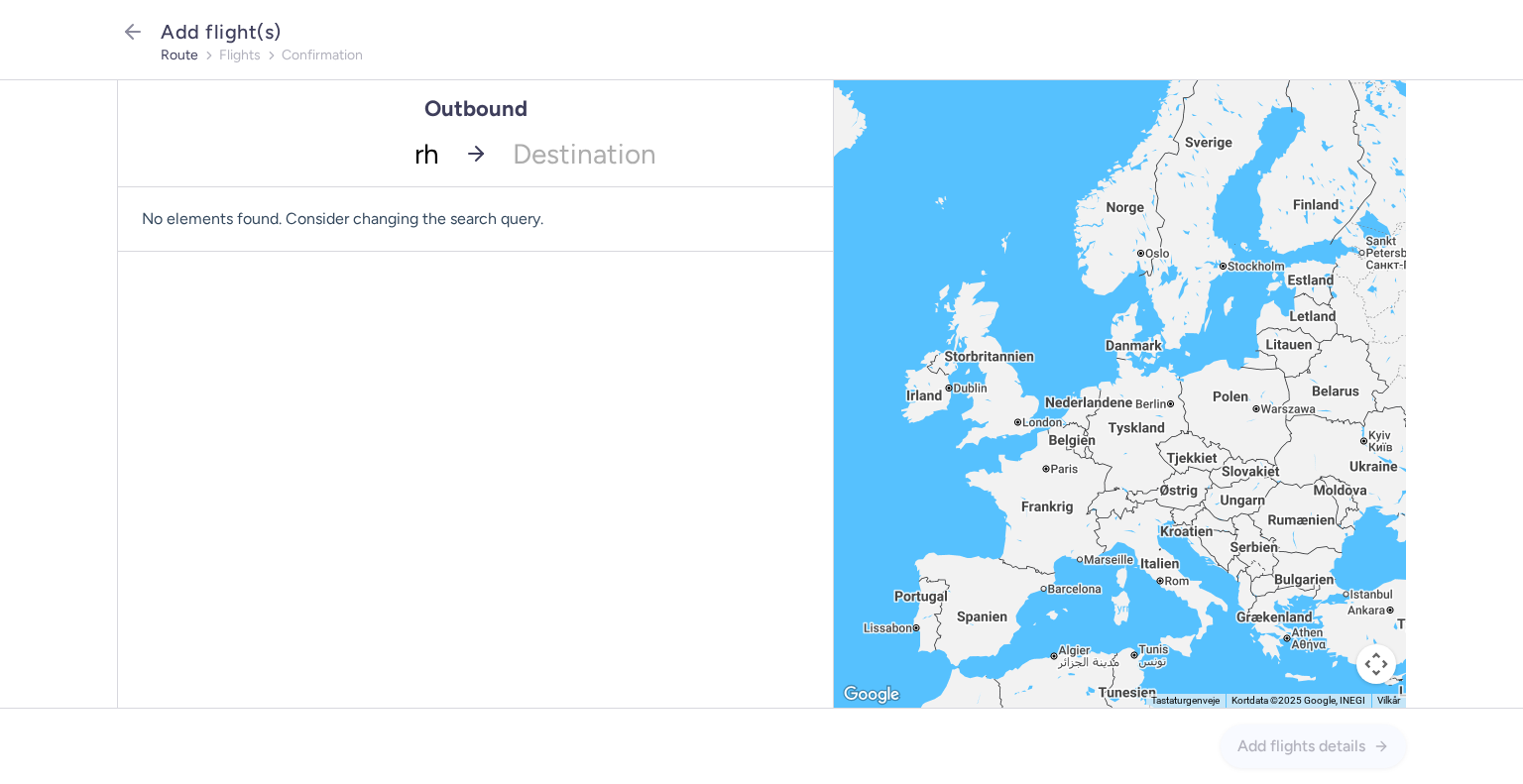 type on "rho" 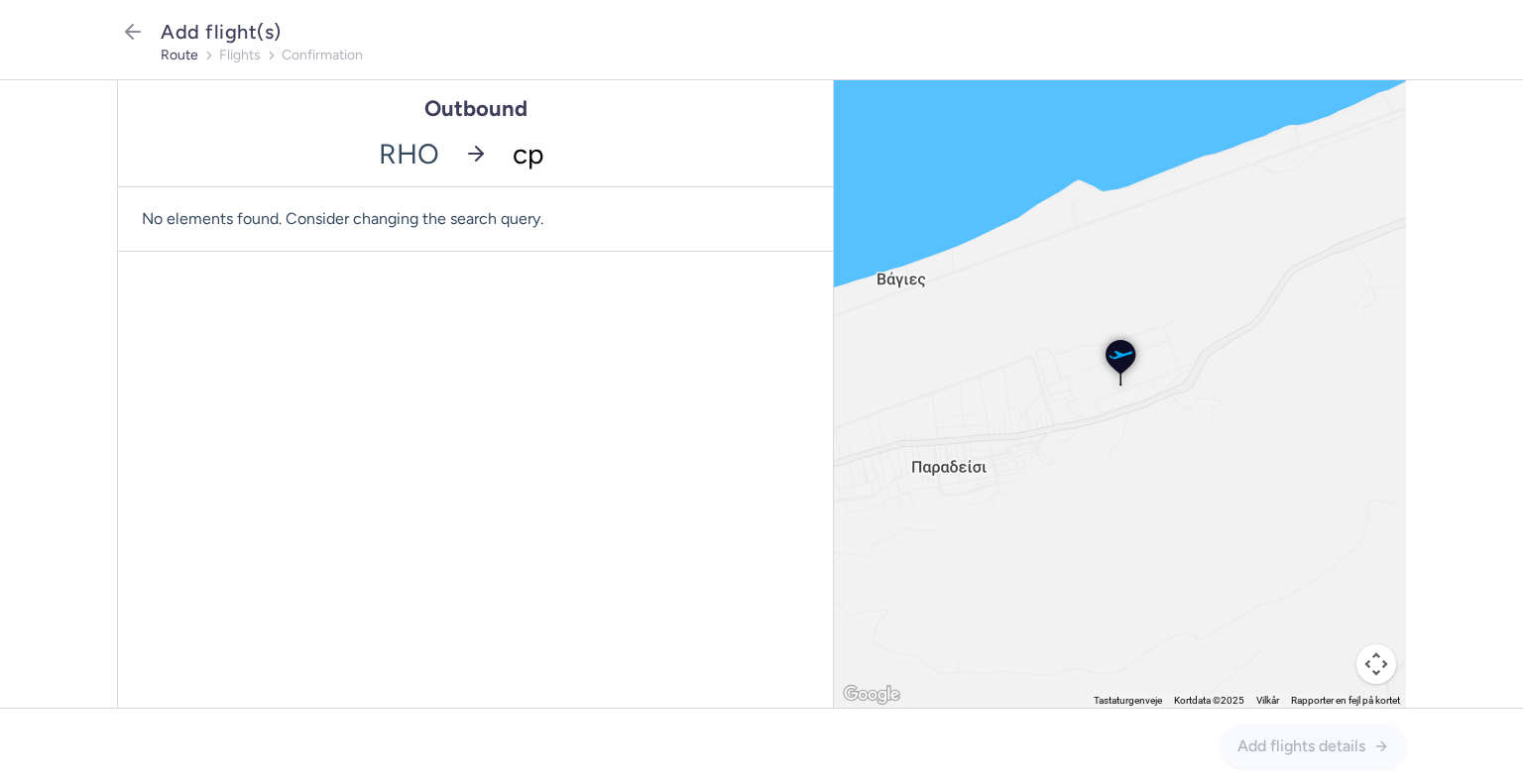 type on "cph" 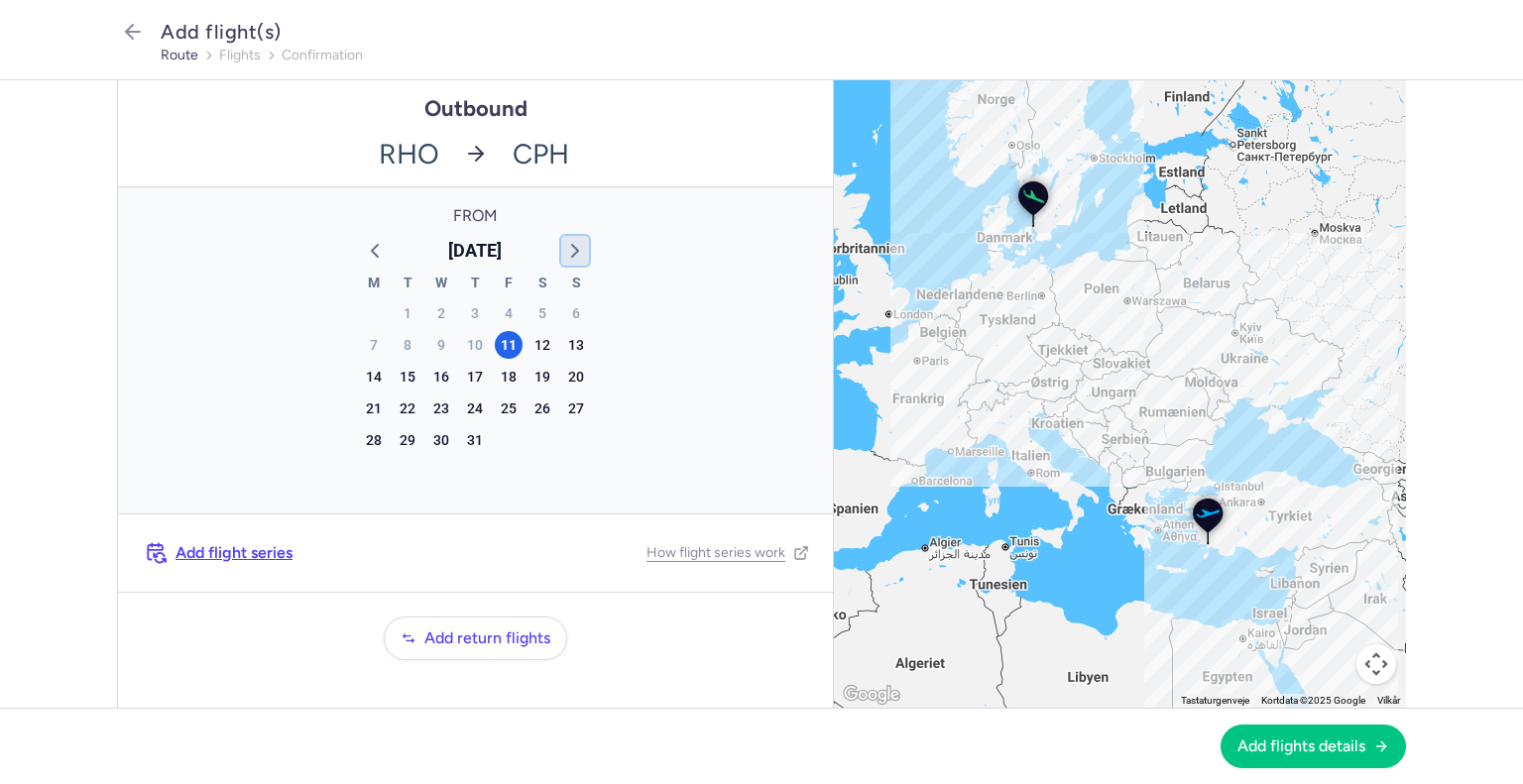 click 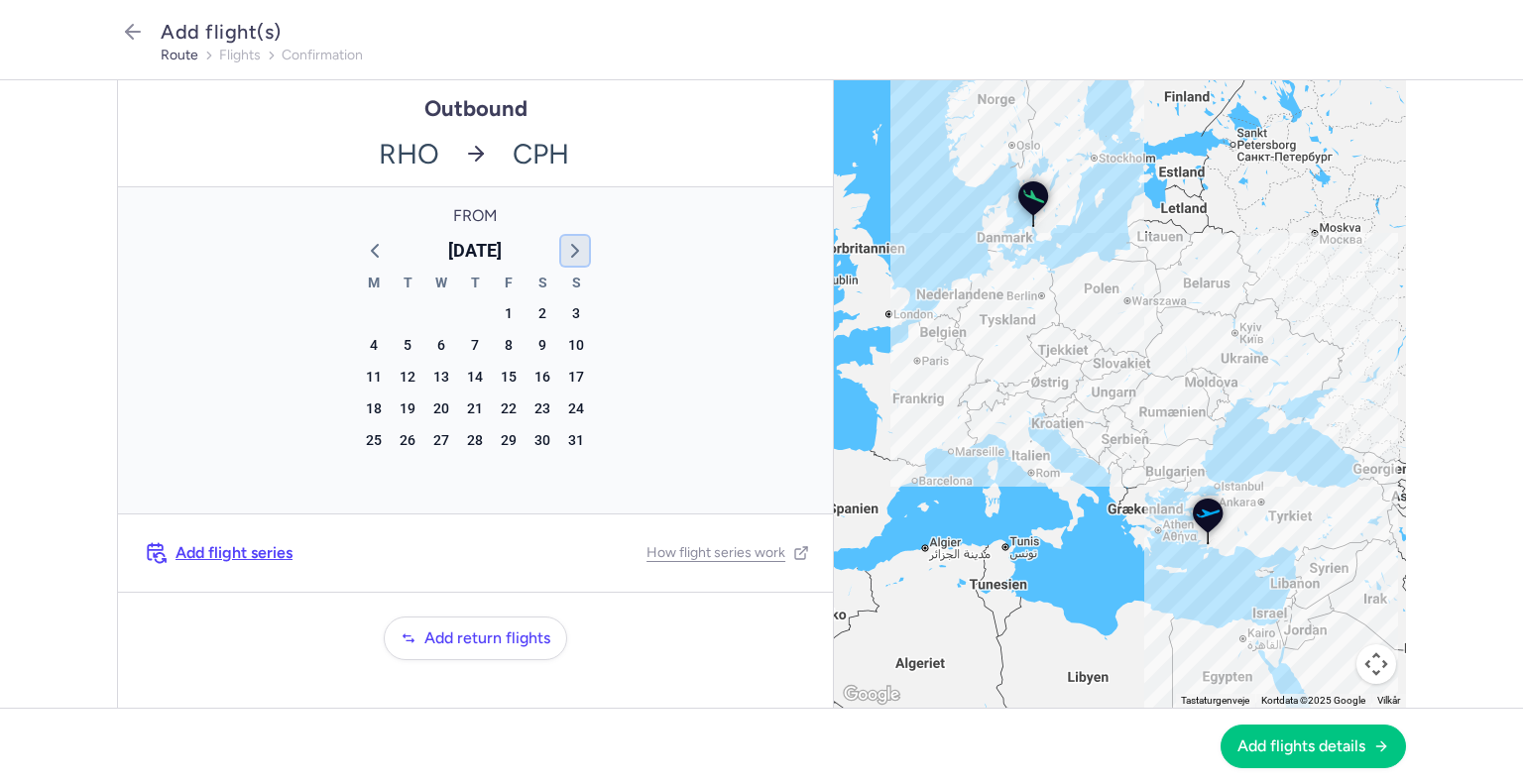 click 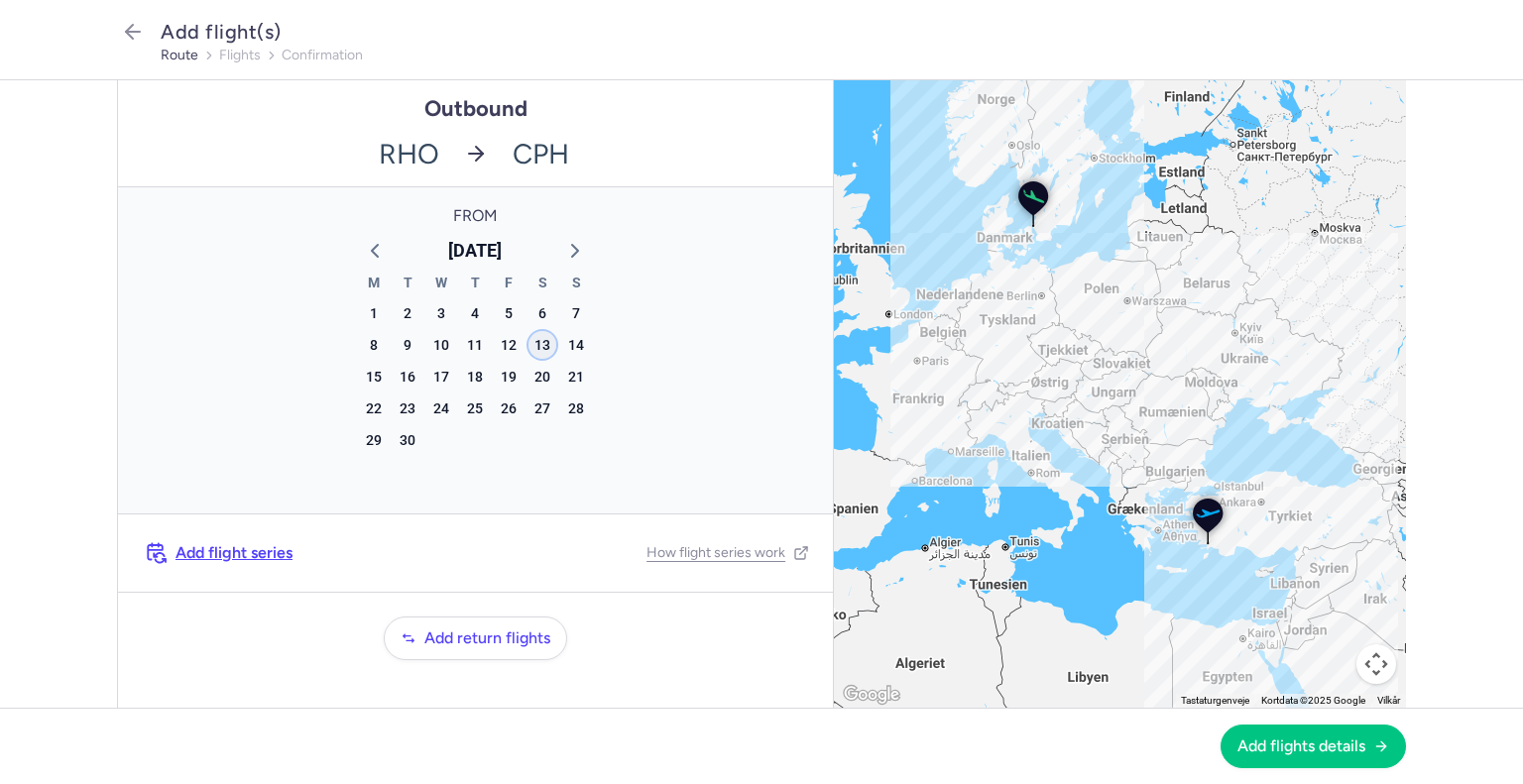click on "13" 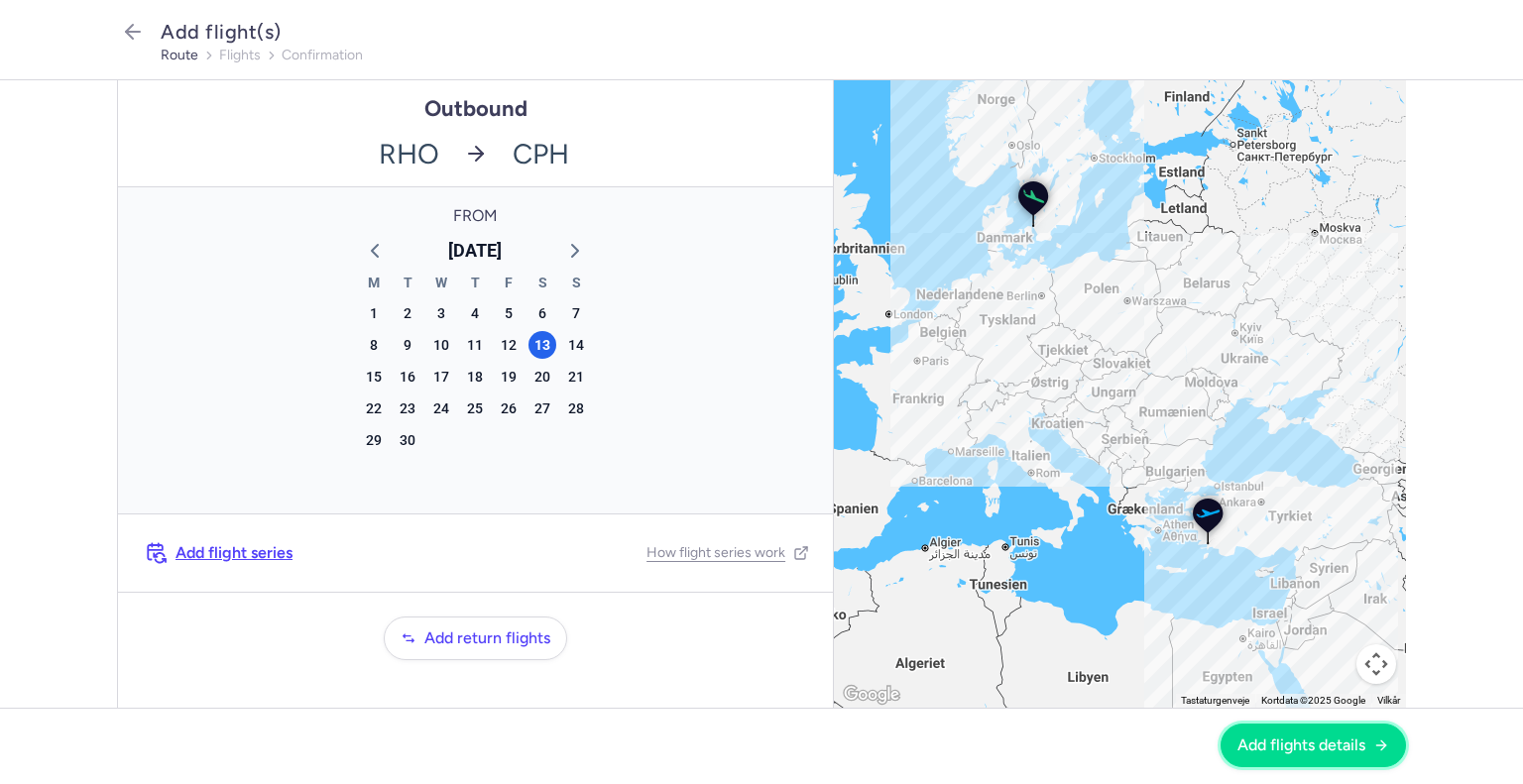 click on "Add flights details" at bounding box center [1301, 745] 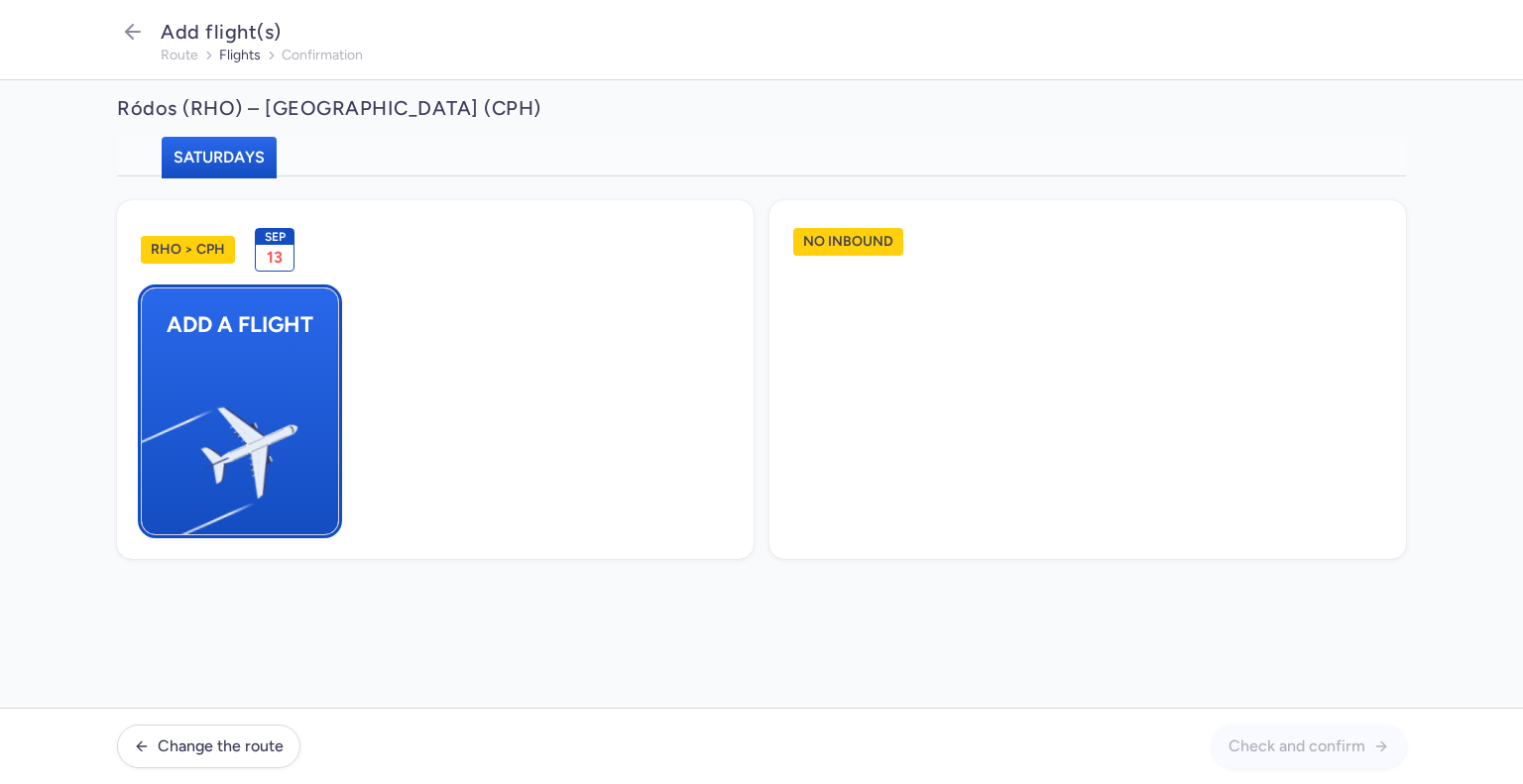 click on "Add a flight" at bounding box center (240, 411) 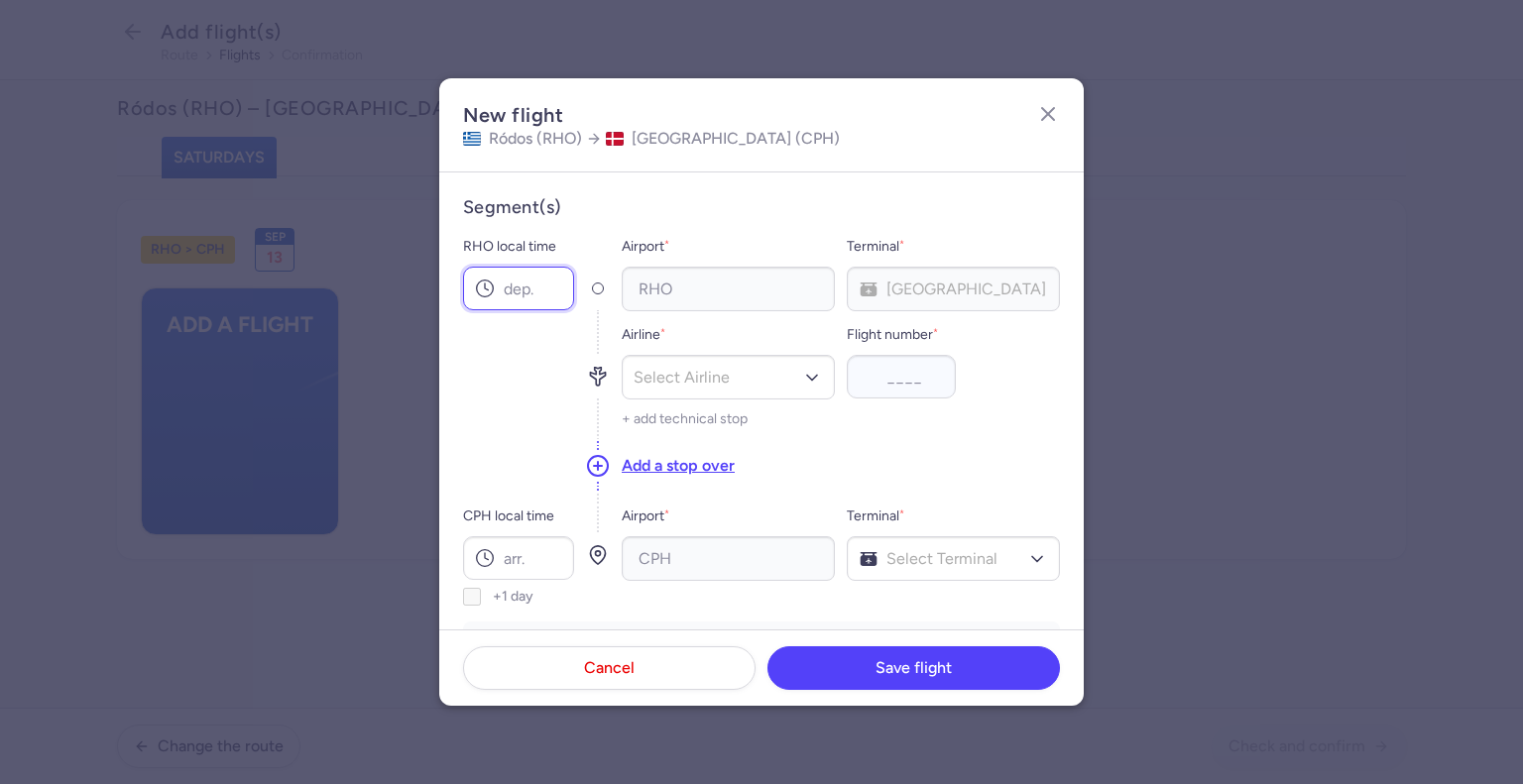 click on "RHO local time" at bounding box center (519, 288) 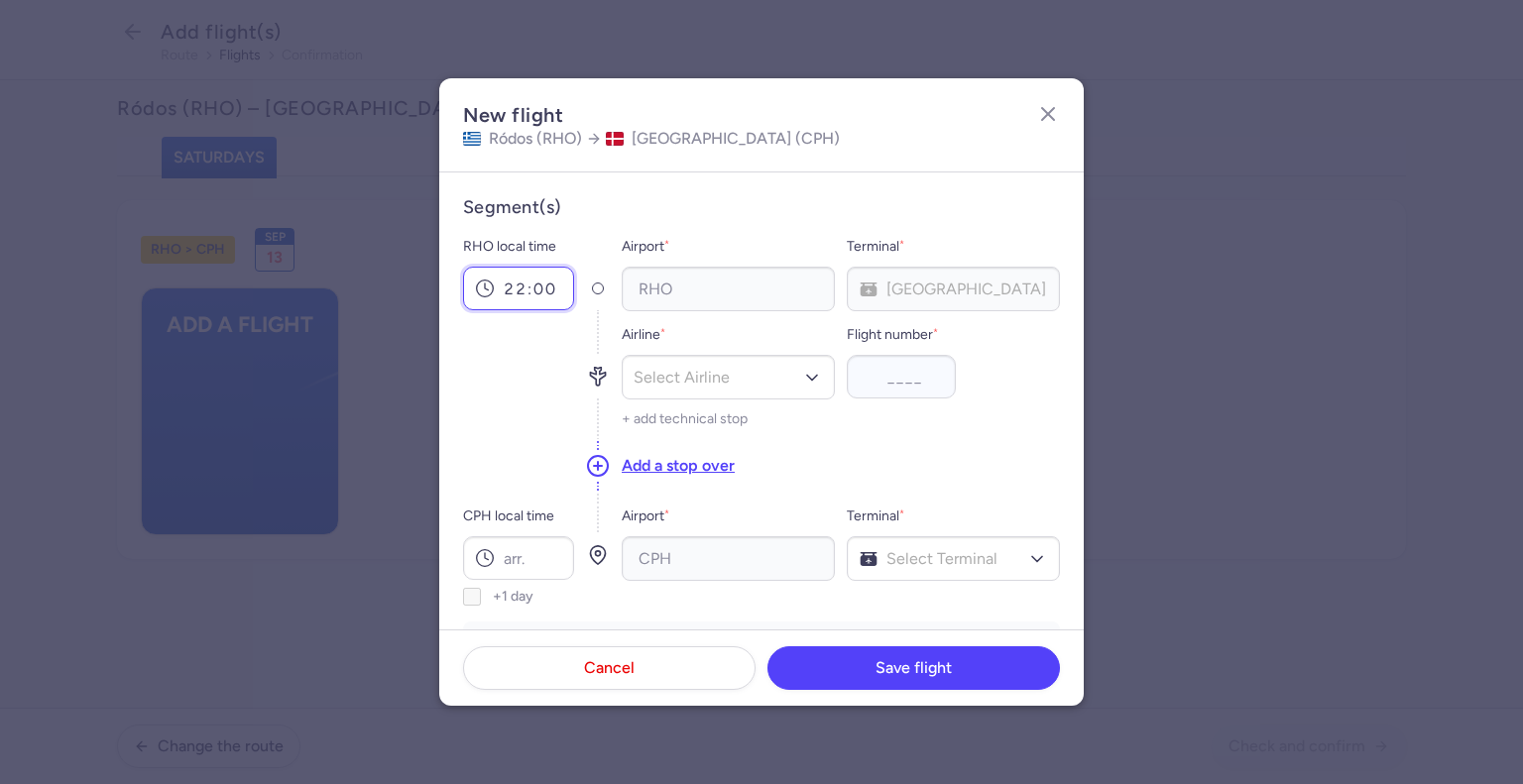 type on "22:00" 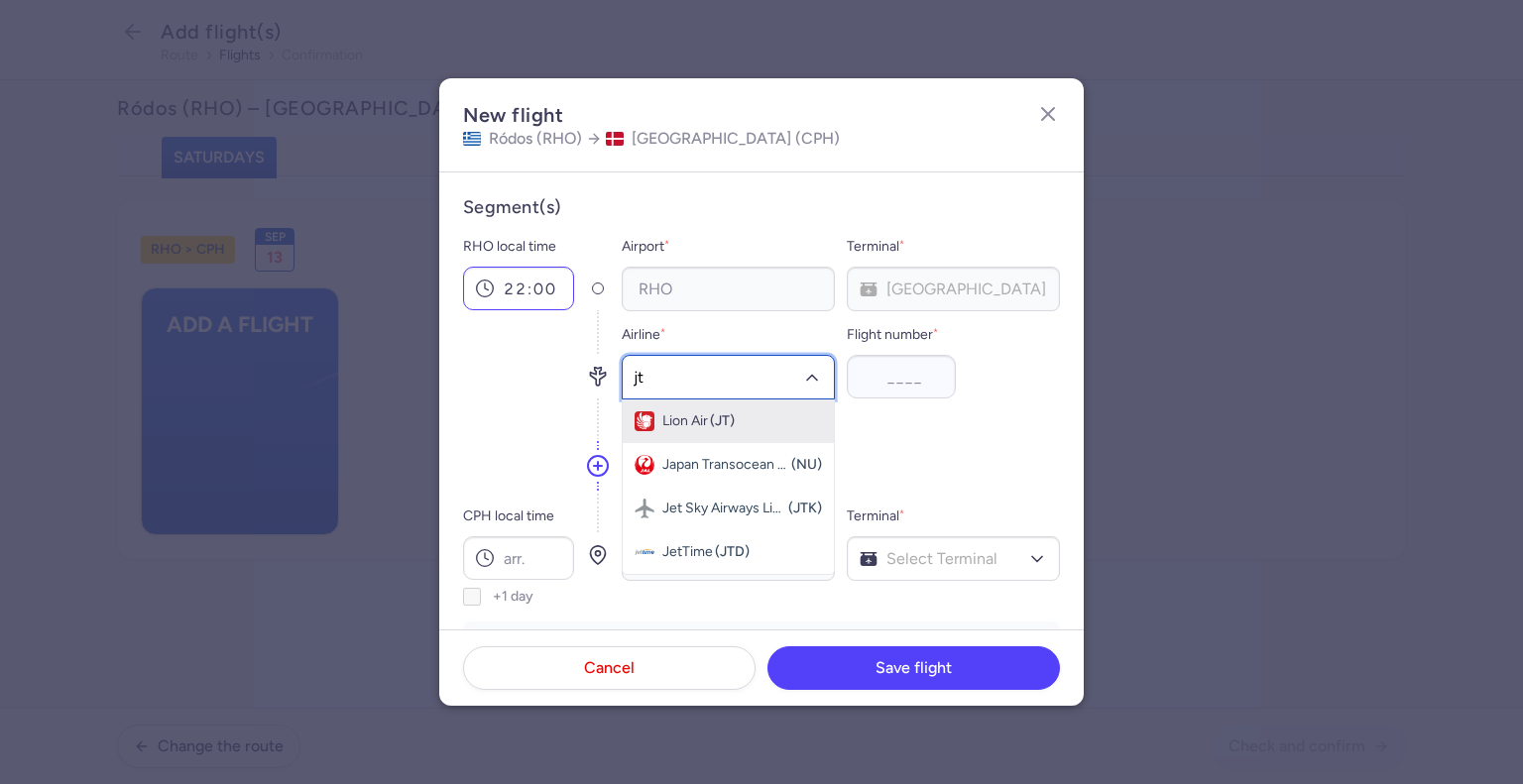 type on "jtd" 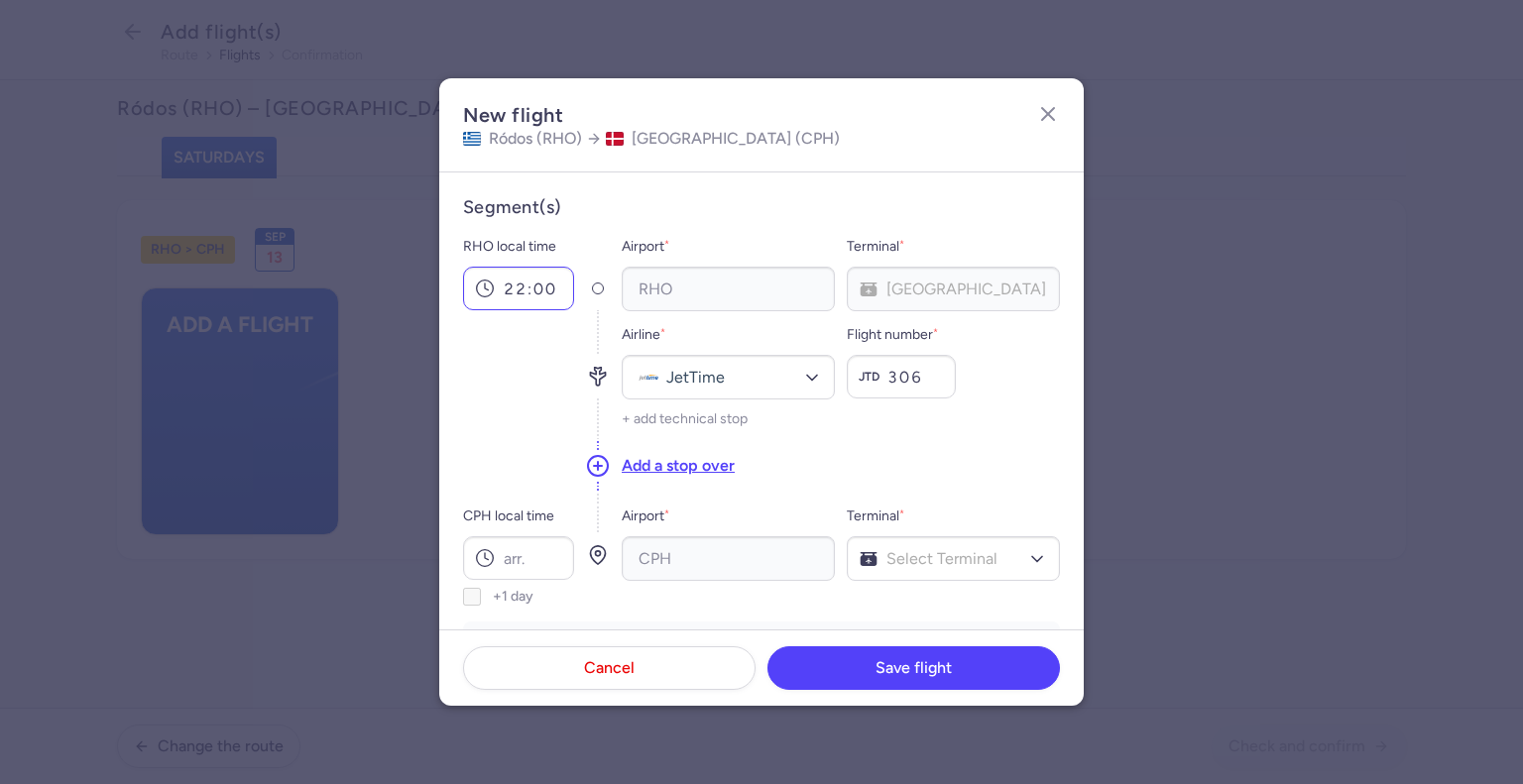 type on "306" 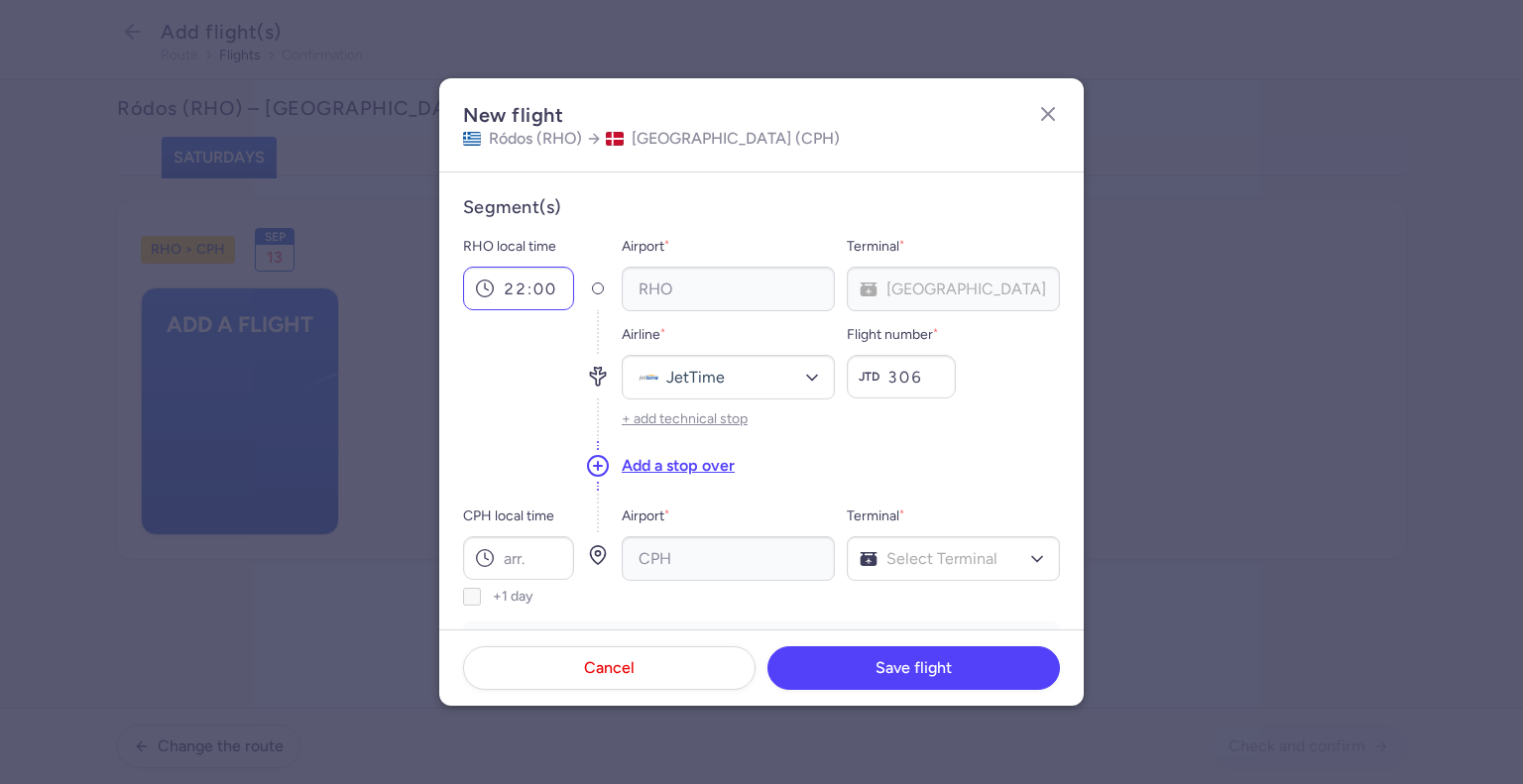type 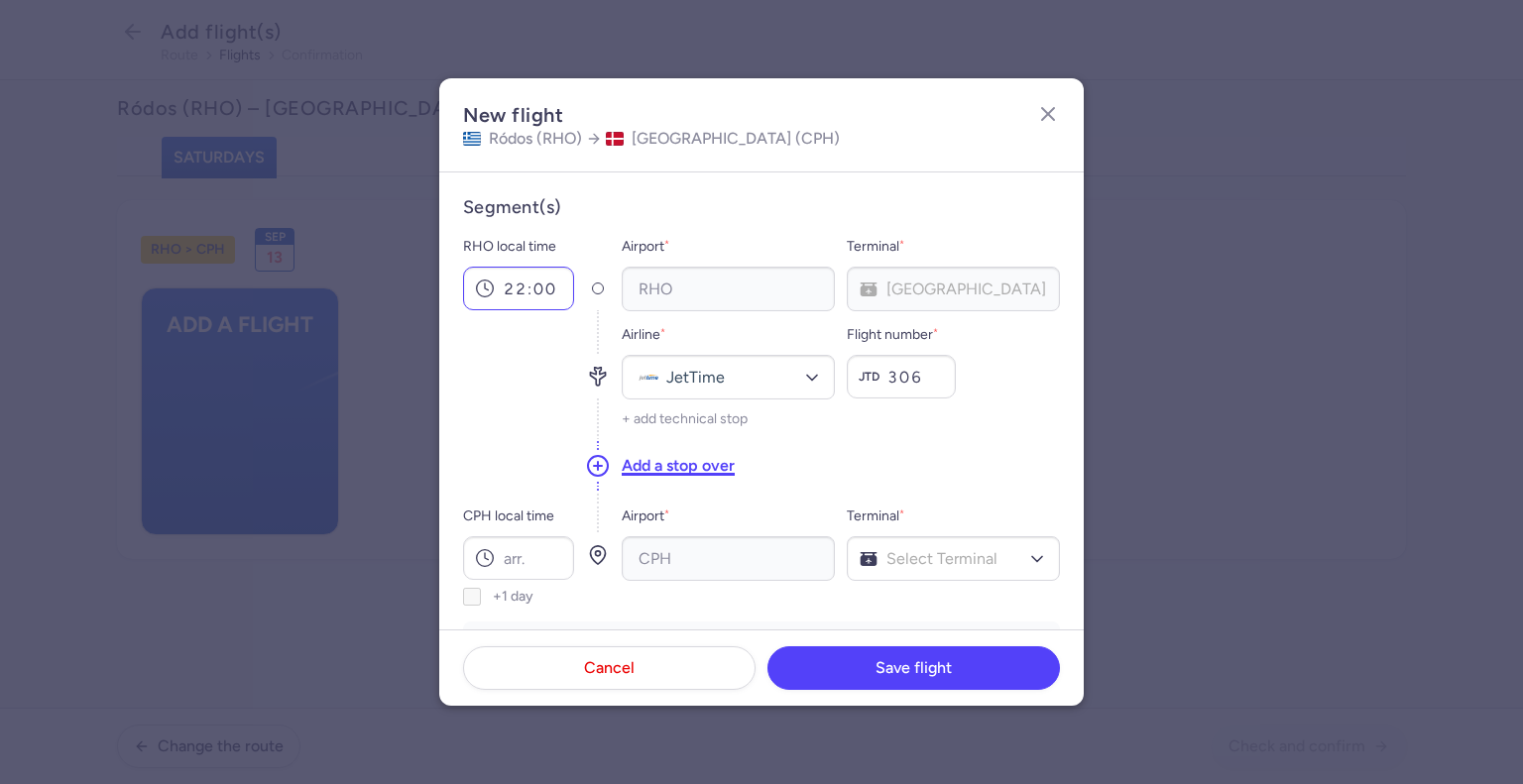 type 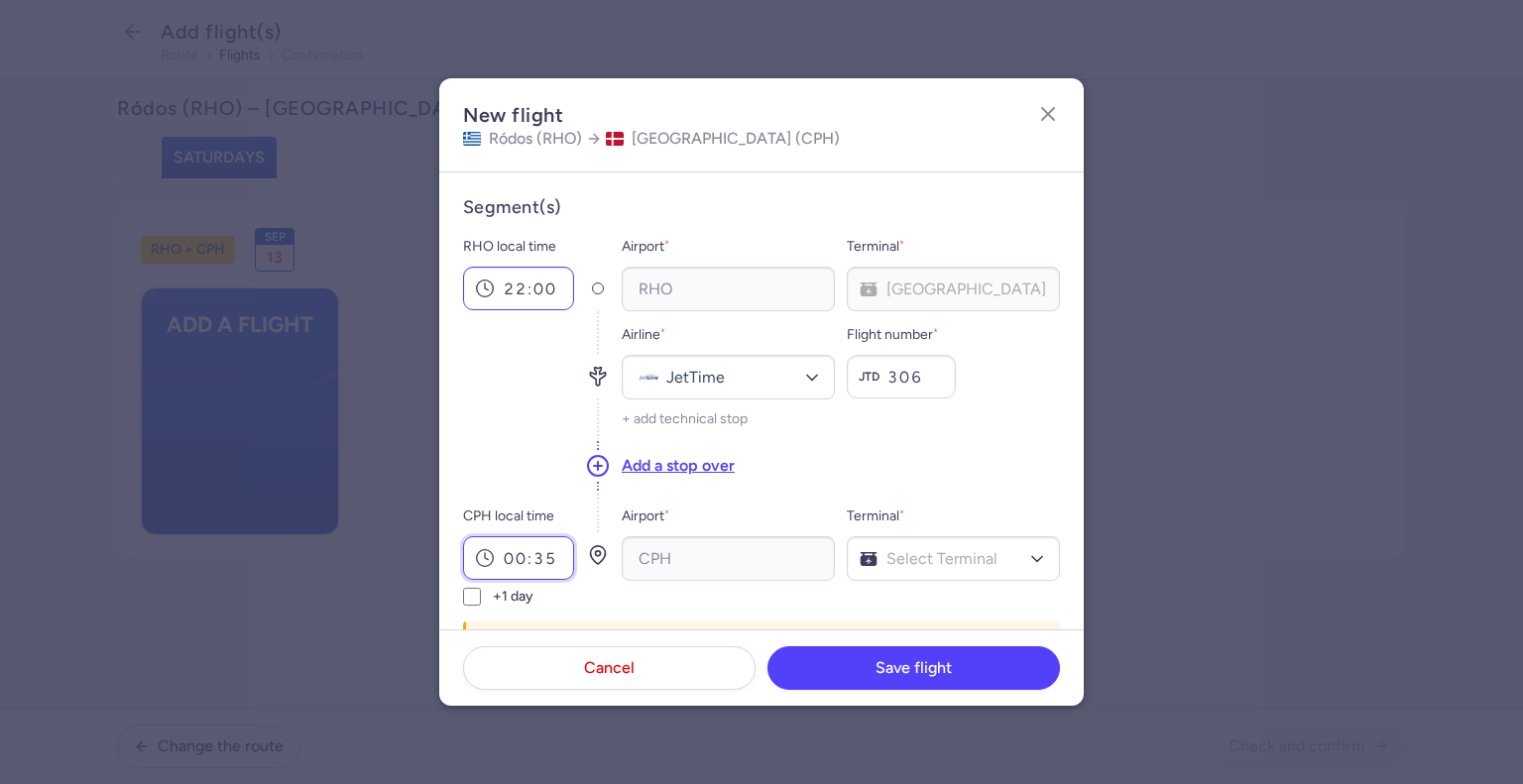 type on "00:35" 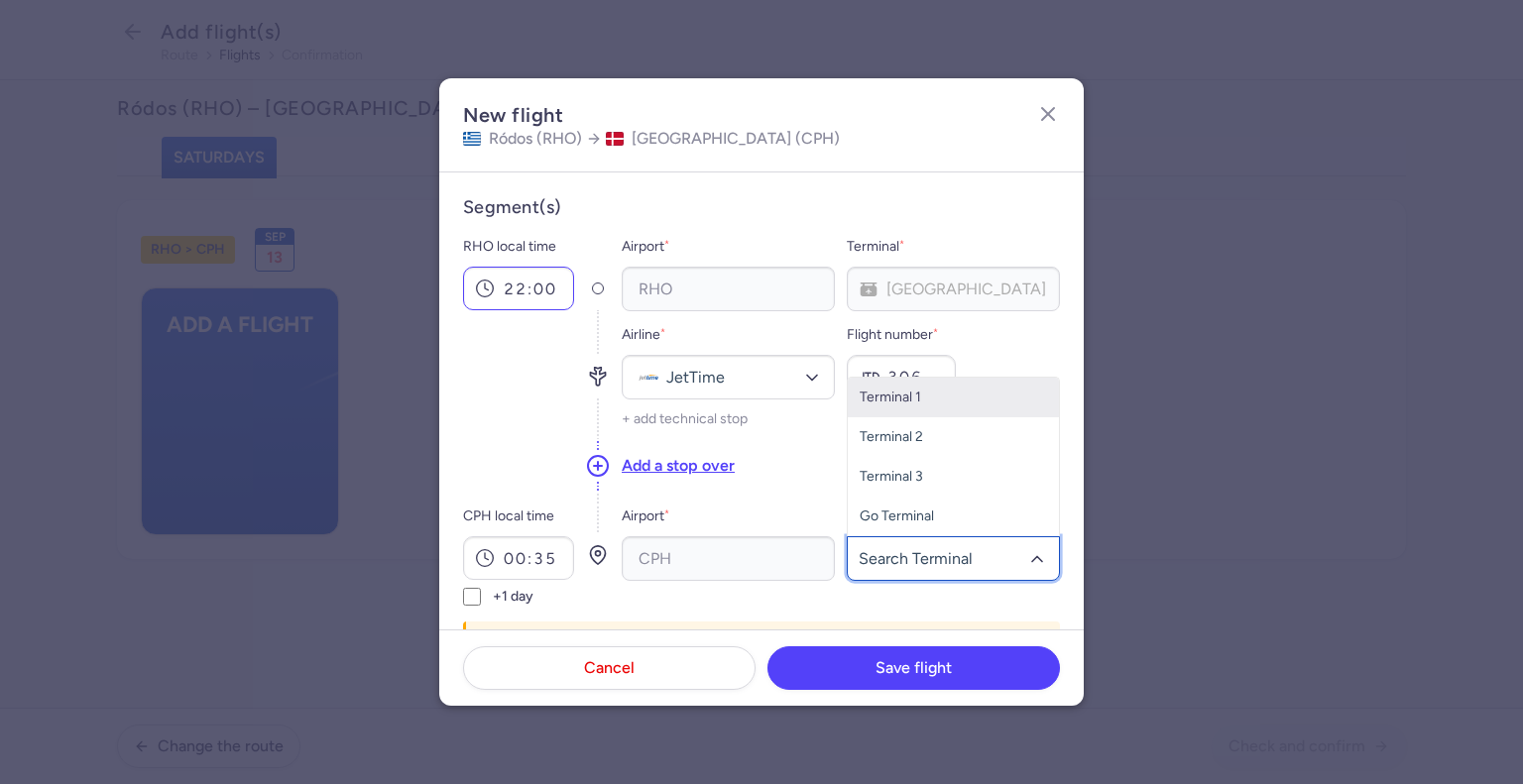 type on "2" 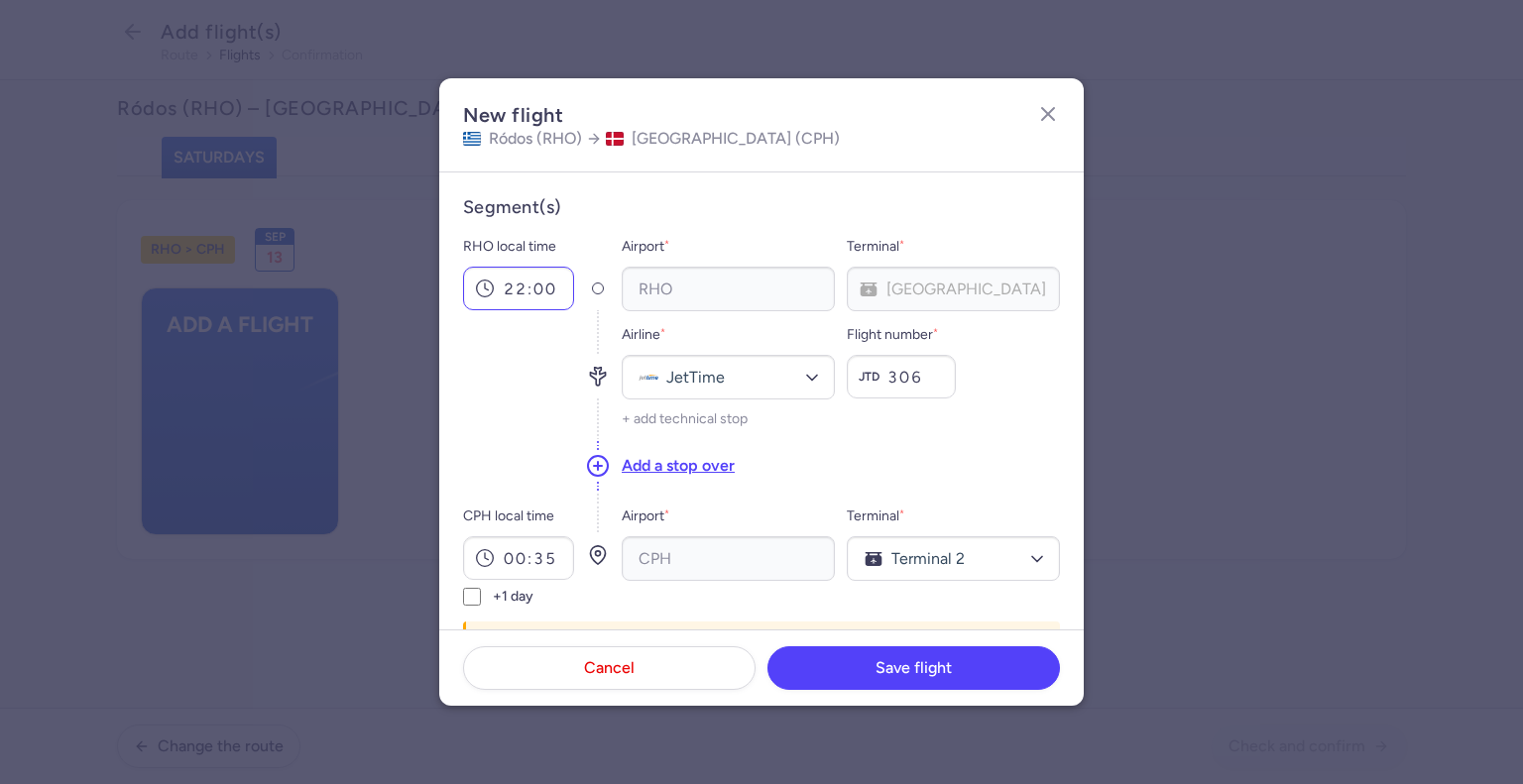 scroll, scrollTop: 239, scrollLeft: 0, axis: vertical 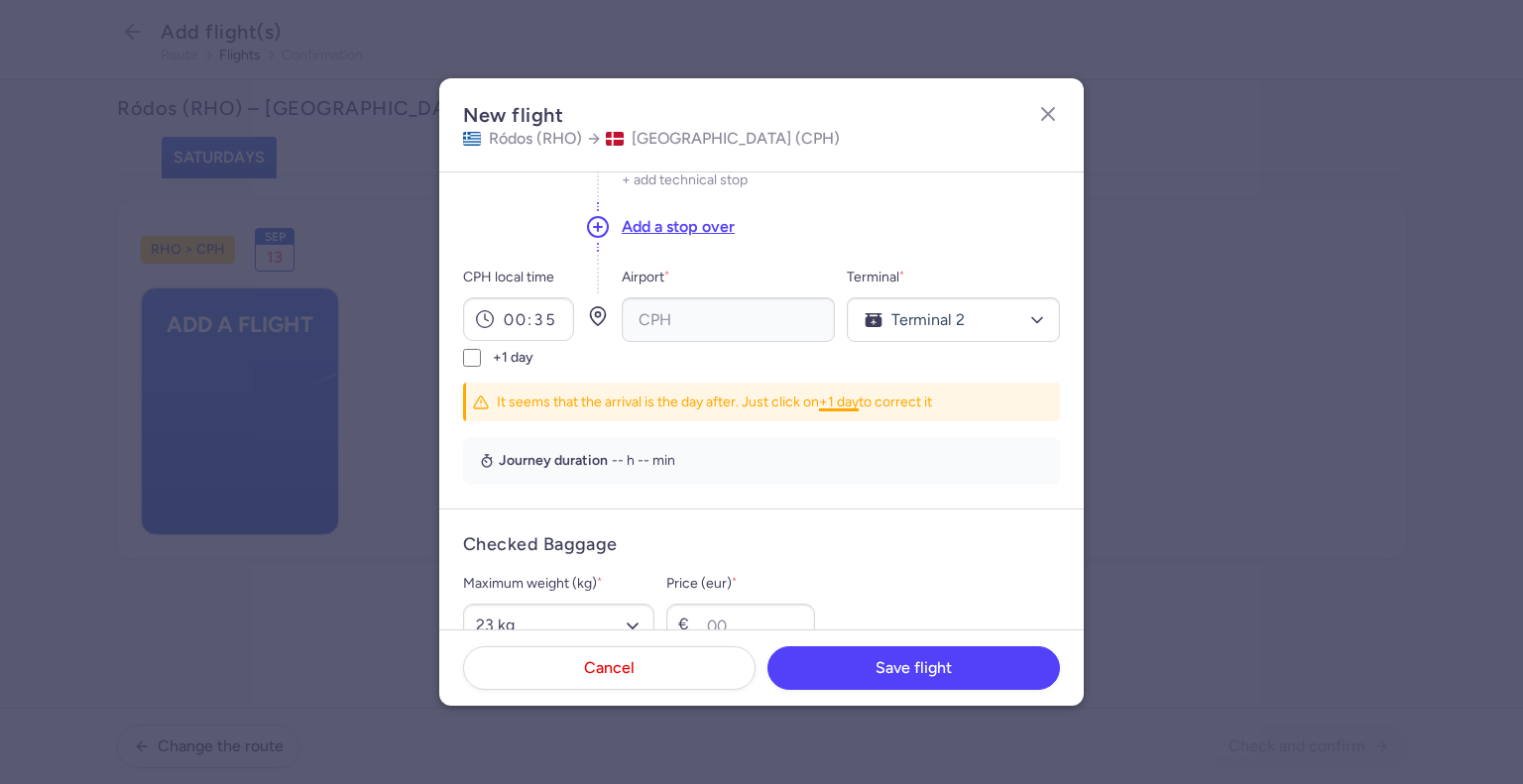 type 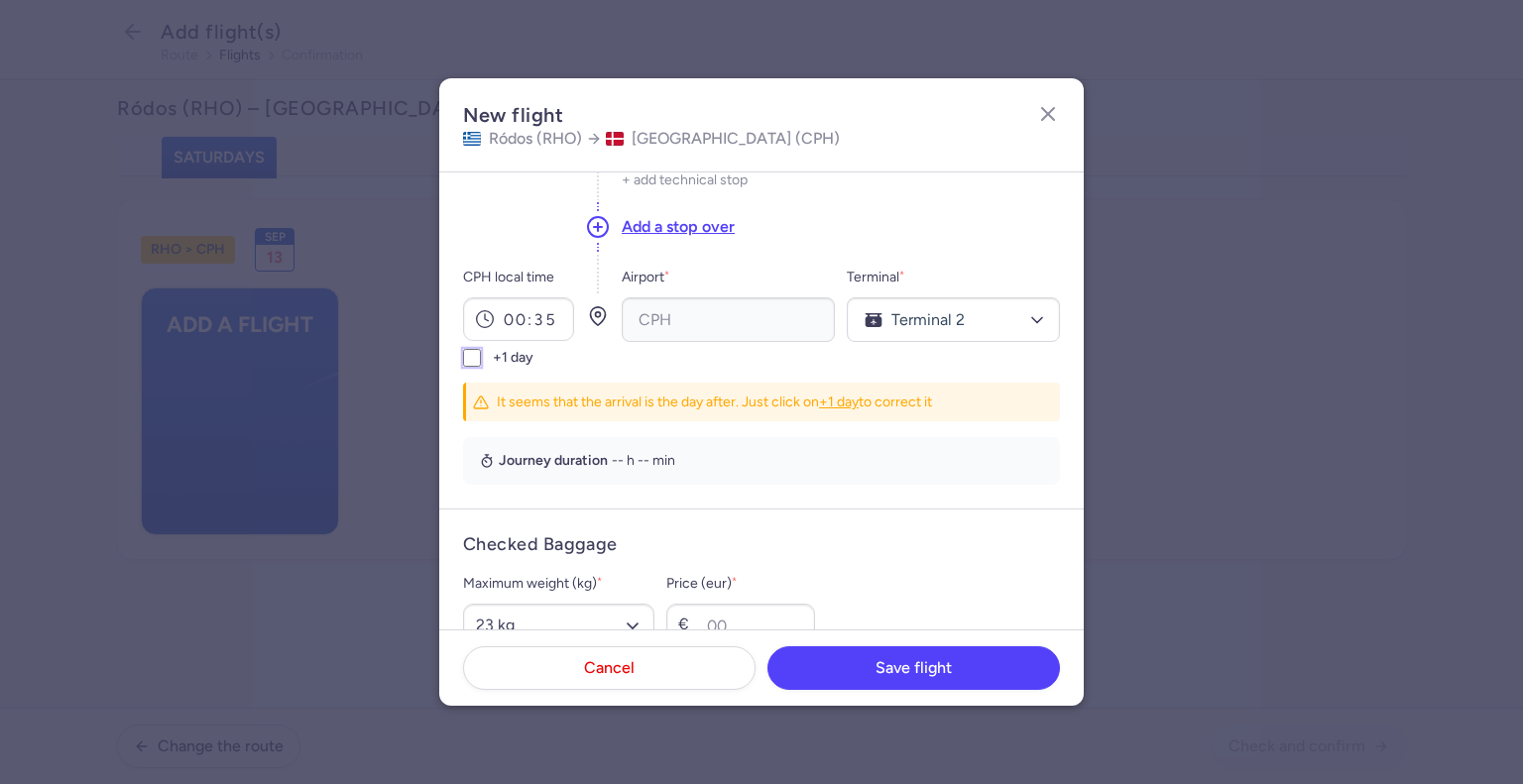 click on "+1 day" at bounding box center (472, 358) 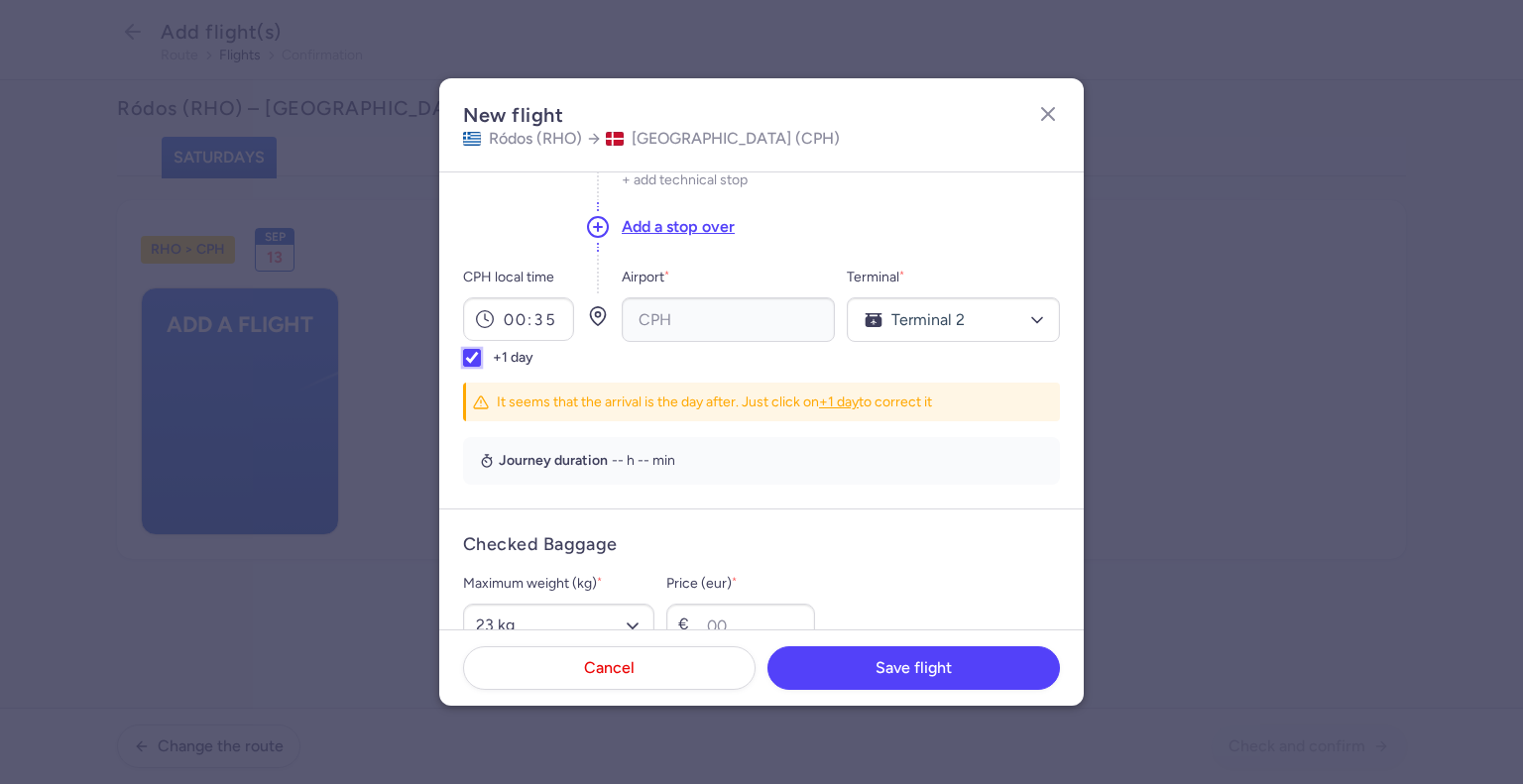 checkbox on "true" 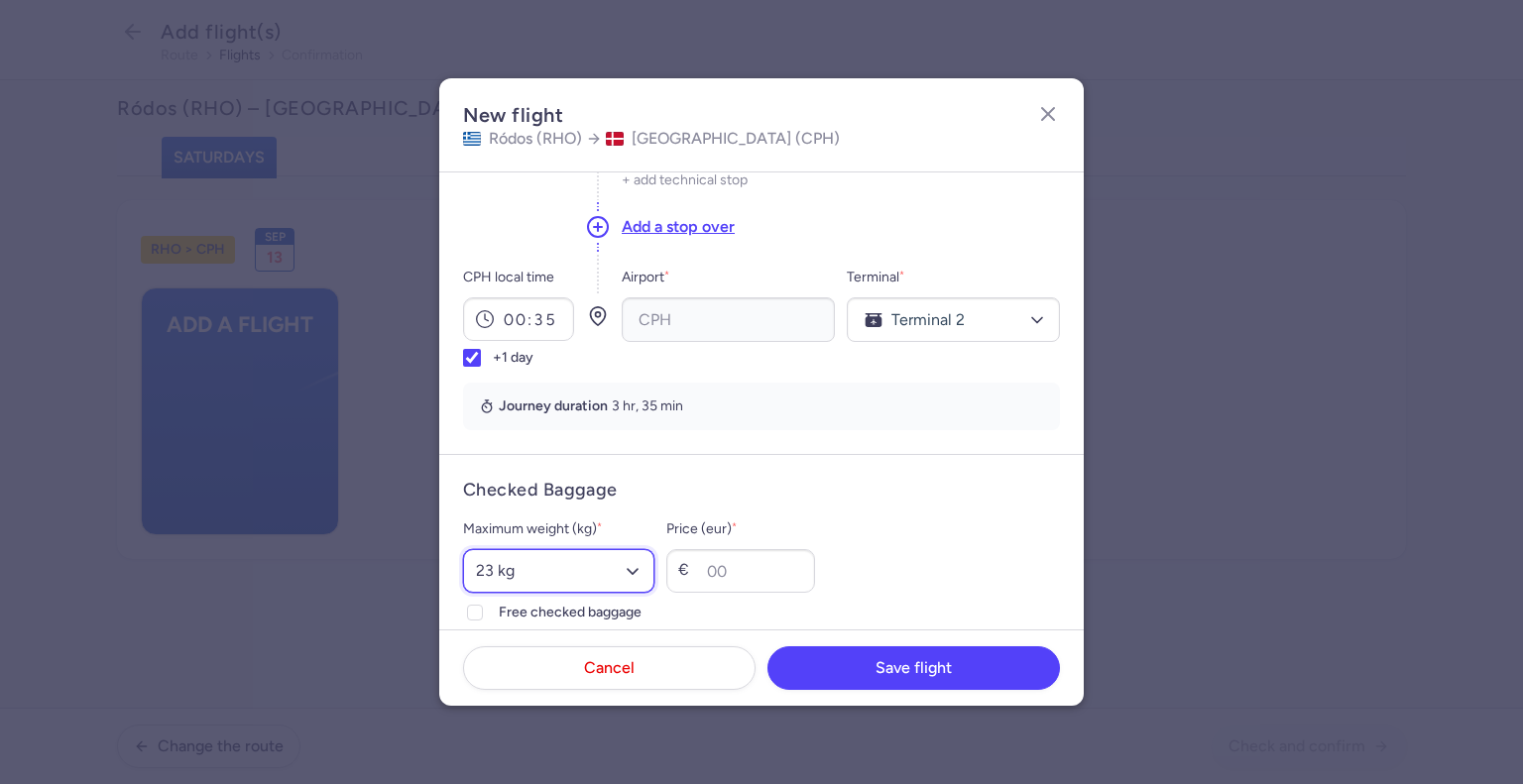 drag, startPoint x: 369, startPoint y: 553, endPoint x: 334, endPoint y: 563, distance: 36.40055 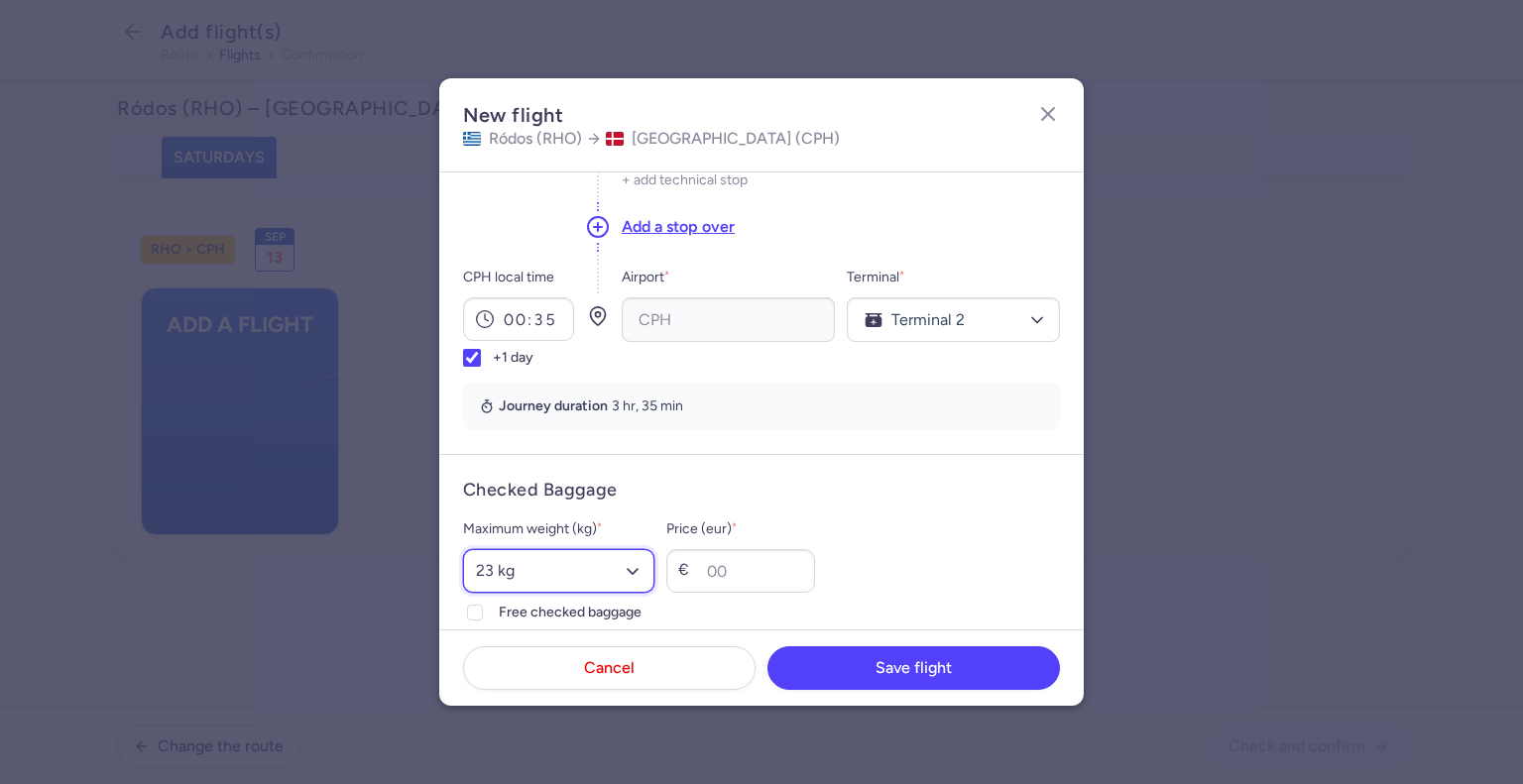 select on "15" 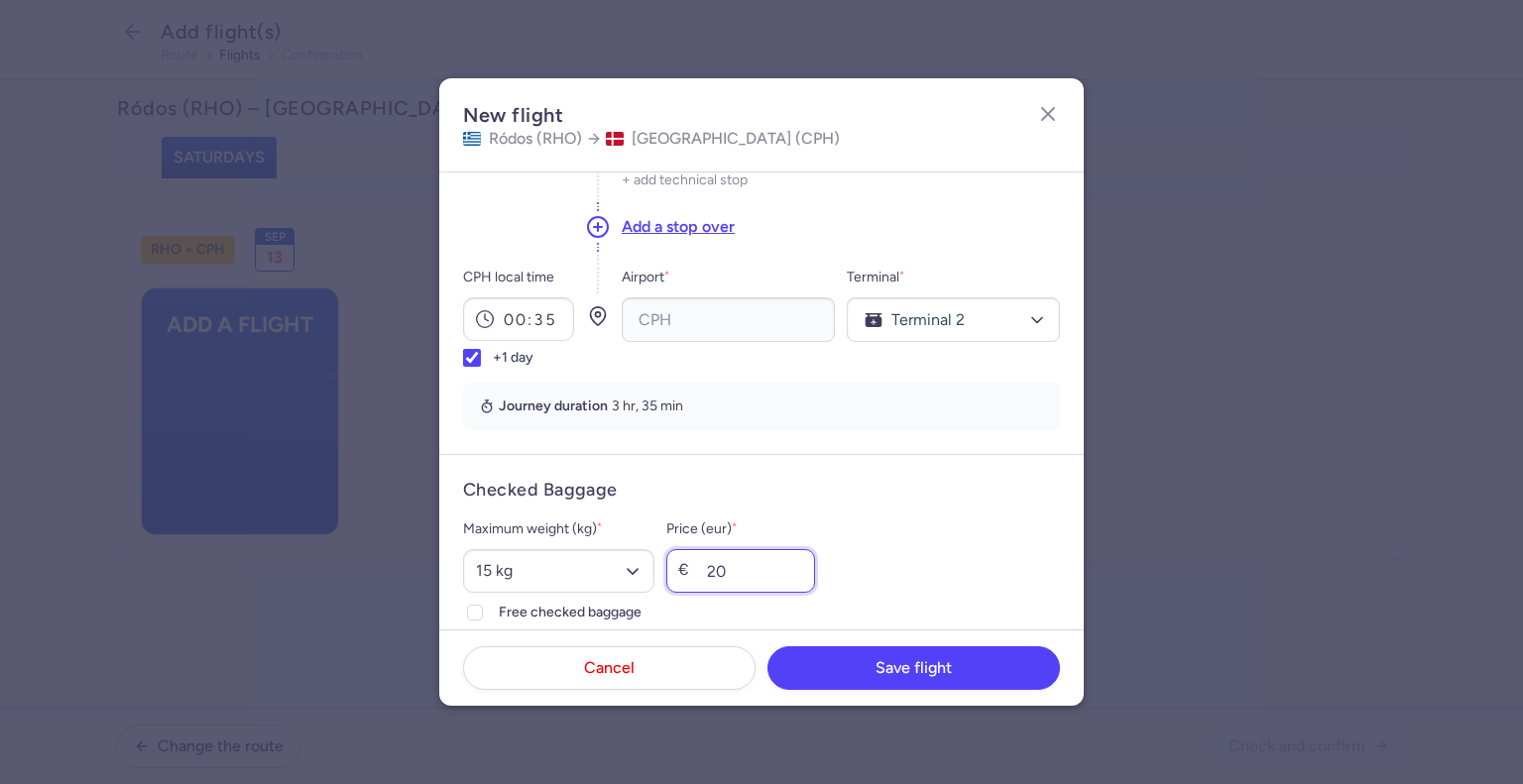 type on "20" 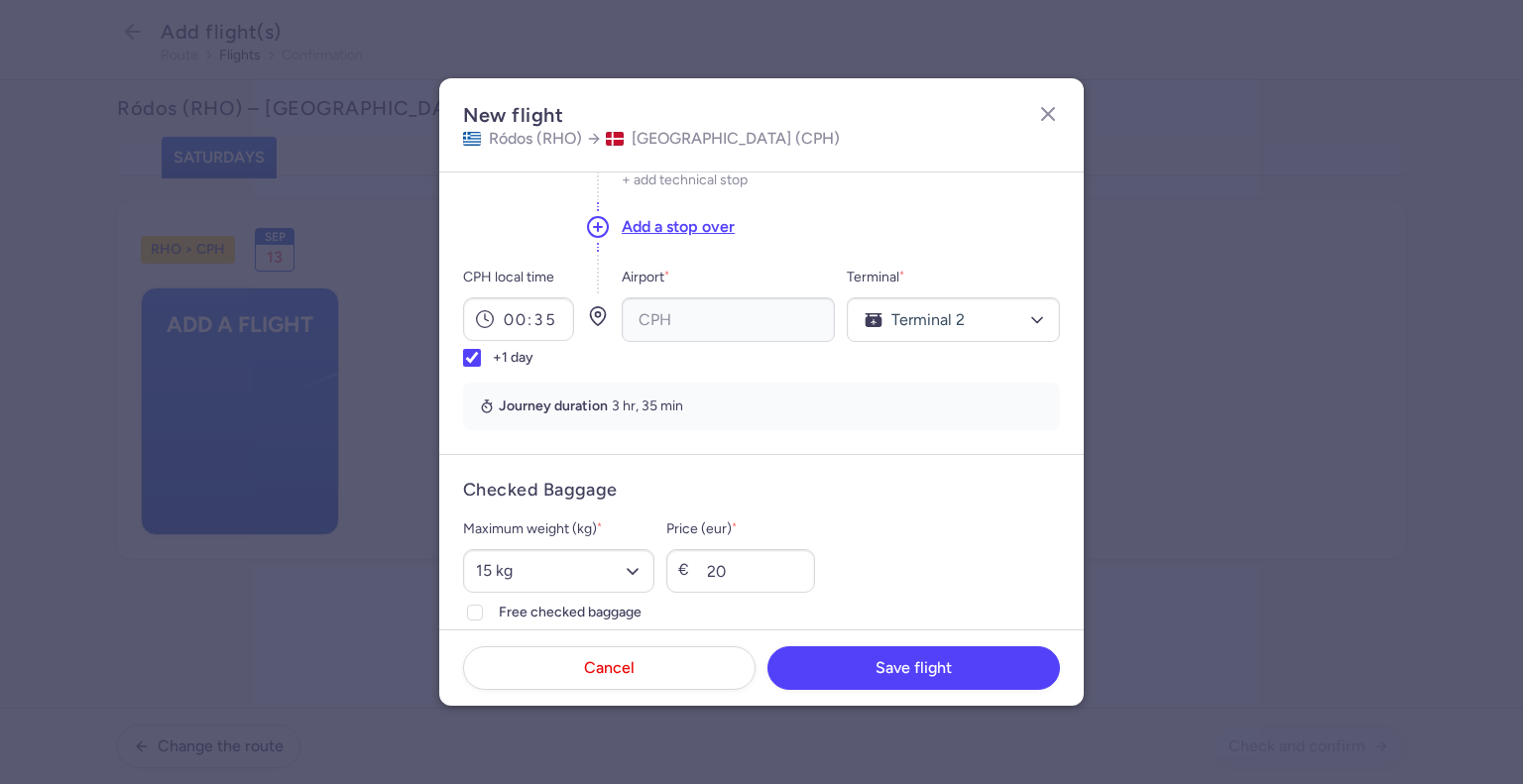 scroll, scrollTop: 672, scrollLeft: 0, axis: vertical 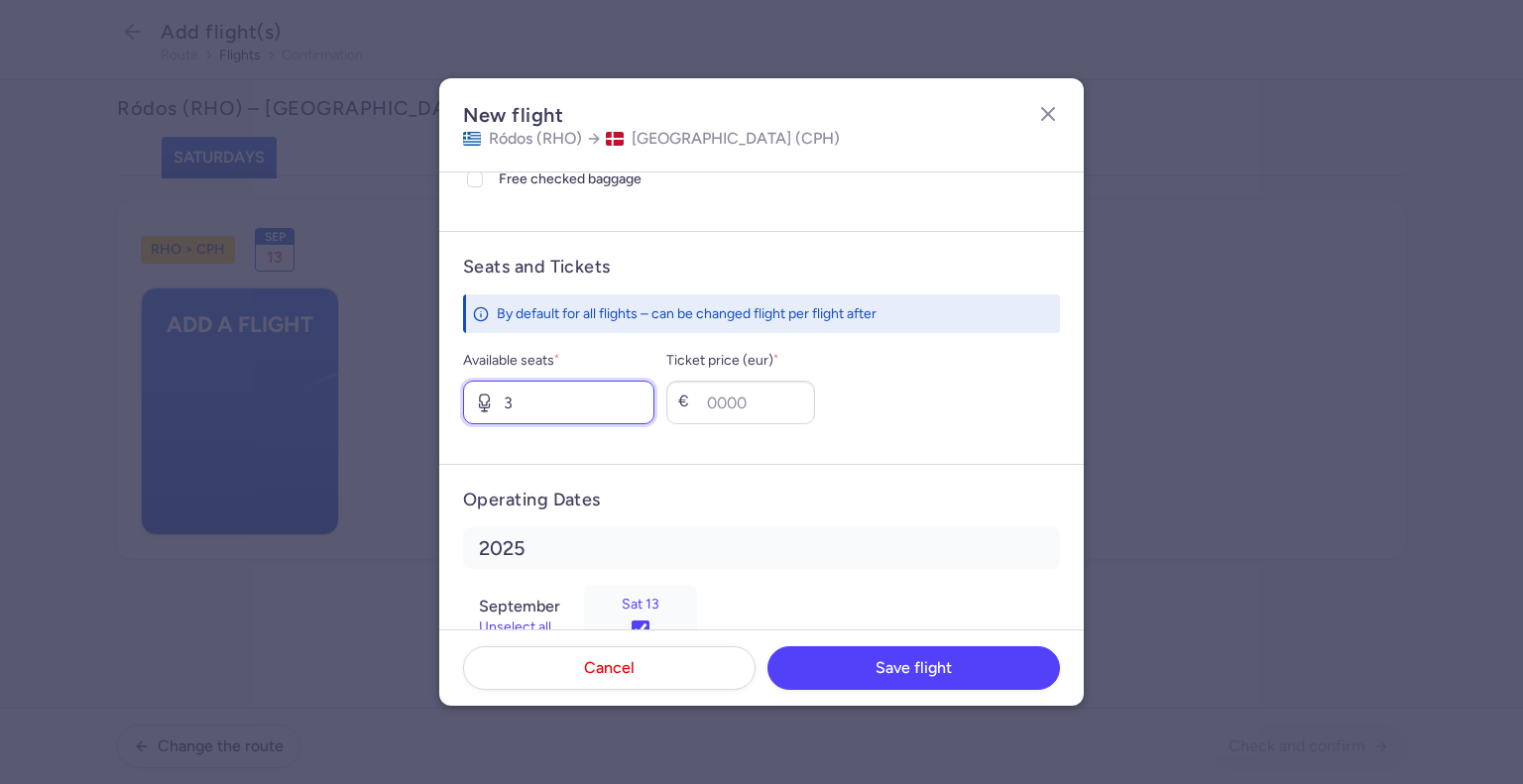 type on "3" 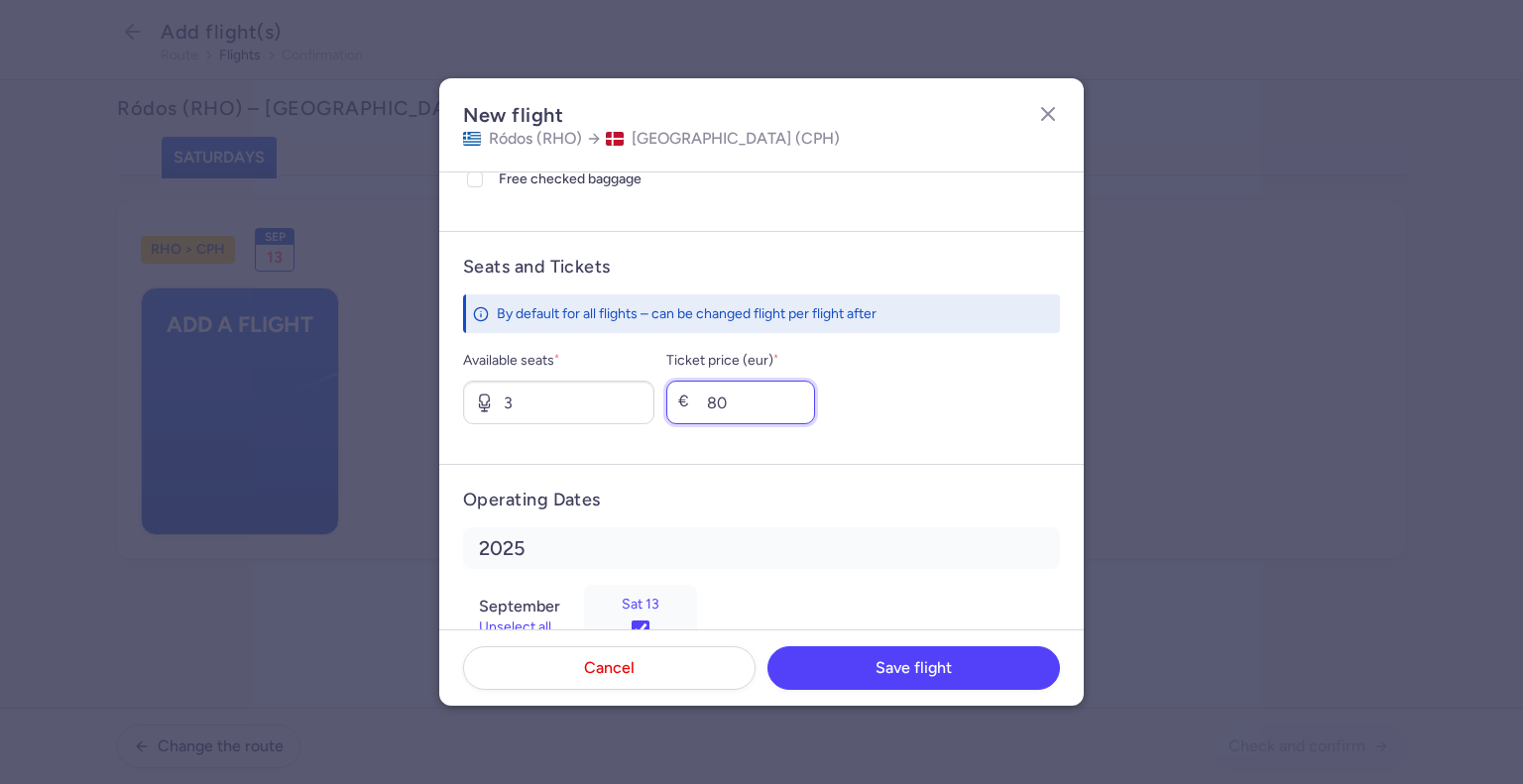 drag, startPoint x: 710, startPoint y: 391, endPoint x: 675, endPoint y: 431, distance: 53.15073 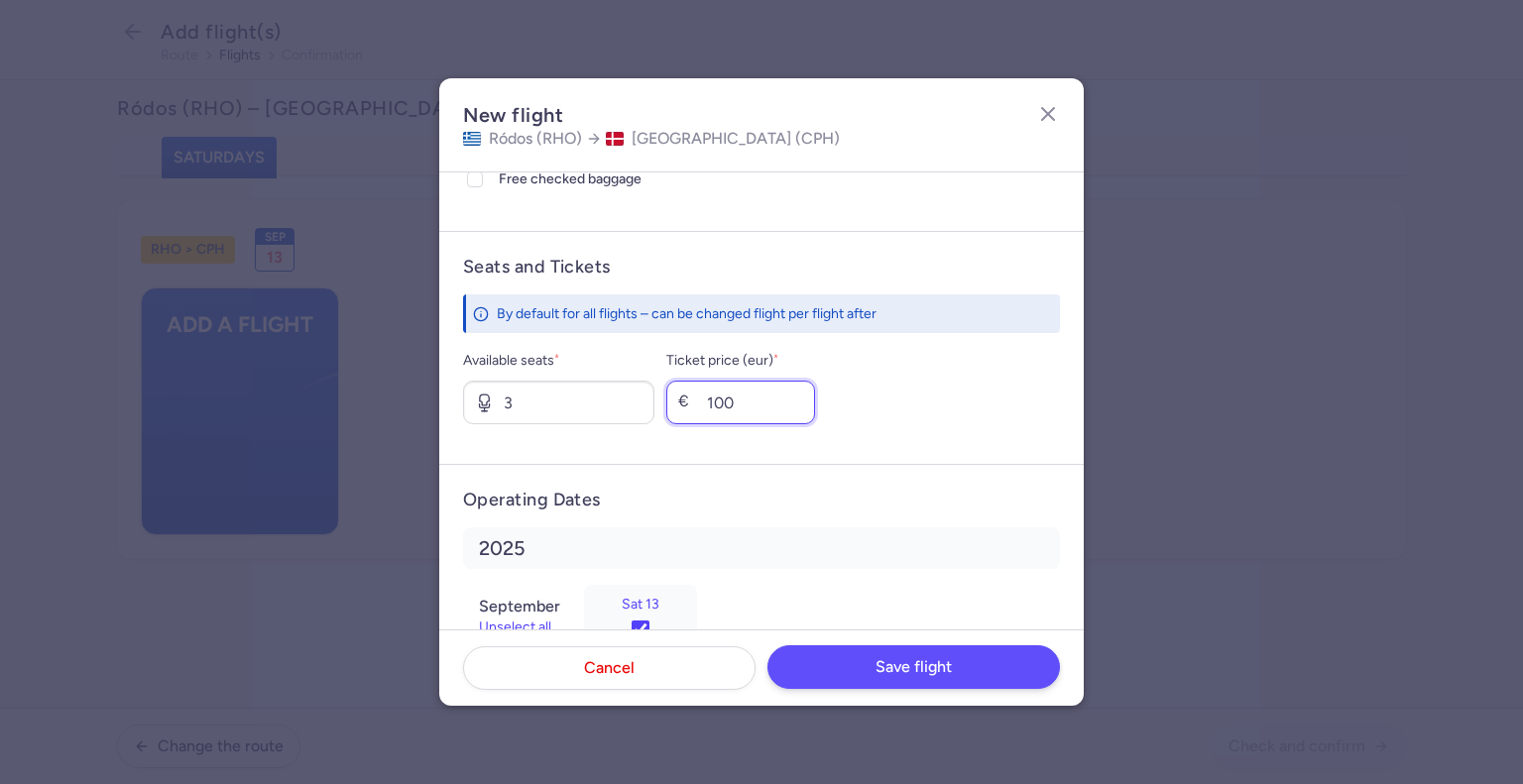 type on "100" 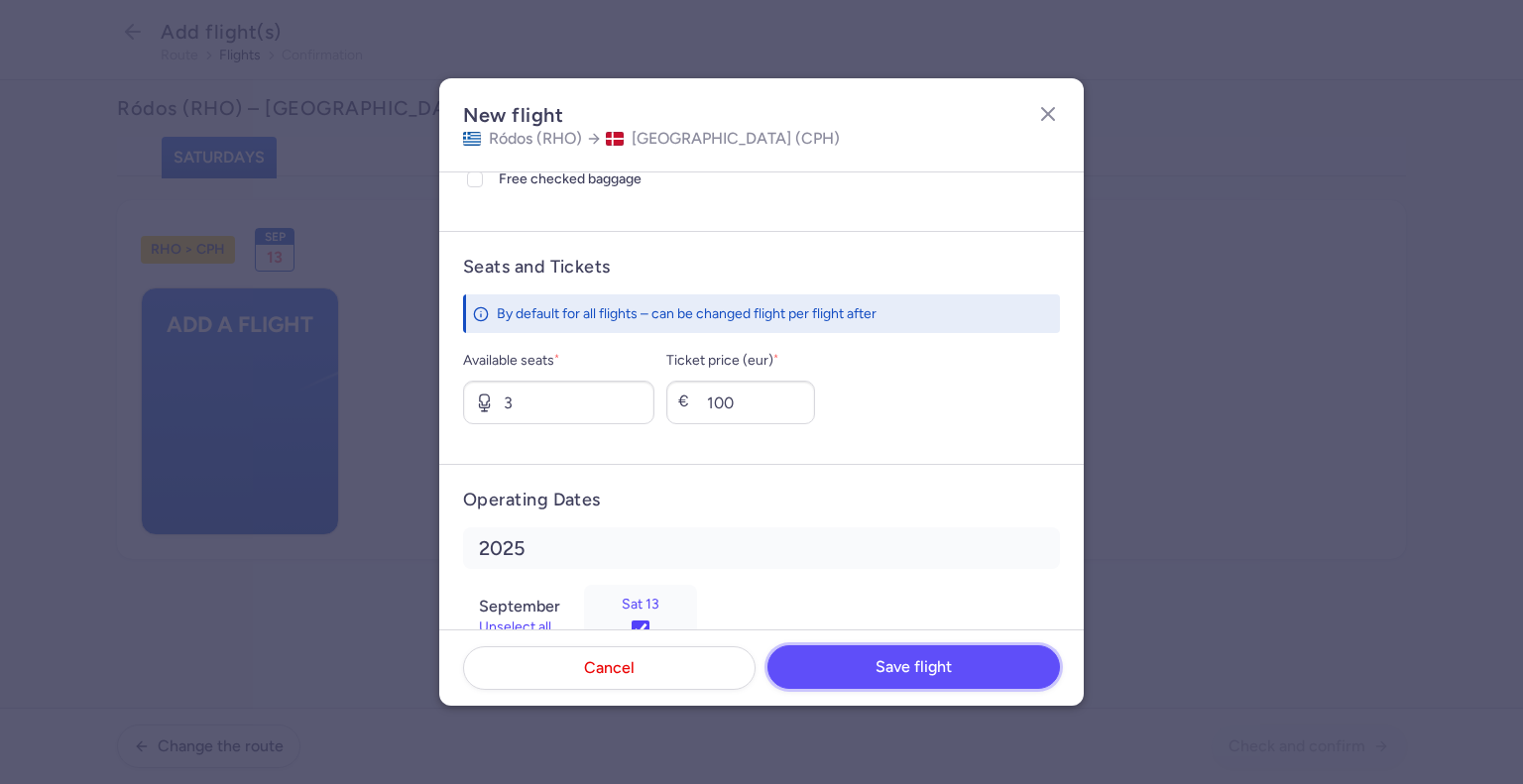 click on "Save flight" at bounding box center [913, 667] 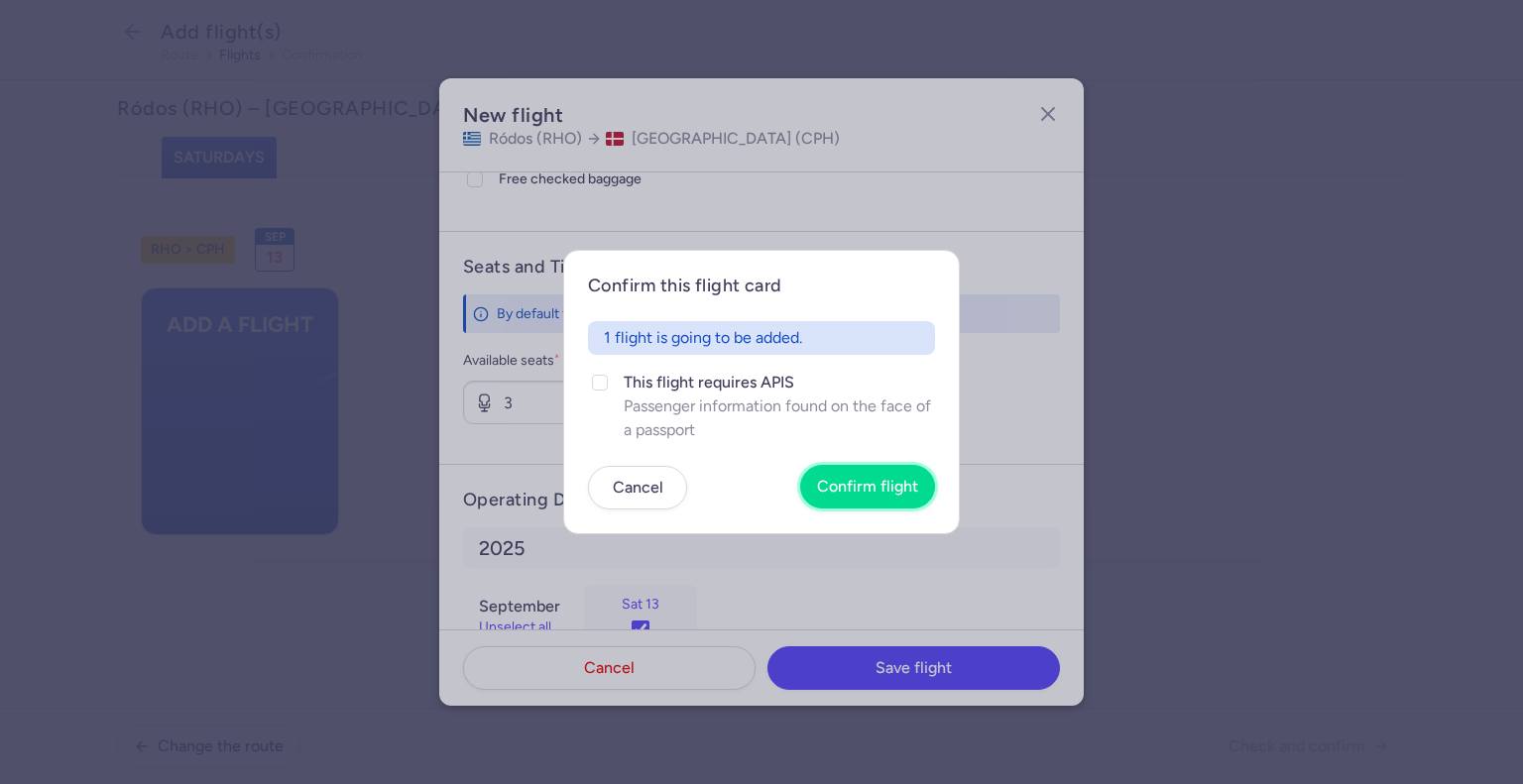 click on "Confirm flight" at bounding box center (868, 487) 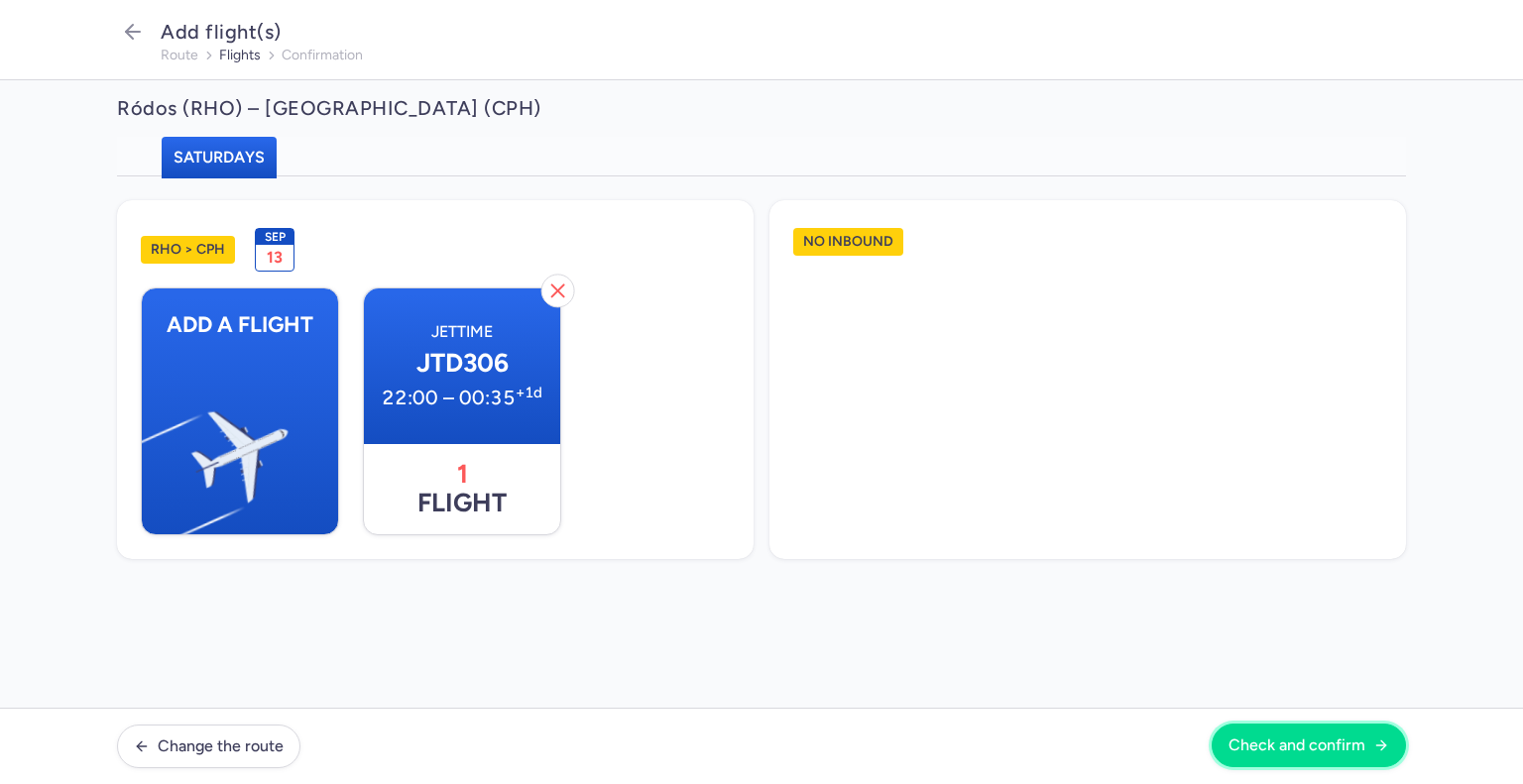 click on "Check and confirm" at bounding box center [1309, 745] 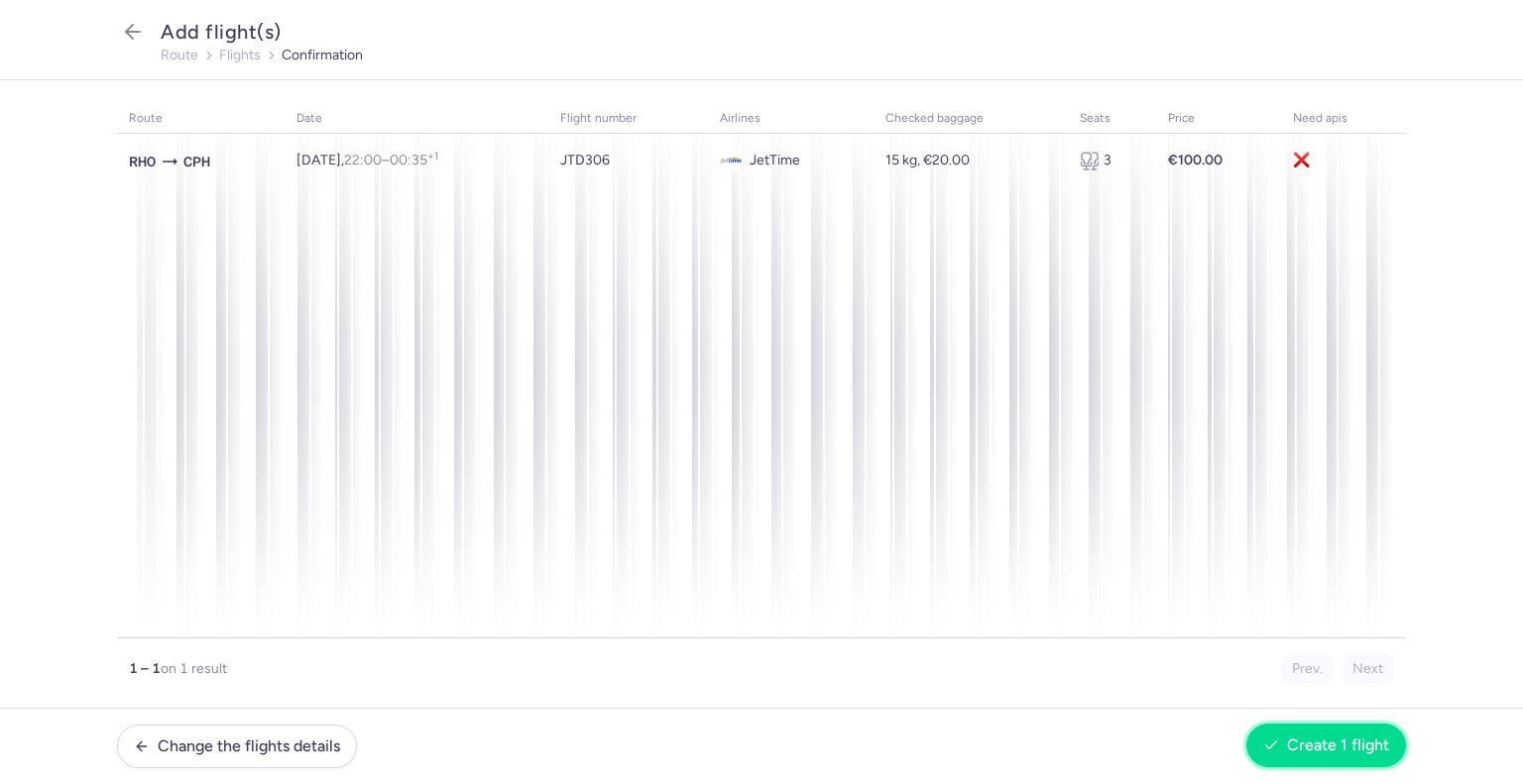 click on "Create 1 flight" at bounding box center [1338, 745] 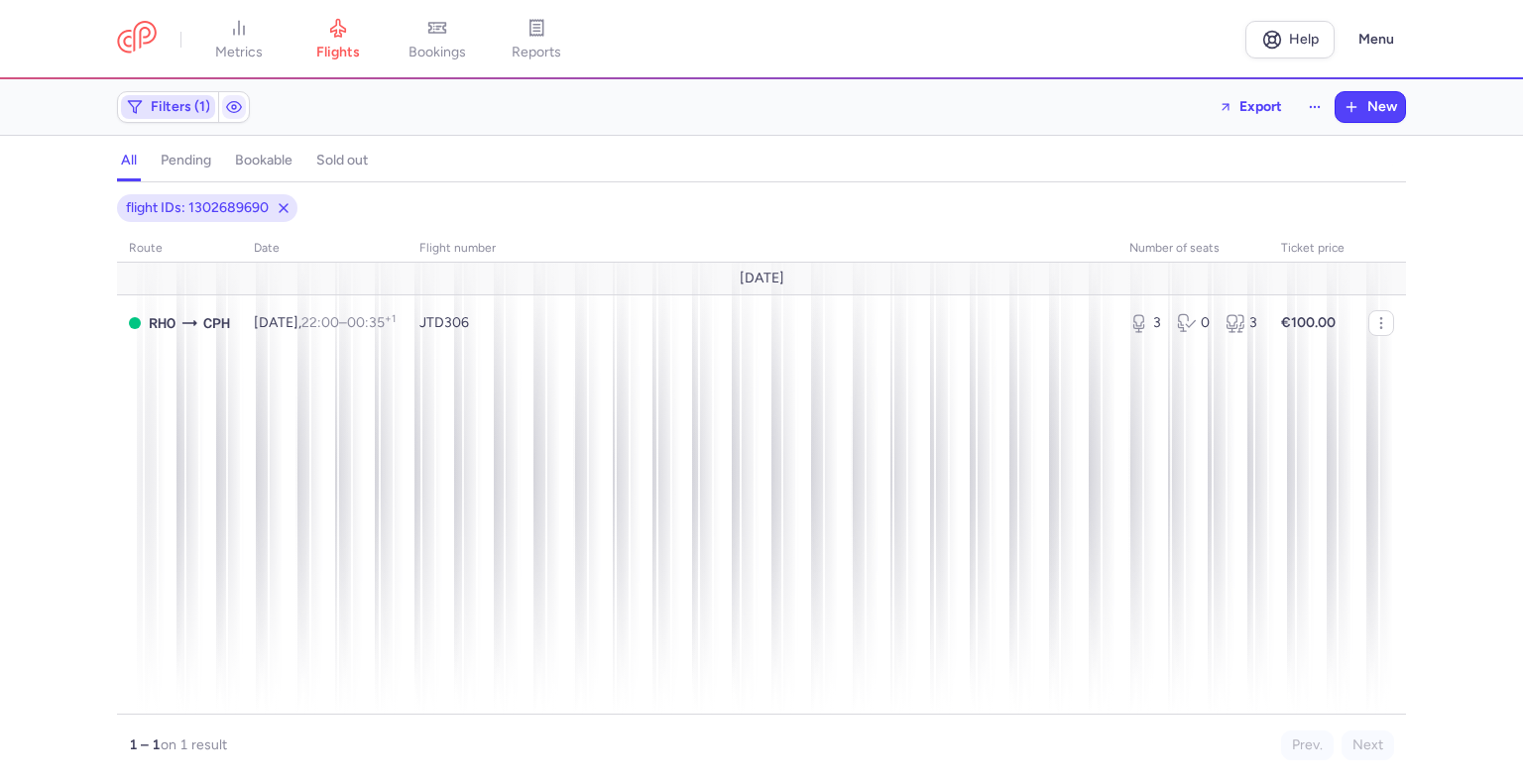 click on "Filters (1)" at bounding box center (168, 107) 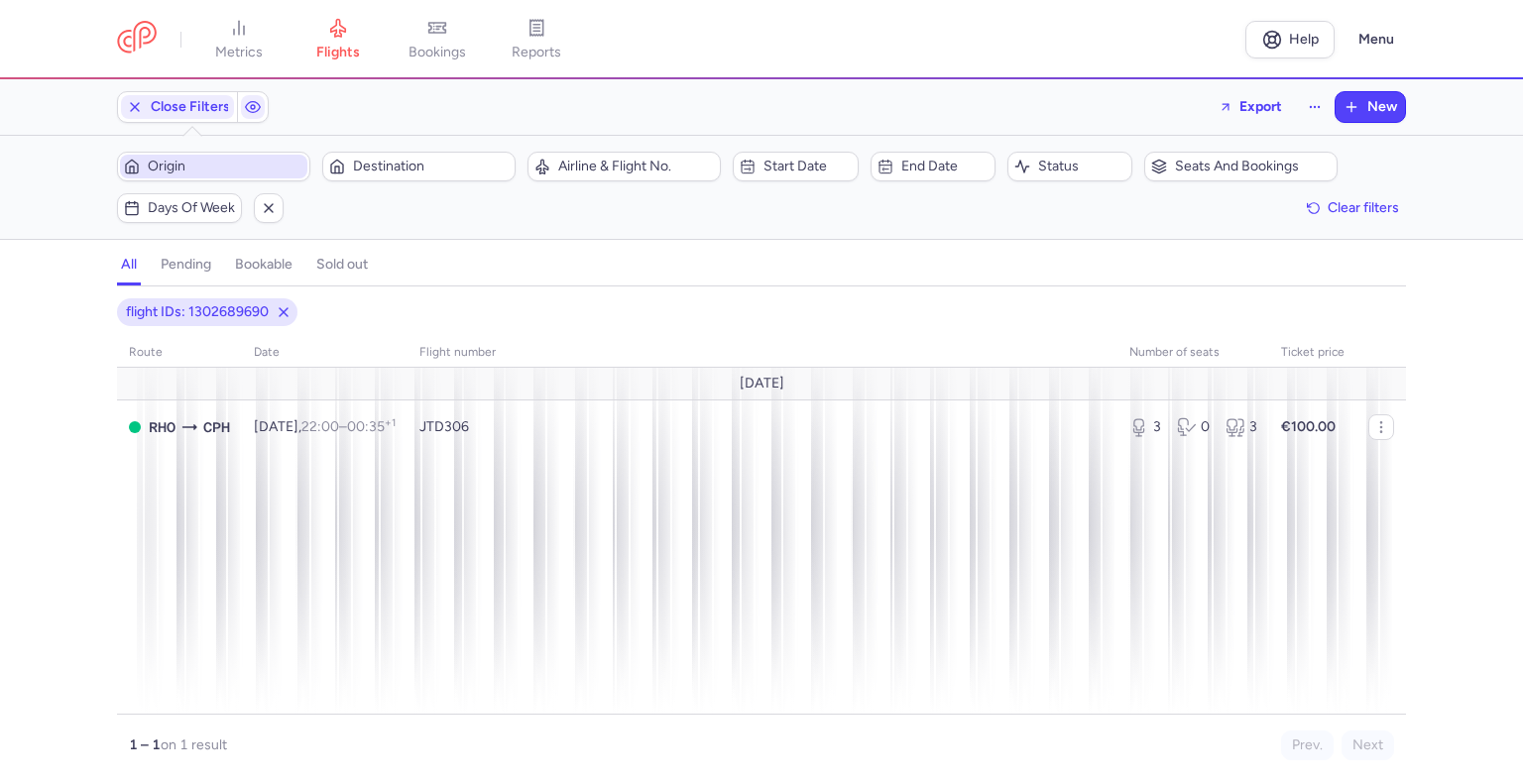 click on "Origin" at bounding box center (225, 167) 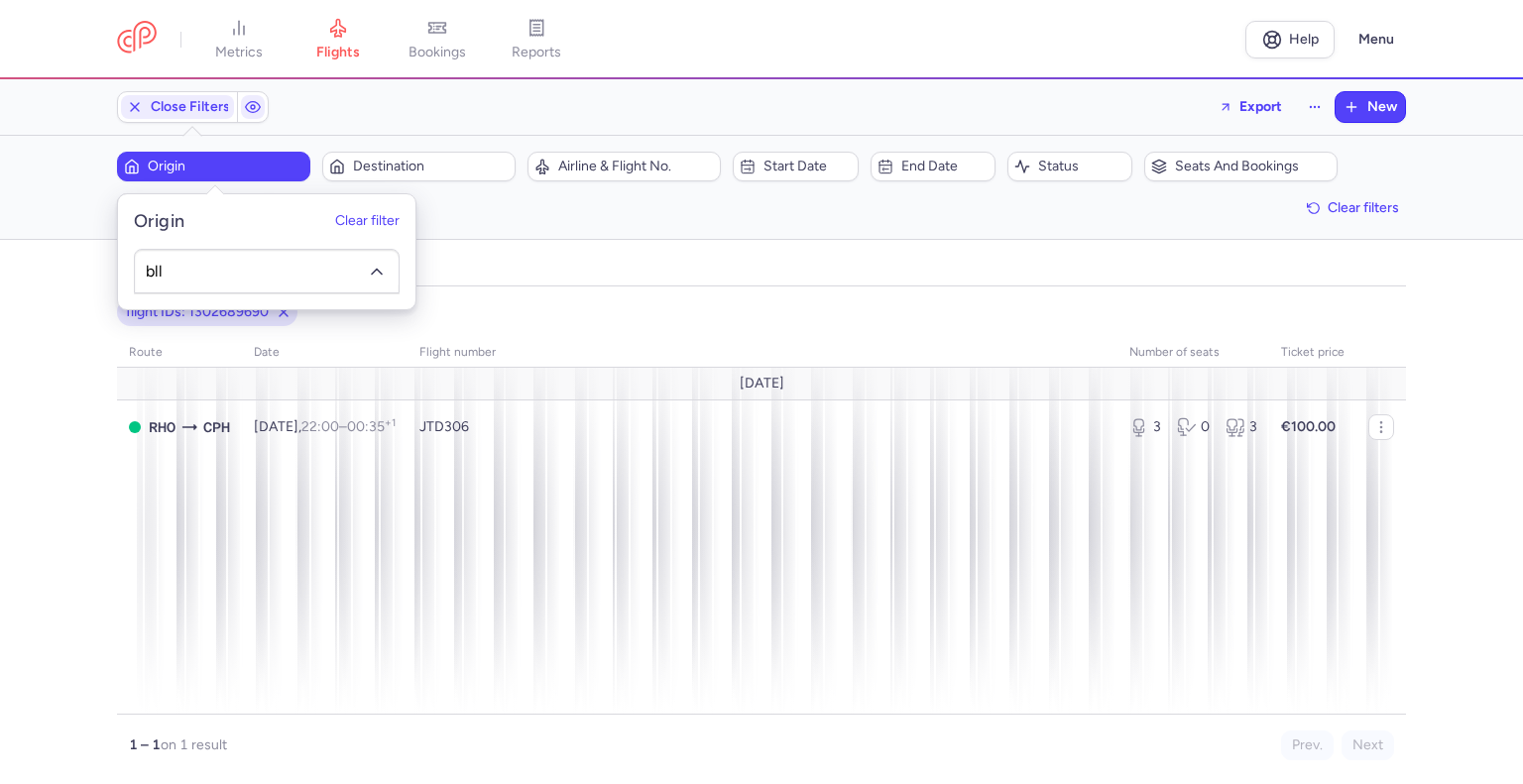 type on "bll" 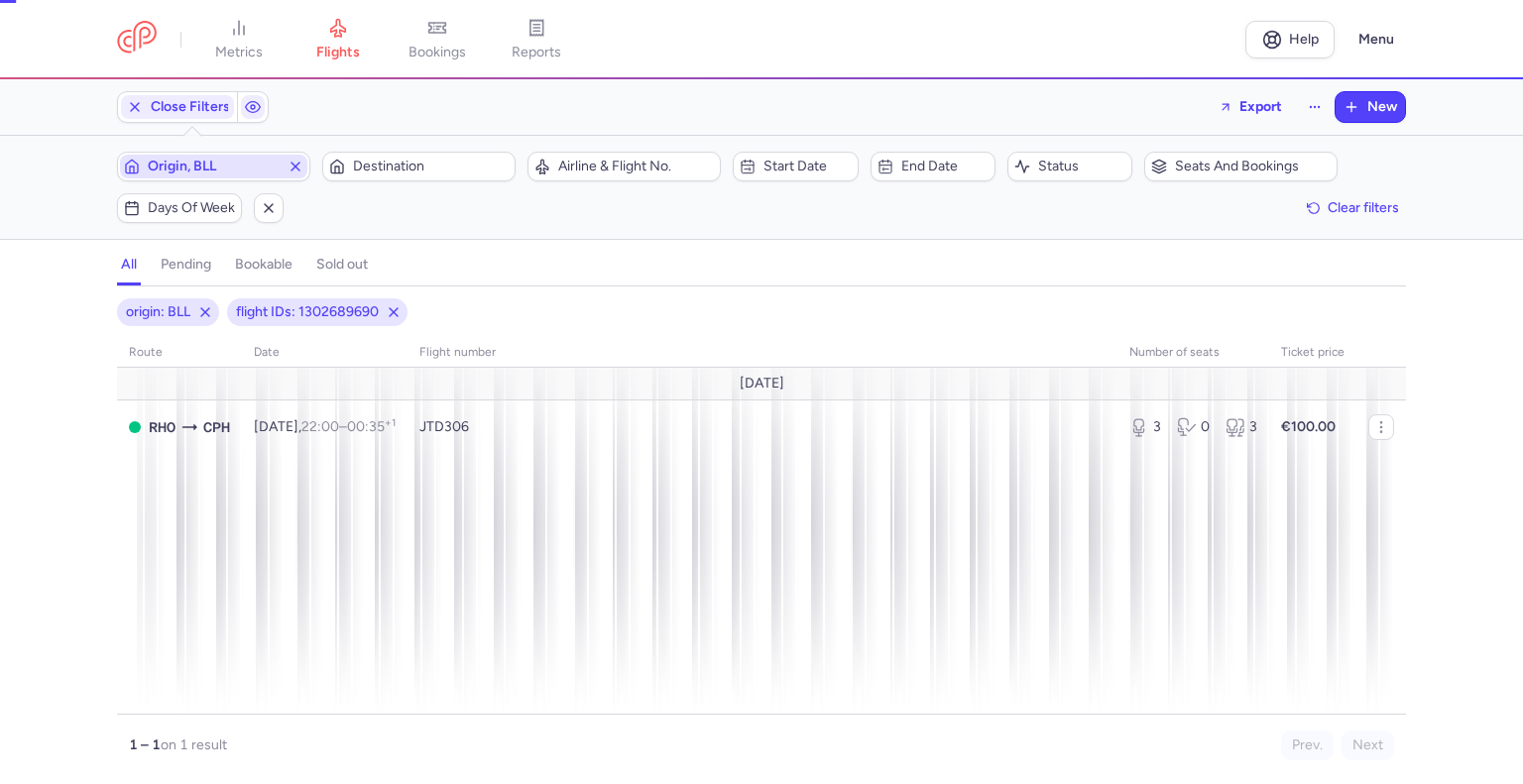 type 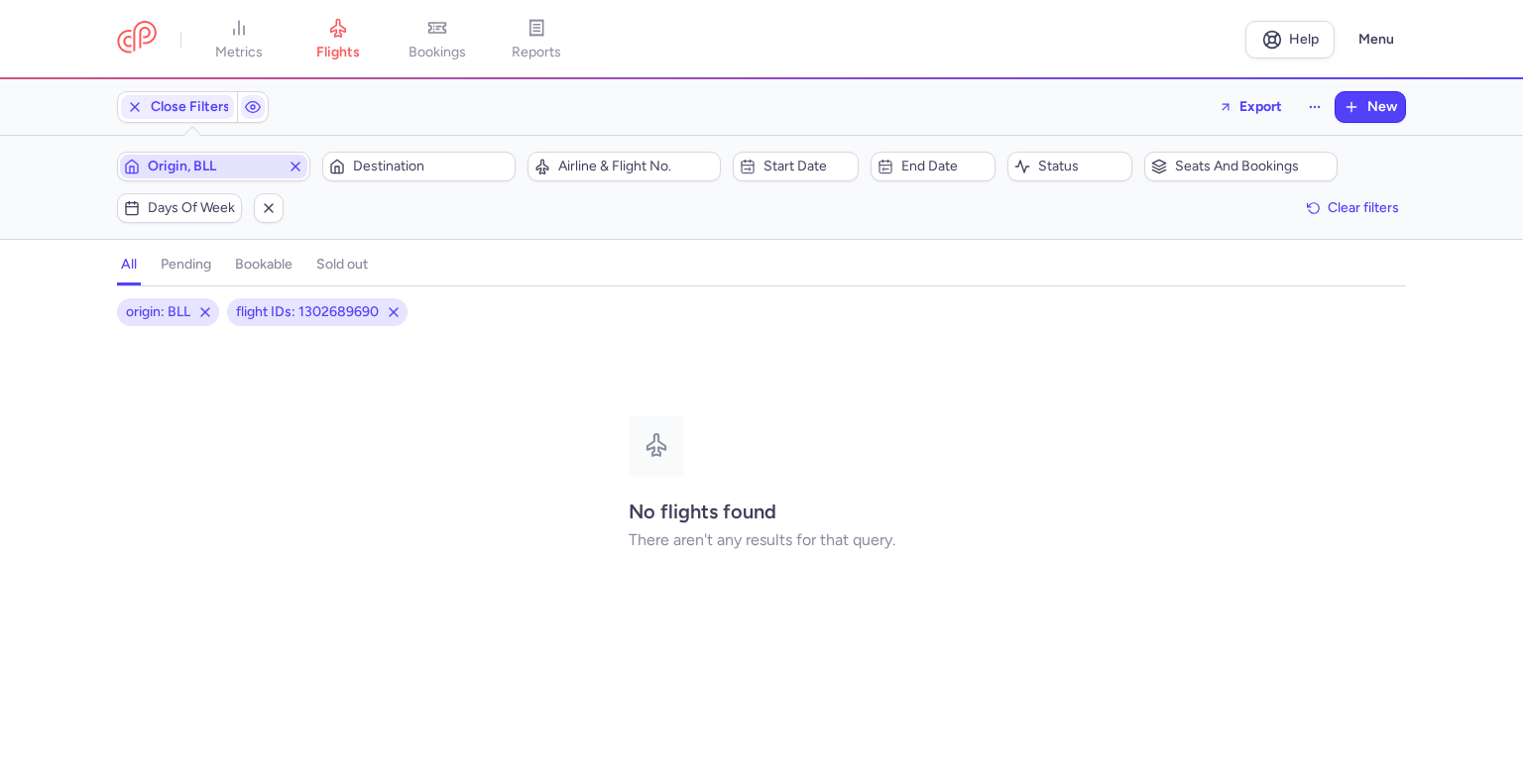type 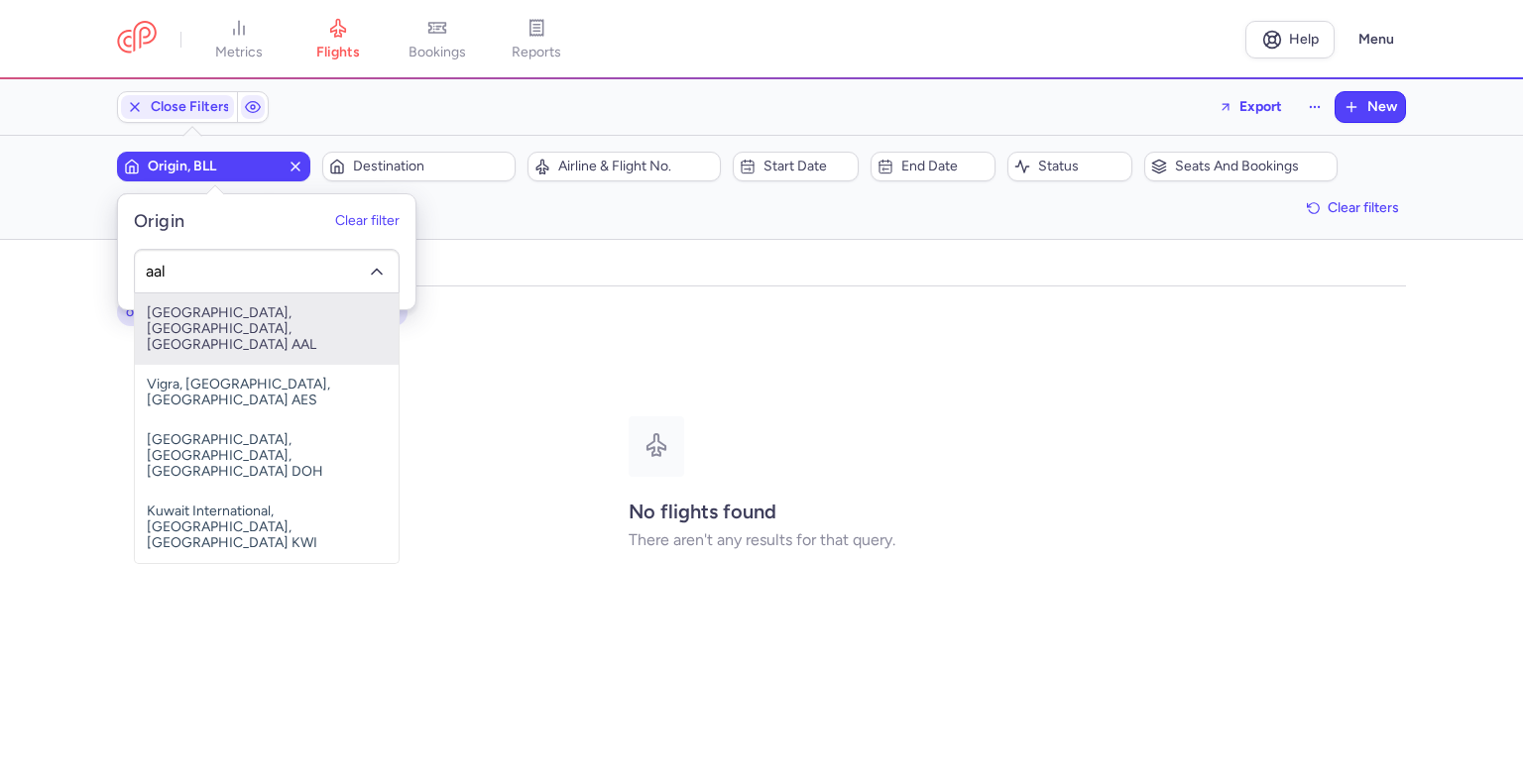 type on "aal" 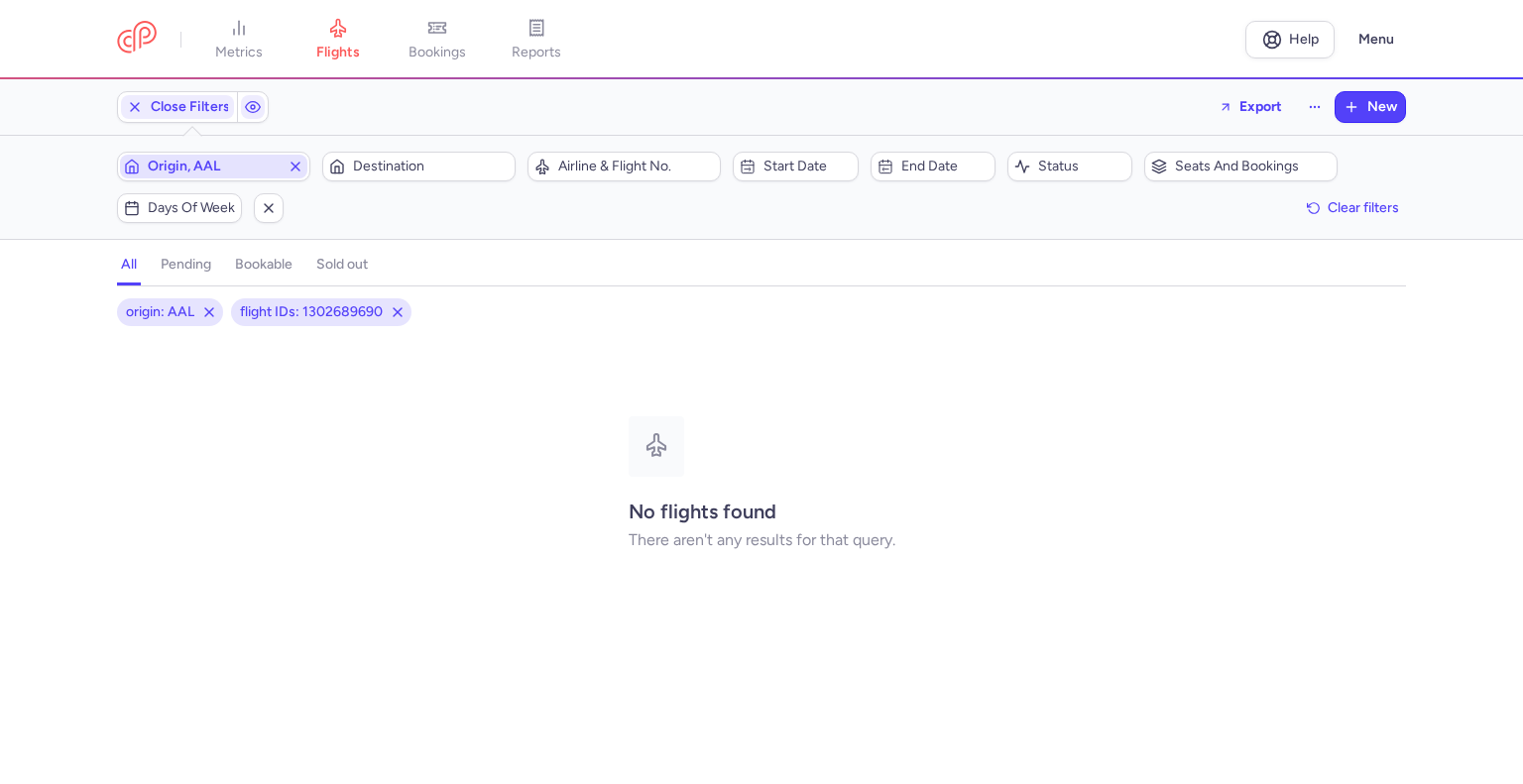 type 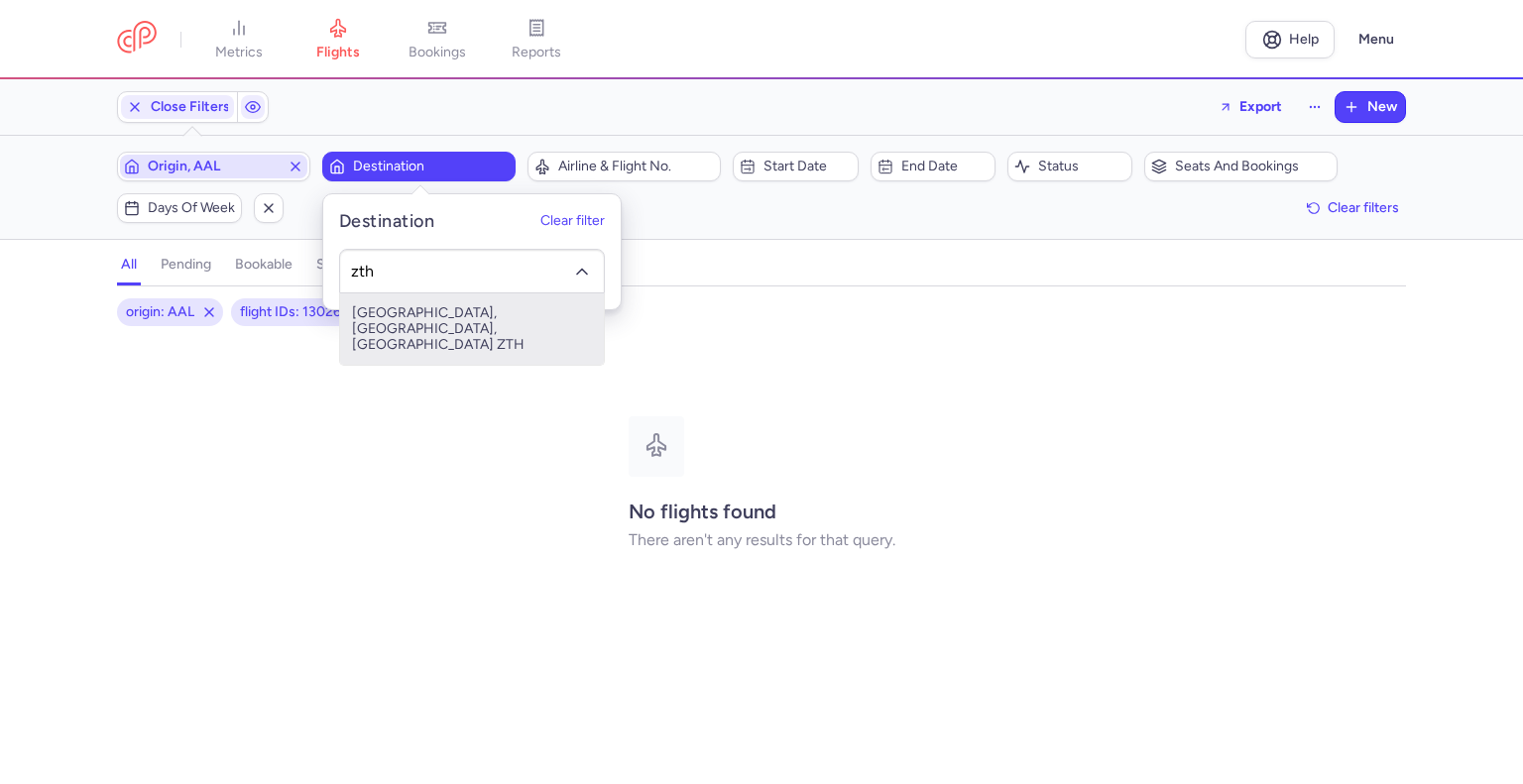 type on "zth" 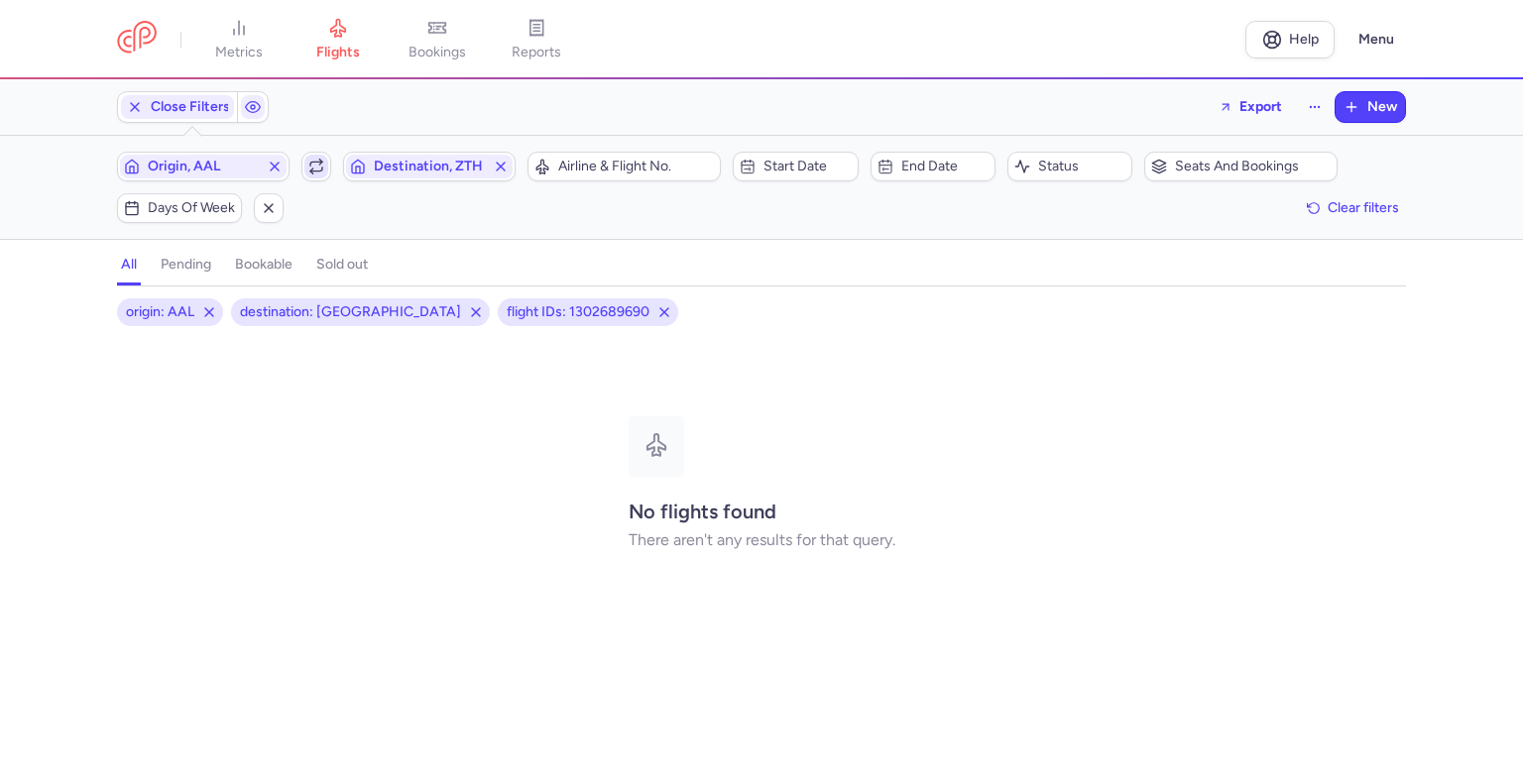 click 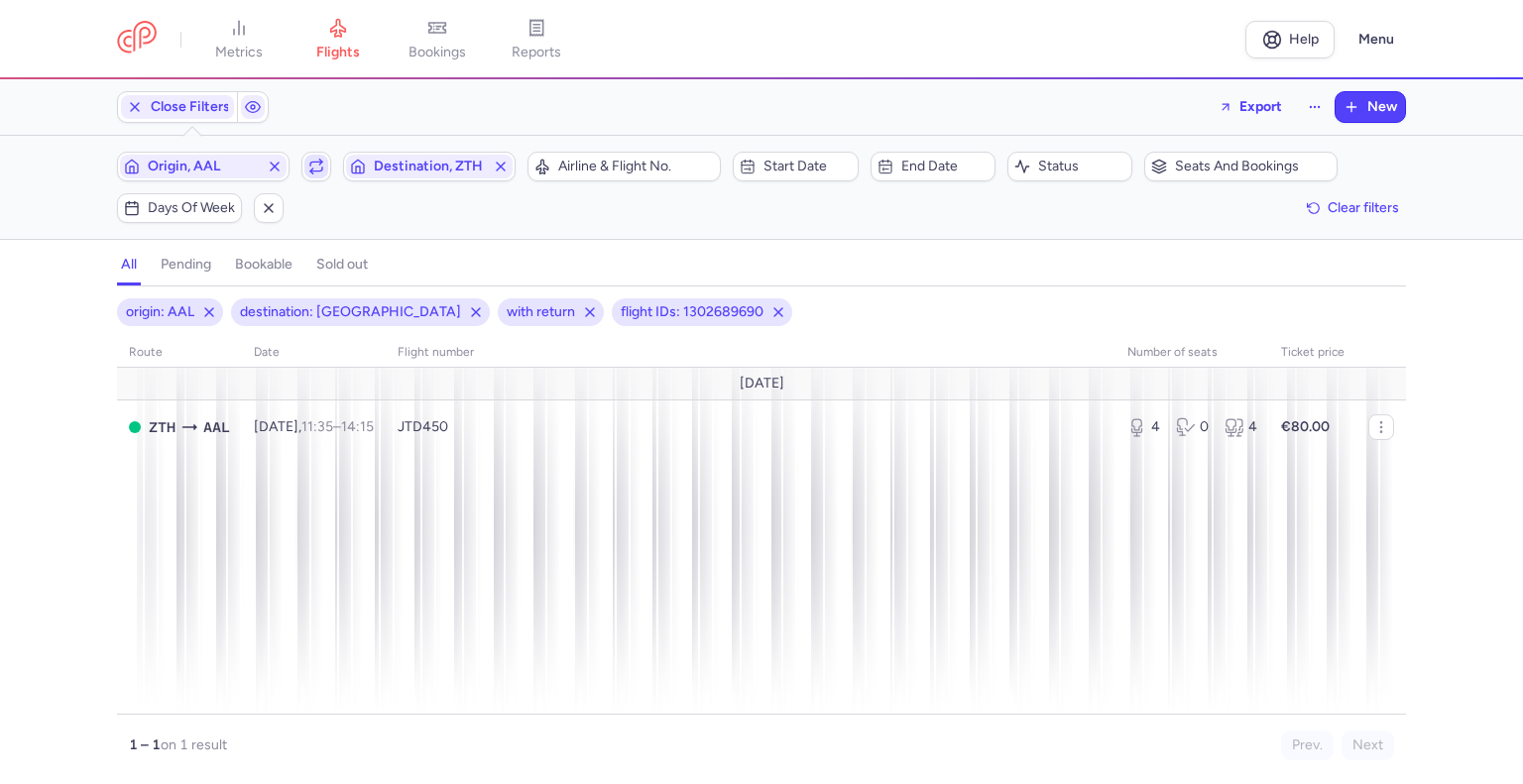 click 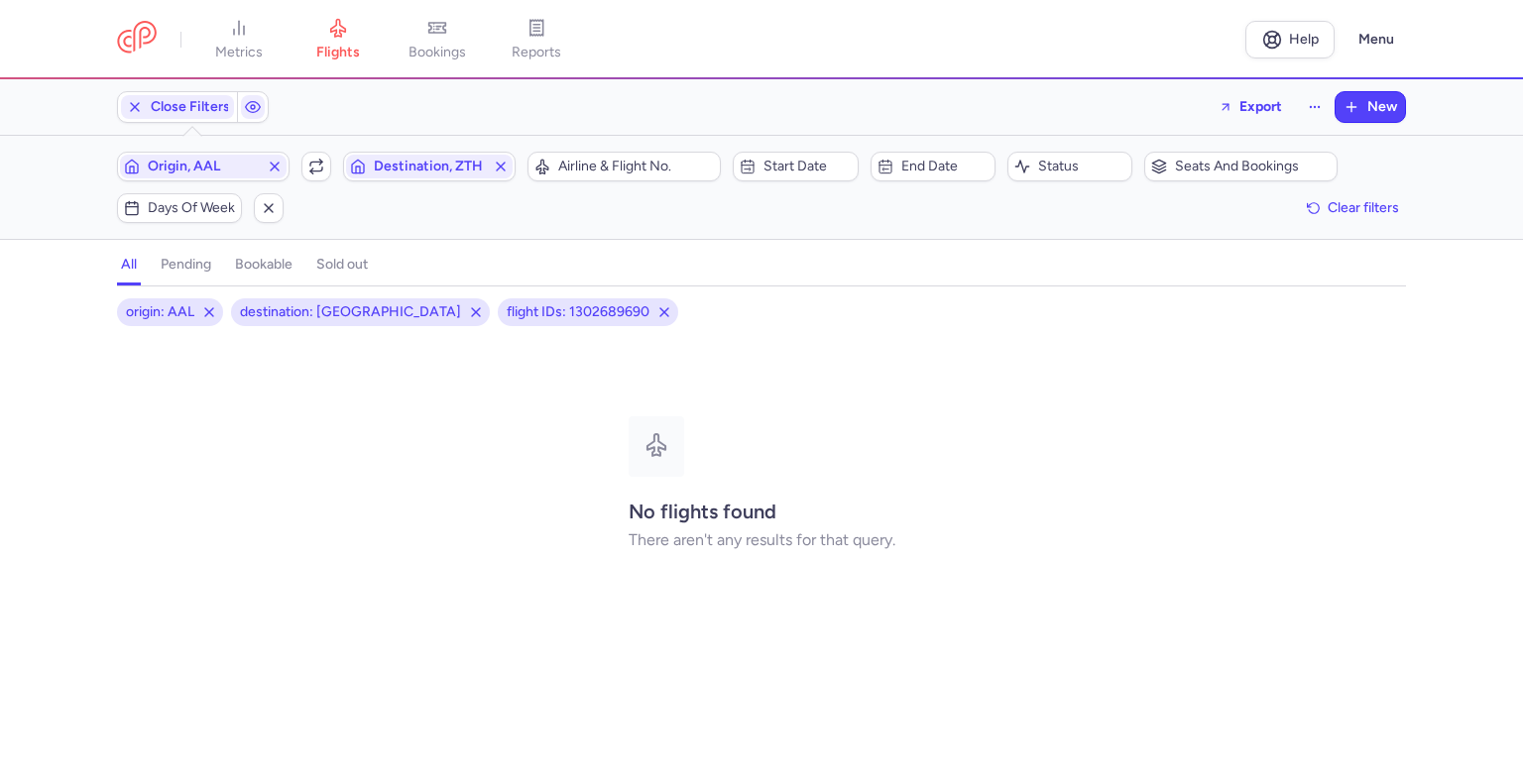 drag, startPoint x: 390, startPoint y: 492, endPoint x: 447, endPoint y: 435, distance: 80.61017 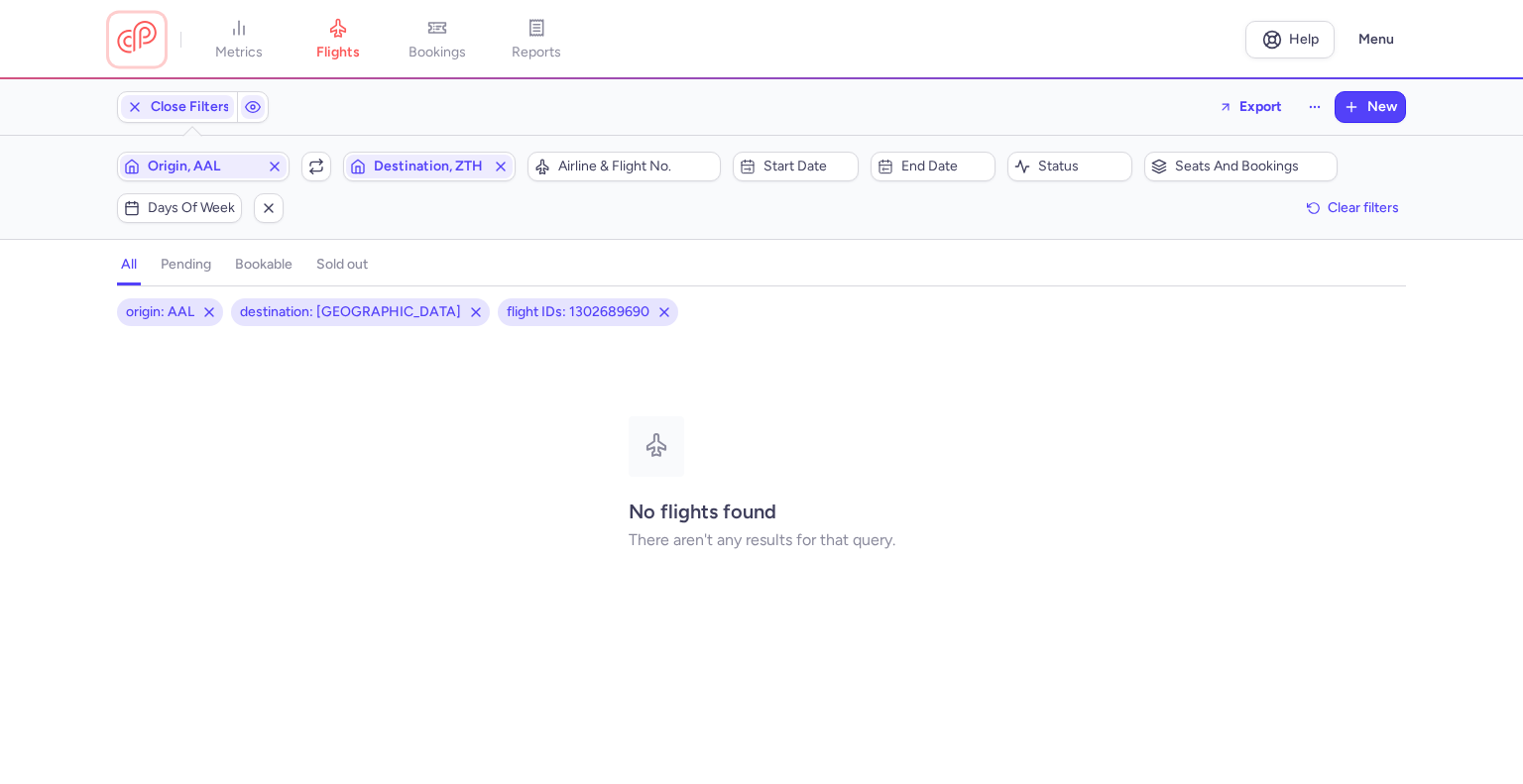 click at bounding box center [137, 39] 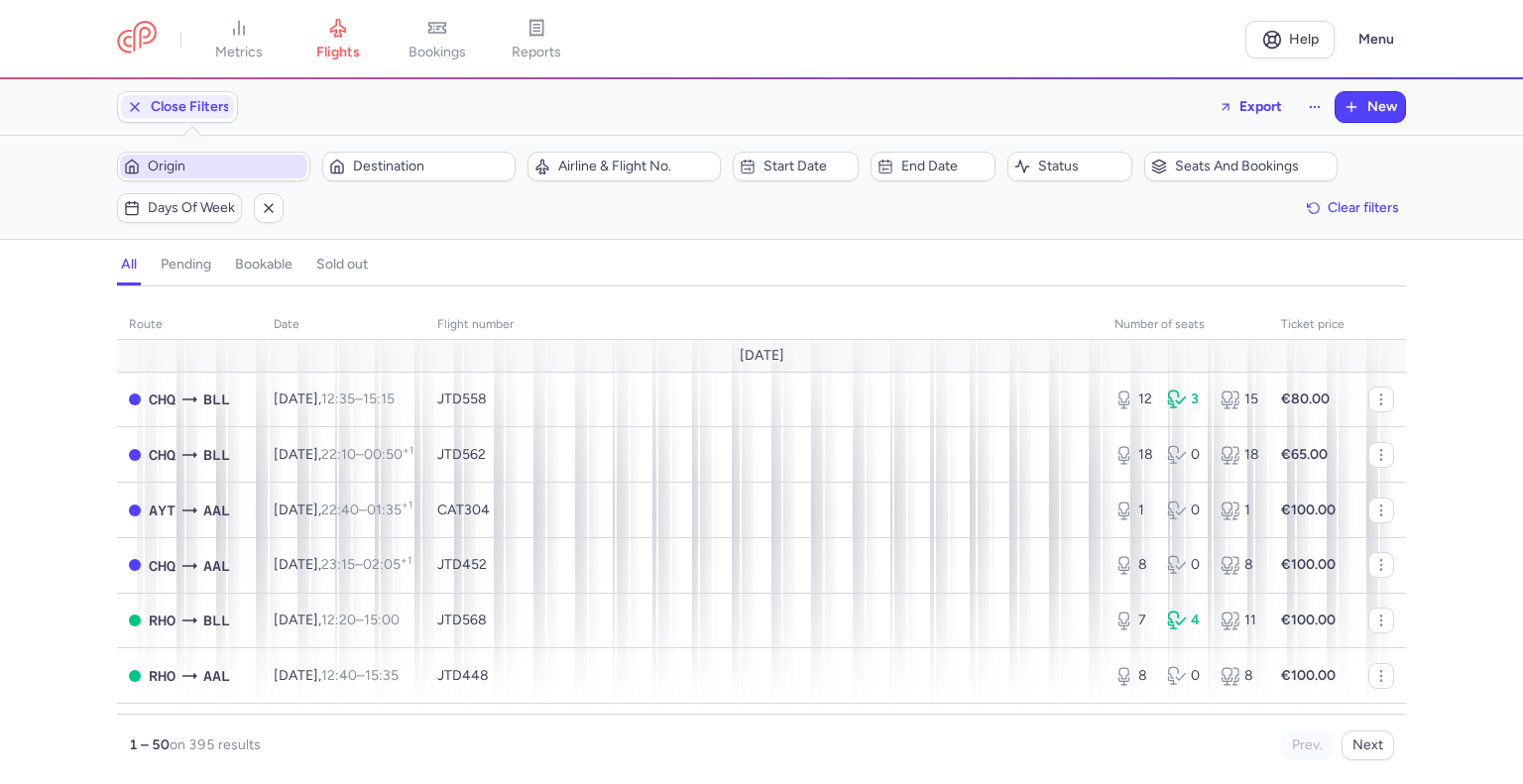 click on "Origin" at bounding box center [225, 167] 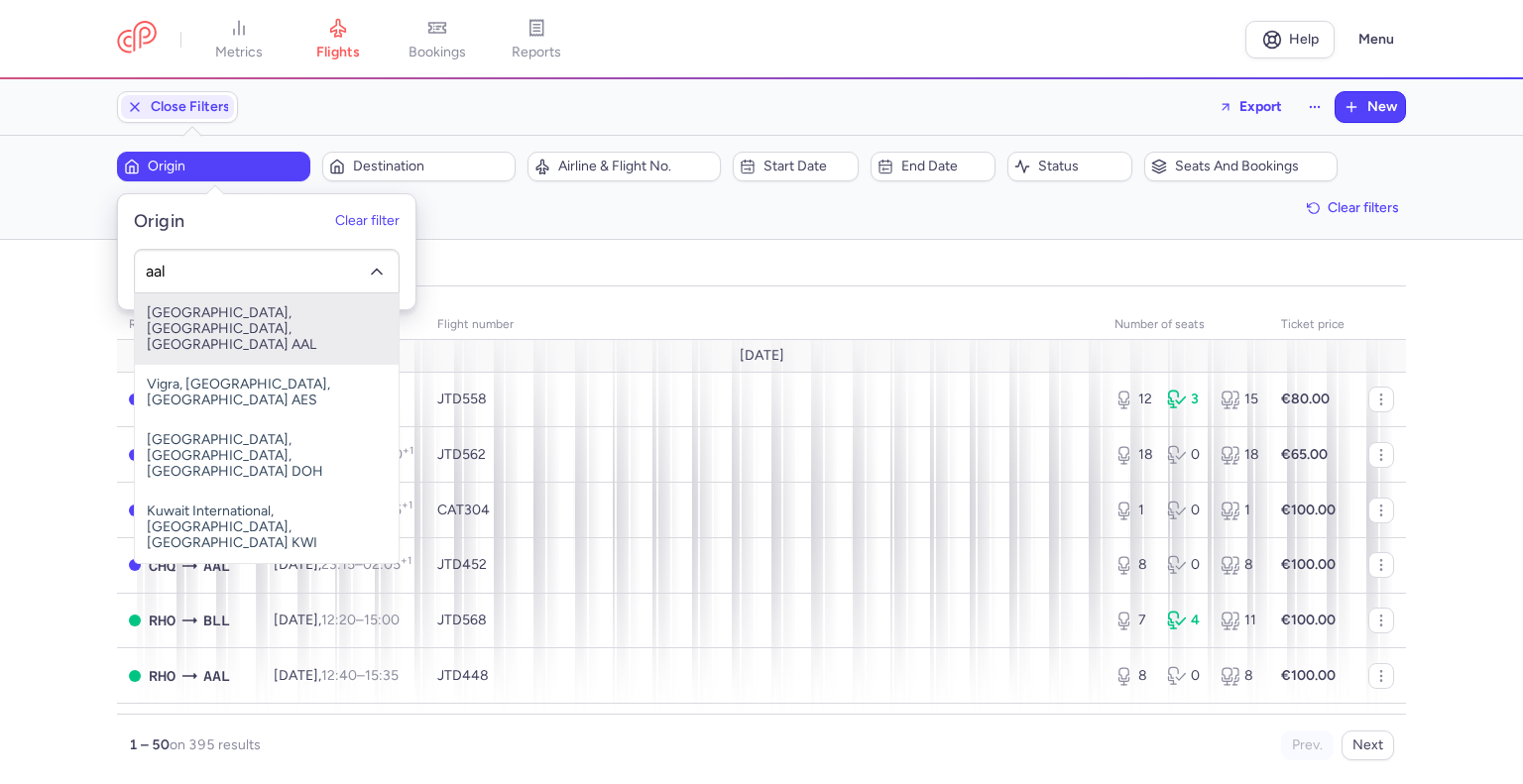 type on "aal" 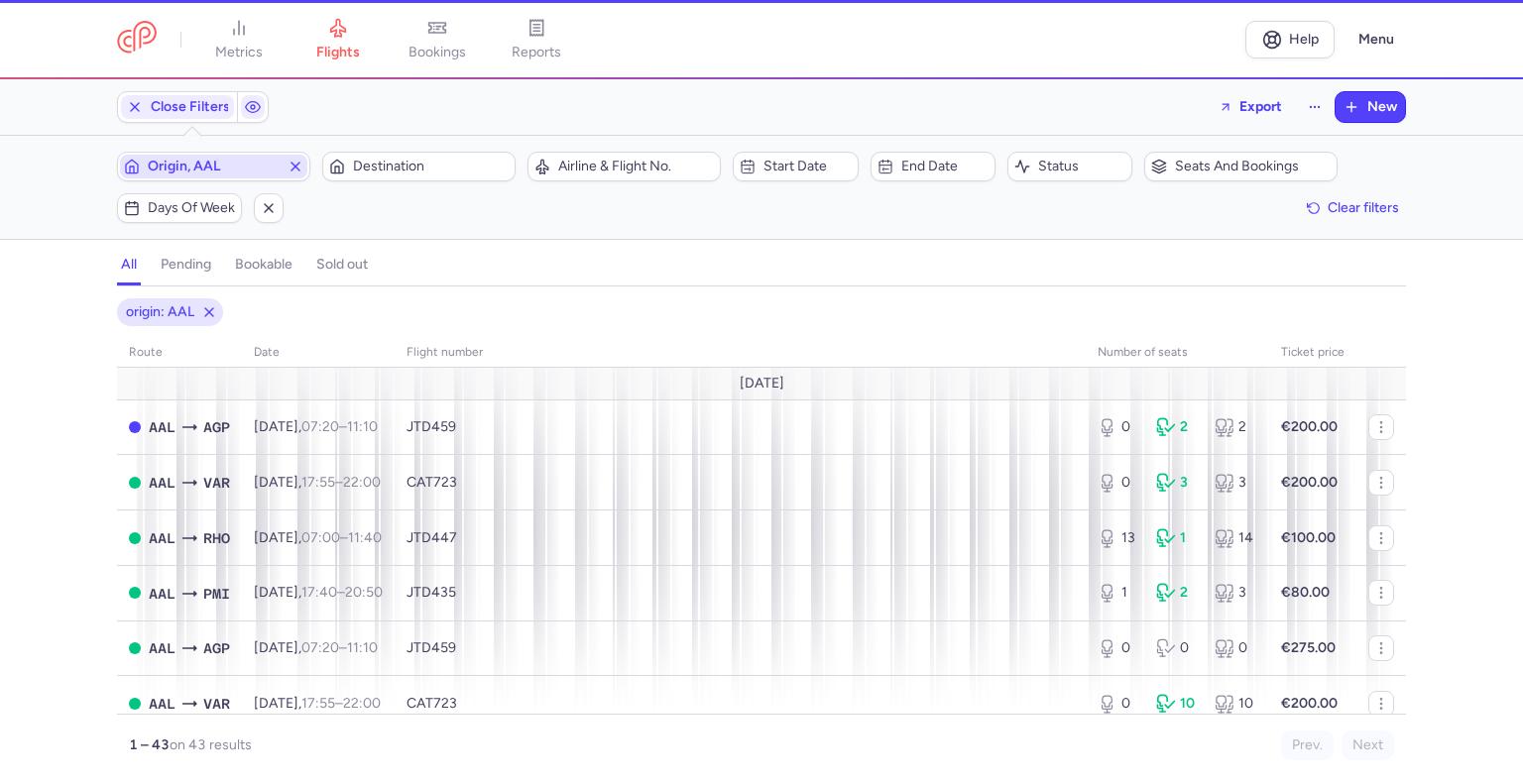 type 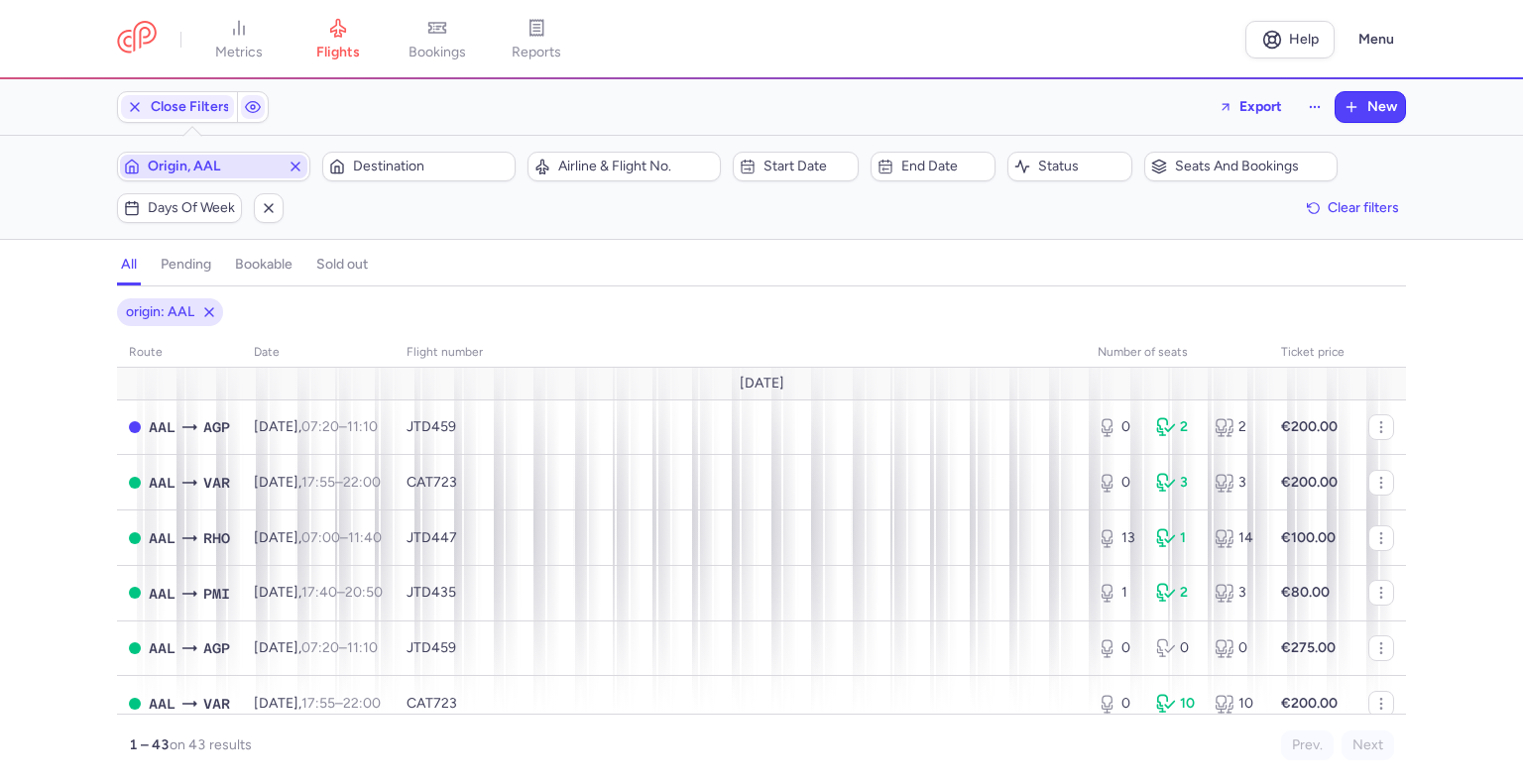 click on "Destination" 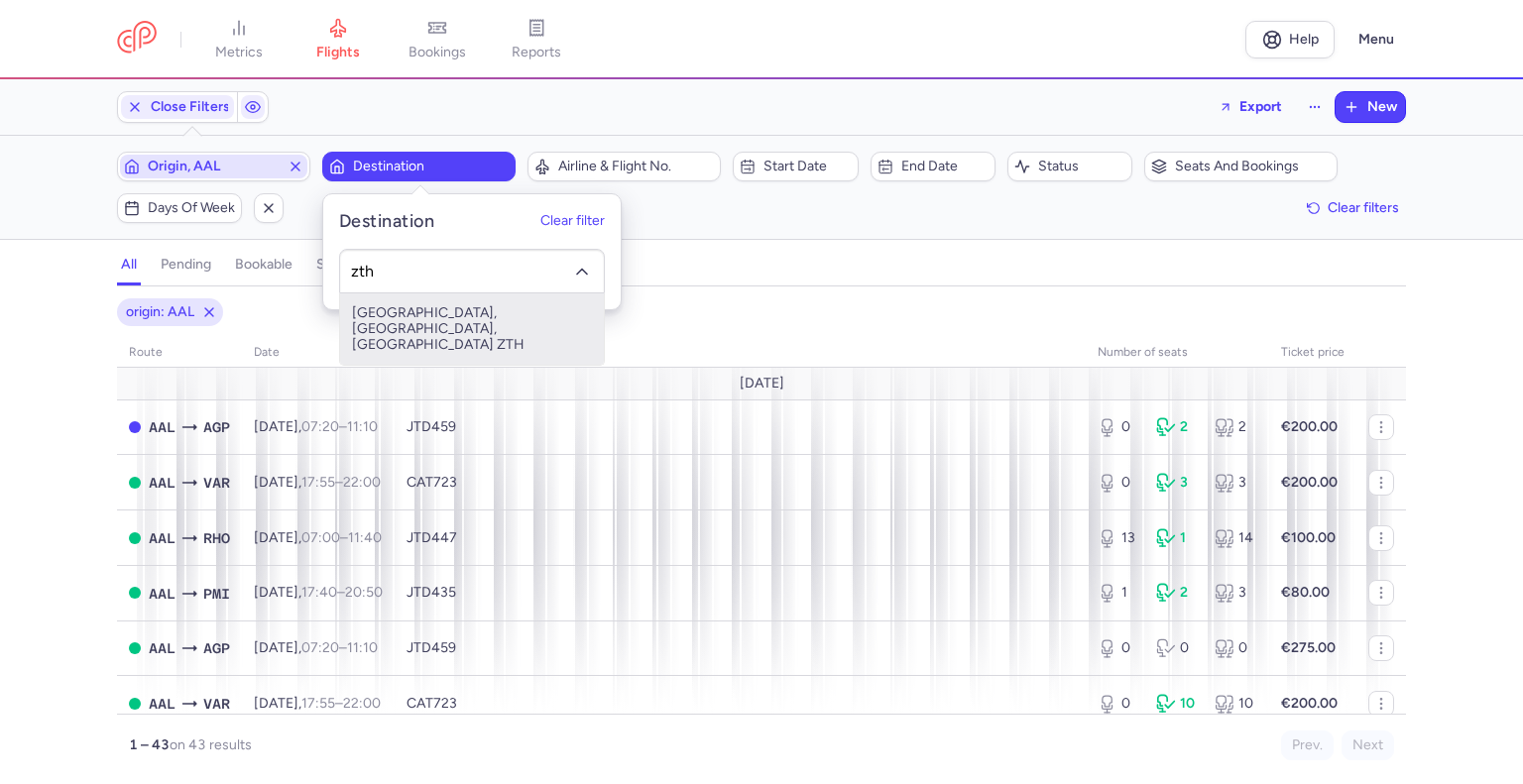 type on "zth" 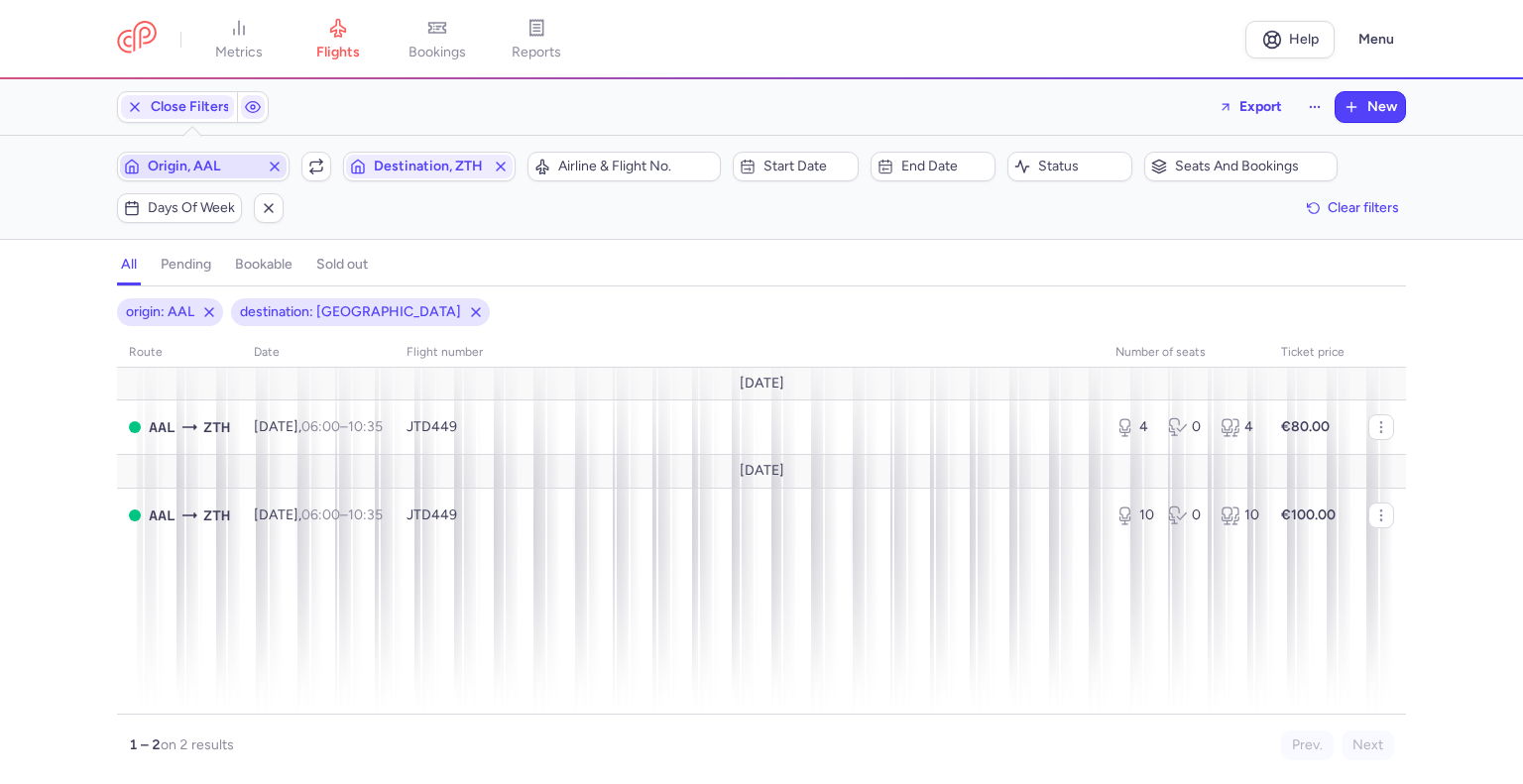 click on "Origin, AAL" at bounding box center (203, 167) 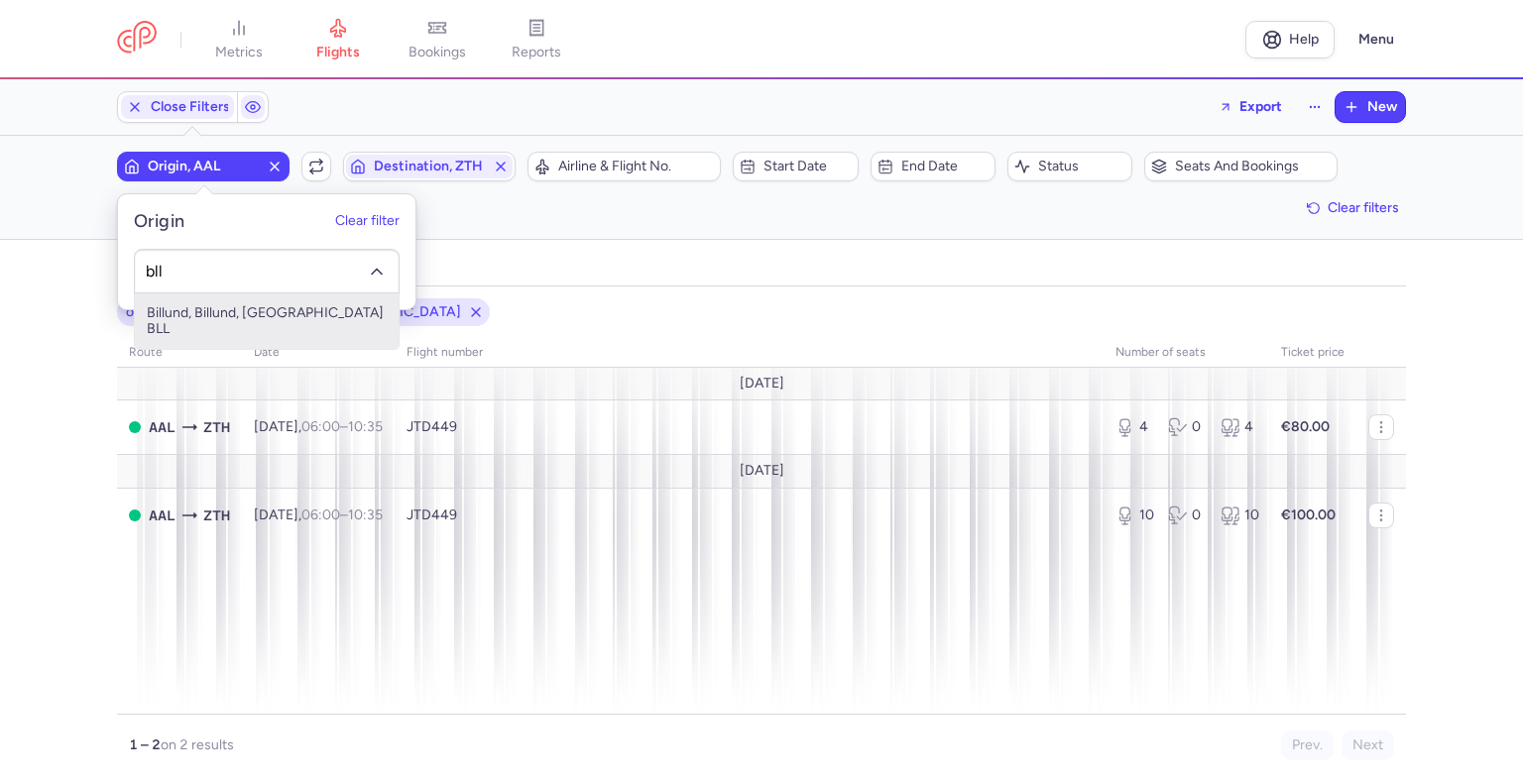 type on "bll" 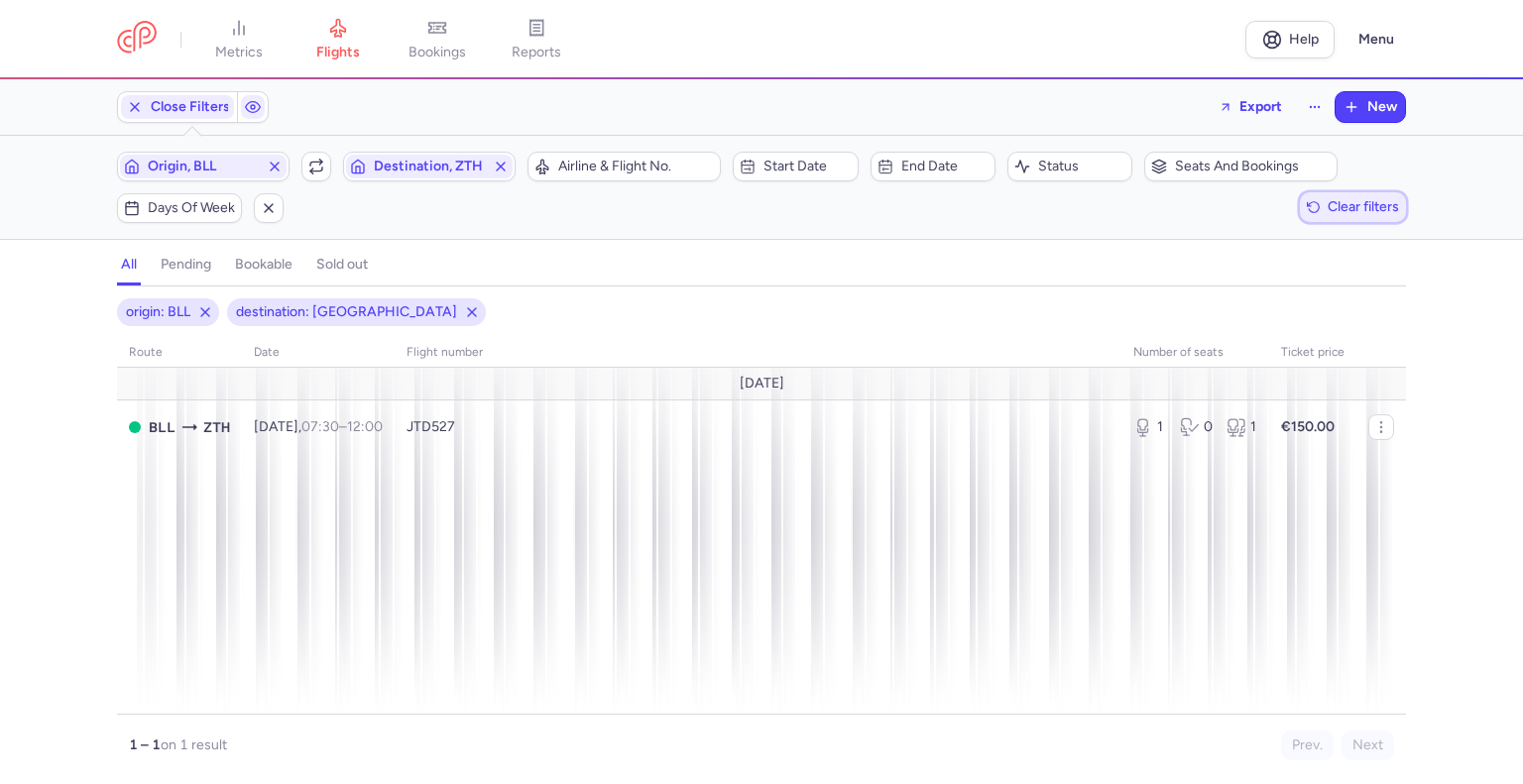 click on "Clear filters" at bounding box center (1363, 206) 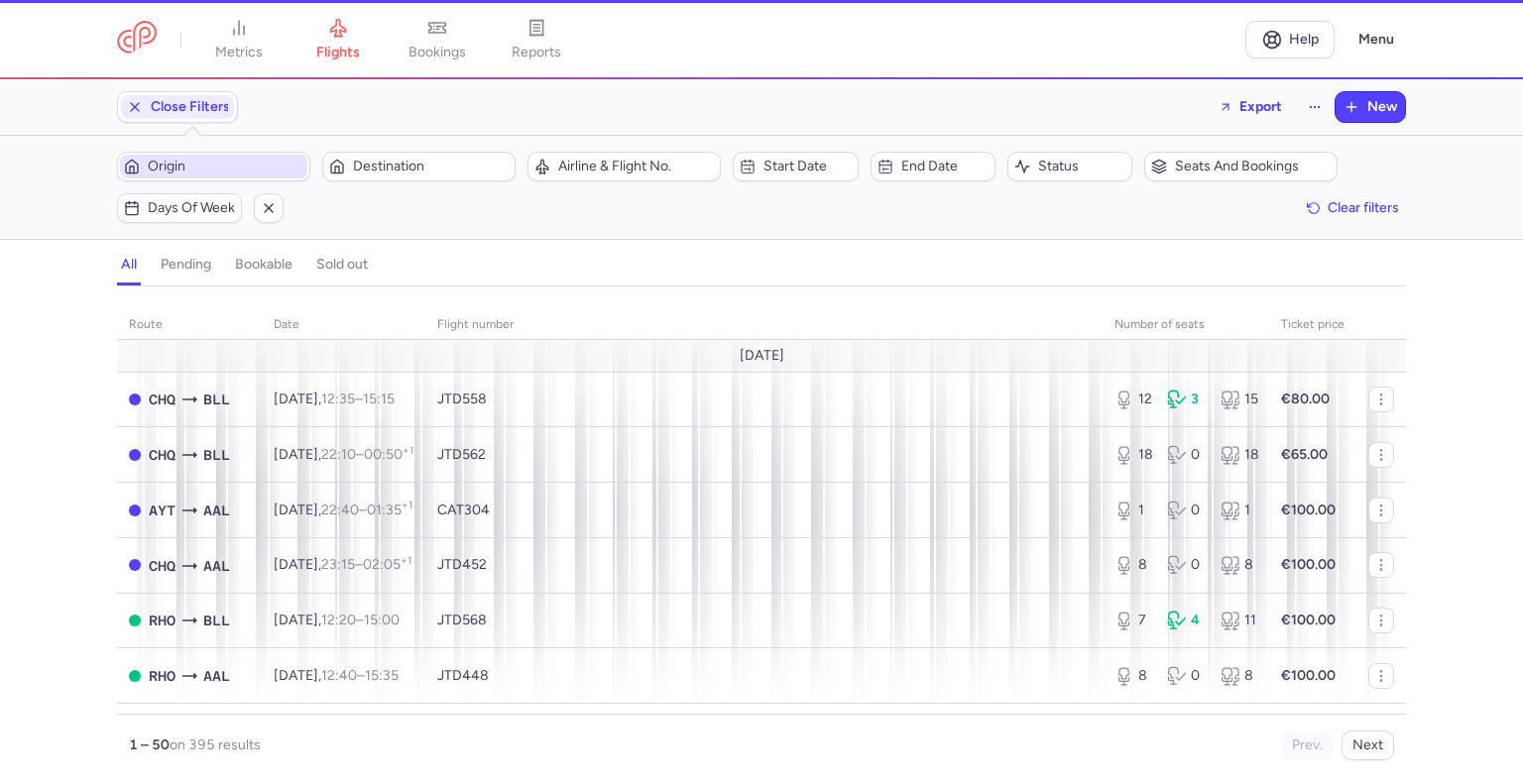 click on "Origin" at bounding box center [225, 167] 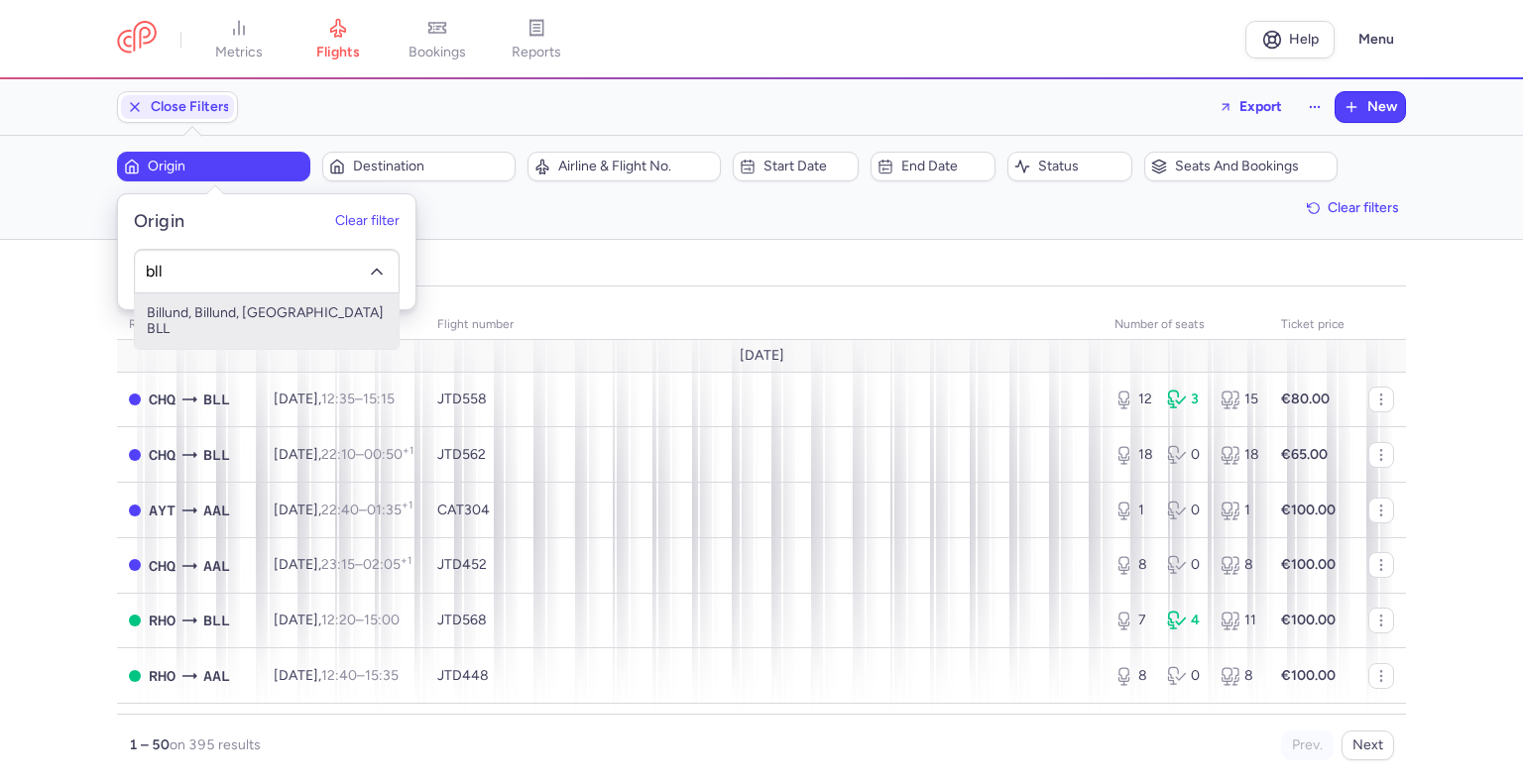 type on "bll" 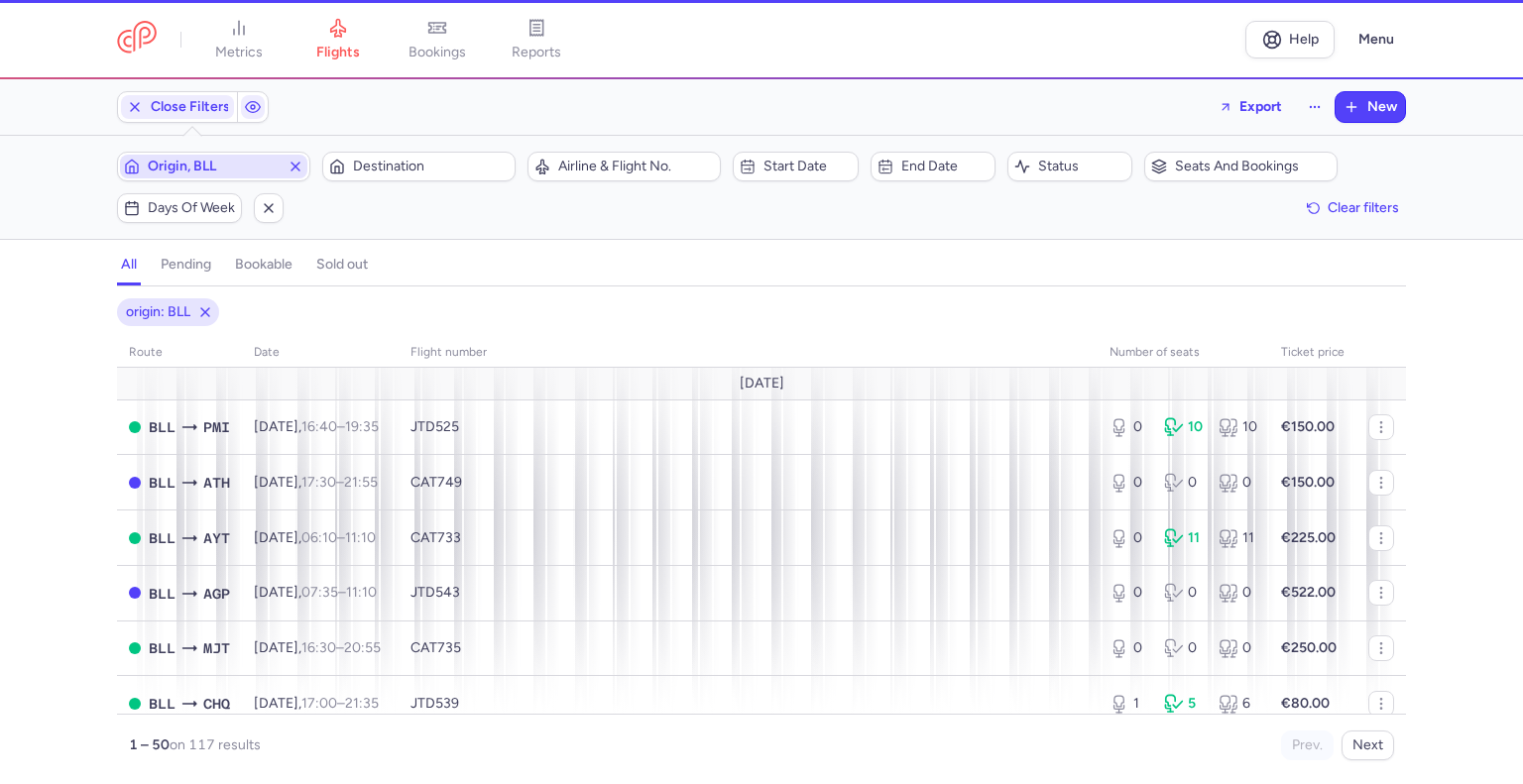 type 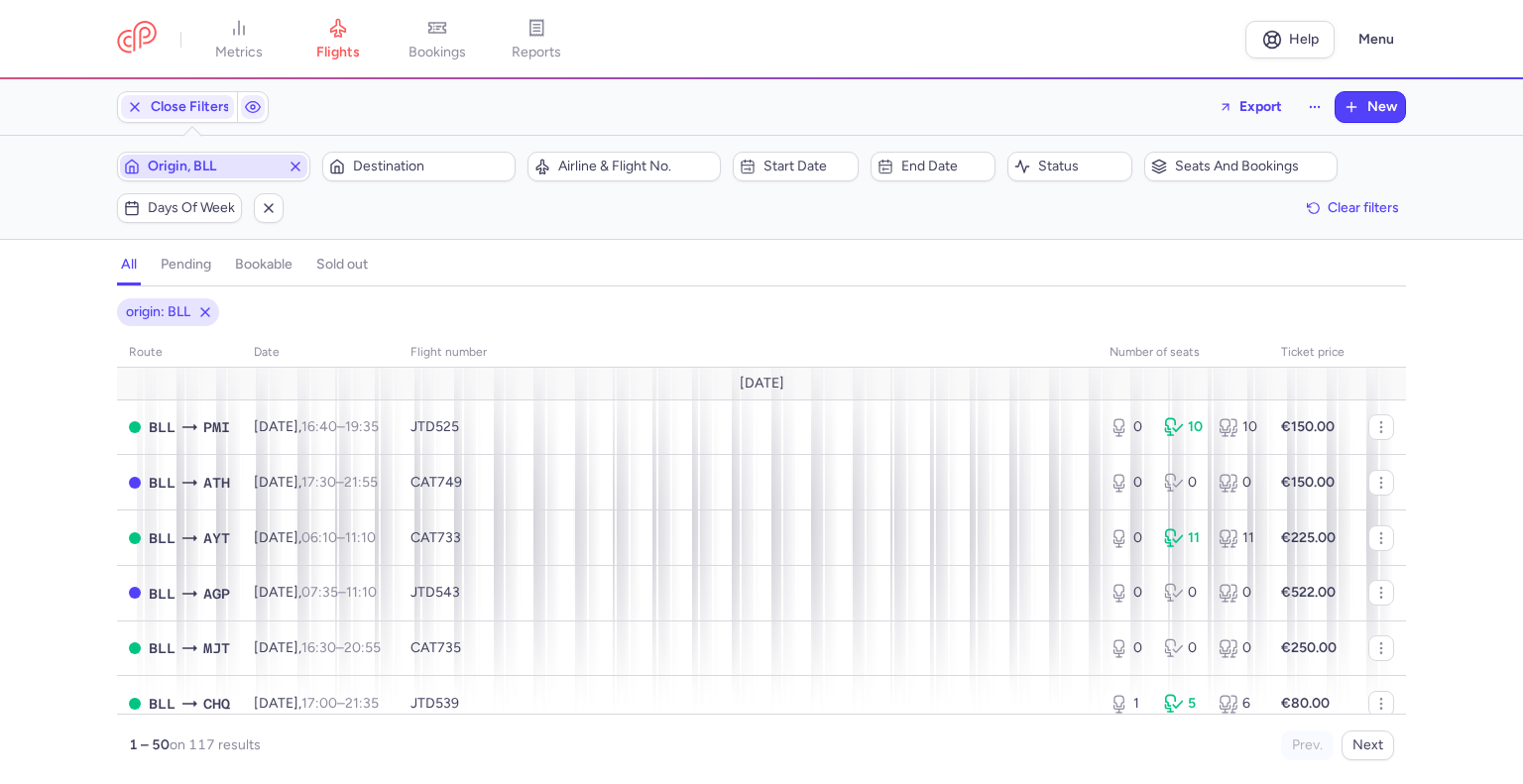 click on "Destination" 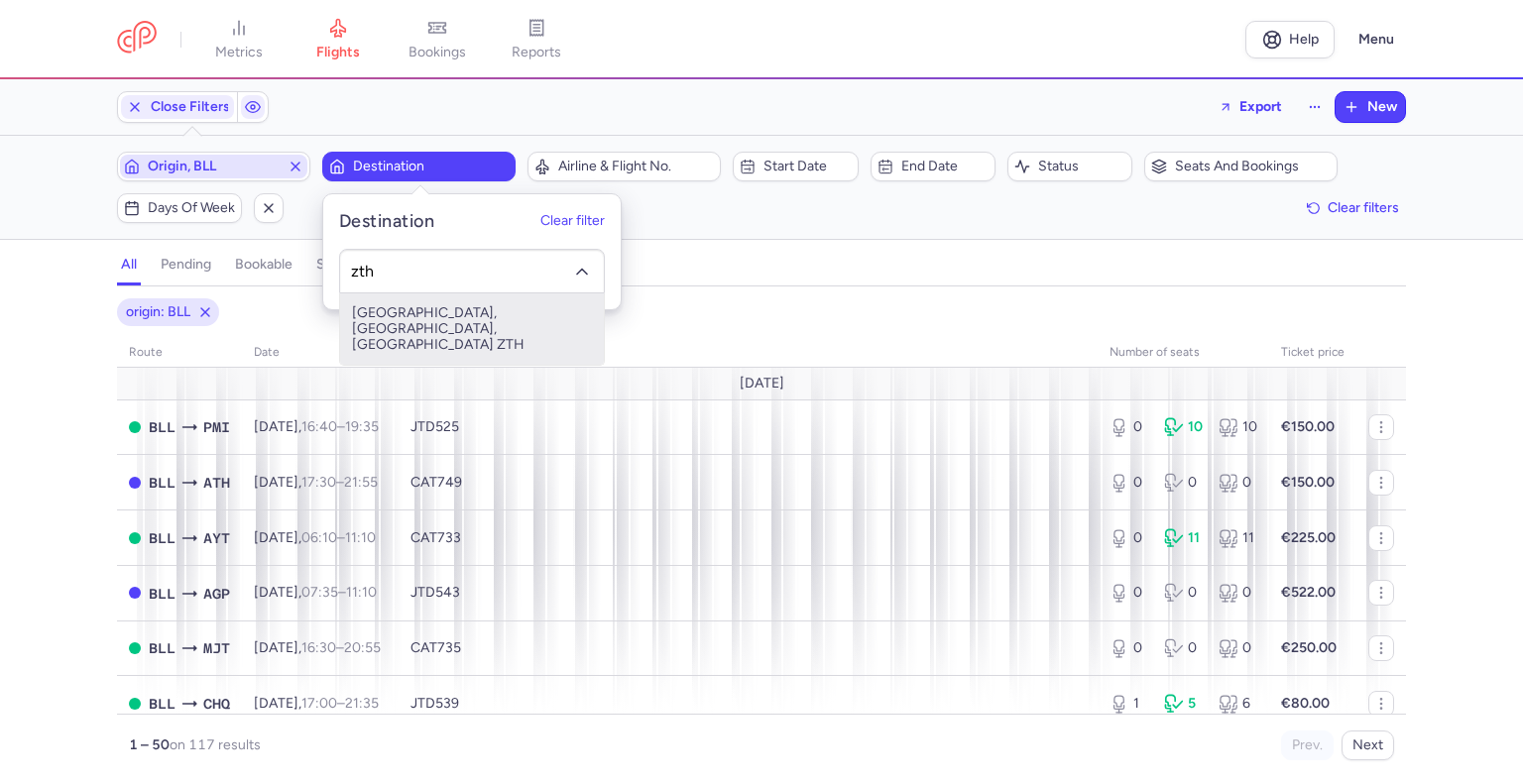 type on "zth" 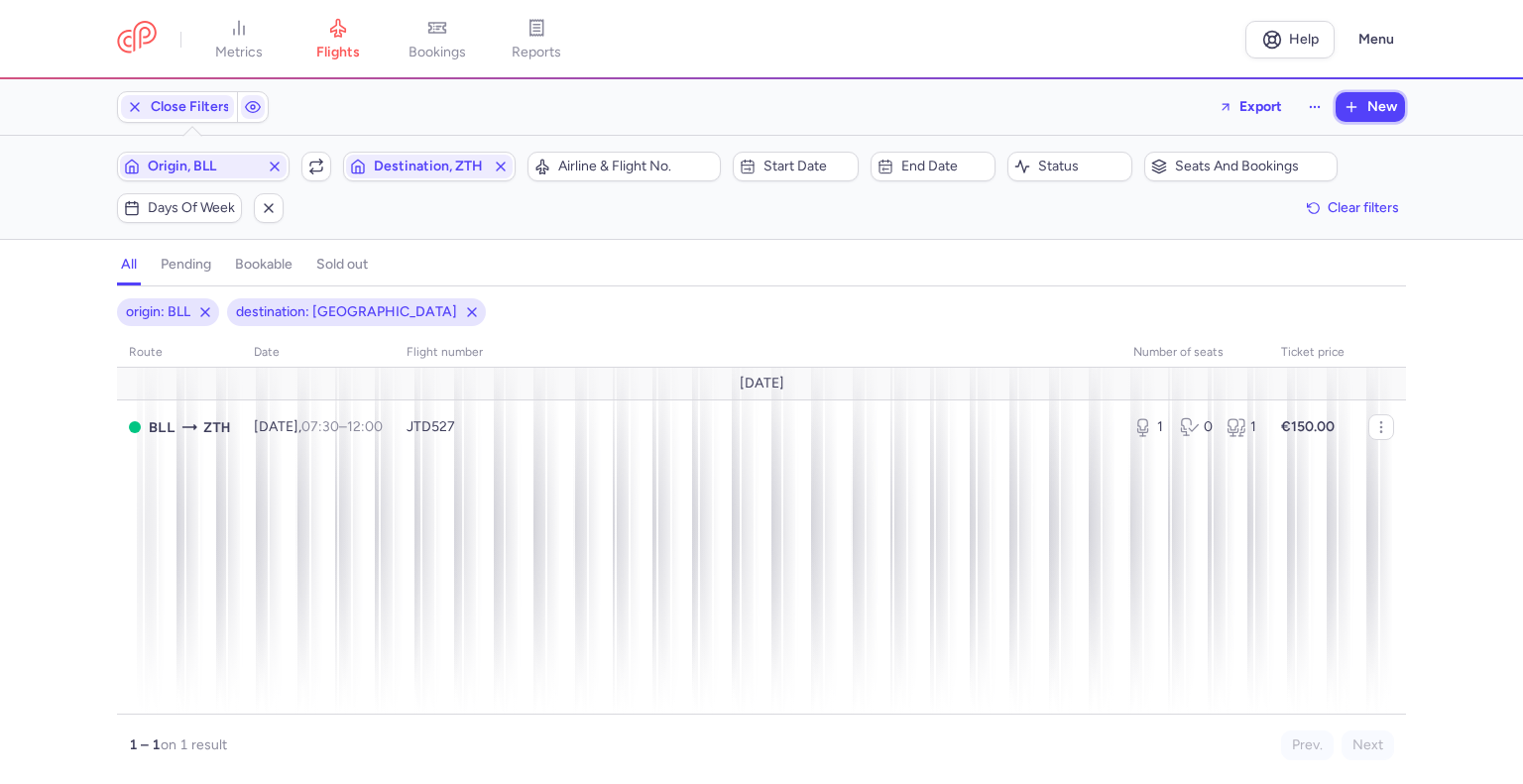 drag, startPoint x: 1376, startPoint y: 113, endPoint x: 1170, endPoint y: 121, distance: 206.1553 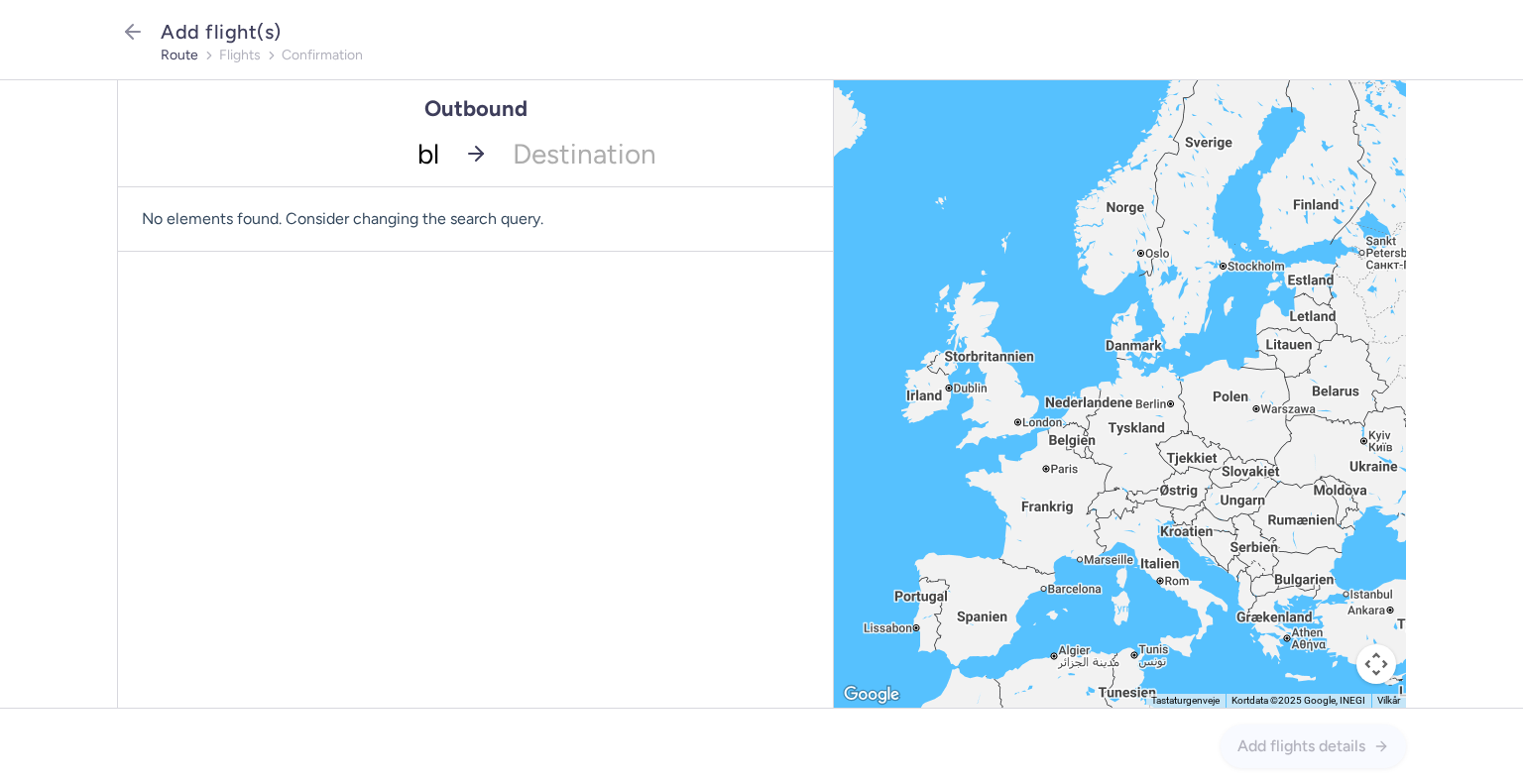 type on "bll" 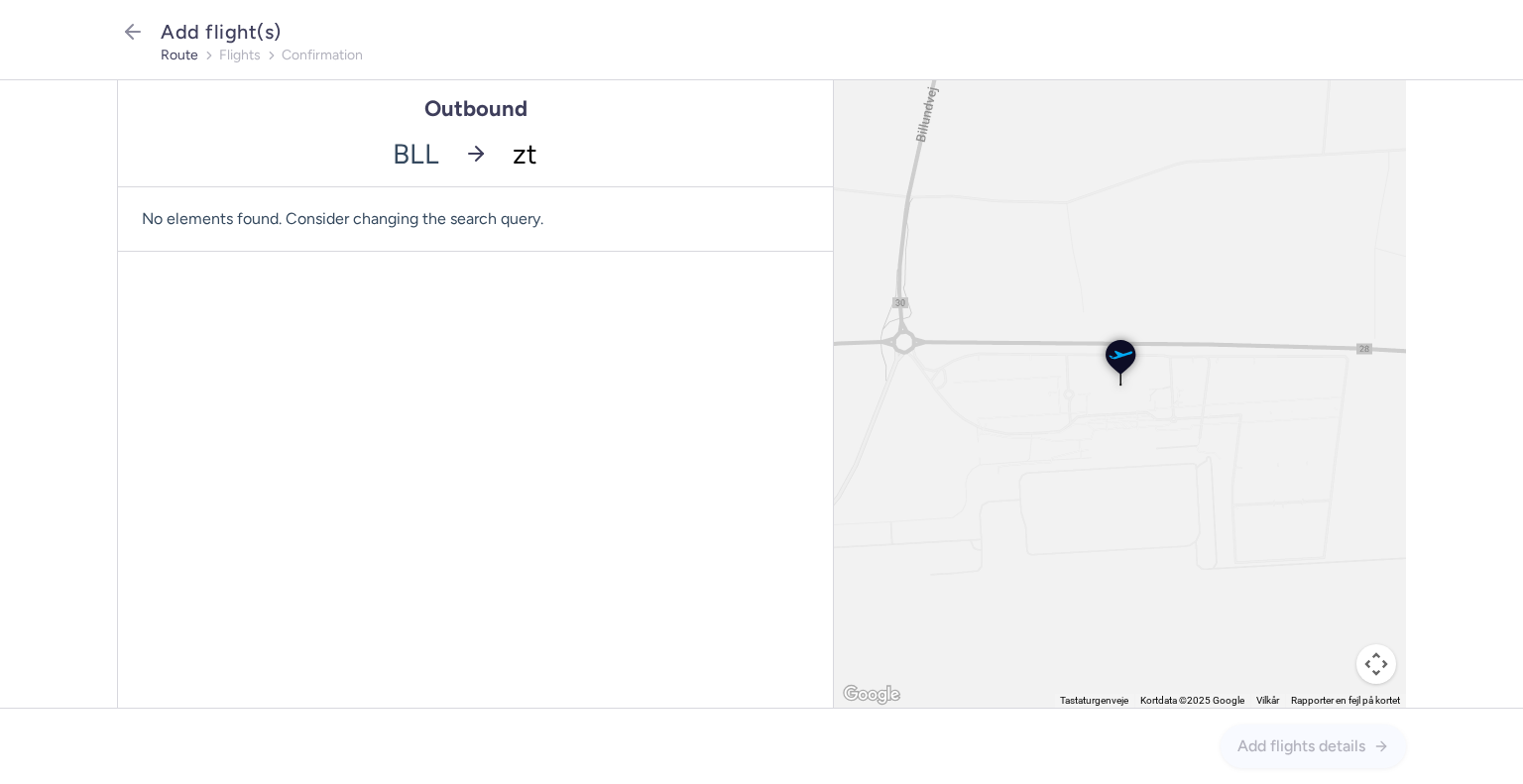type on "zth" 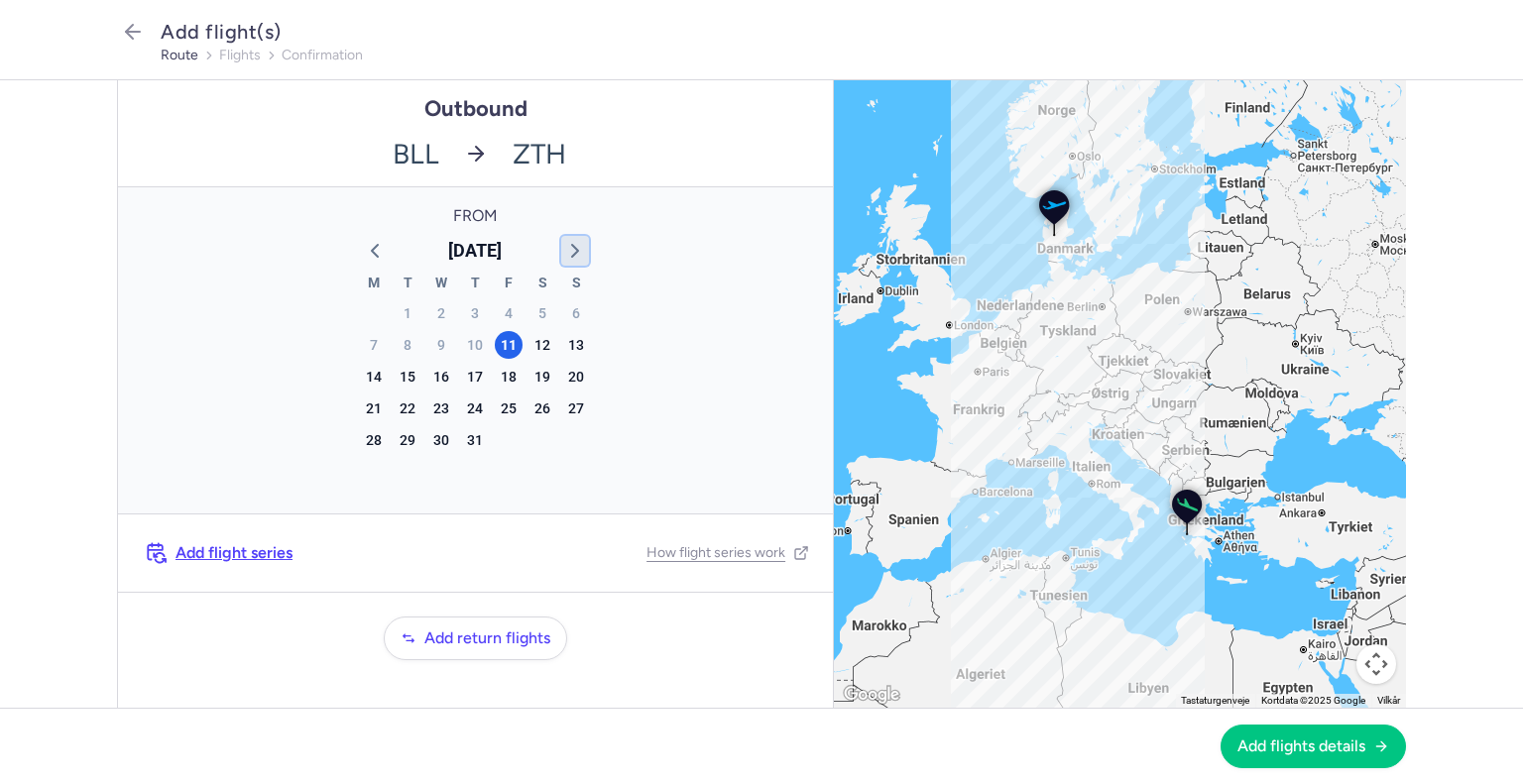 click 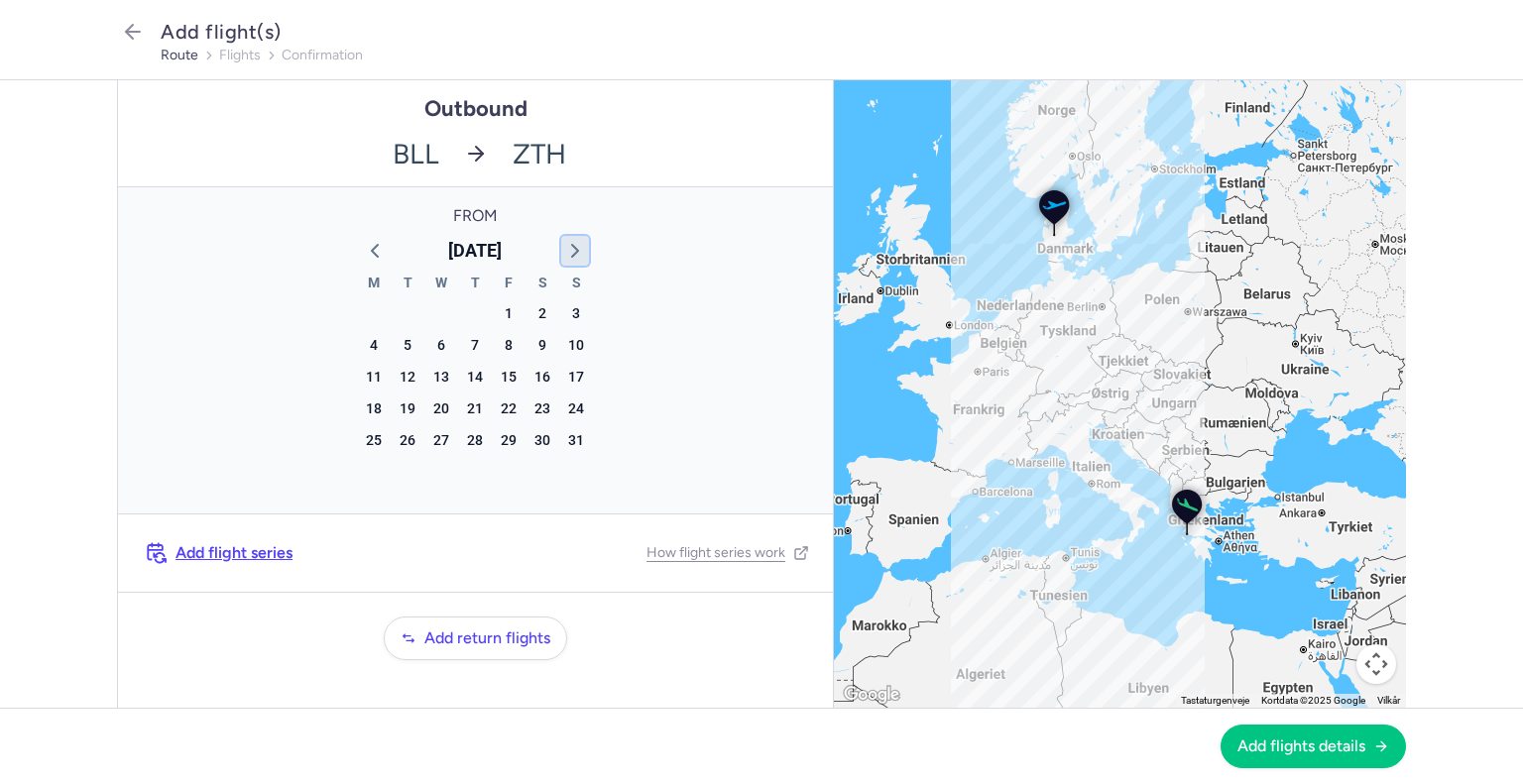 click 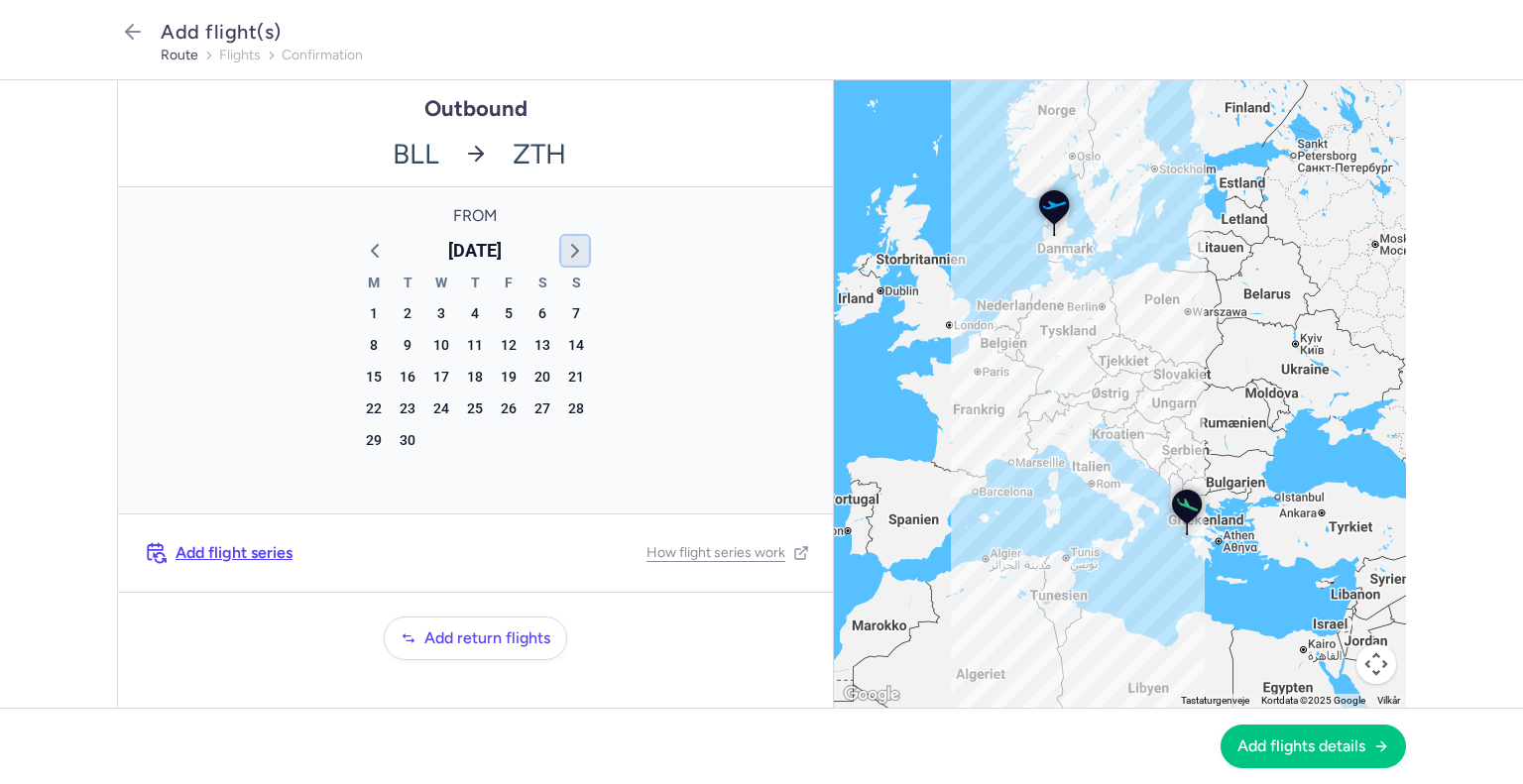 click 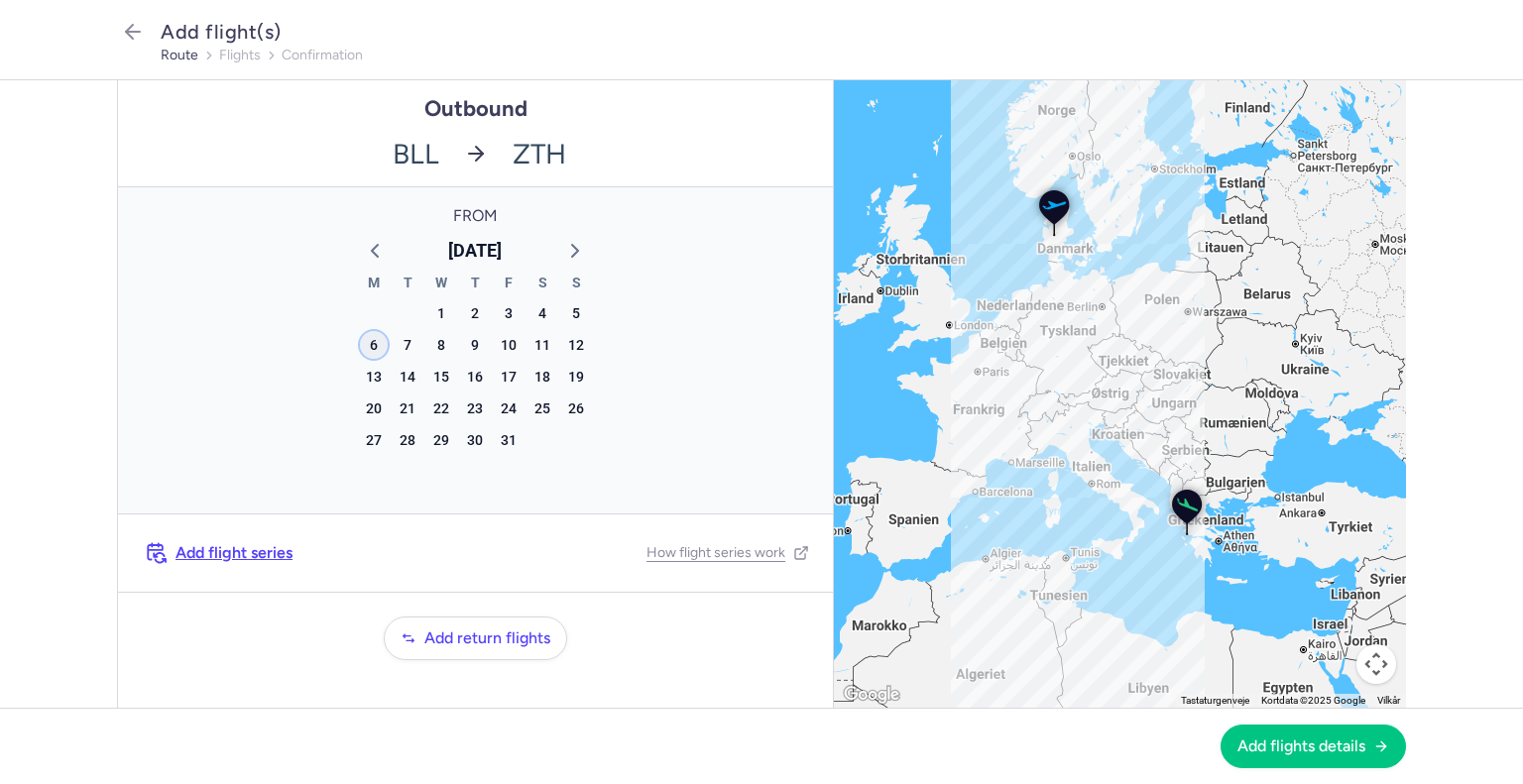 click on "6" 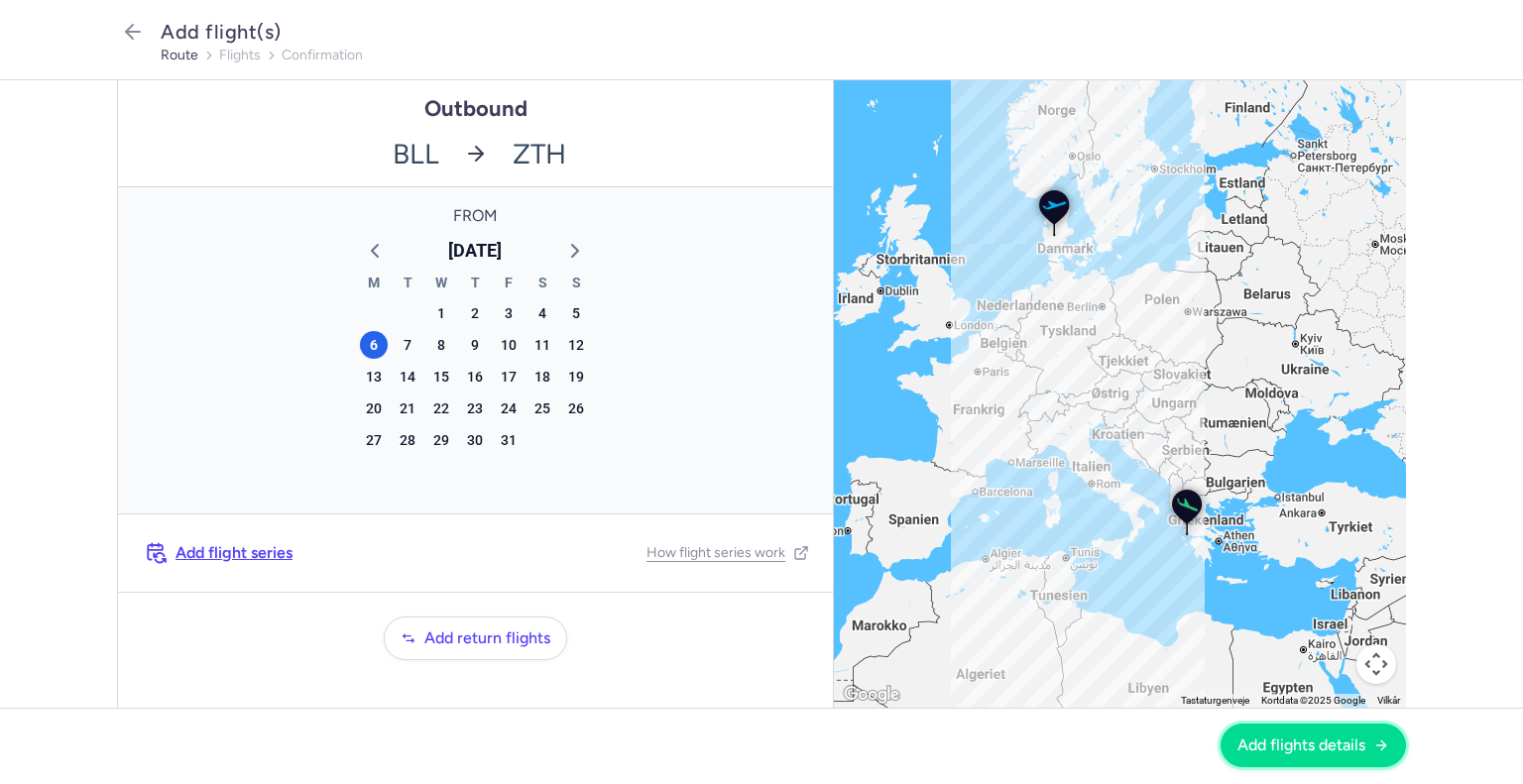 click on "Add flights details" at bounding box center (1301, 745) 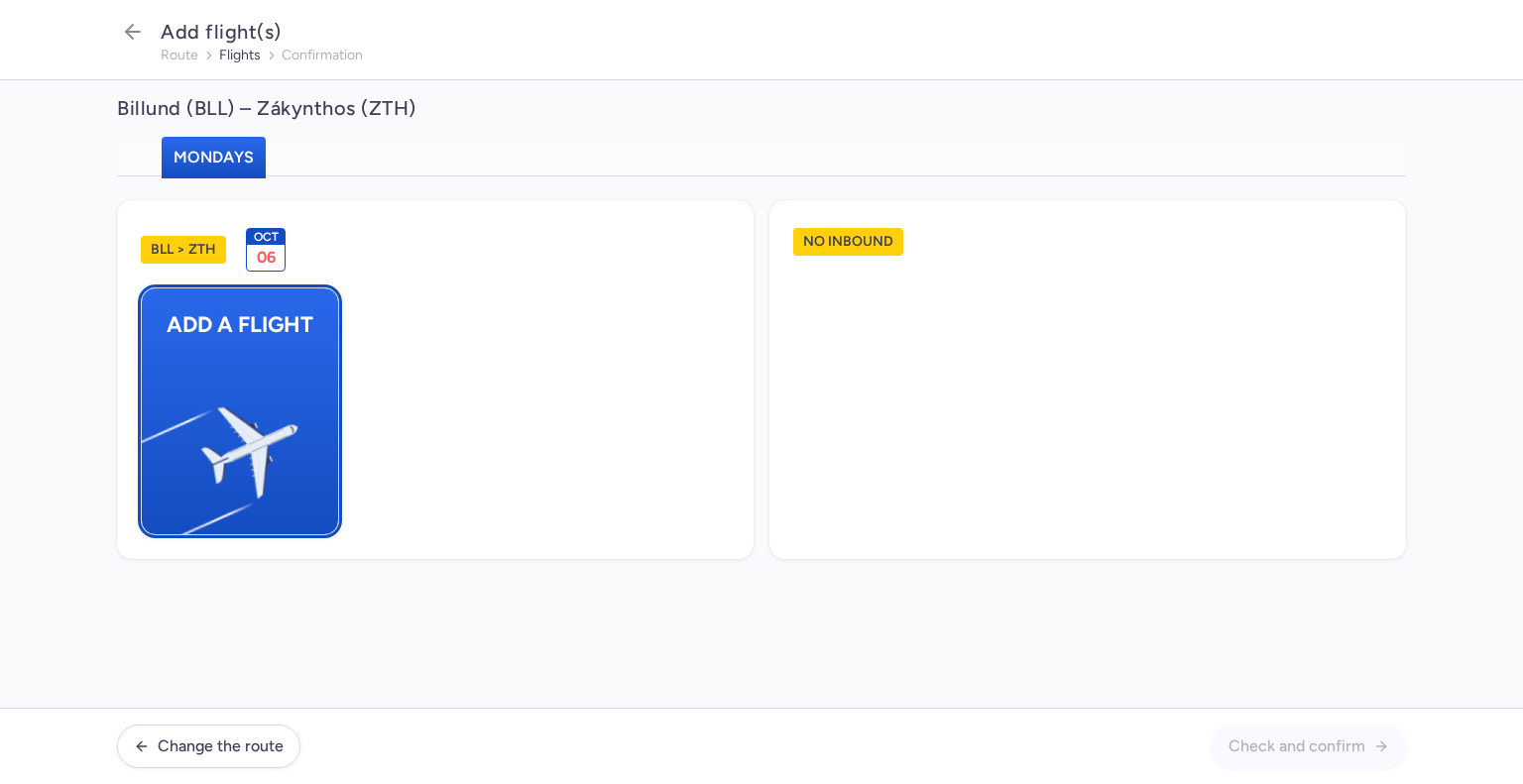 click at bounding box center (152, 444) 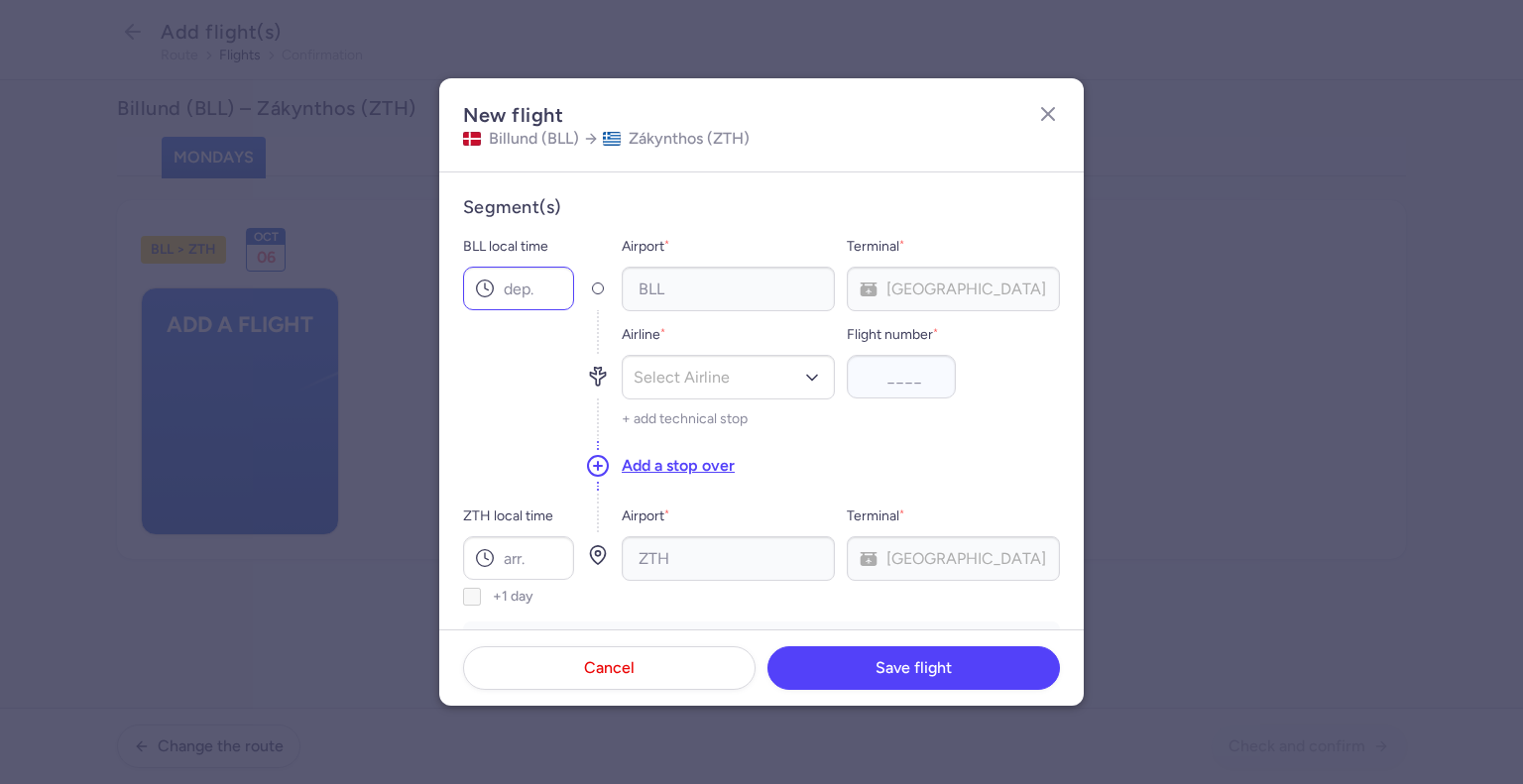 click 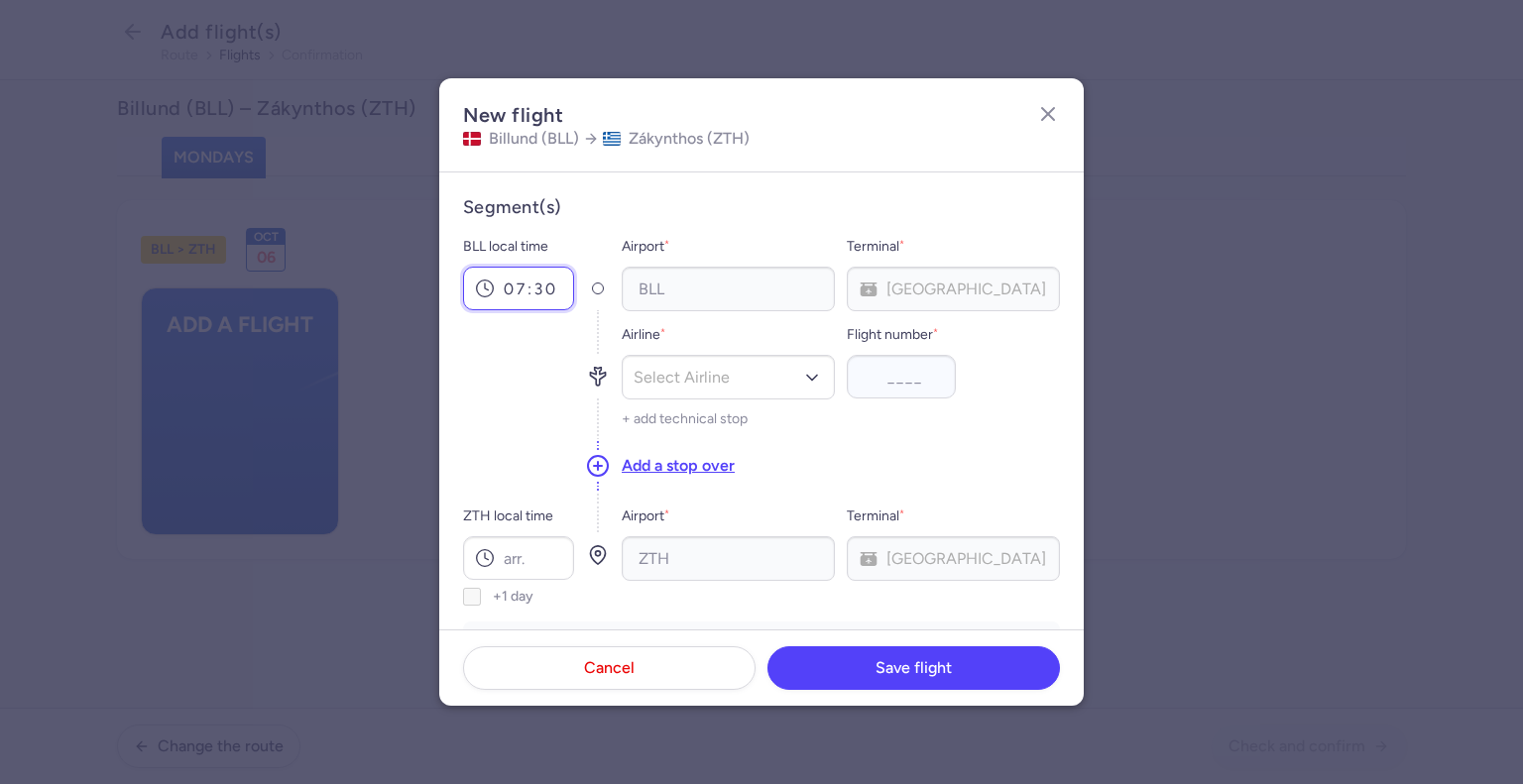 type on "07:30" 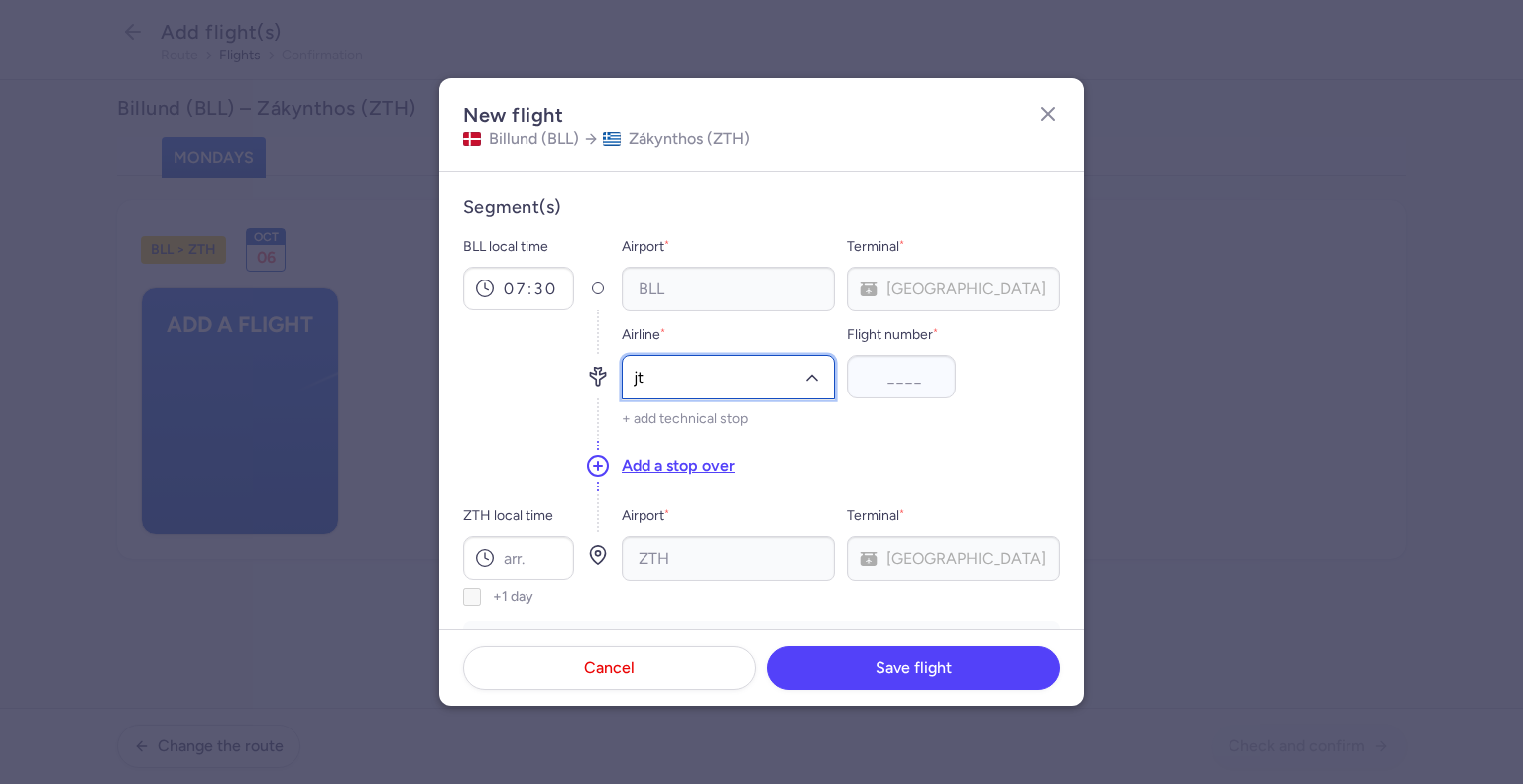 type on "jtd" 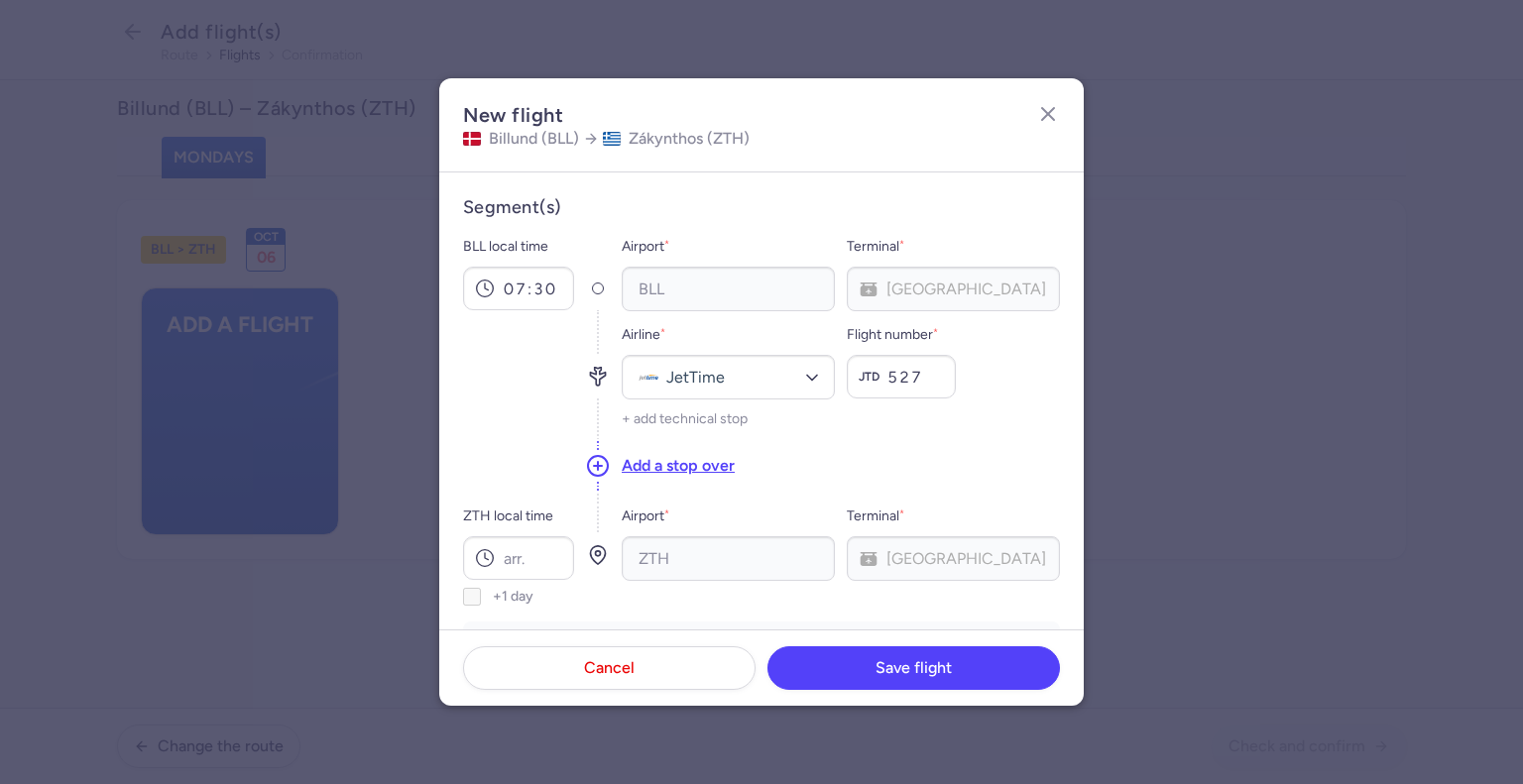 type on "527" 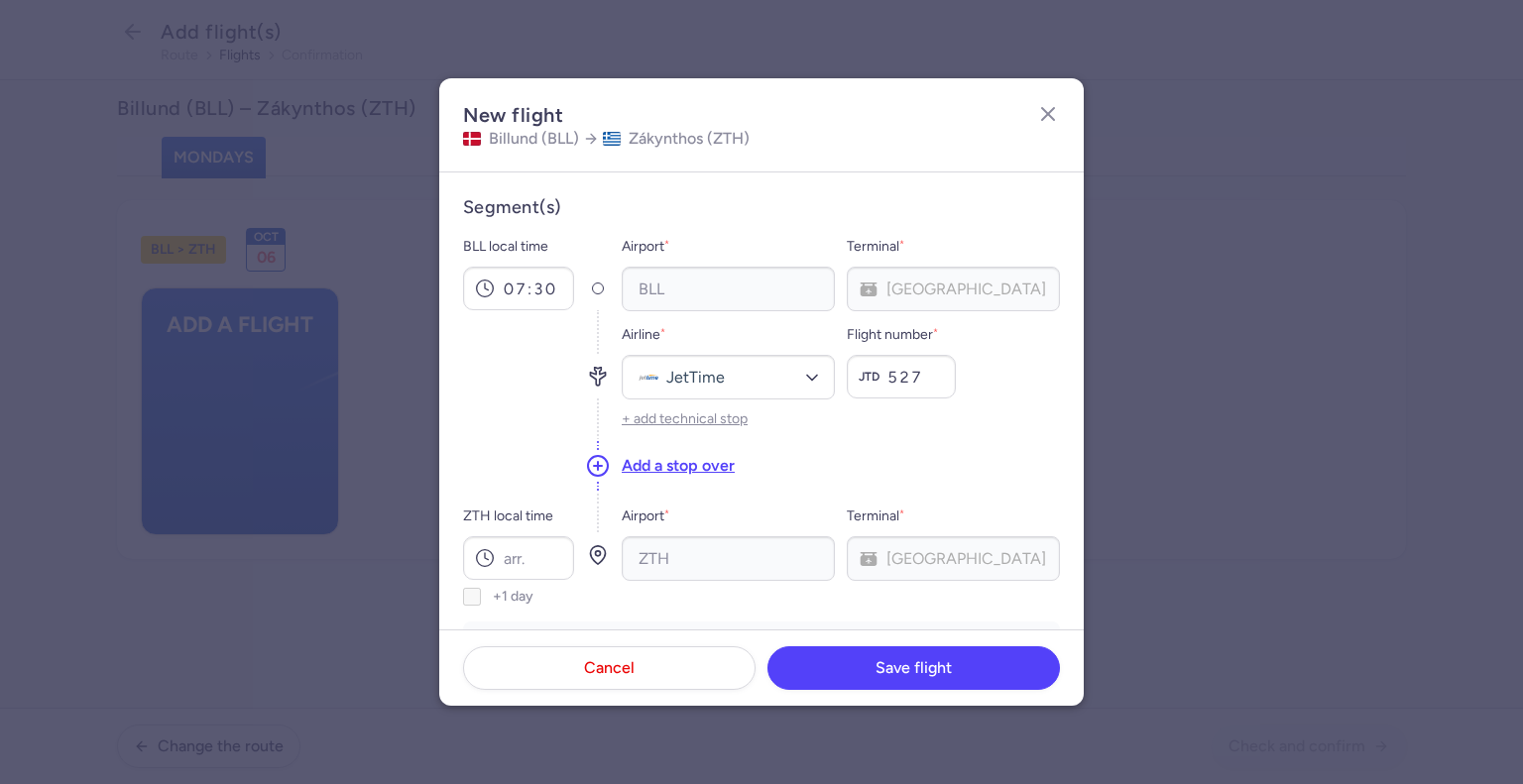type 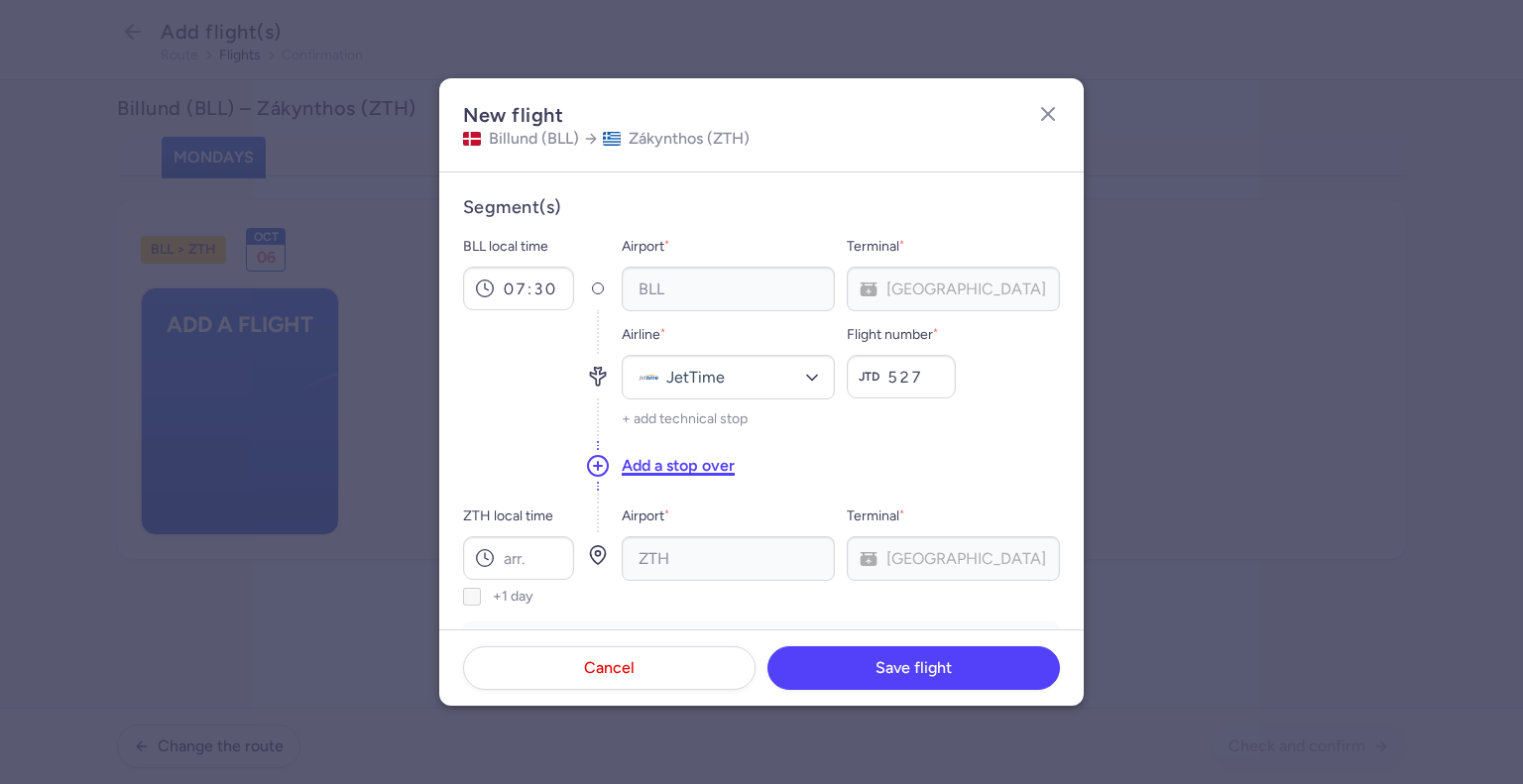 type 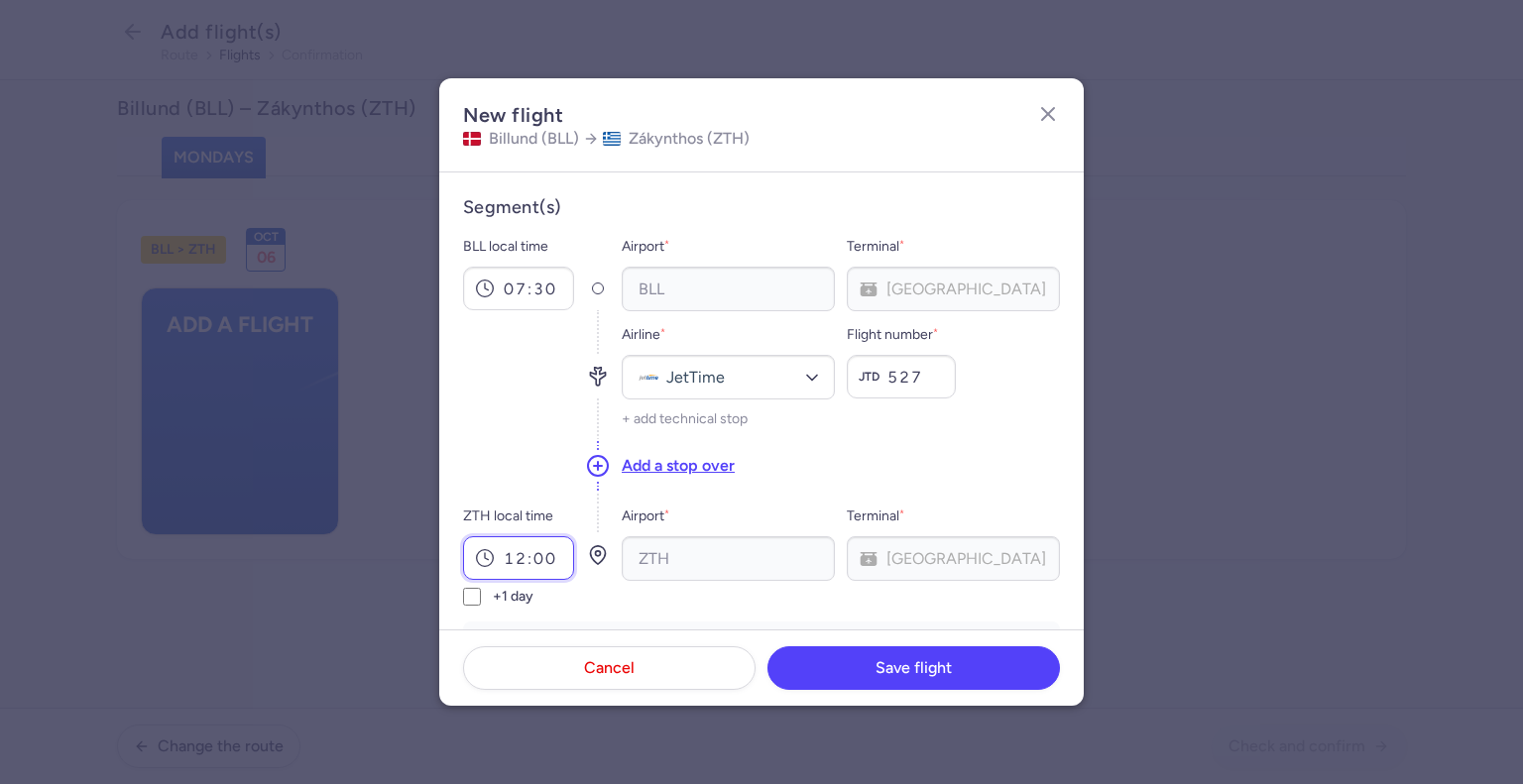 type on "12:00" 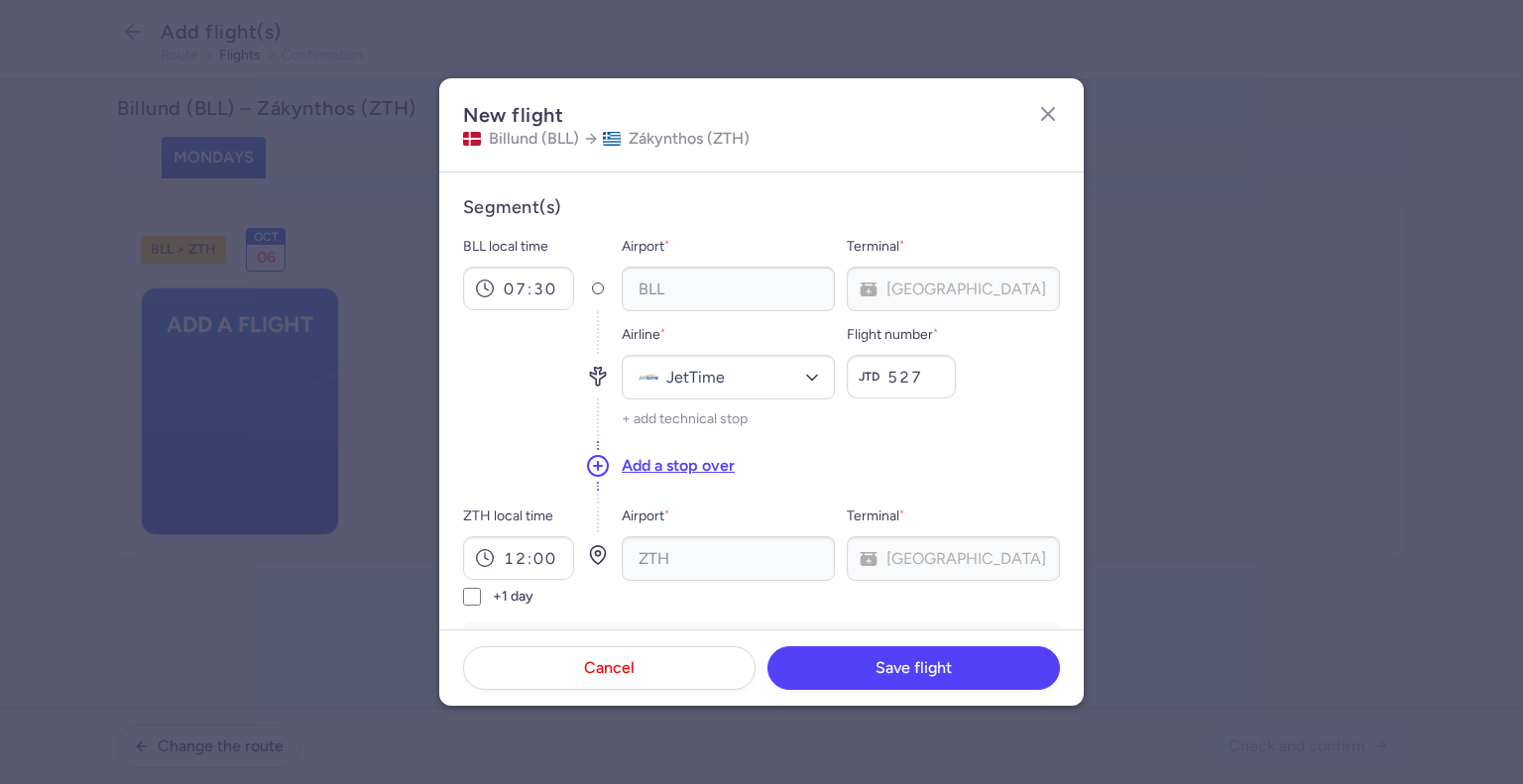 scroll, scrollTop: 407, scrollLeft: 0, axis: vertical 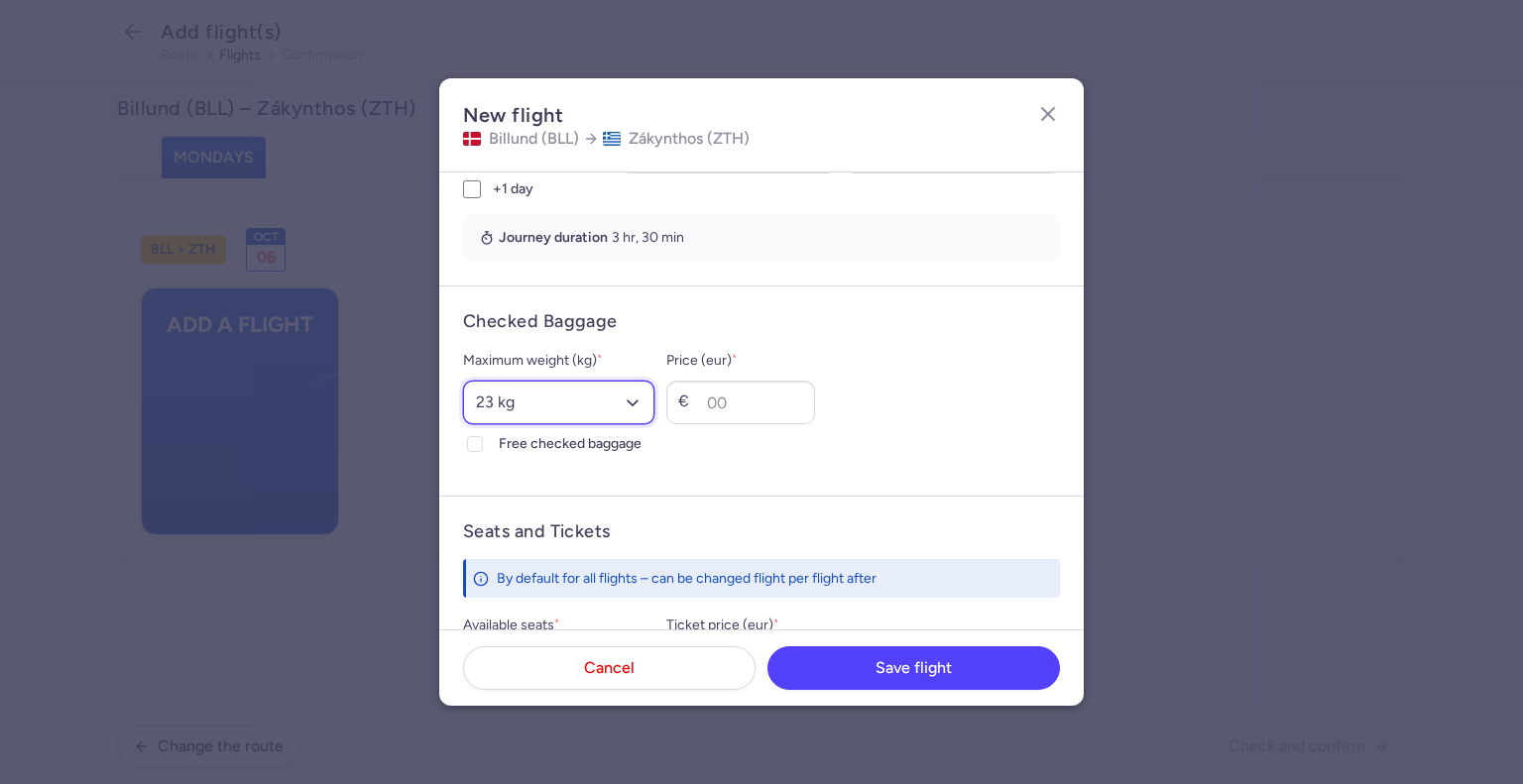 select on "15" 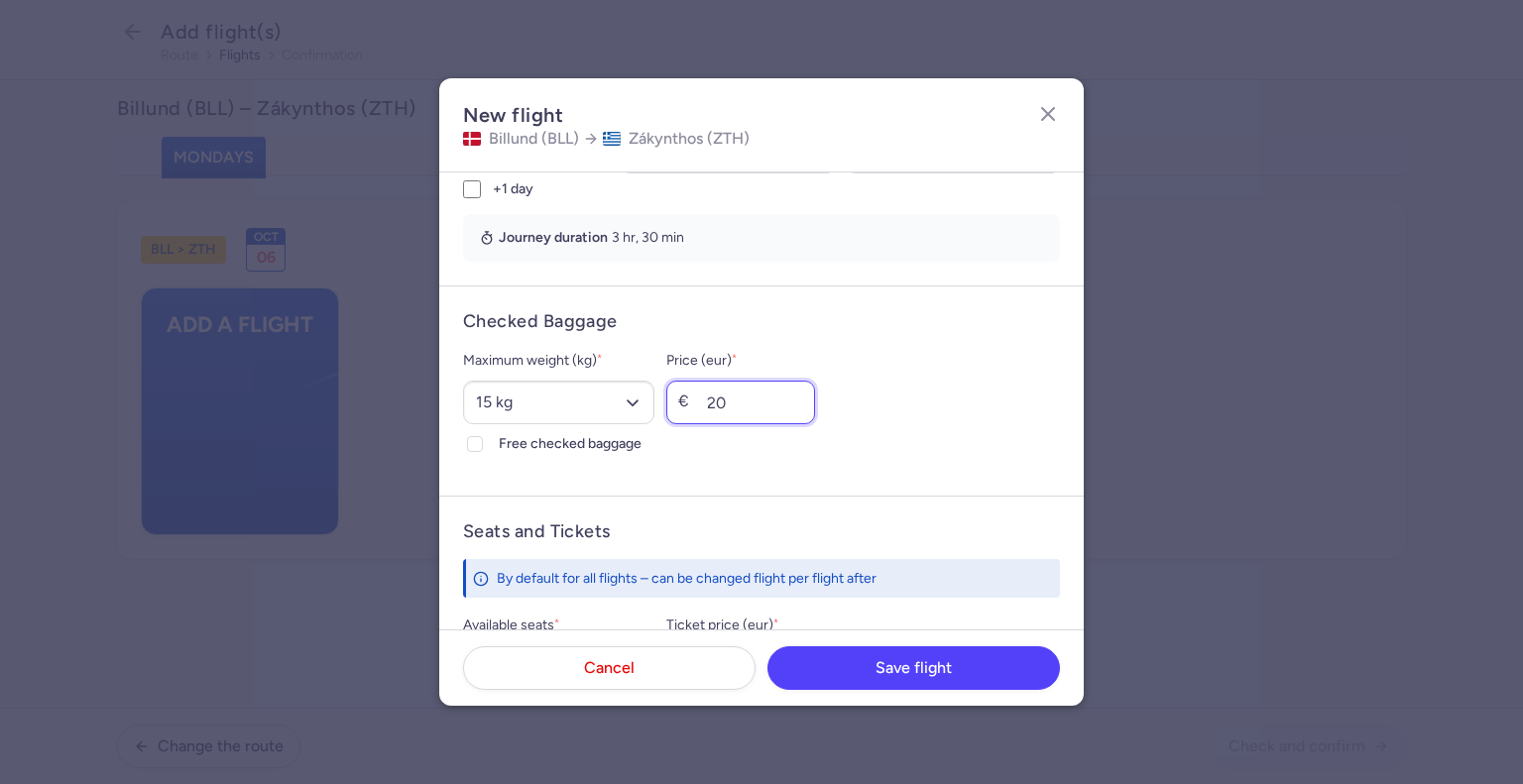 type on "20" 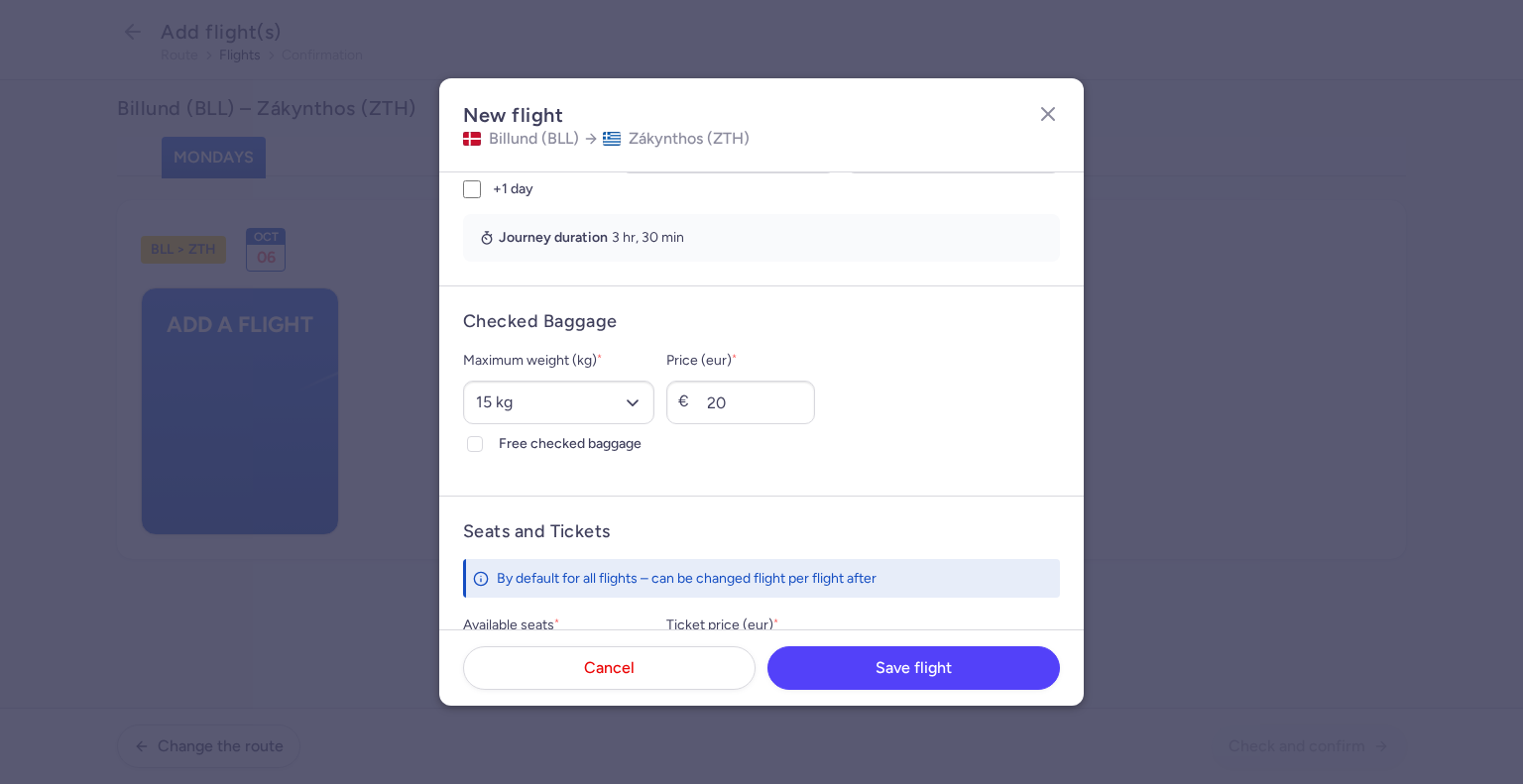 scroll, scrollTop: 672, scrollLeft: 0, axis: vertical 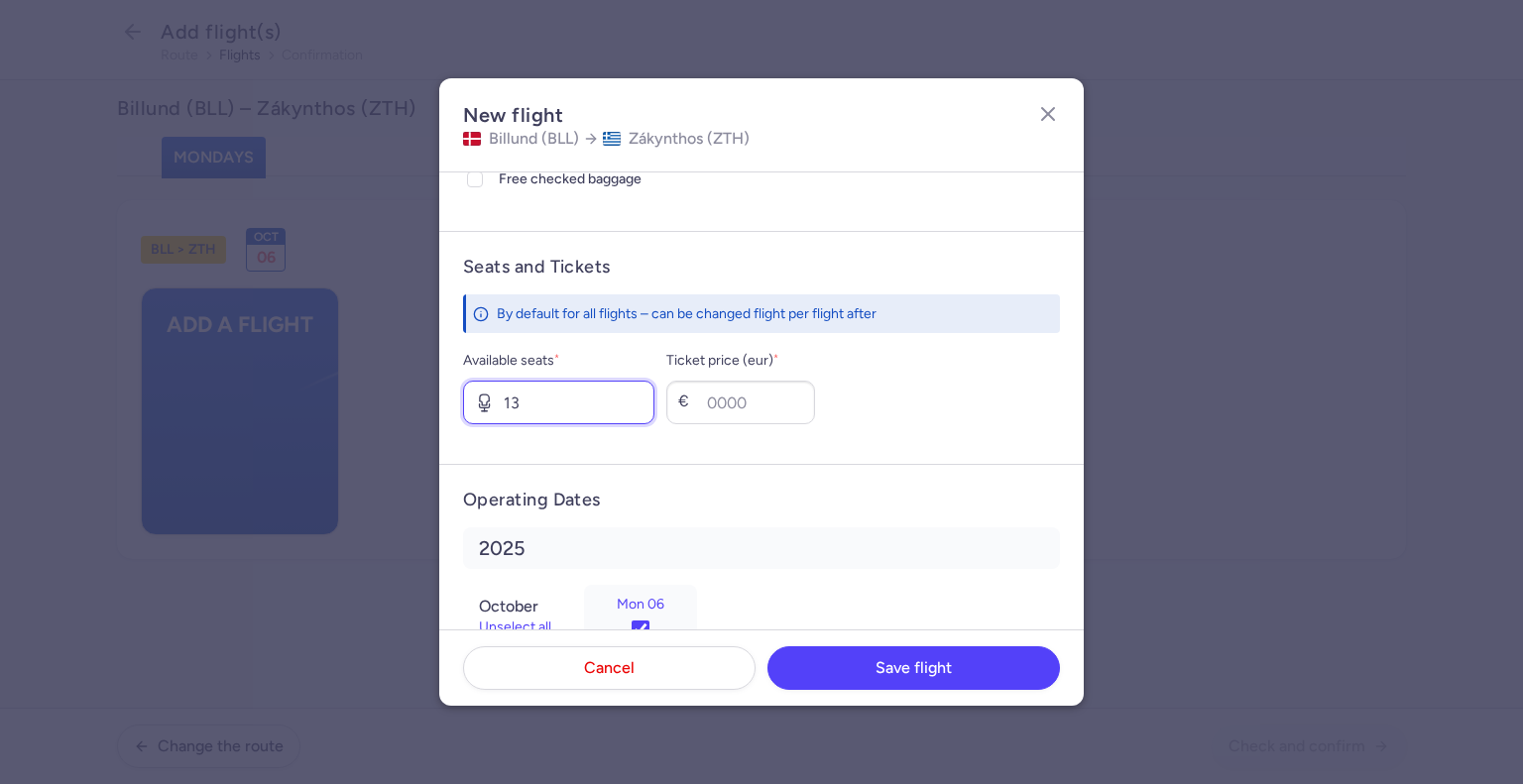 type on "13" 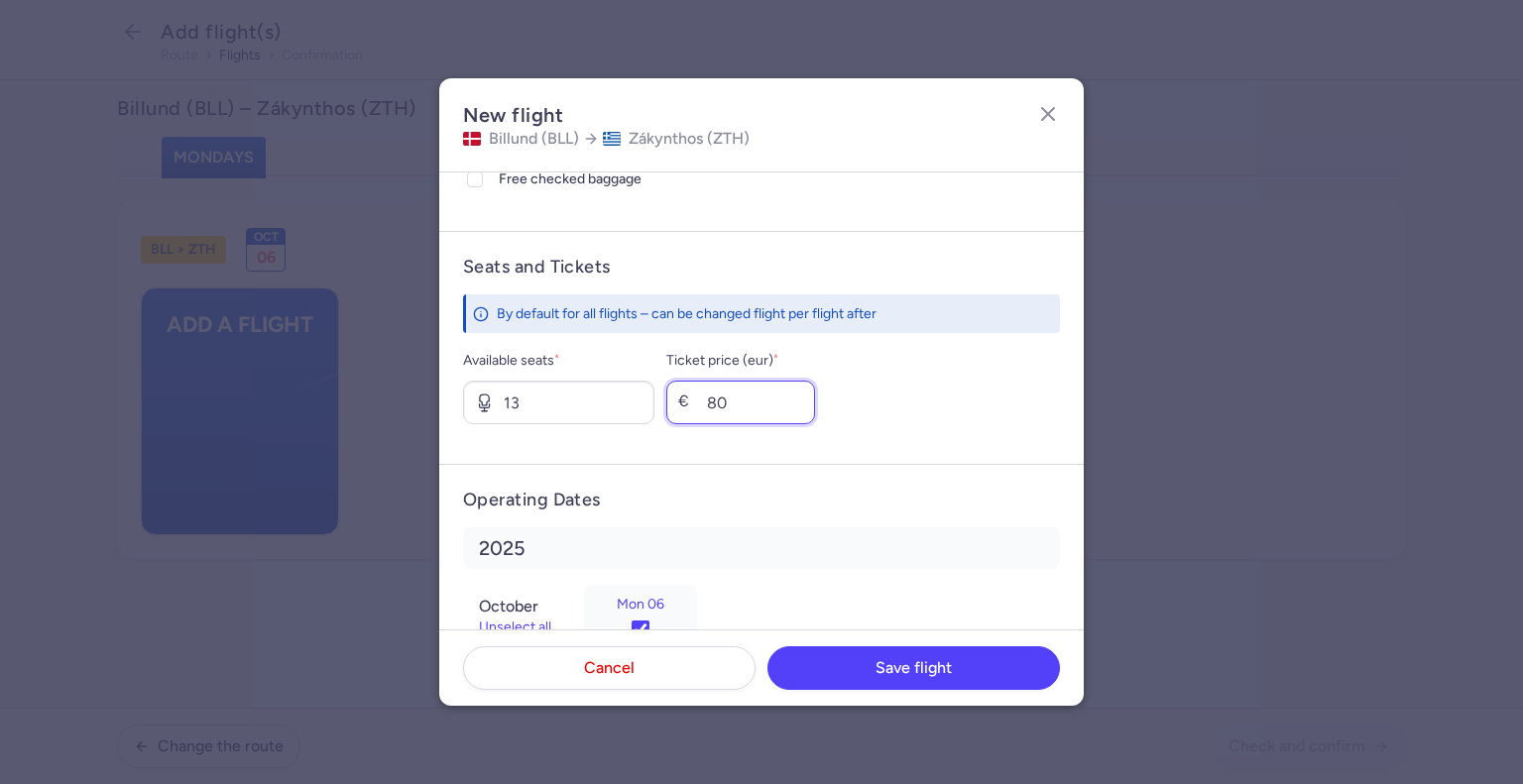 type on "80" 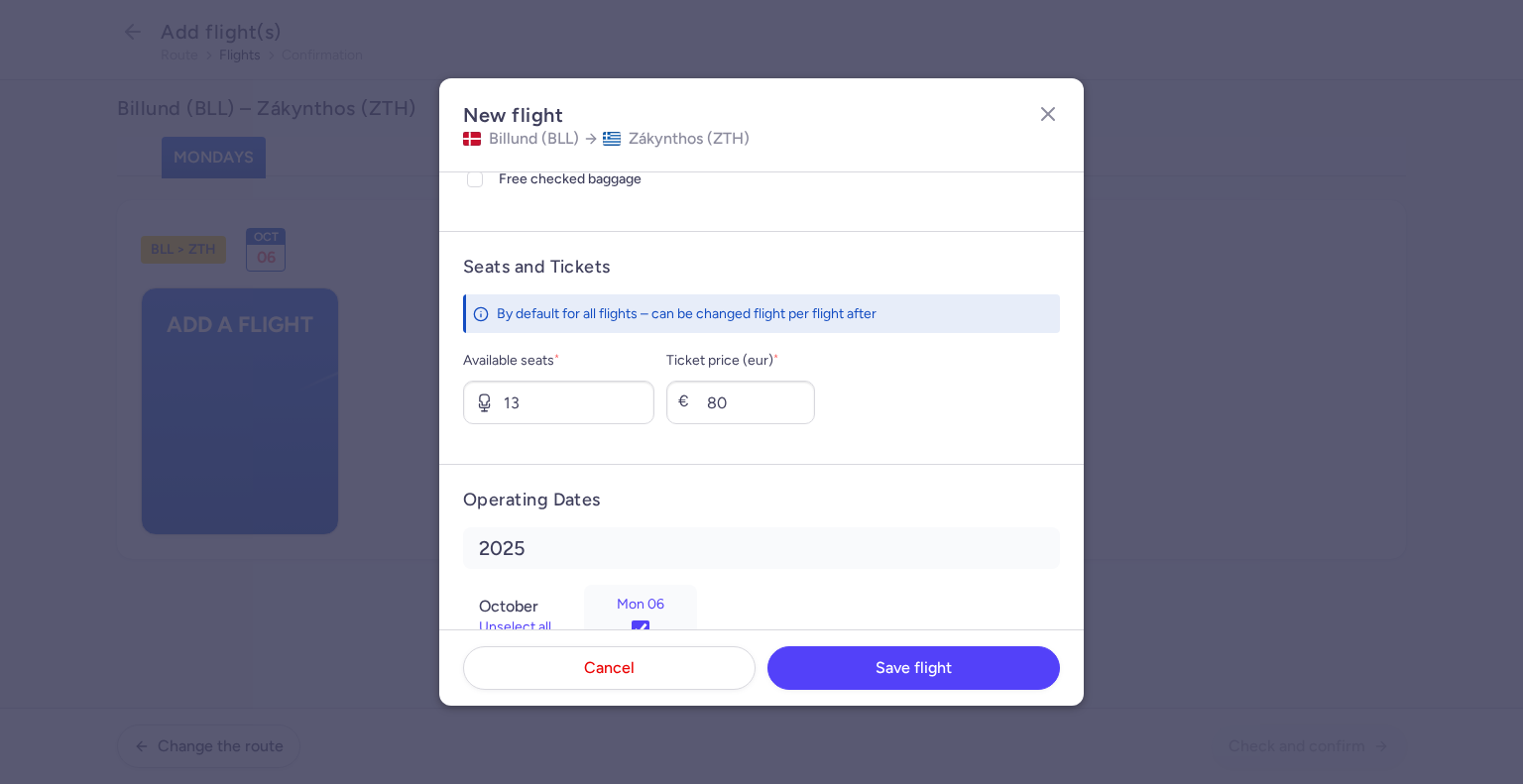 scroll, scrollTop: 675, scrollLeft: 0, axis: vertical 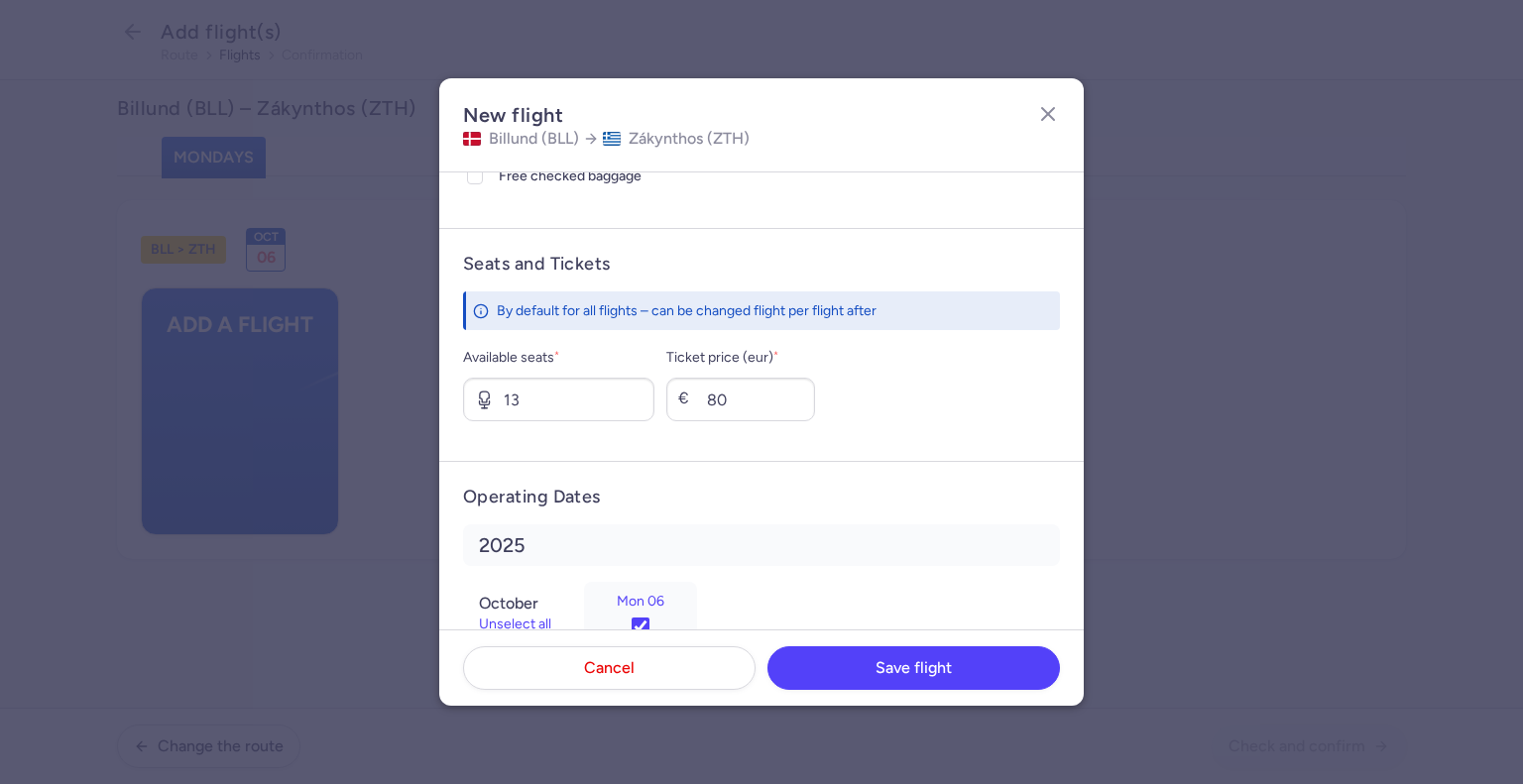 type 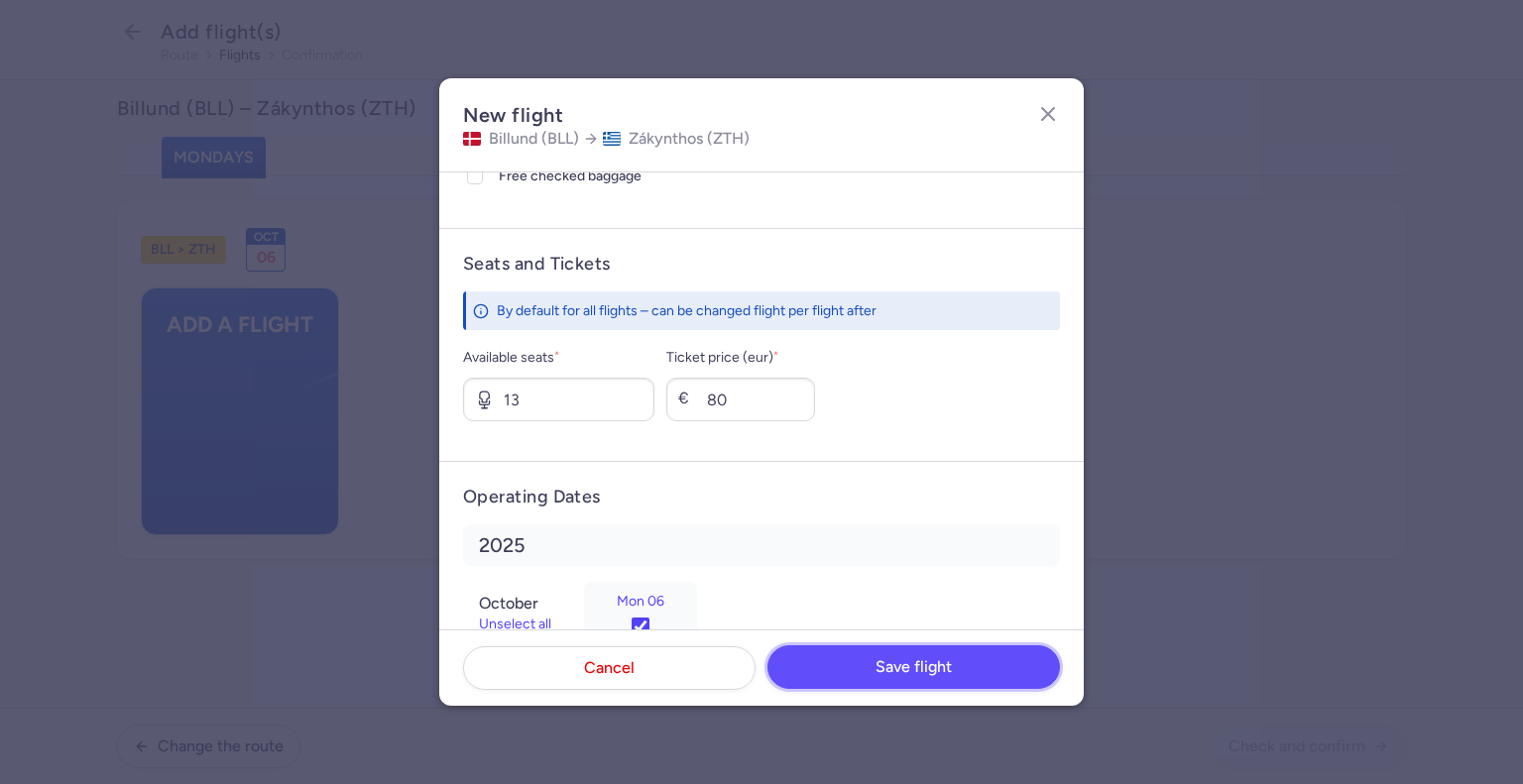 click on "Save flight" at bounding box center (913, 667) 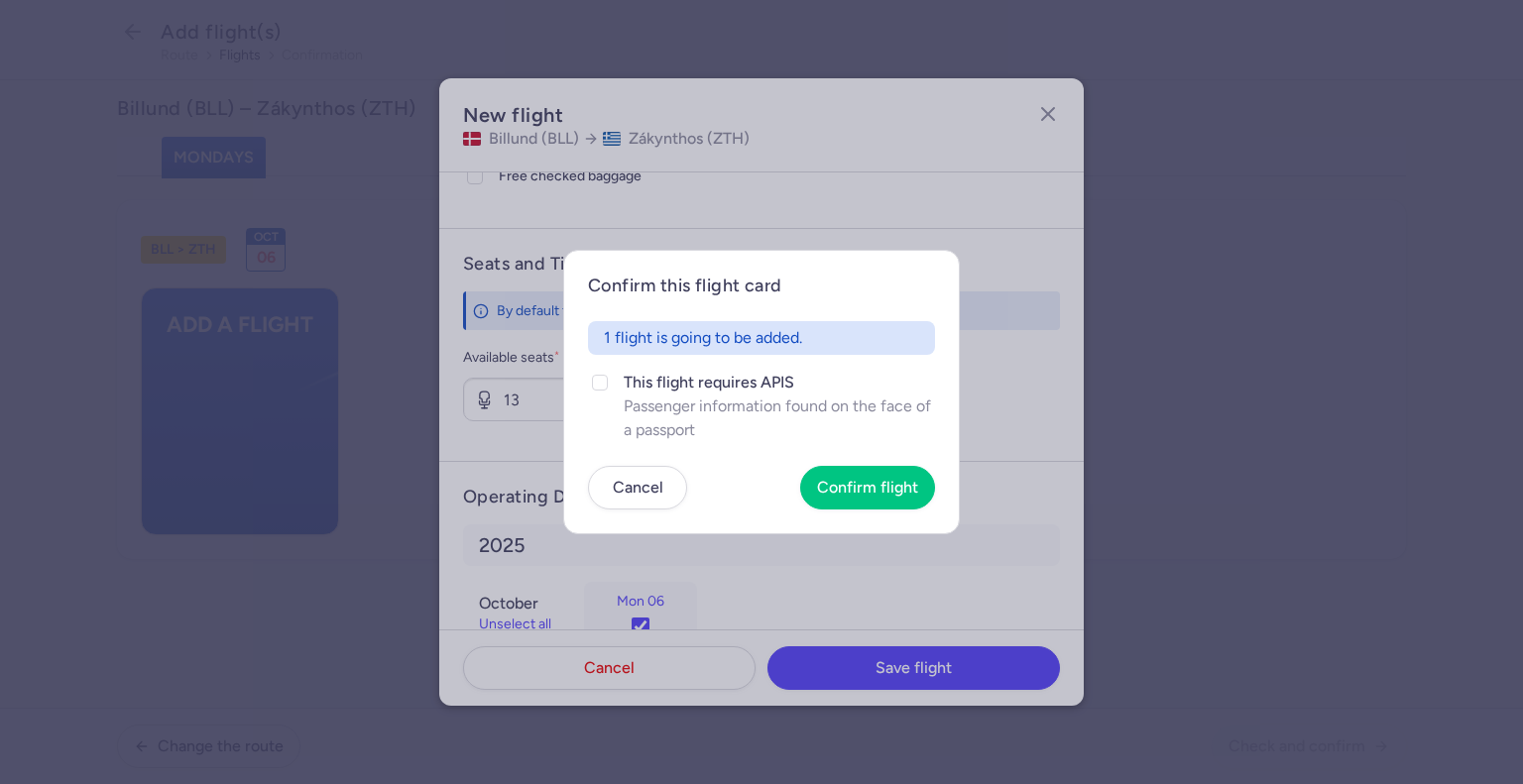 click on "Confirm this flight card 1 flight is going to be added. This flight requires APIS Passenger information found on the face of a passport Cancel Confirm flight" at bounding box center (762, 392) 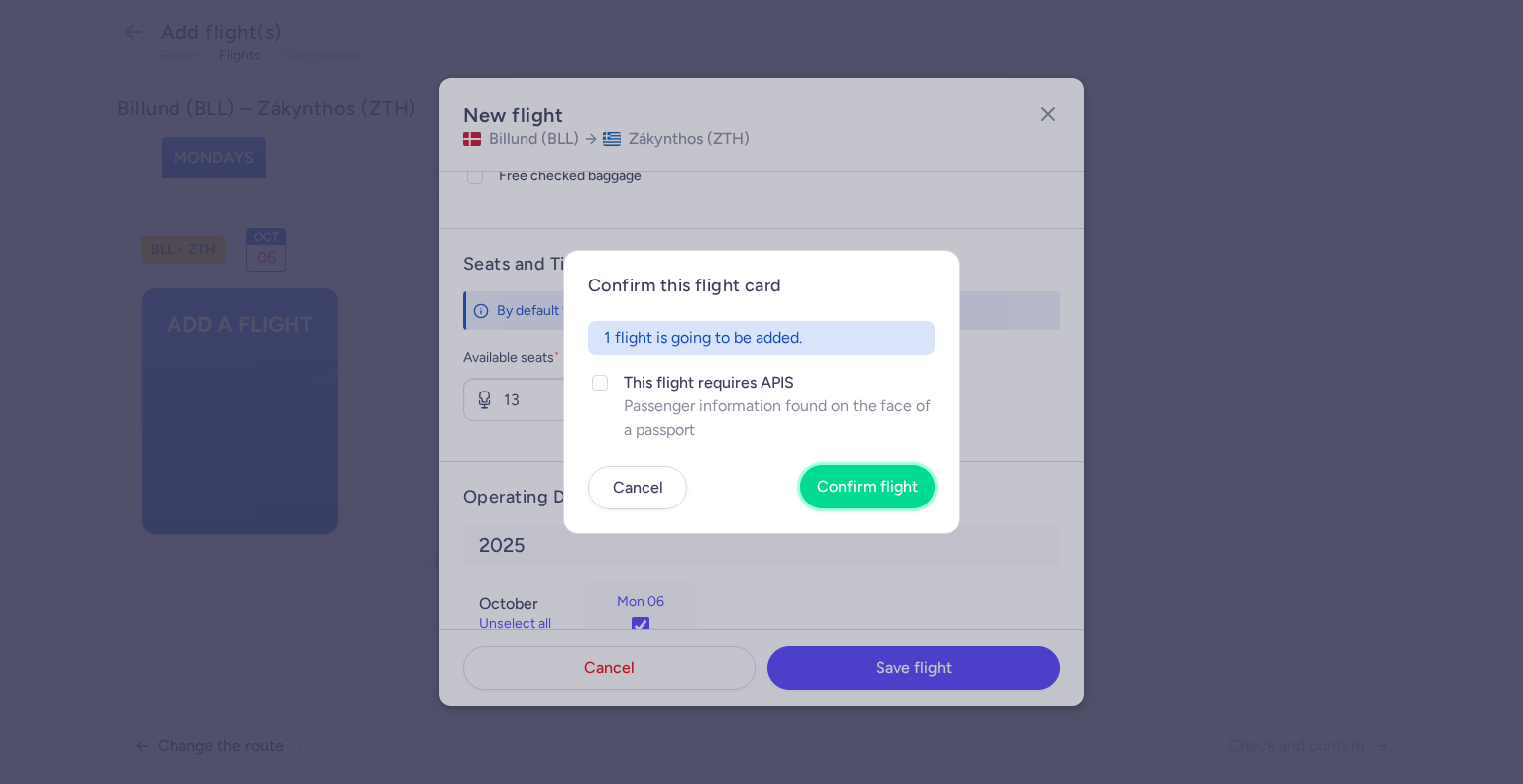 click on "Confirm flight" at bounding box center [868, 487] 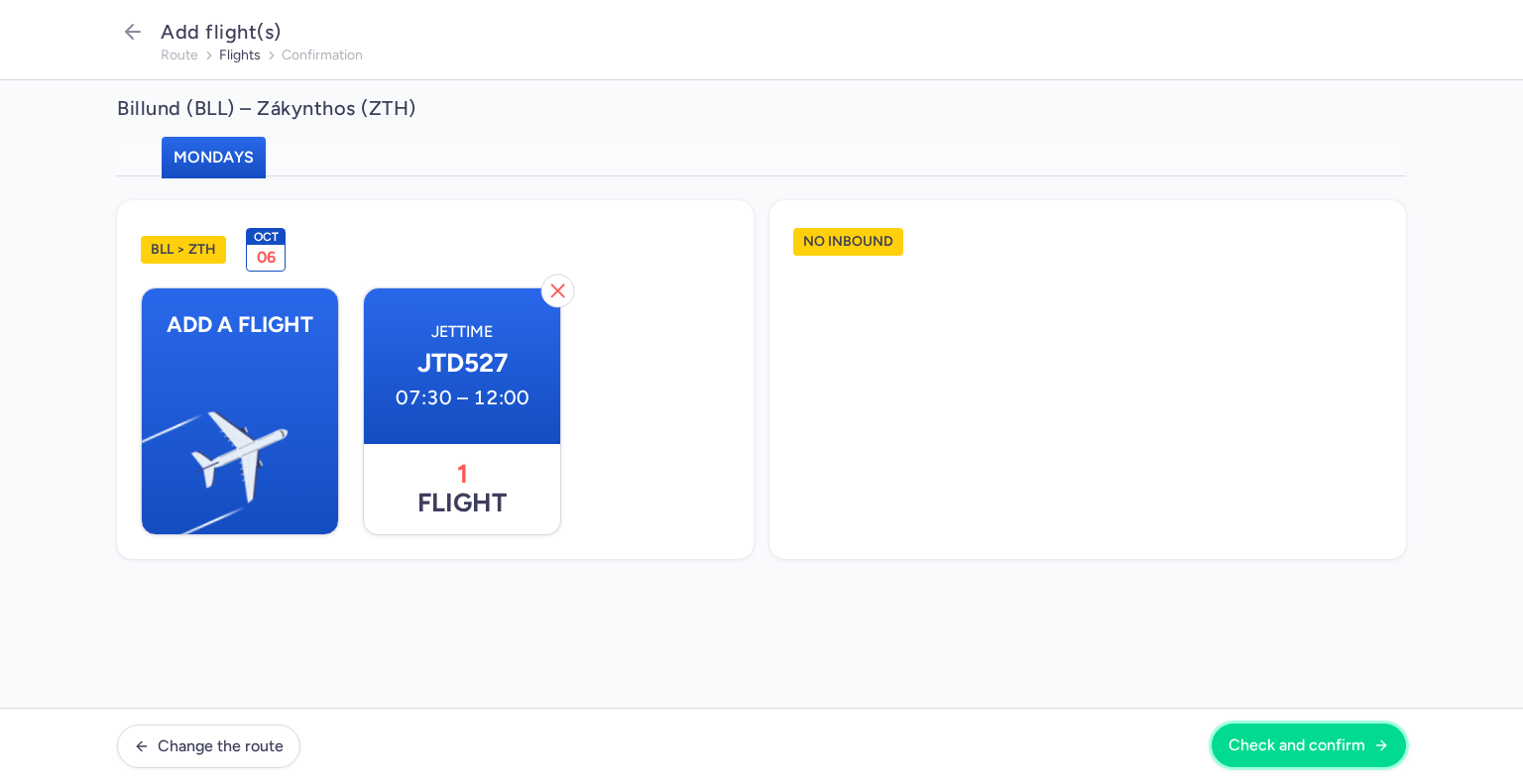click on "Check and confirm" at bounding box center (1297, 745) 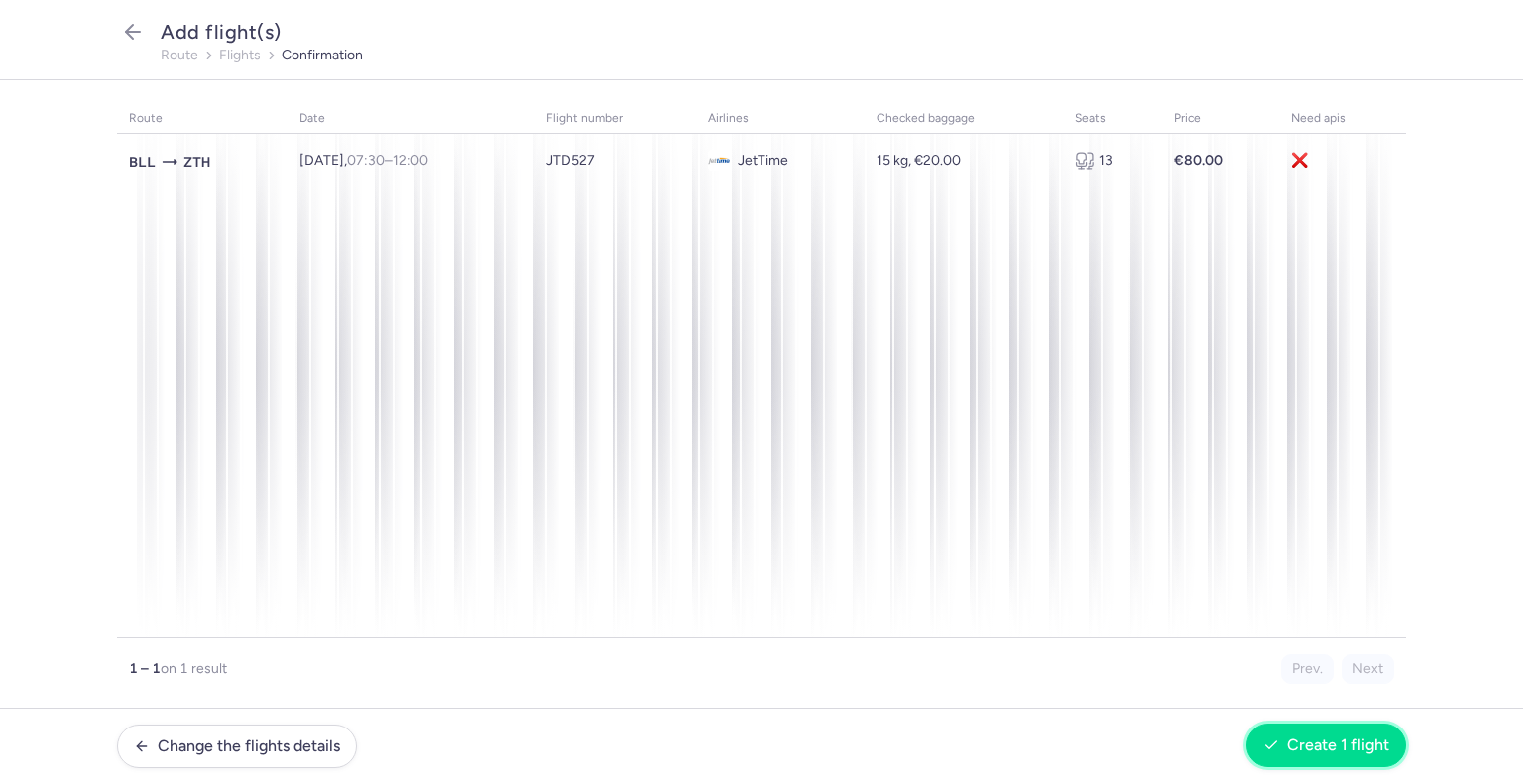 click 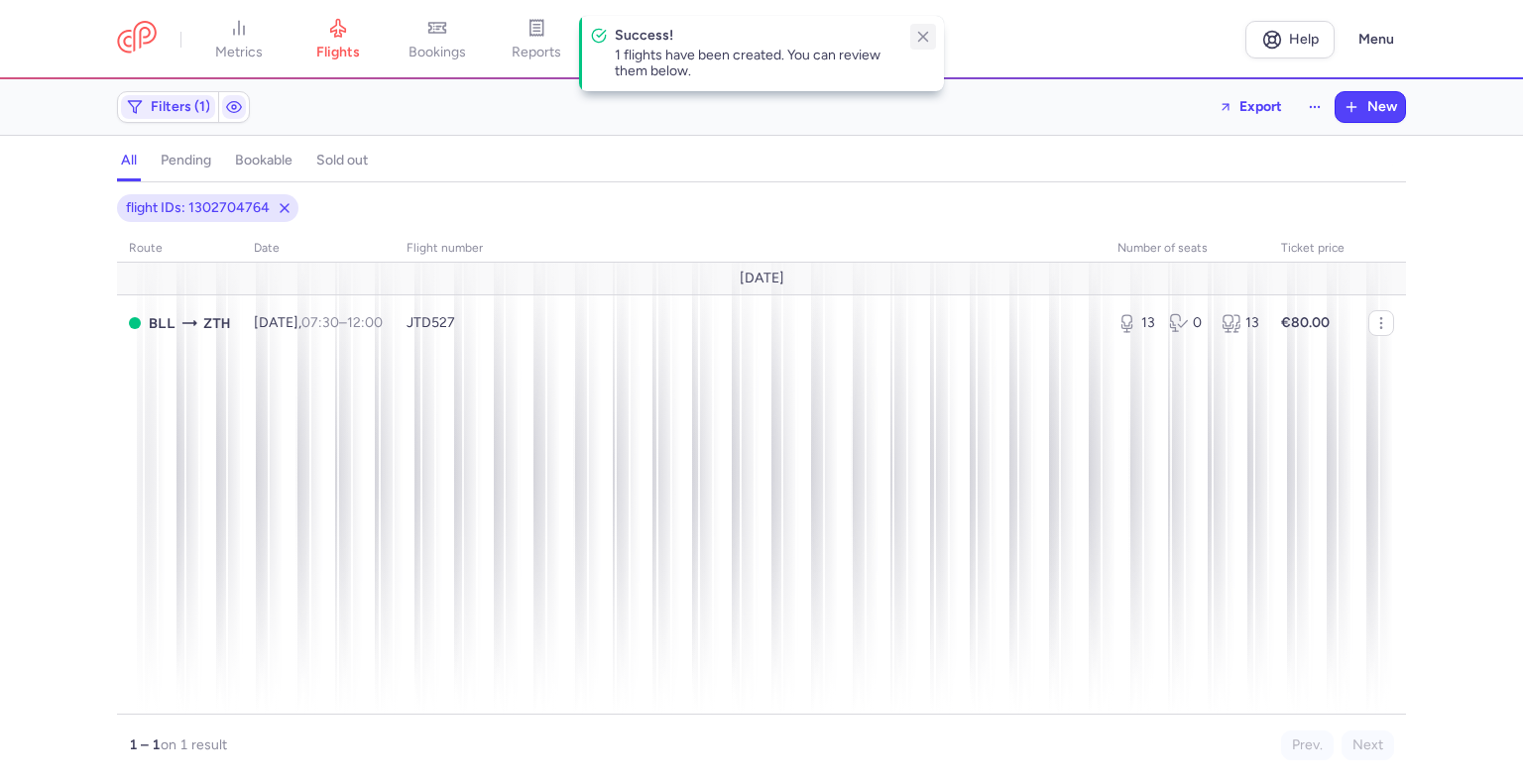 click 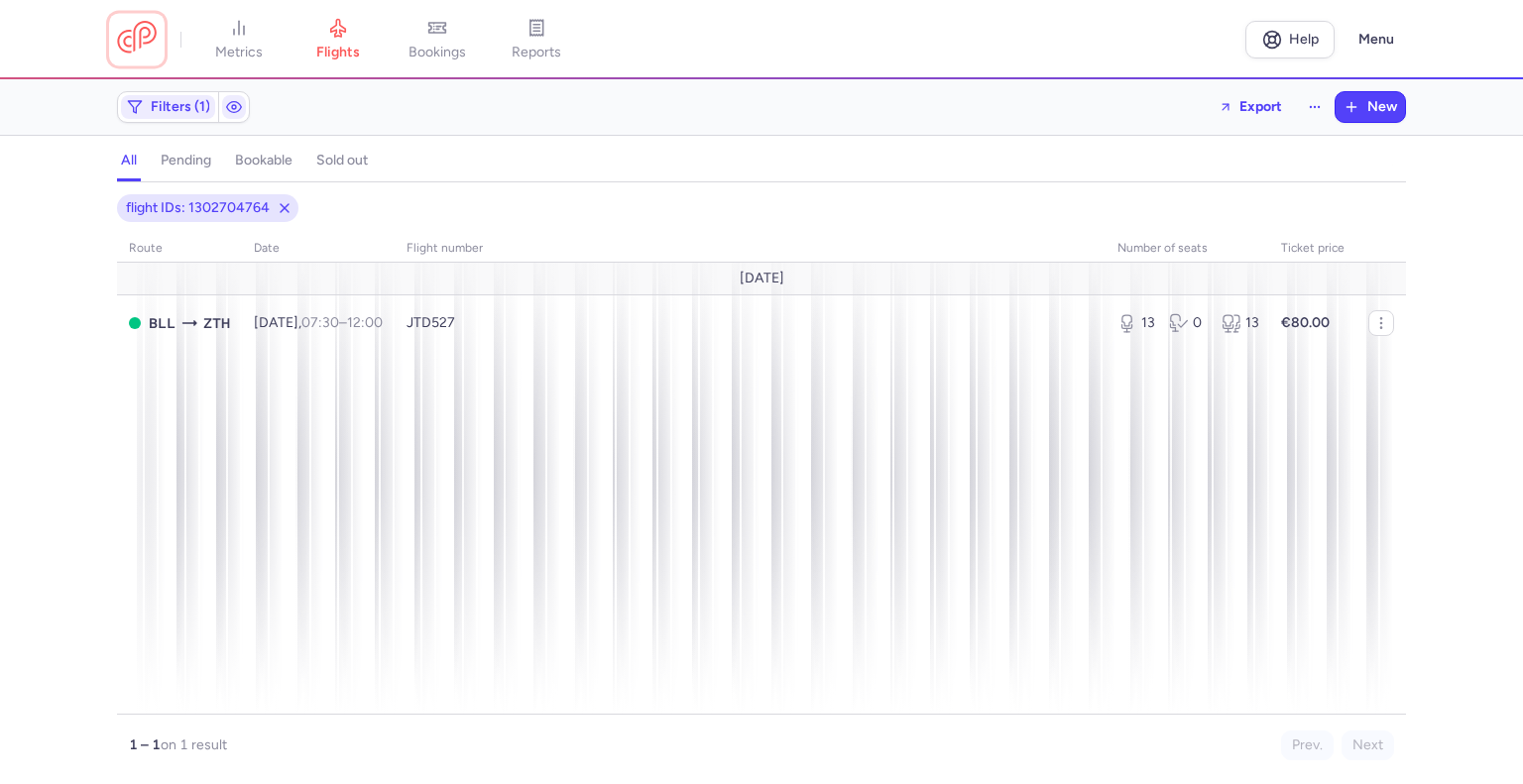 click at bounding box center (137, 39) 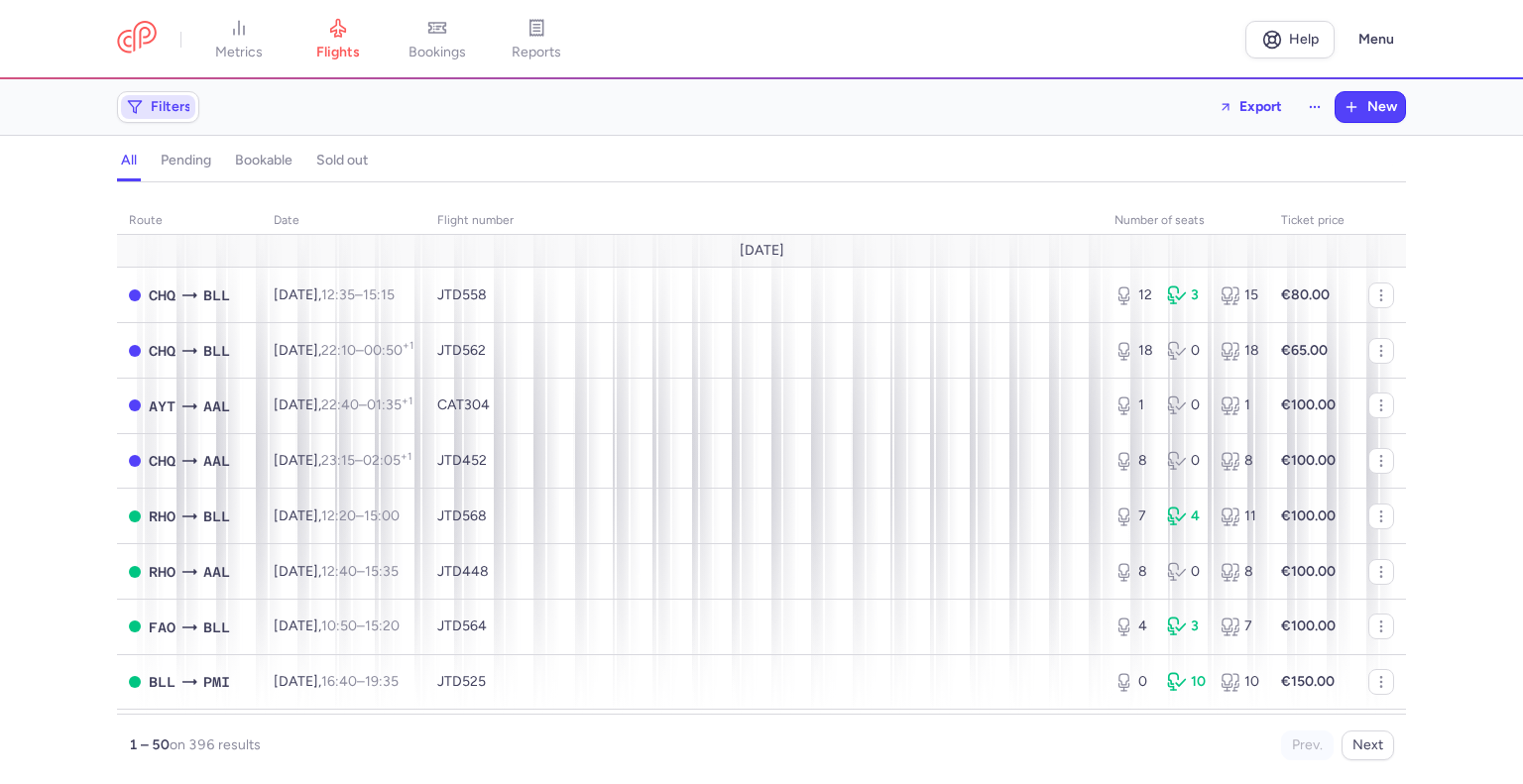 click on "Filters" 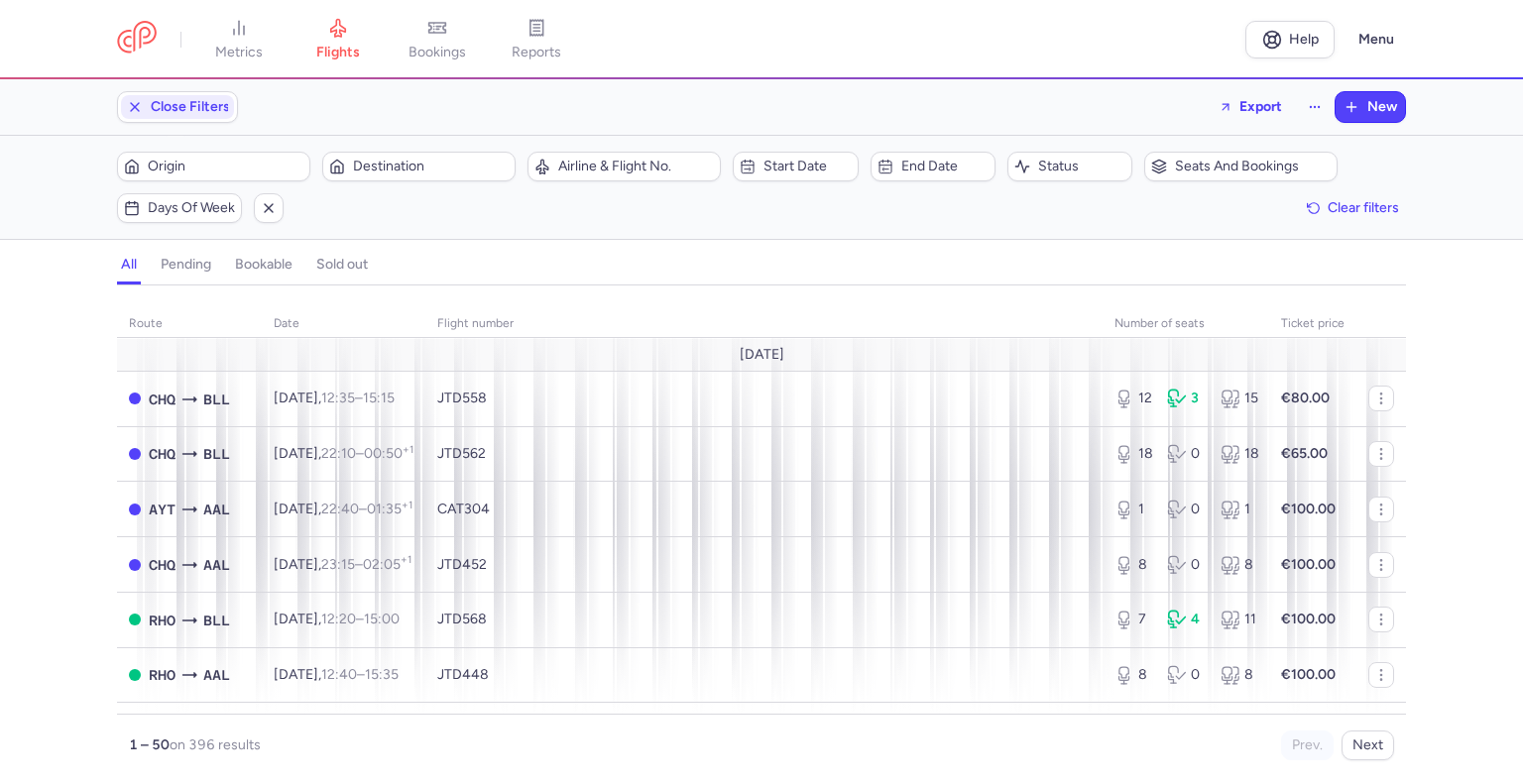 scroll, scrollTop: 0, scrollLeft: 0, axis: both 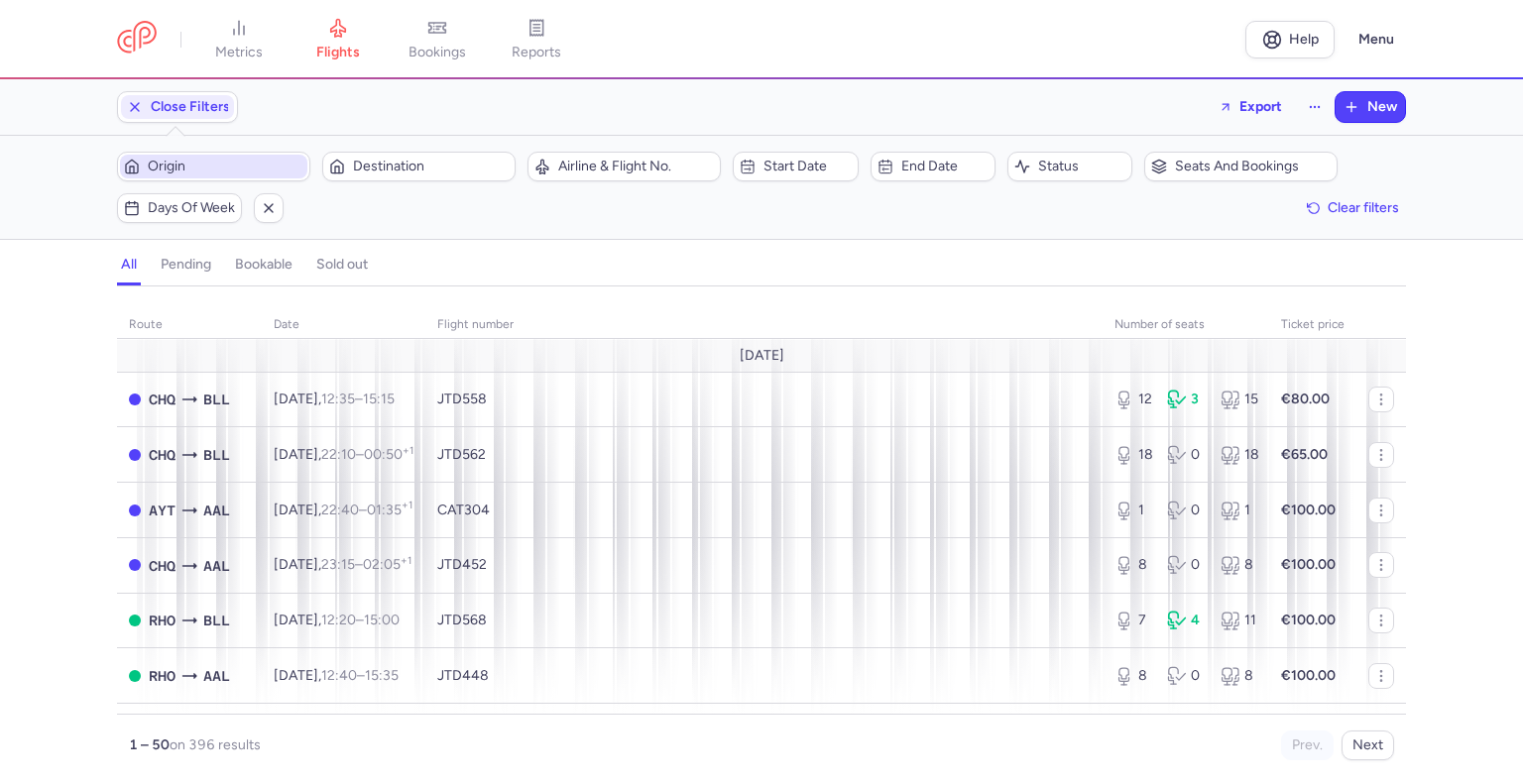 click on "Origin" at bounding box center (225, 167) 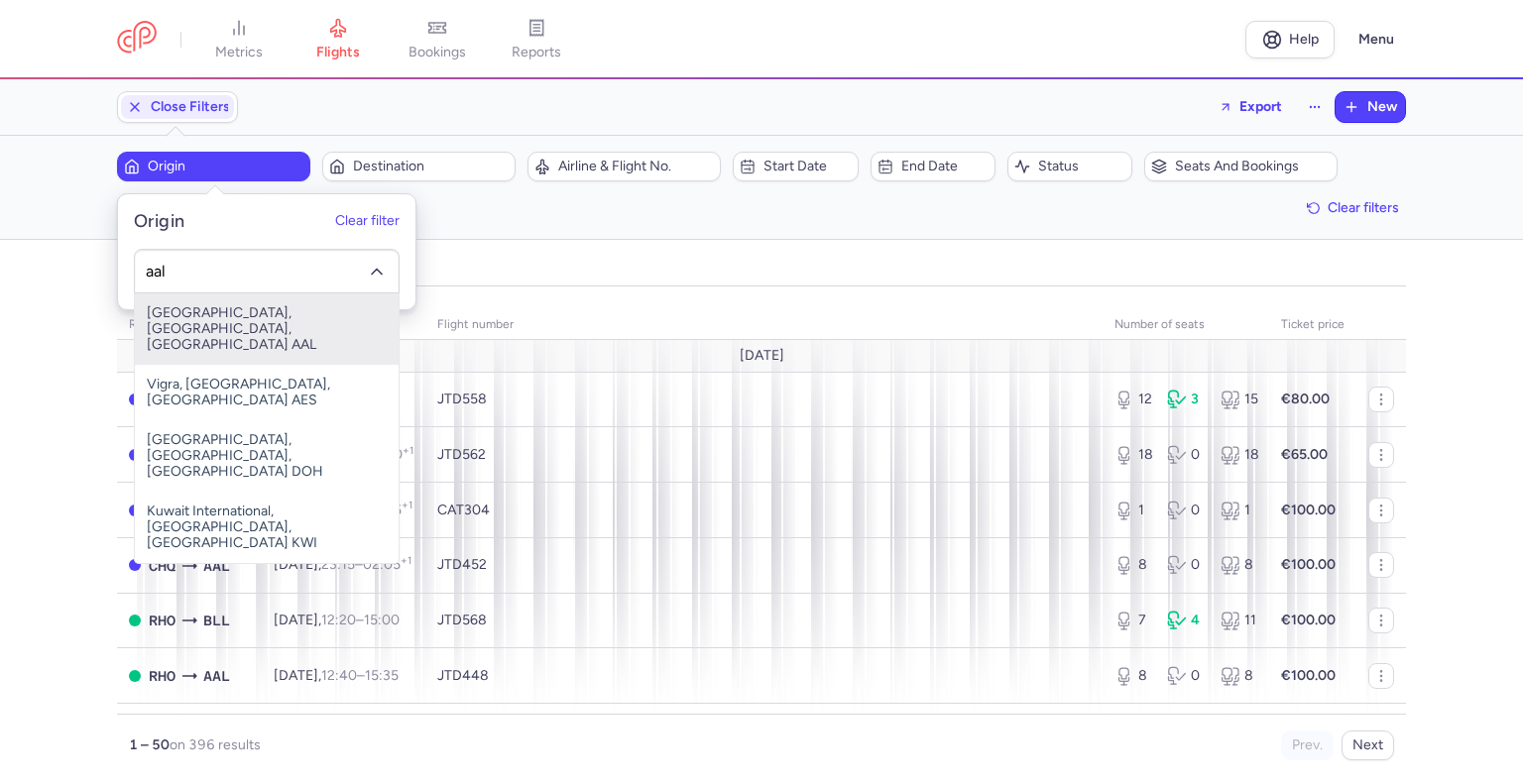 type on "aal" 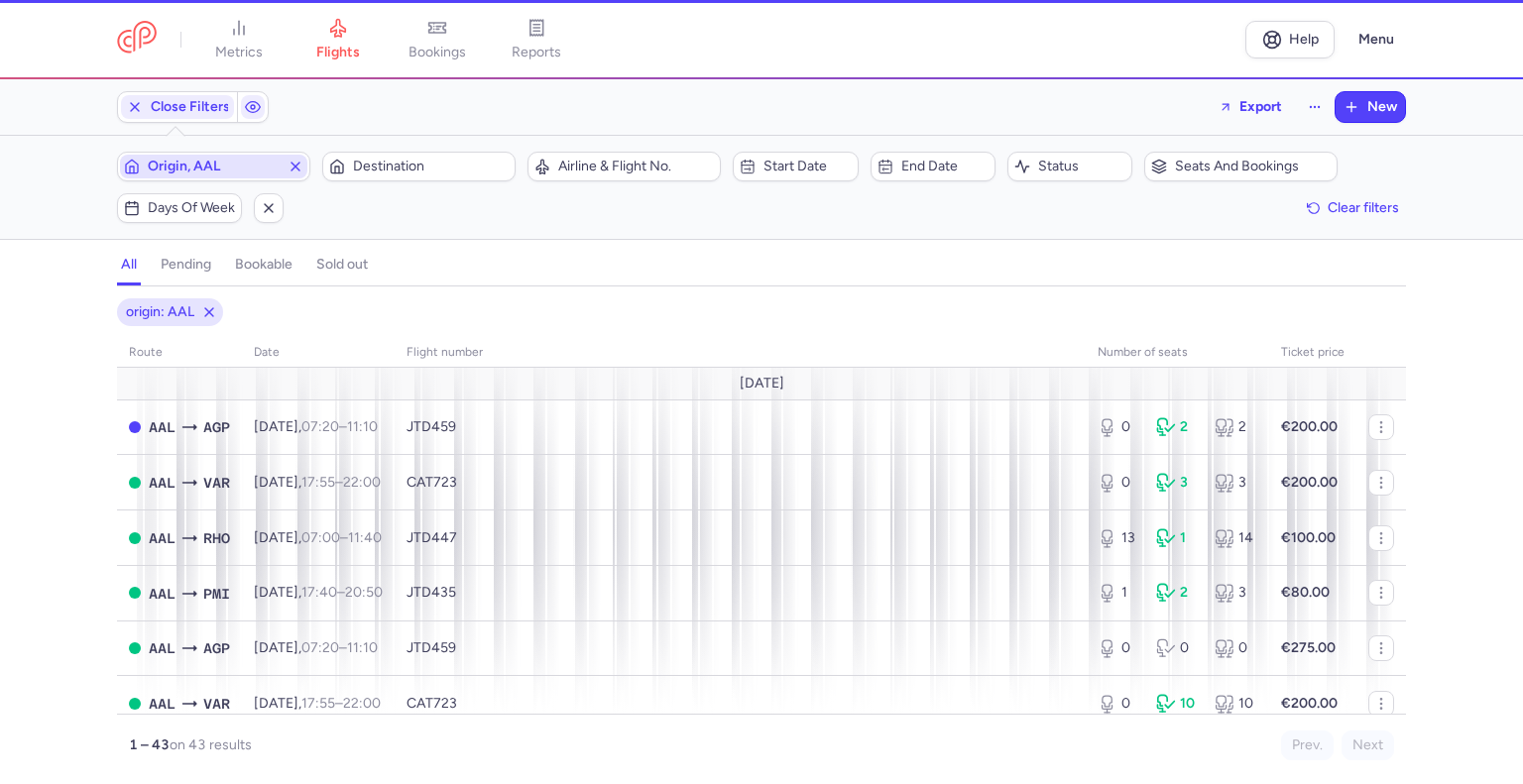 type 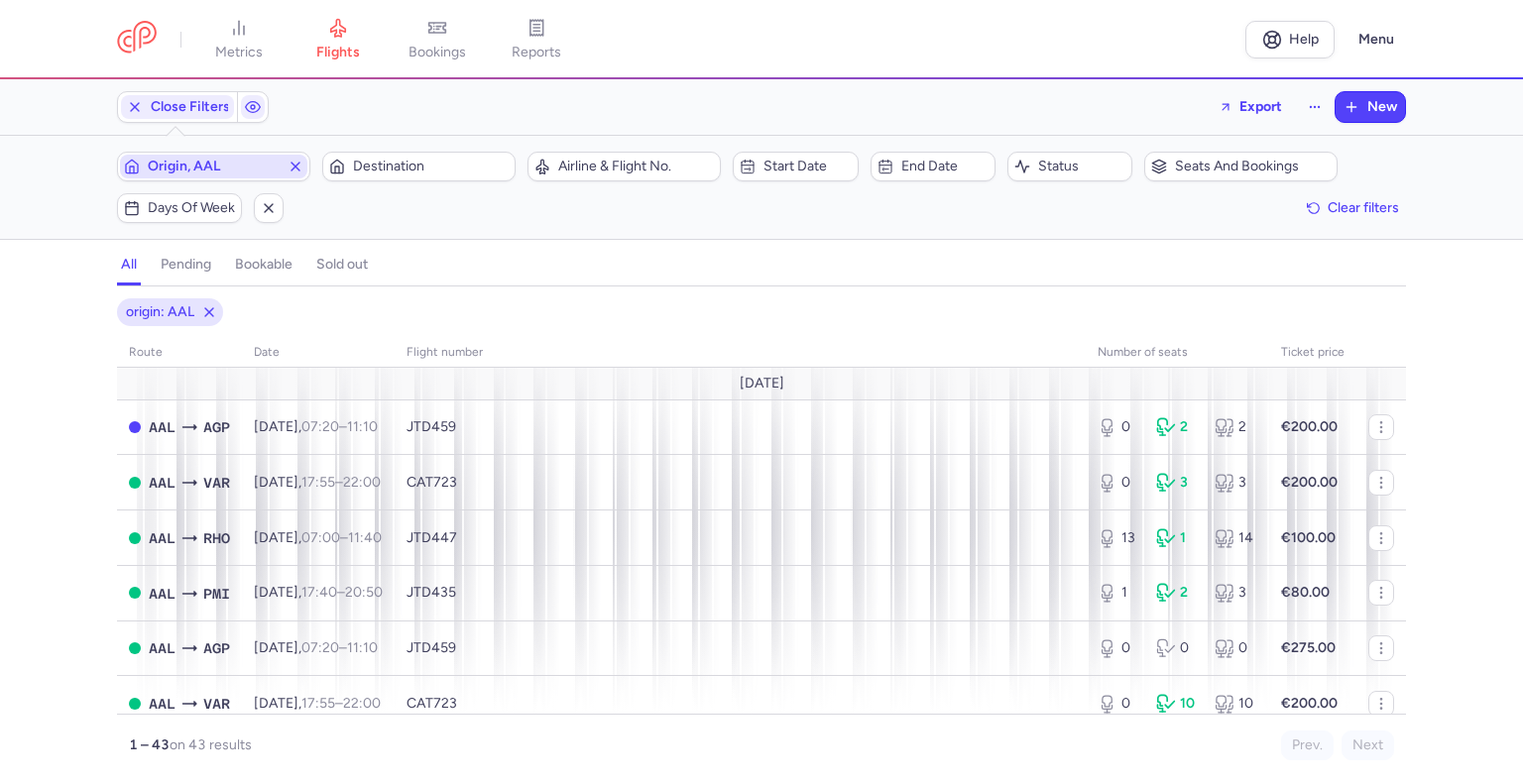 type 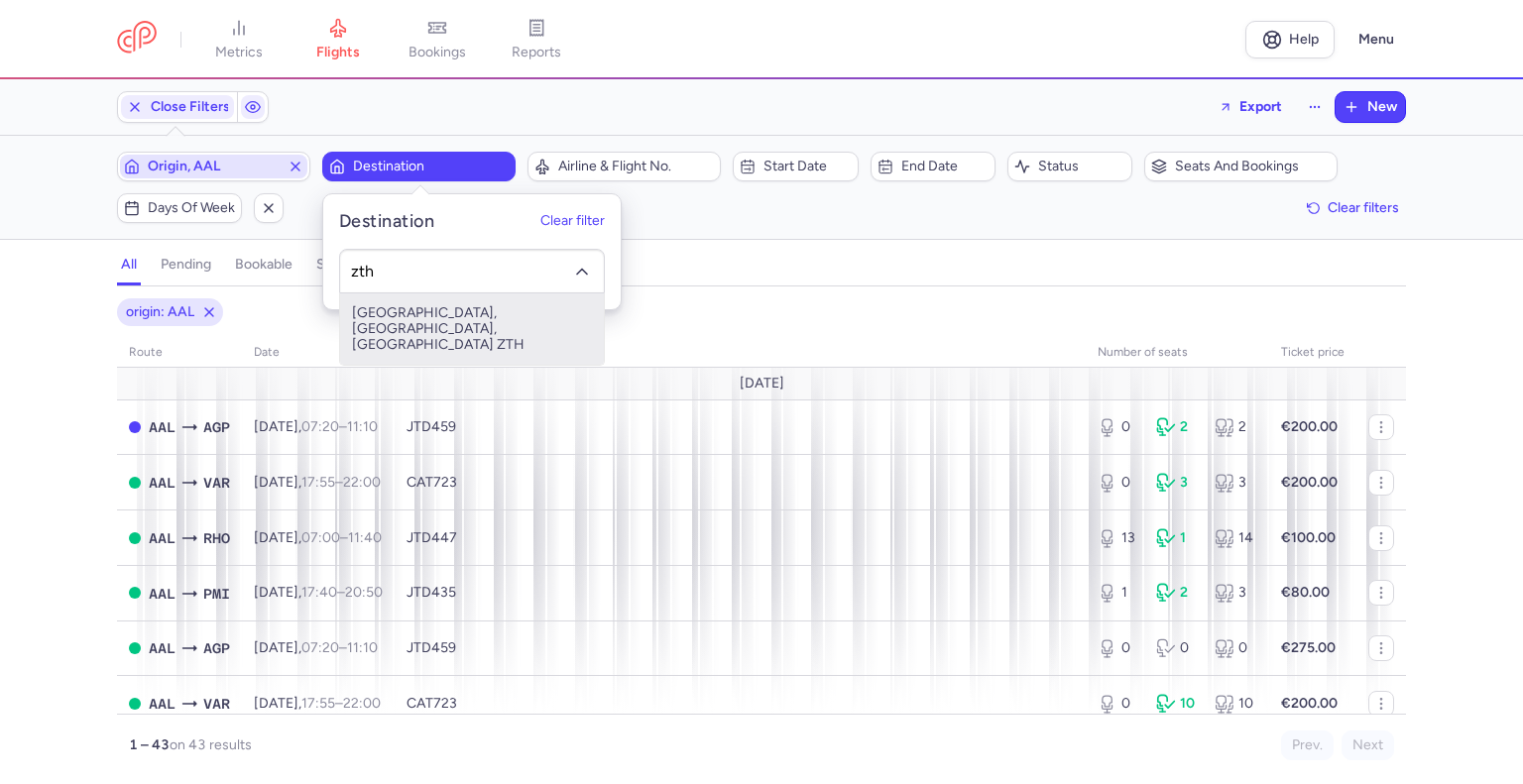 type on "zth" 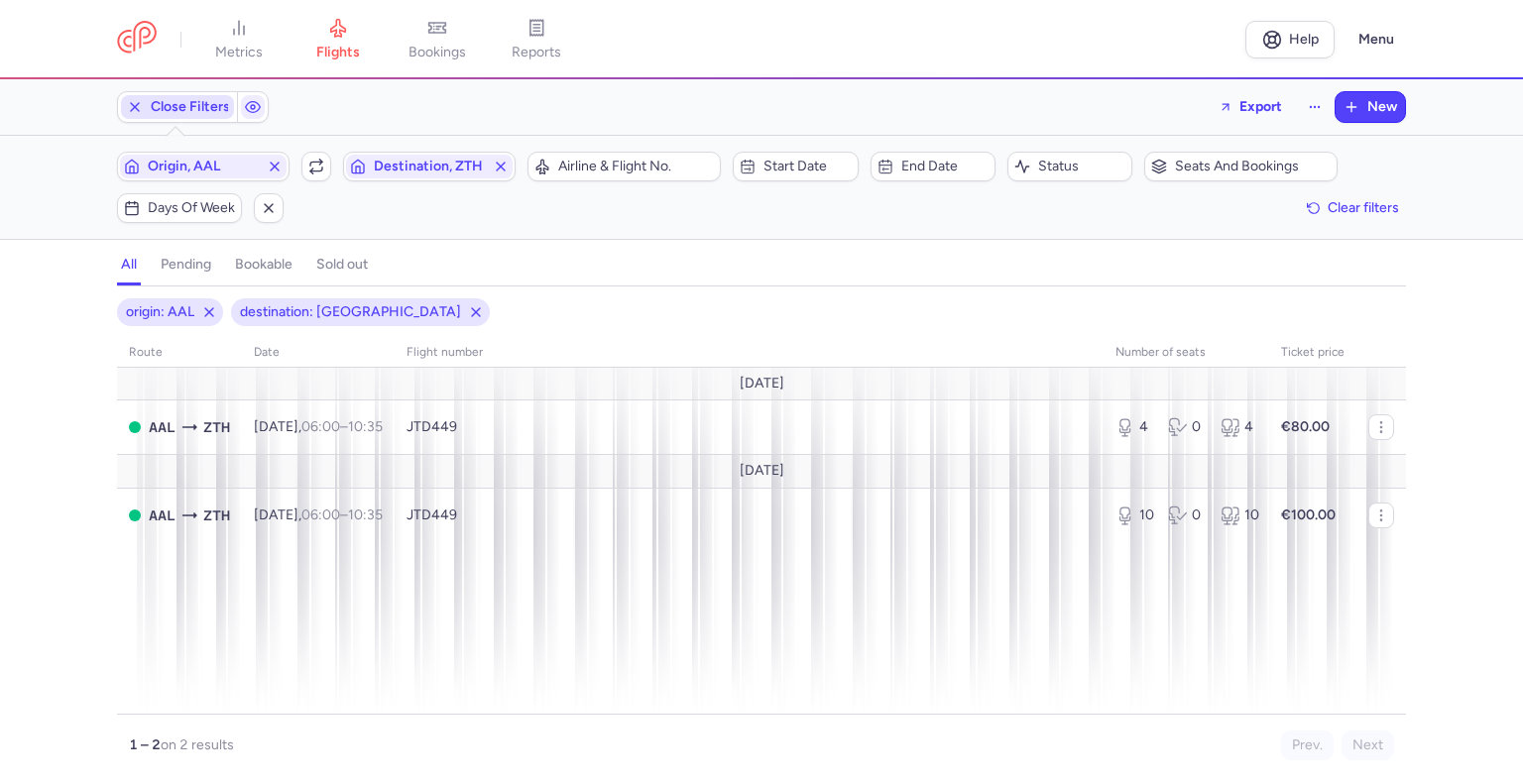 click on "Close Filters" at bounding box center (177, 107) 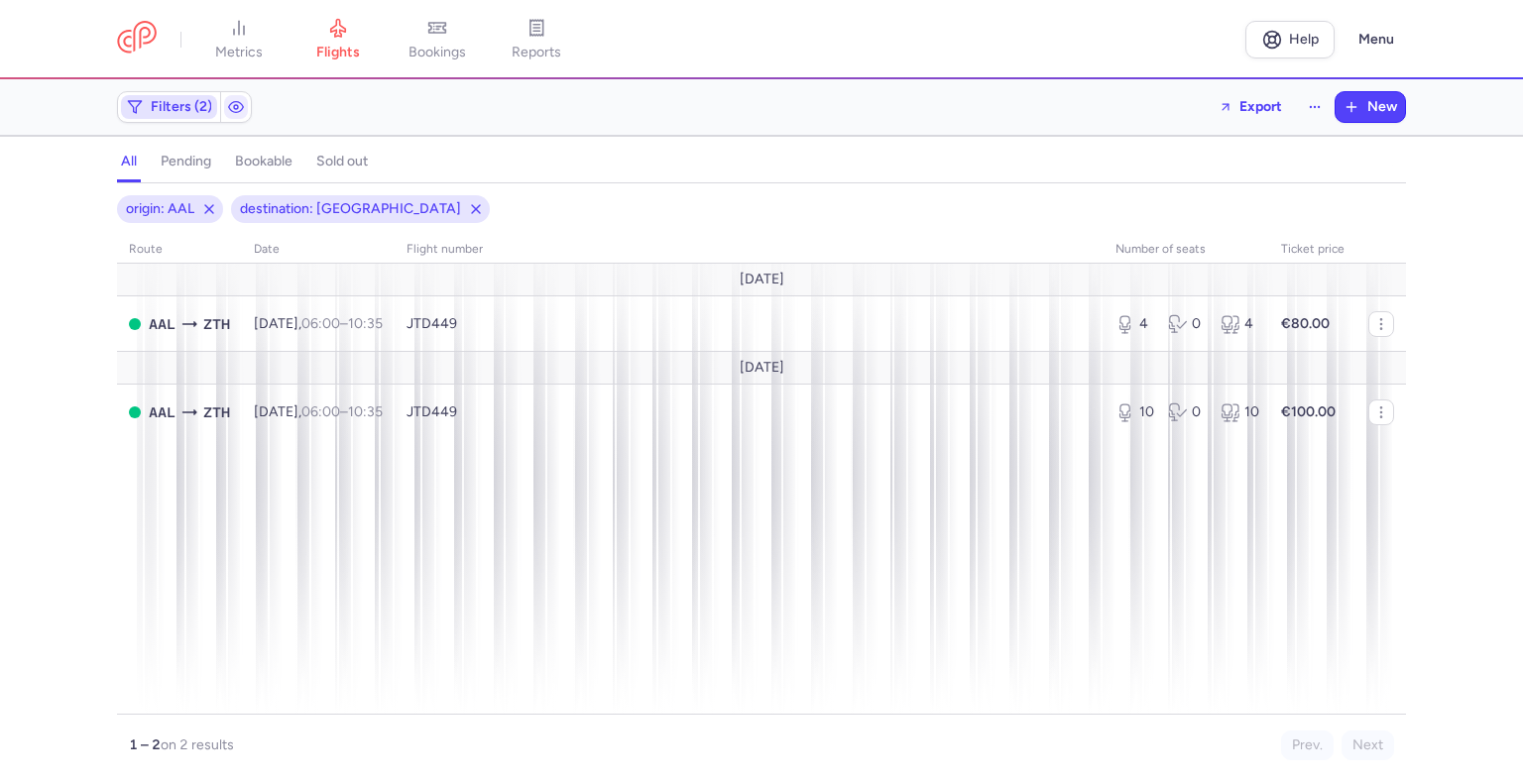 scroll, scrollTop: 0, scrollLeft: 0, axis: both 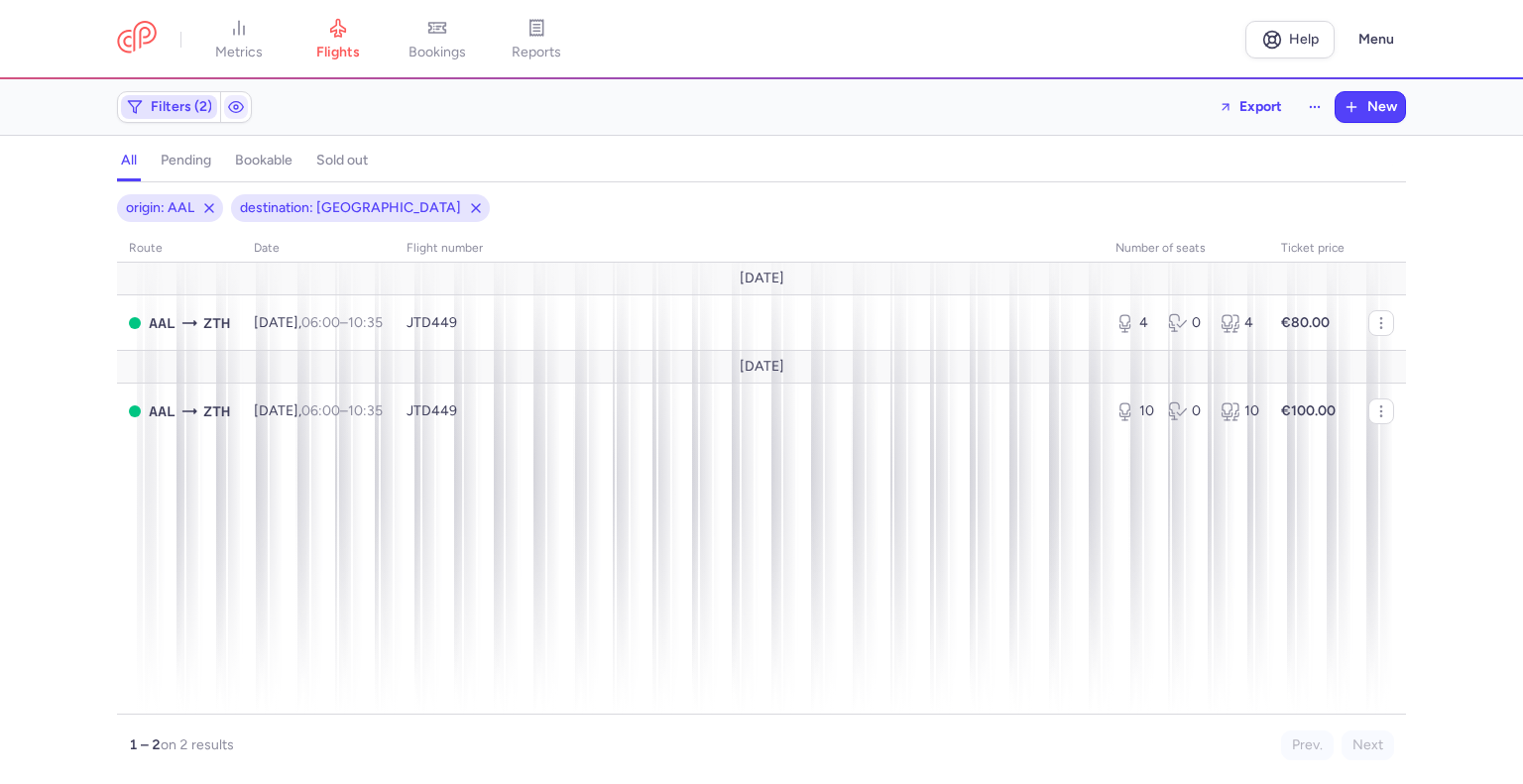 click on "Filters (2)" 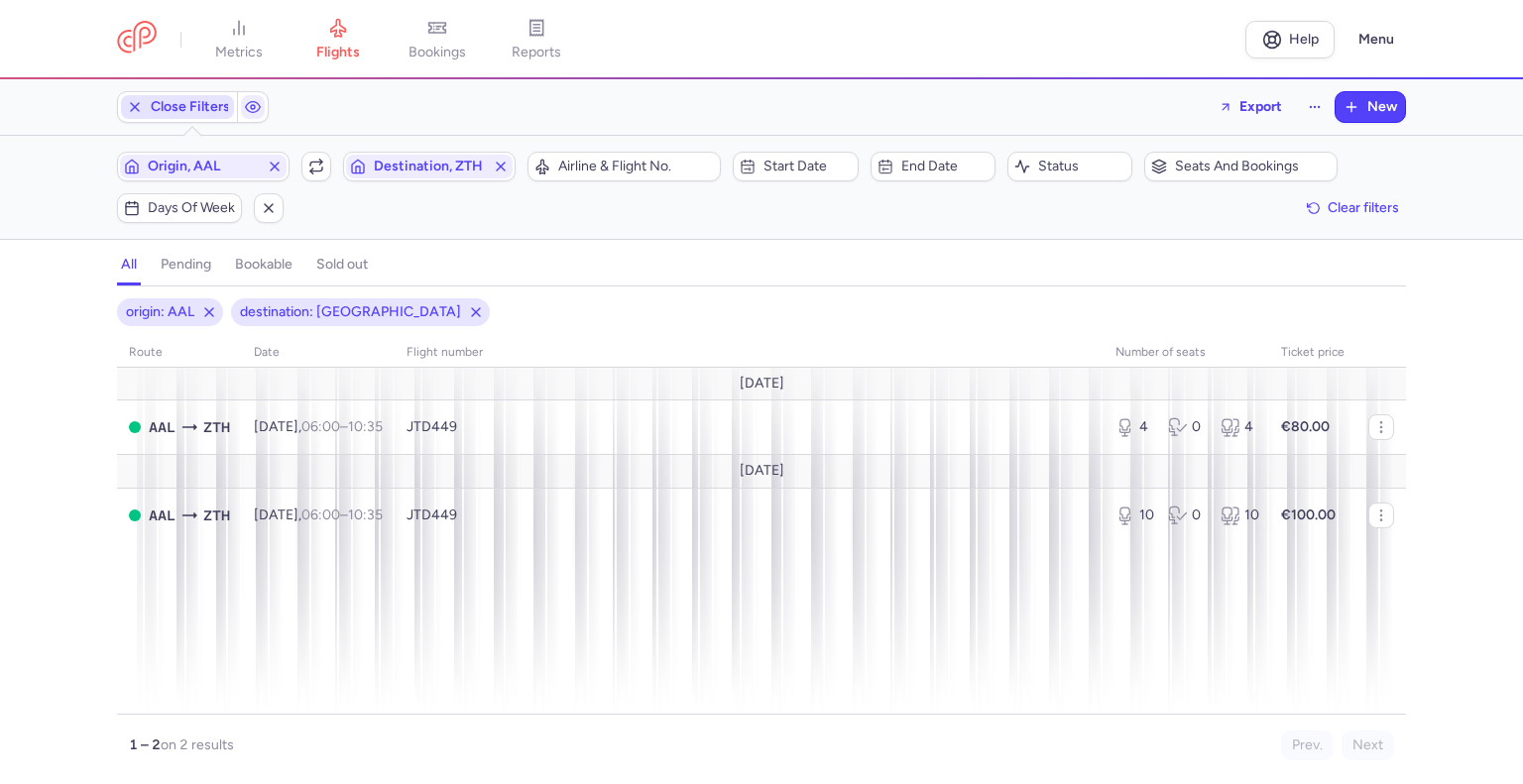 scroll, scrollTop: 0, scrollLeft: 0, axis: both 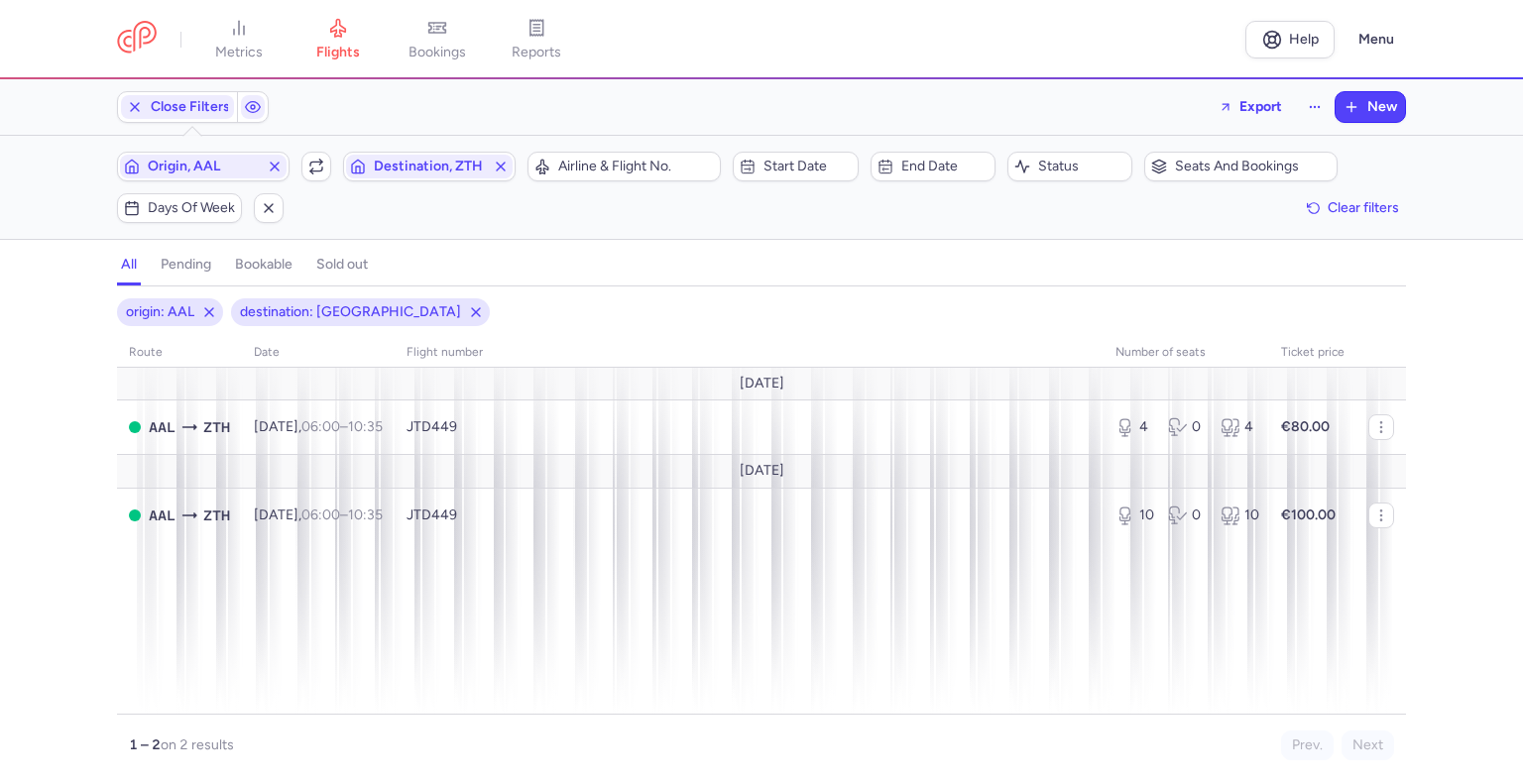 click on "Filters (2) – 2 results  Origin, AAL  Include return  Destination, ZTH  Airline & Flight No.  Start date  End date  Status  Seats and bookings  Days of week  Clear filters" at bounding box center [762, 187] 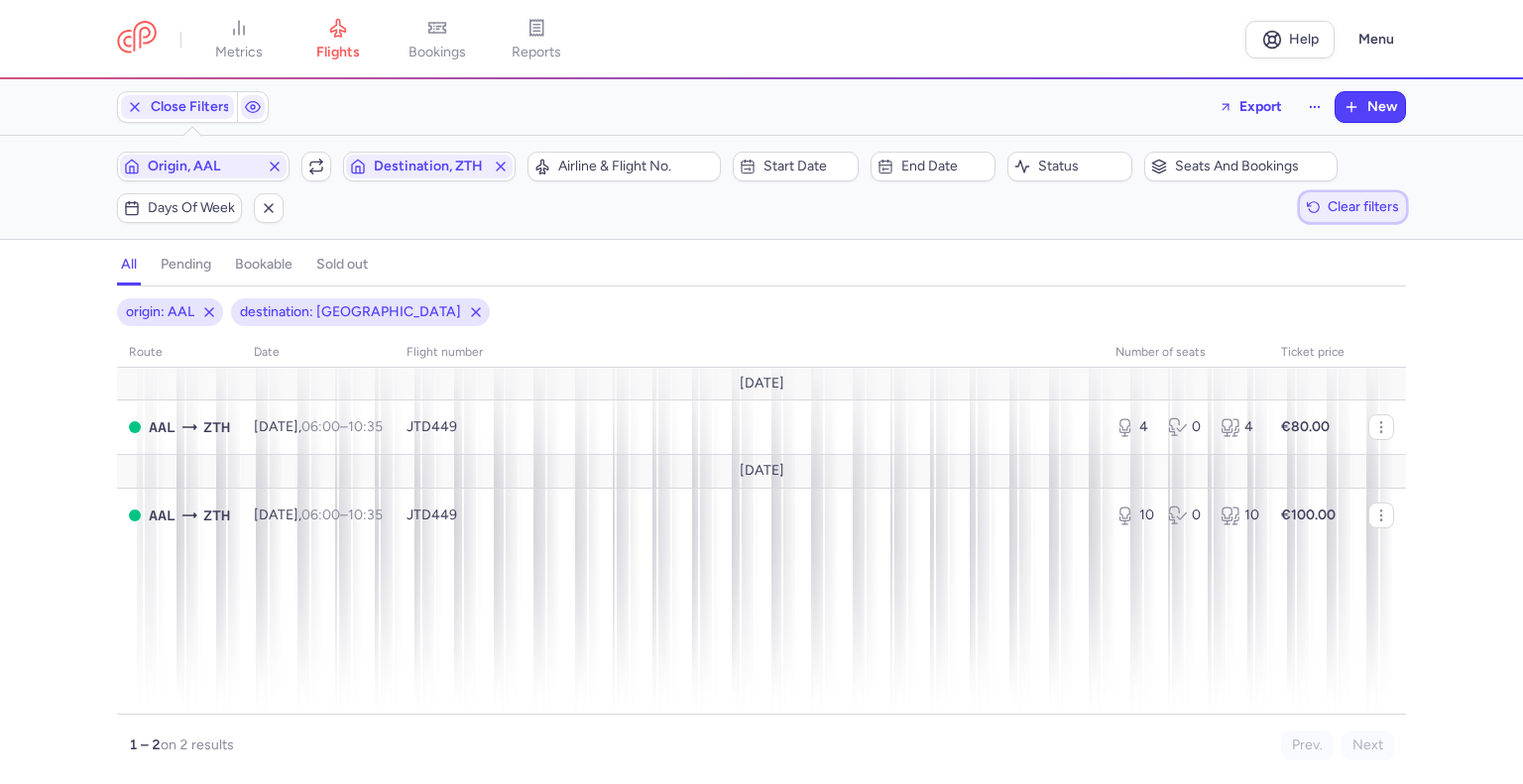click on "Clear filters" at bounding box center [1363, 206] 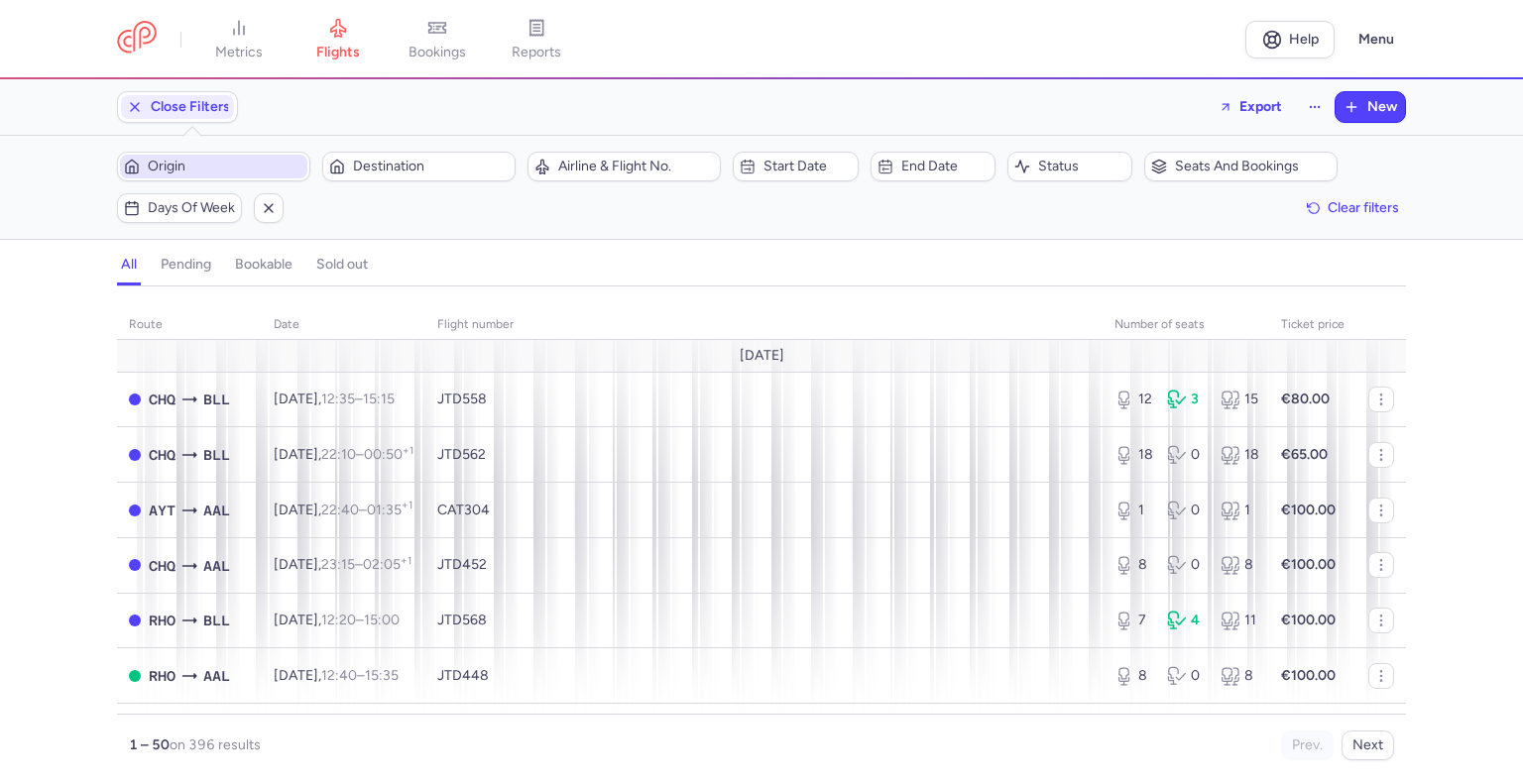click on "Origin" at bounding box center [225, 167] 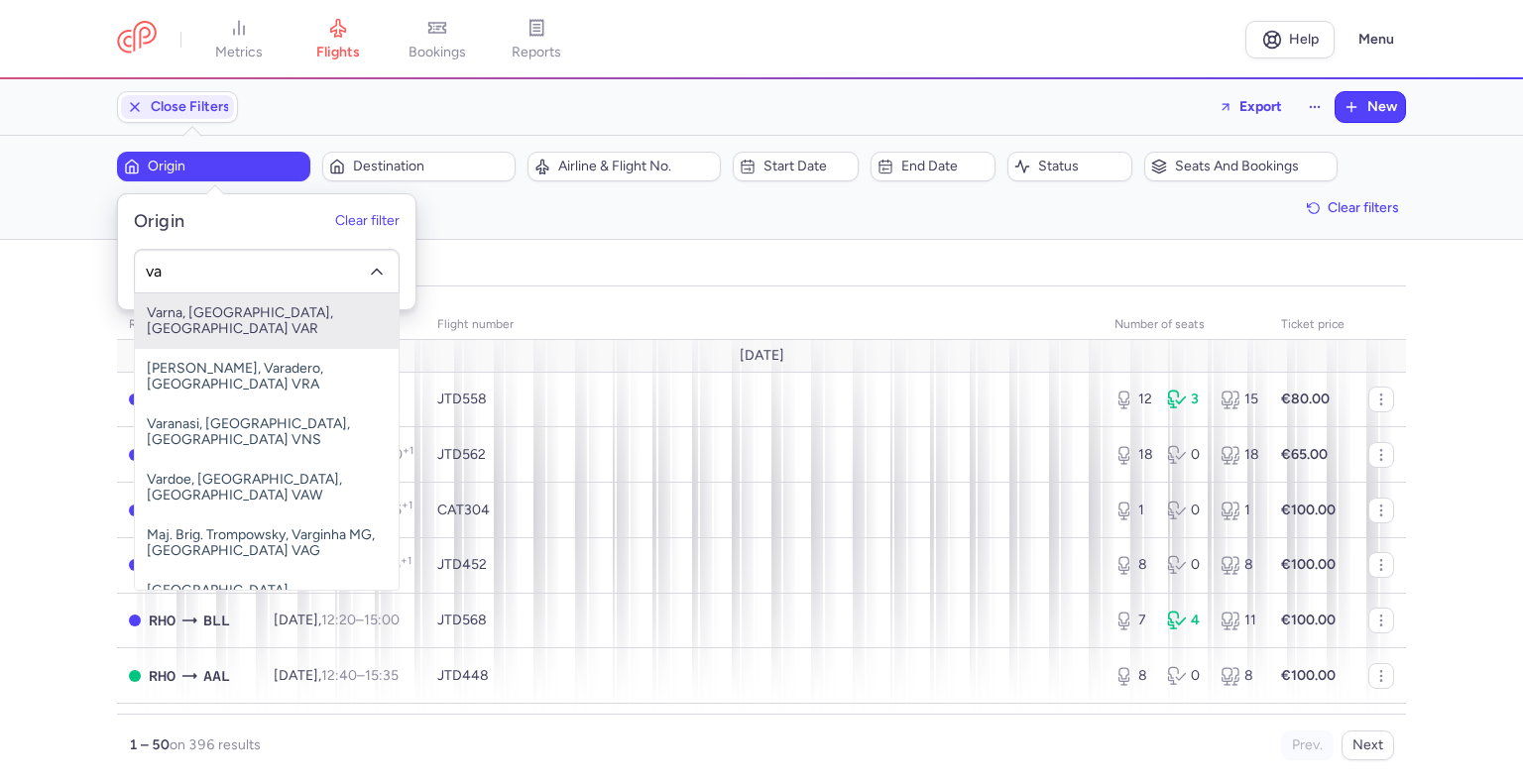 type on "v" 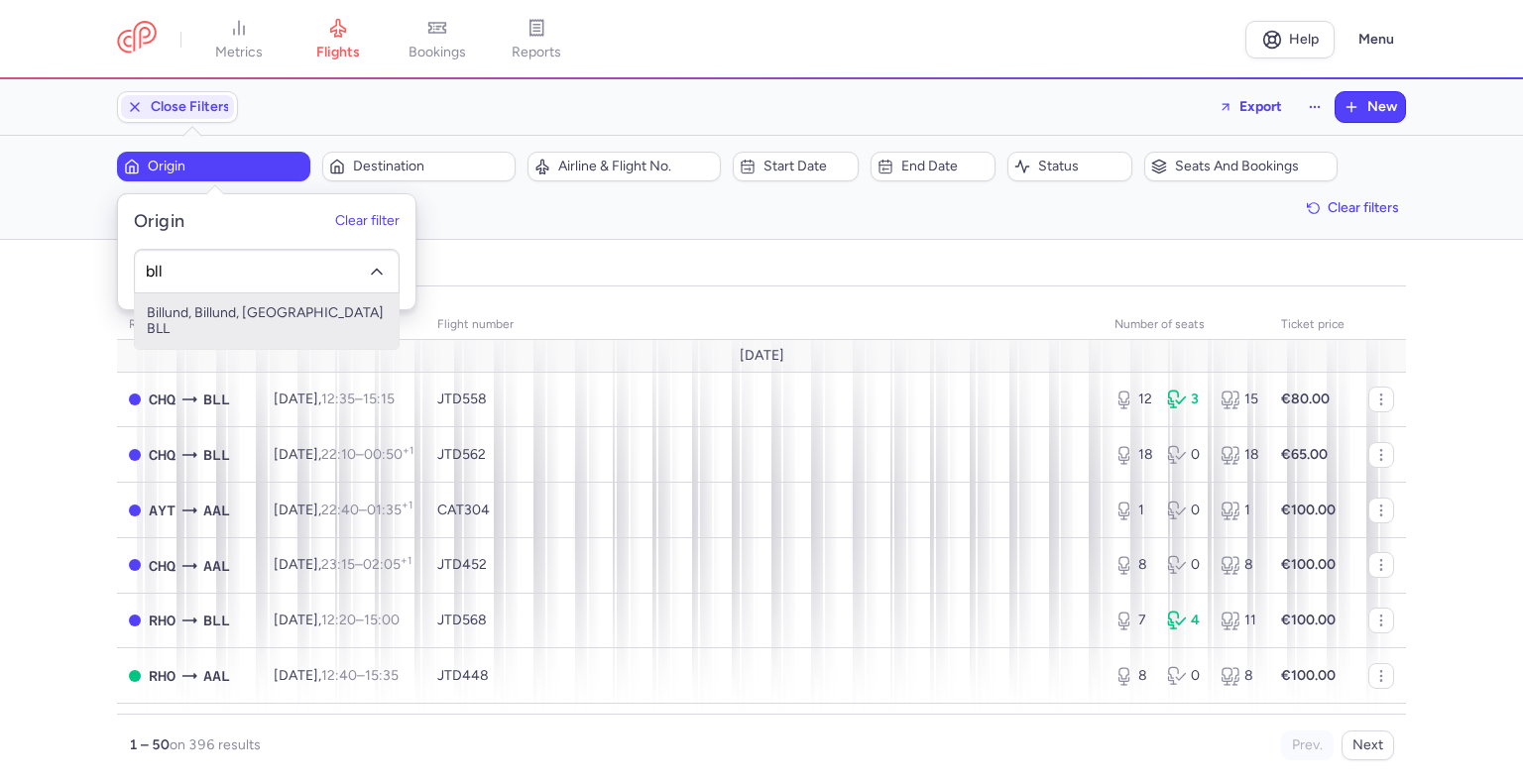type on "bll" 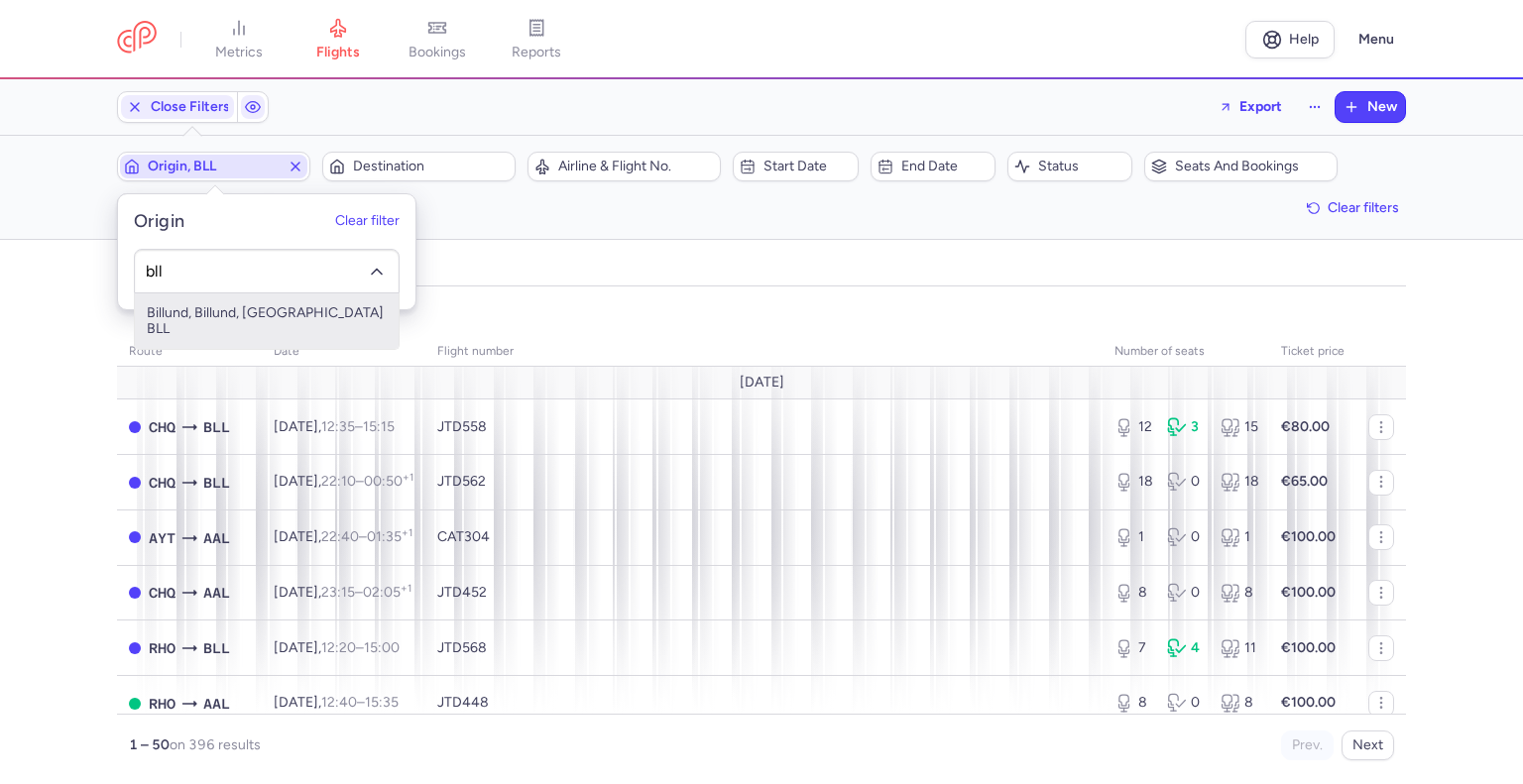 type 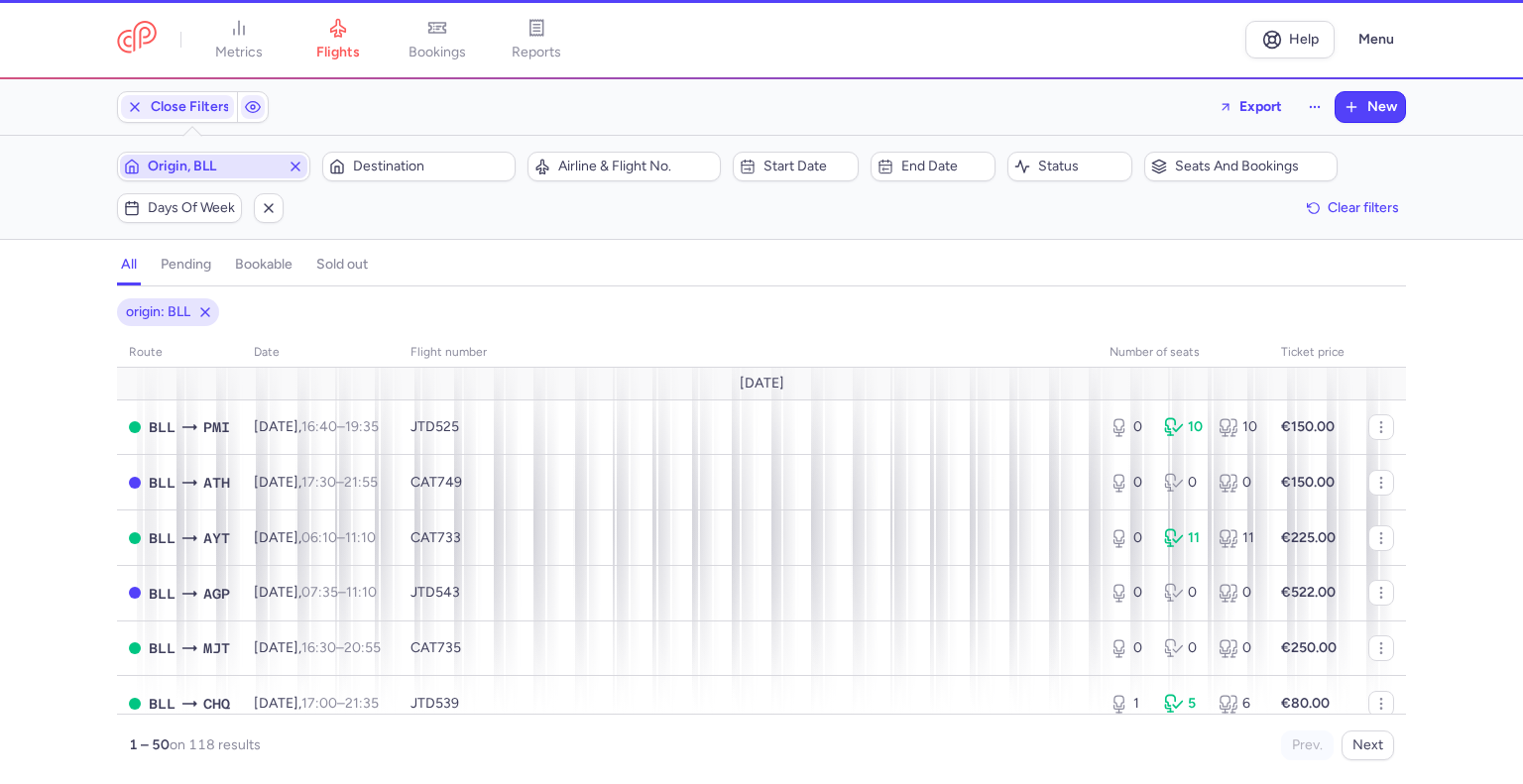 type 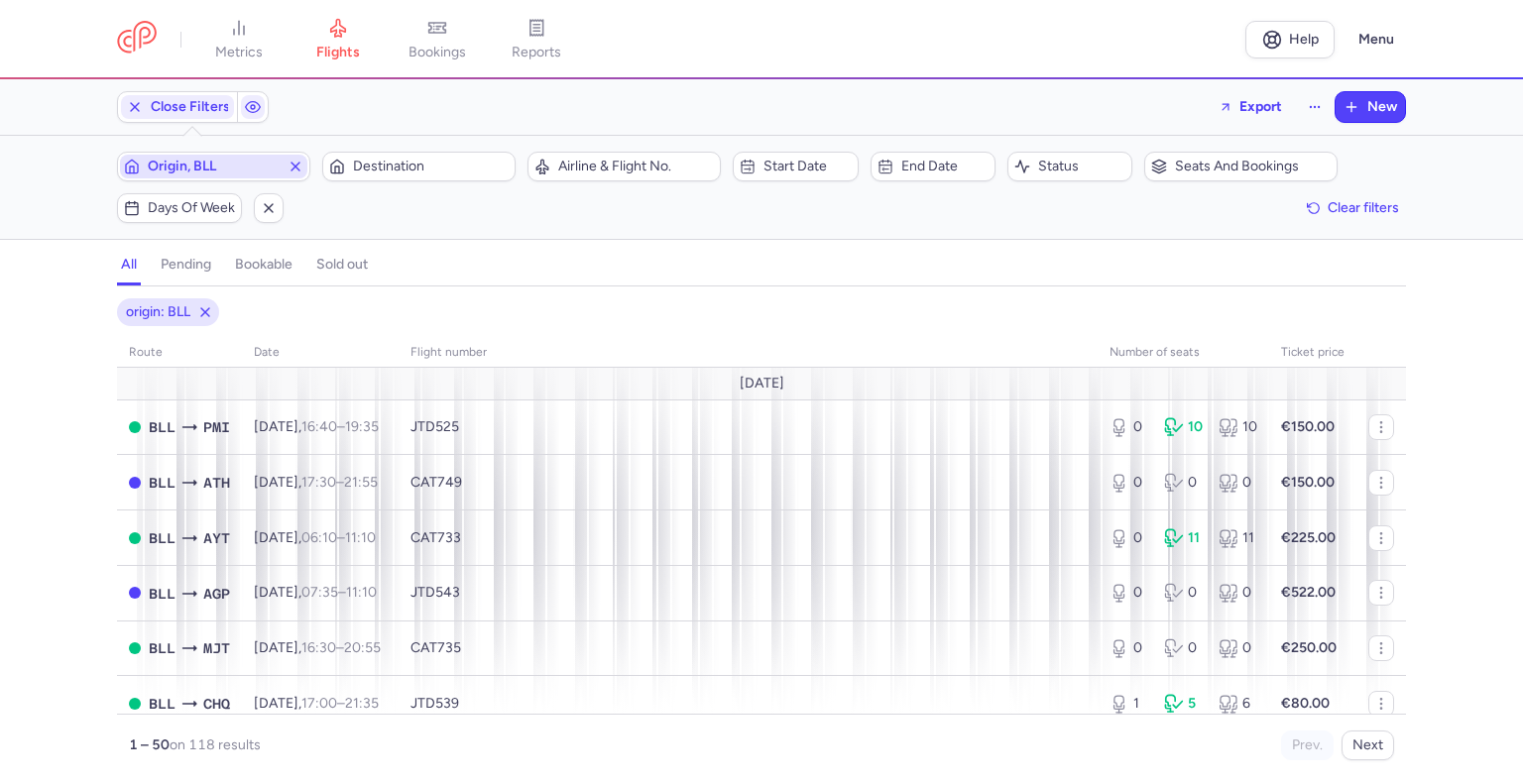 type 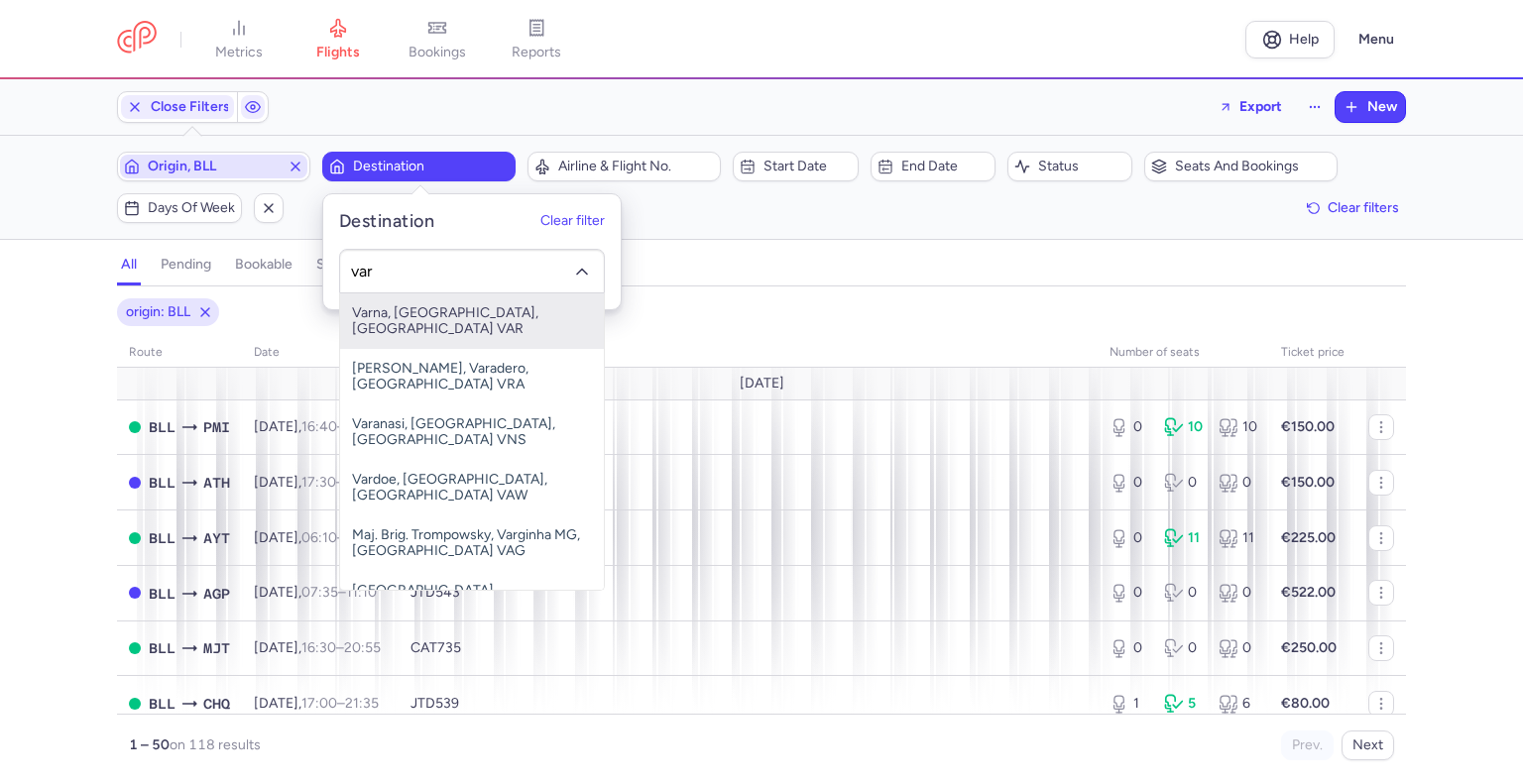 type on "var" 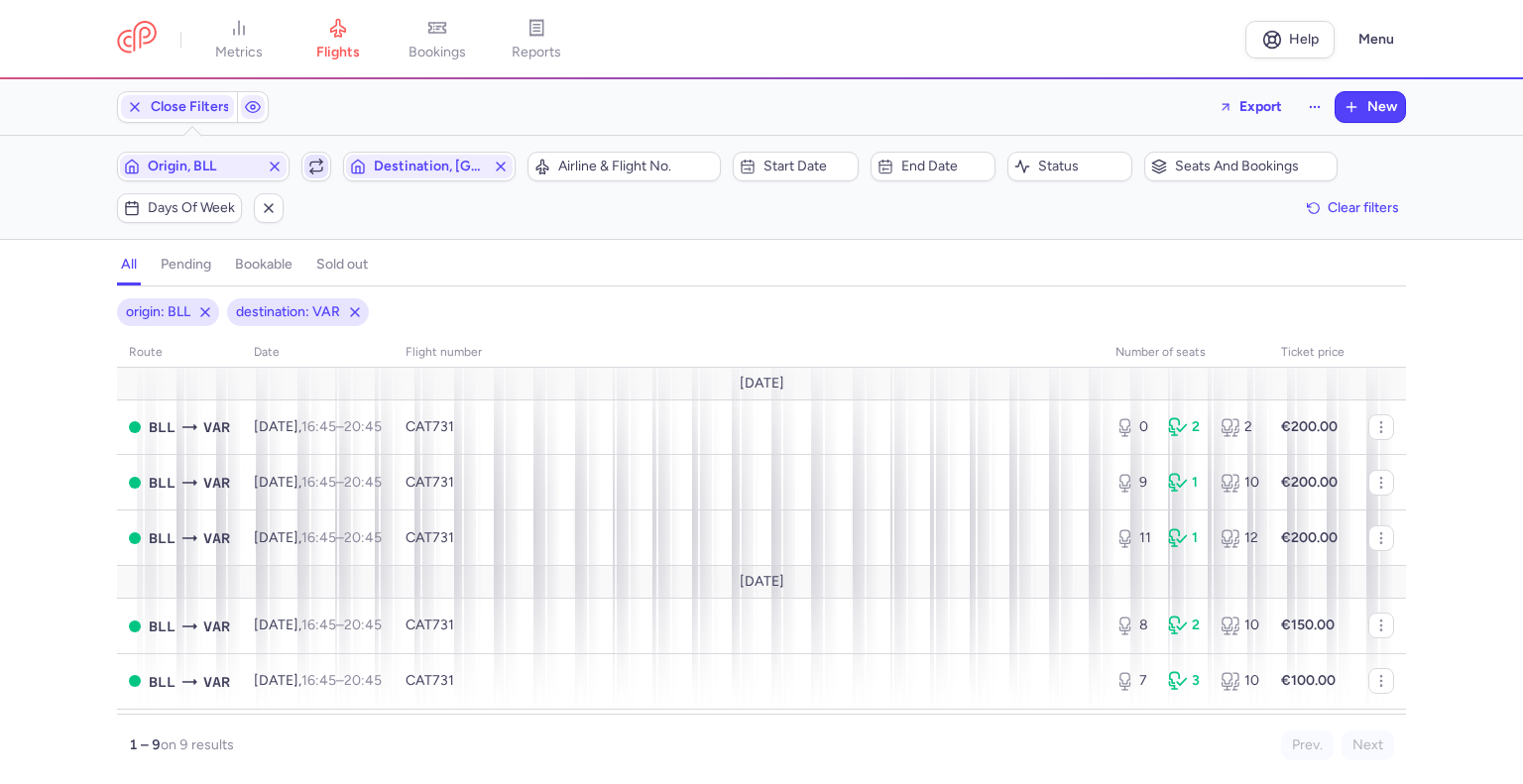 click 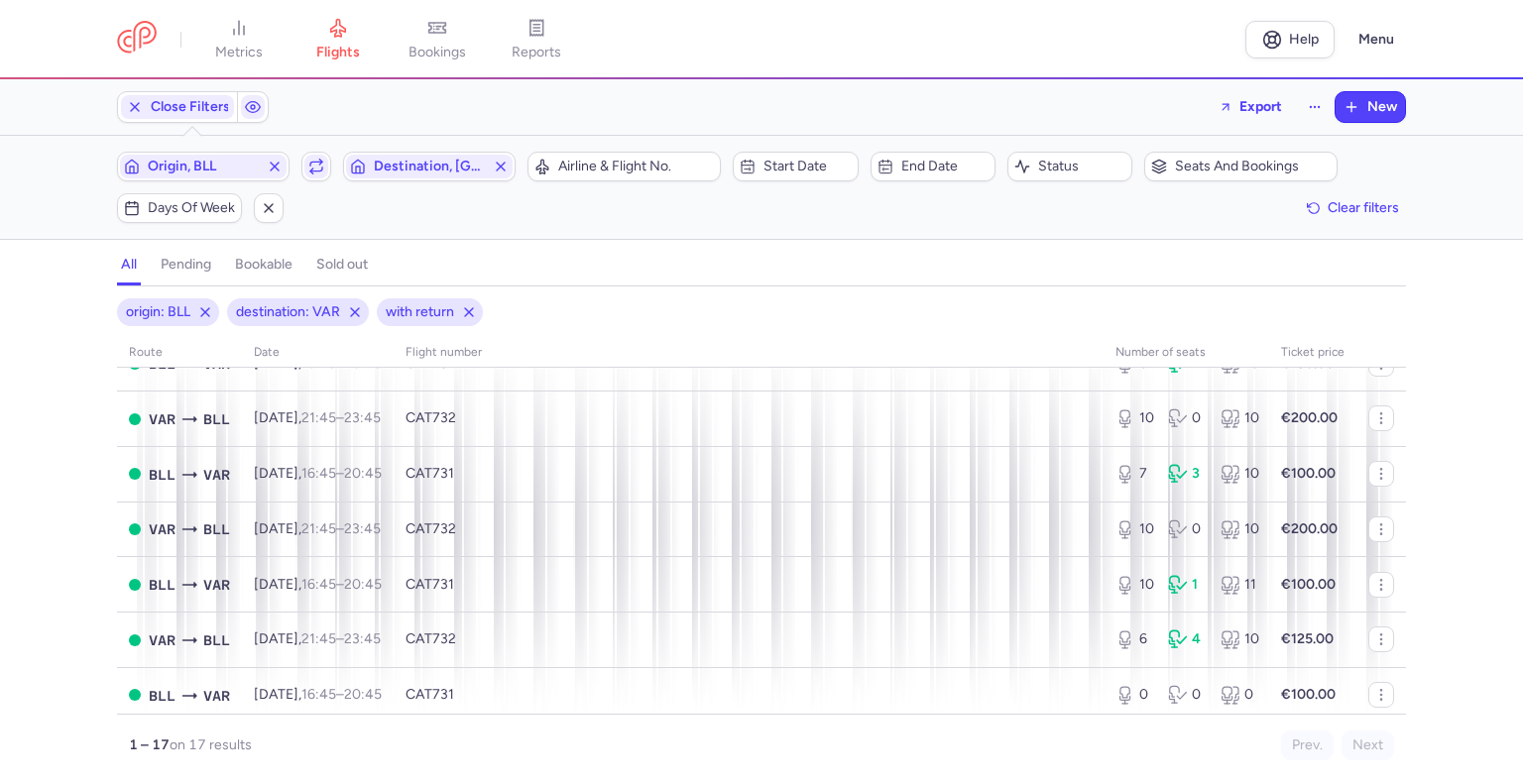scroll, scrollTop: 496, scrollLeft: 0, axis: vertical 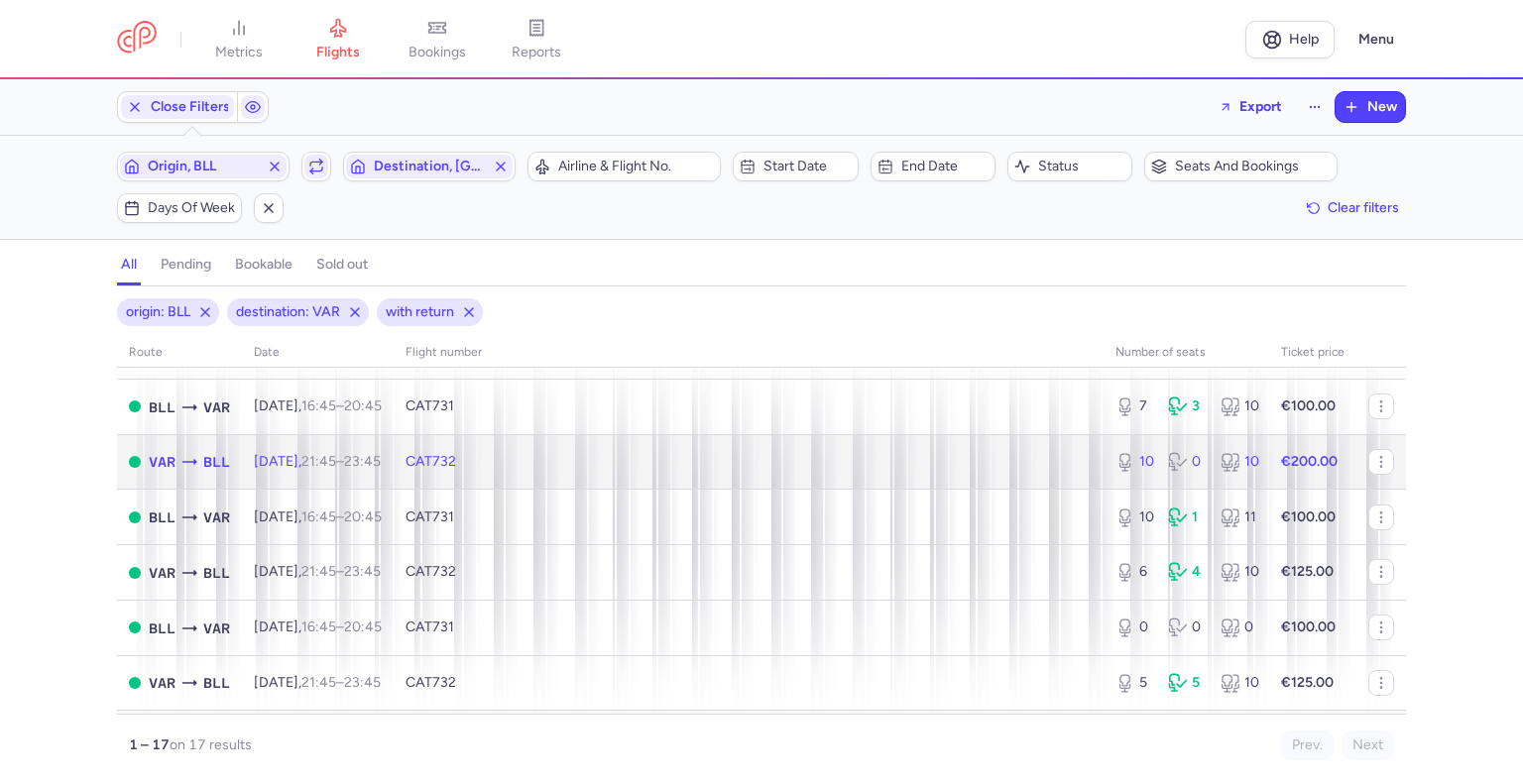 click on "CAT732" 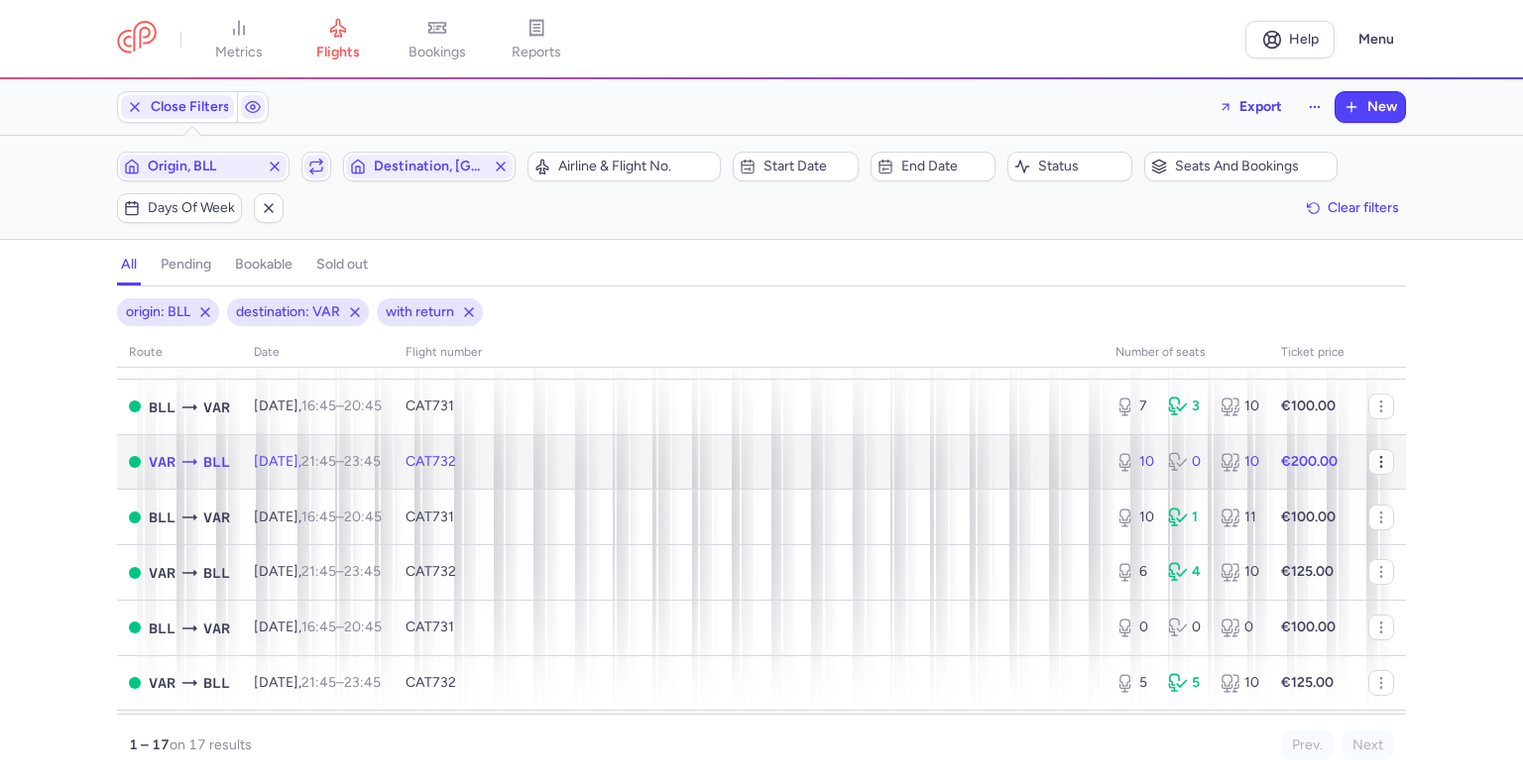 select on "days" 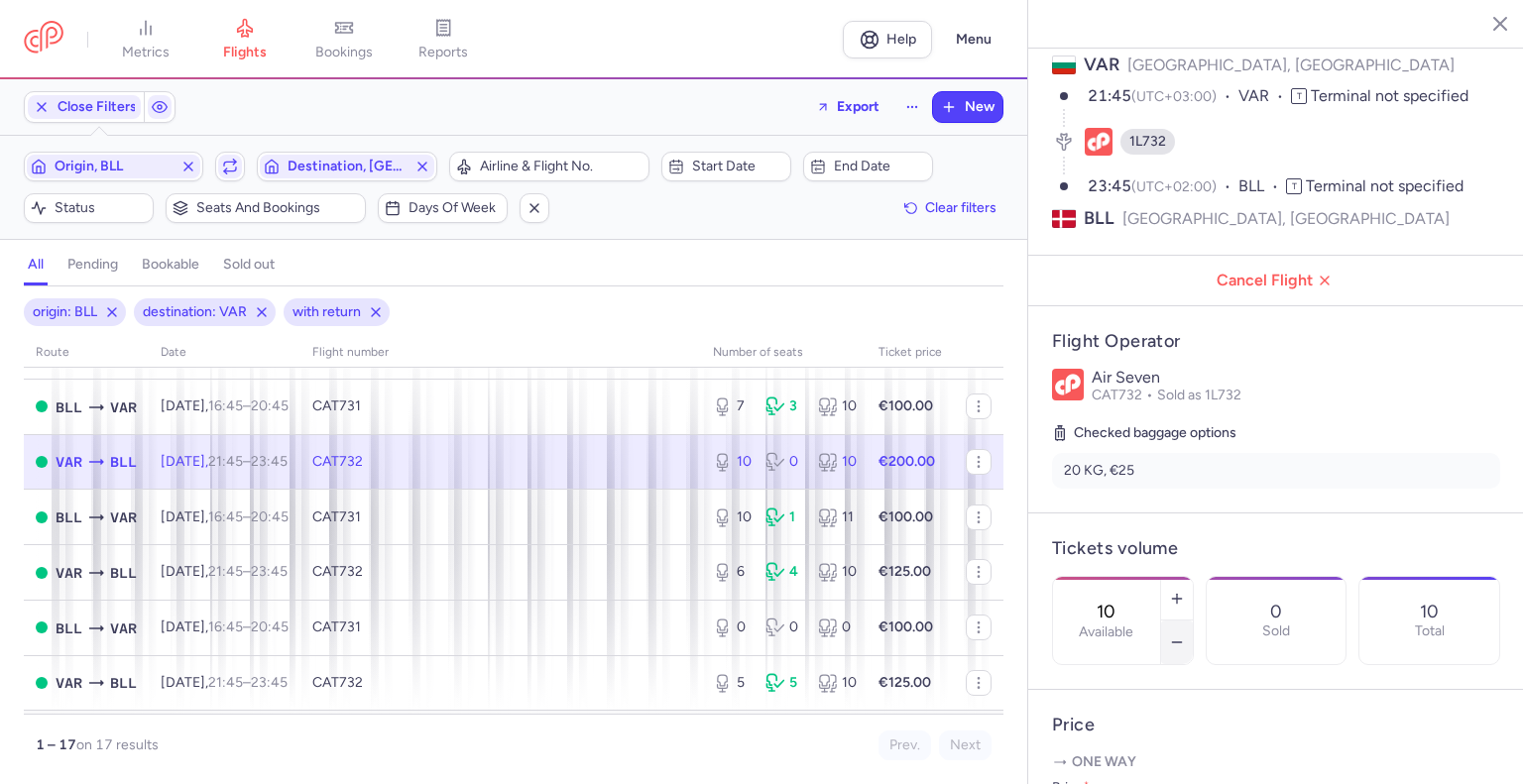 click 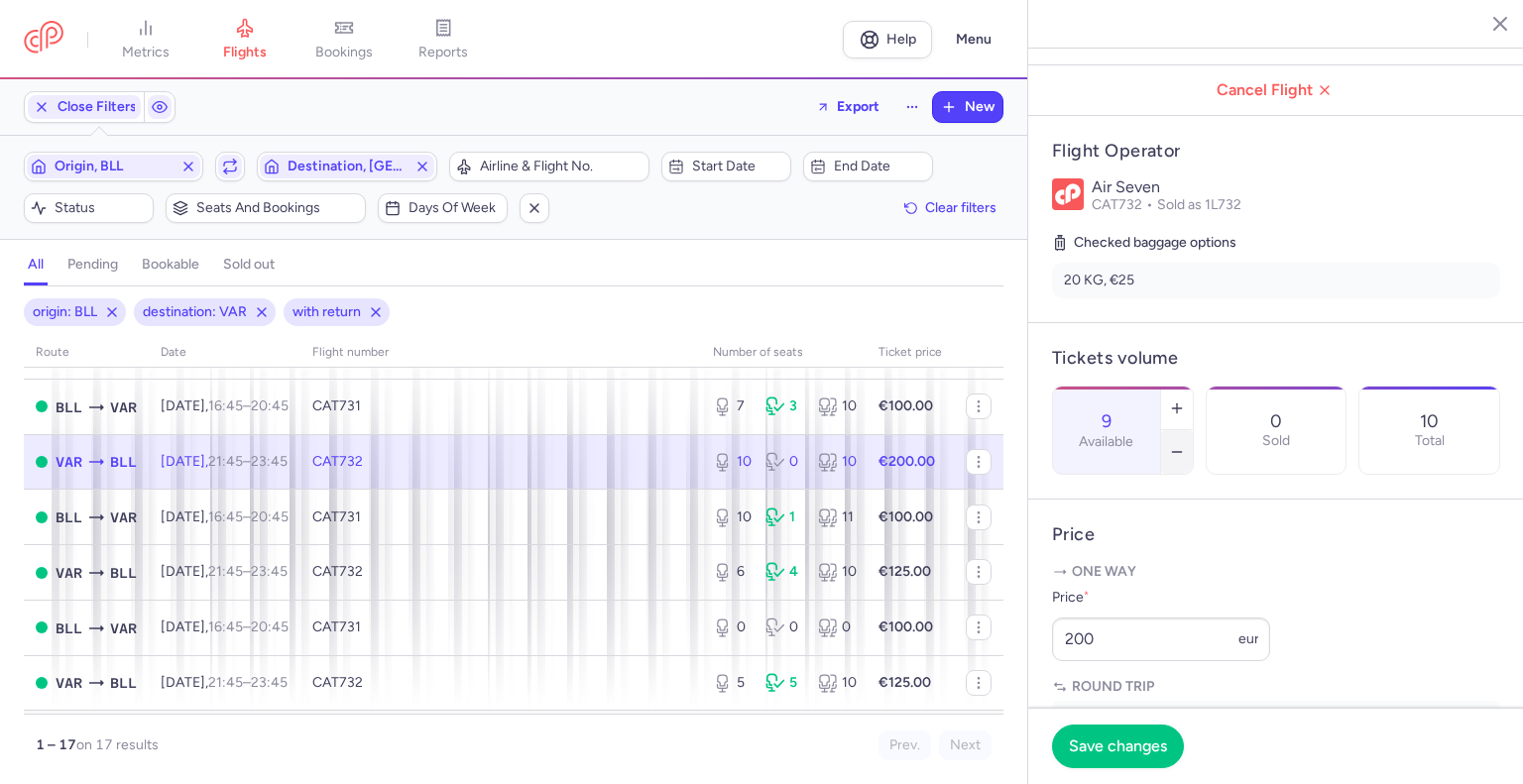 scroll, scrollTop: 297, scrollLeft: 0, axis: vertical 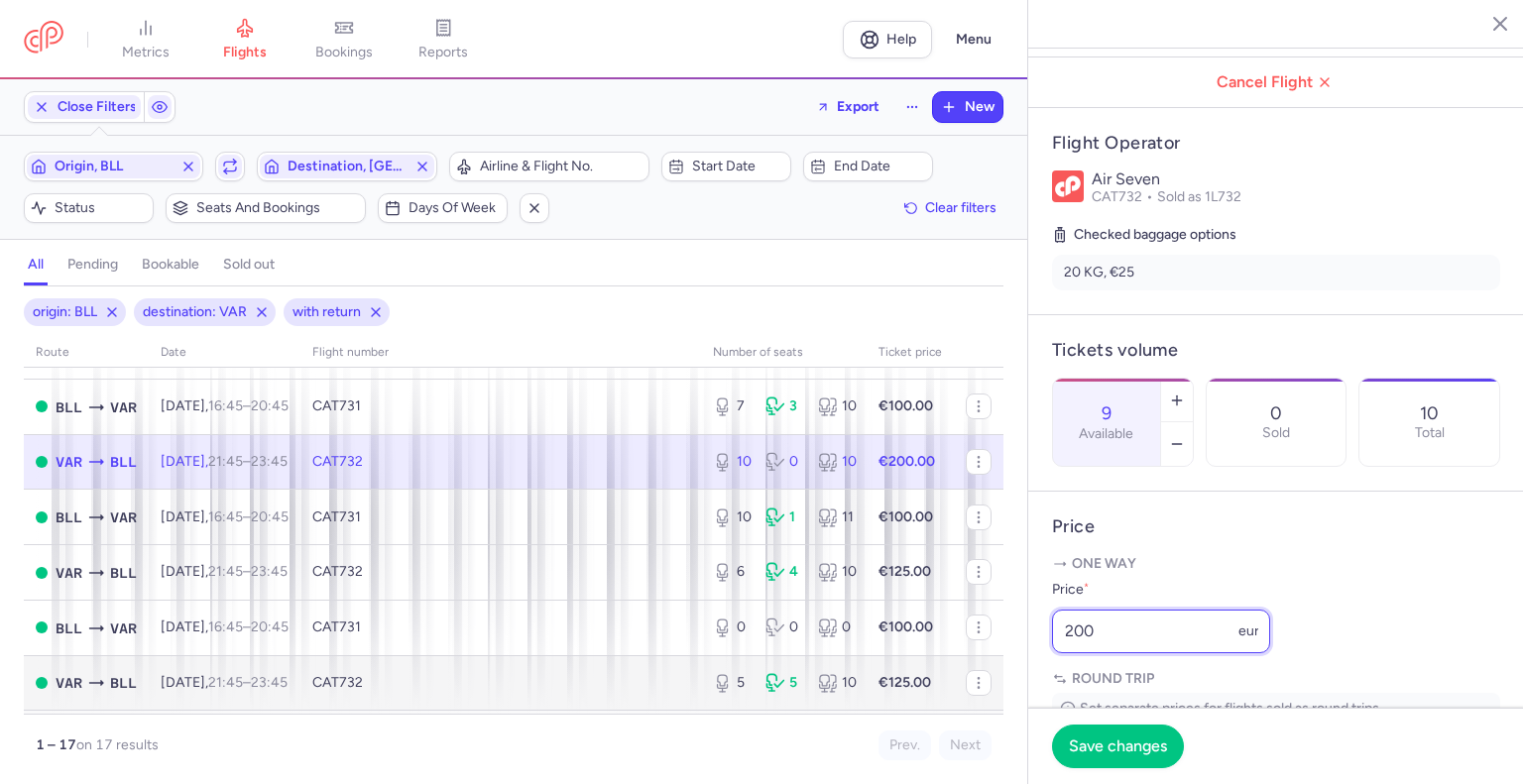 drag, startPoint x: 976, startPoint y: 676, endPoint x: 857, endPoint y: 695, distance: 120.50726 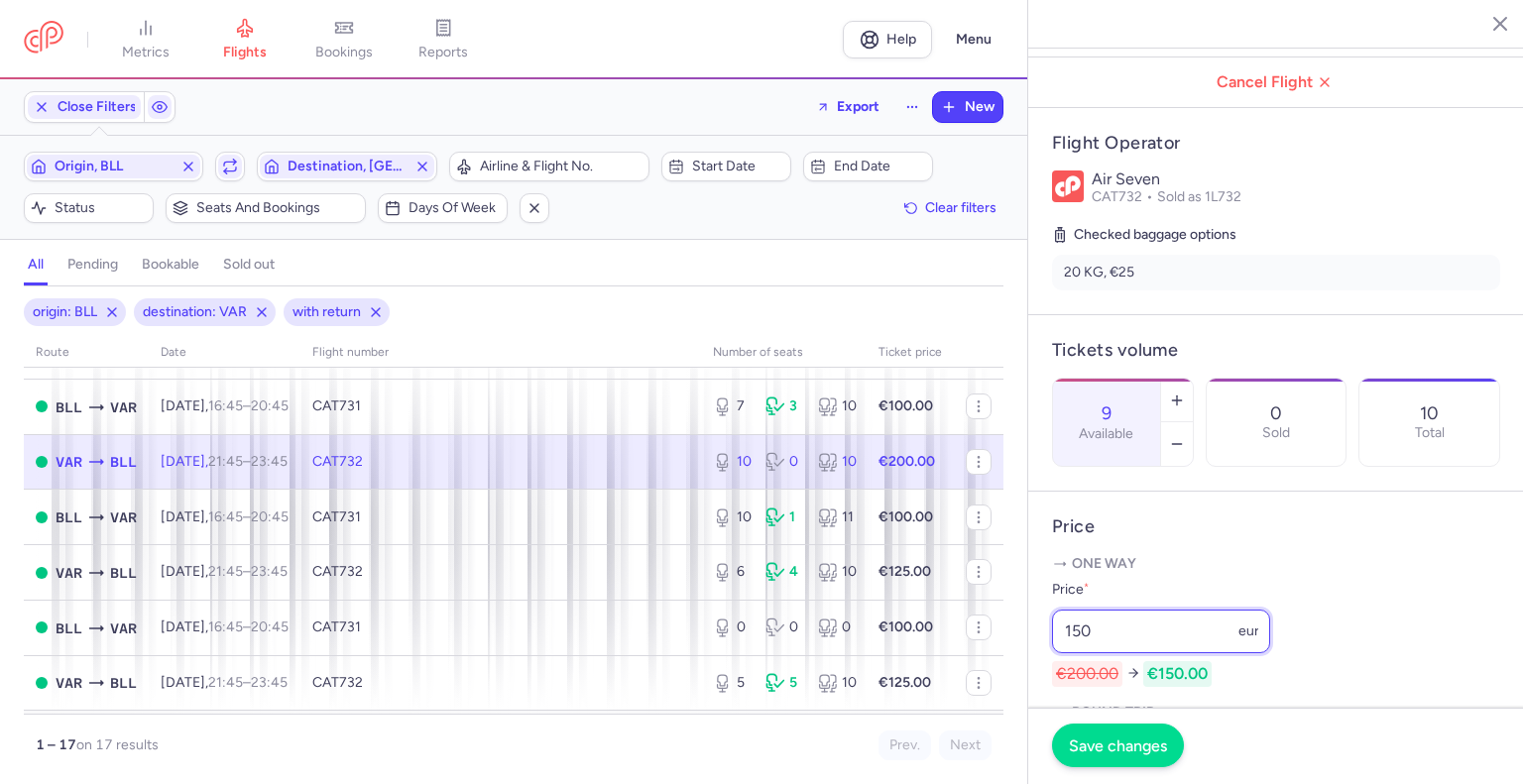 type on "150" 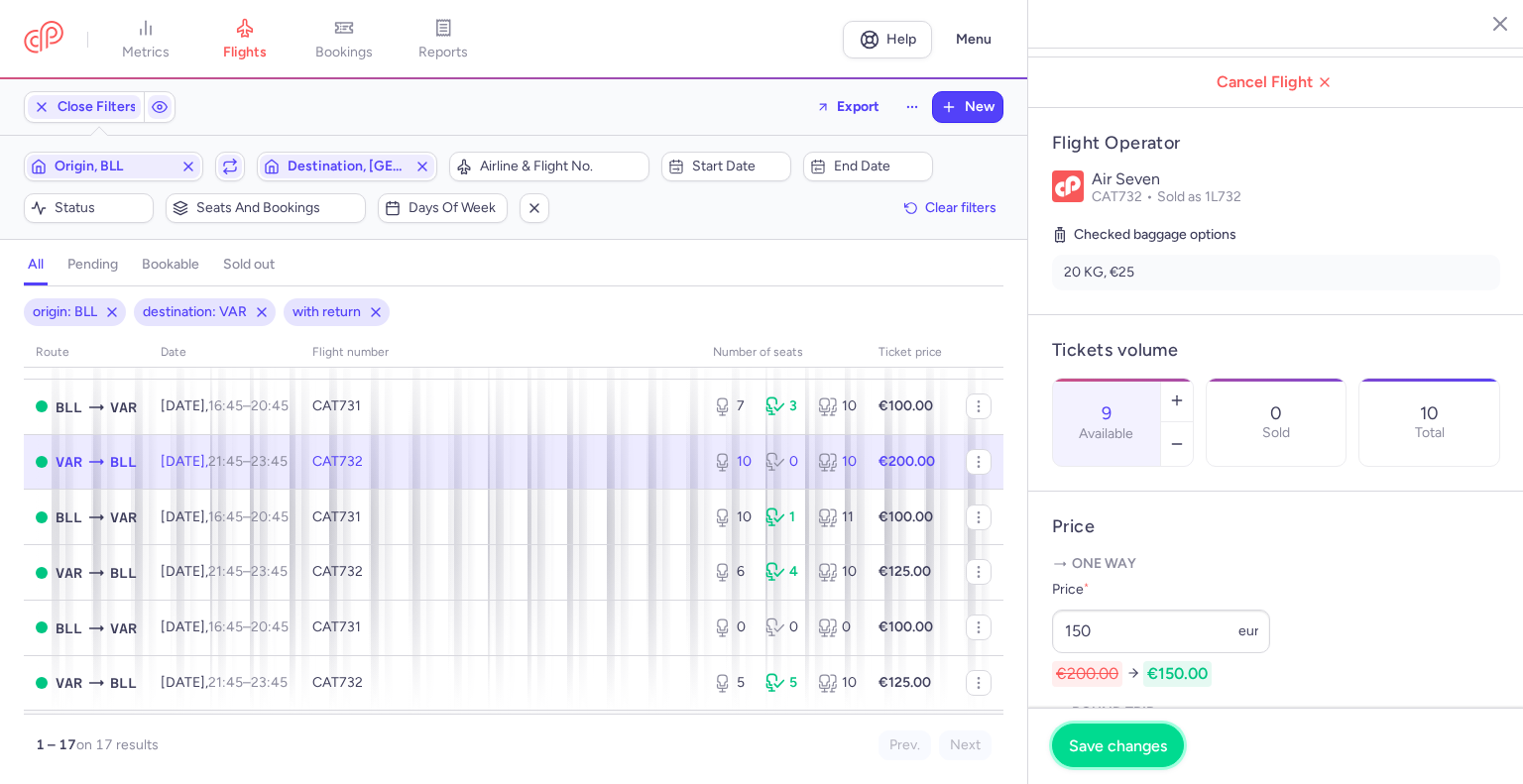 click on "Save changes" at bounding box center [1117, 745] 